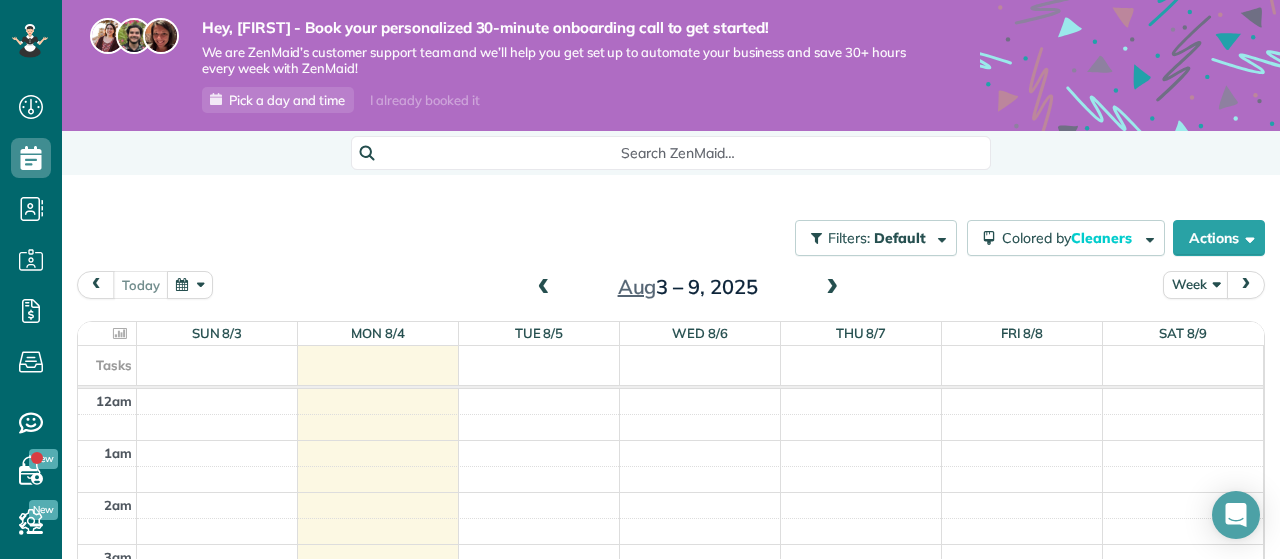 scroll, scrollTop: 0, scrollLeft: 0, axis: both 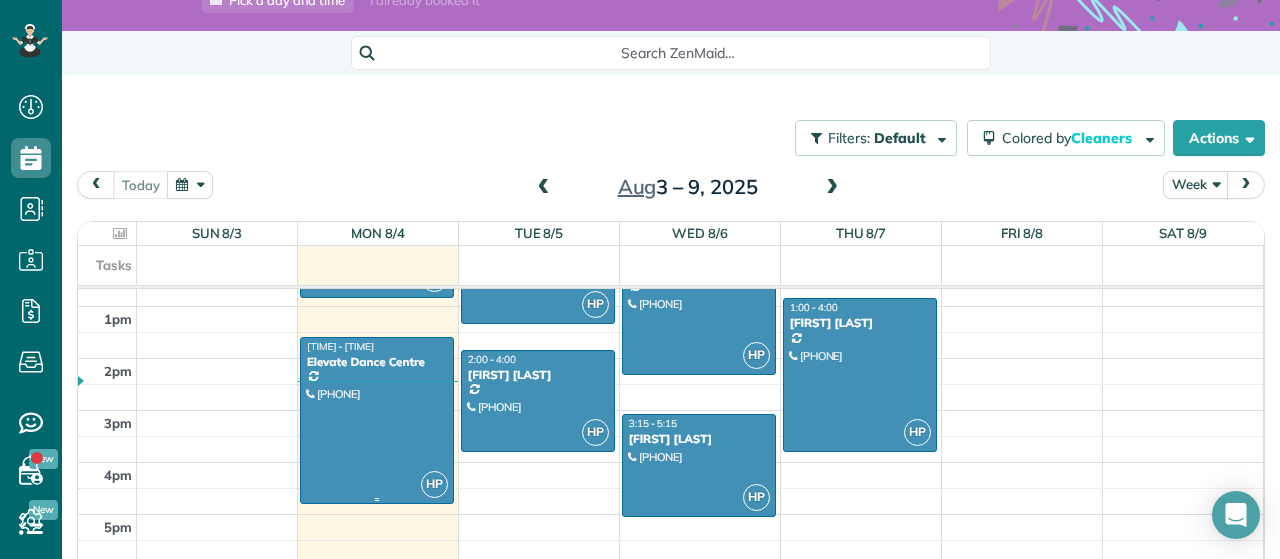 click at bounding box center [377, 420] 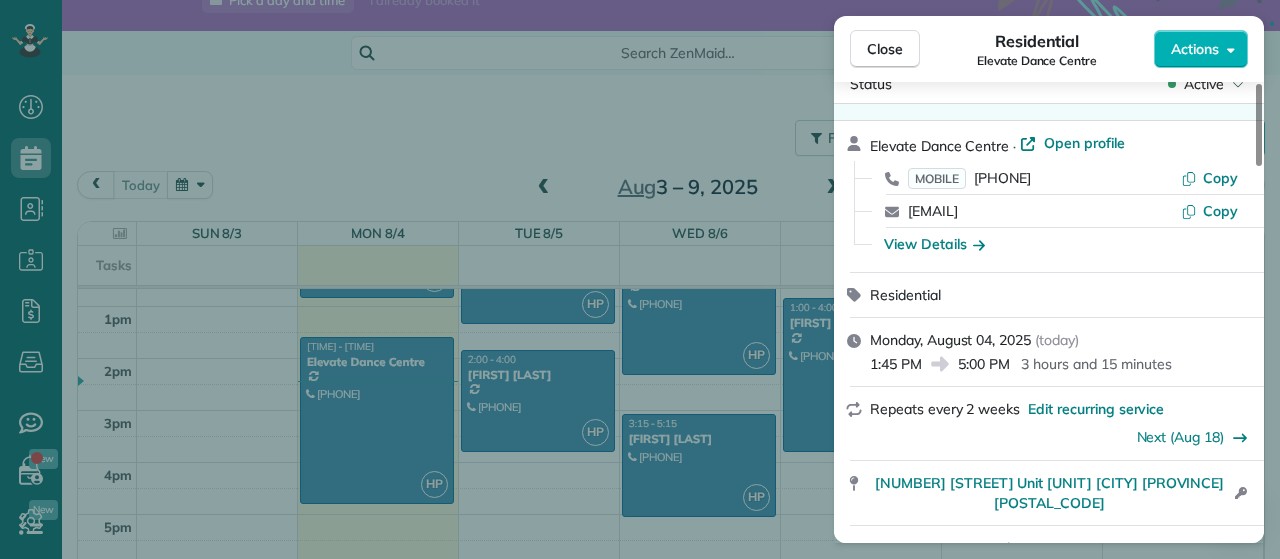 scroll, scrollTop: 0, scrollLeft: 0, axis: both 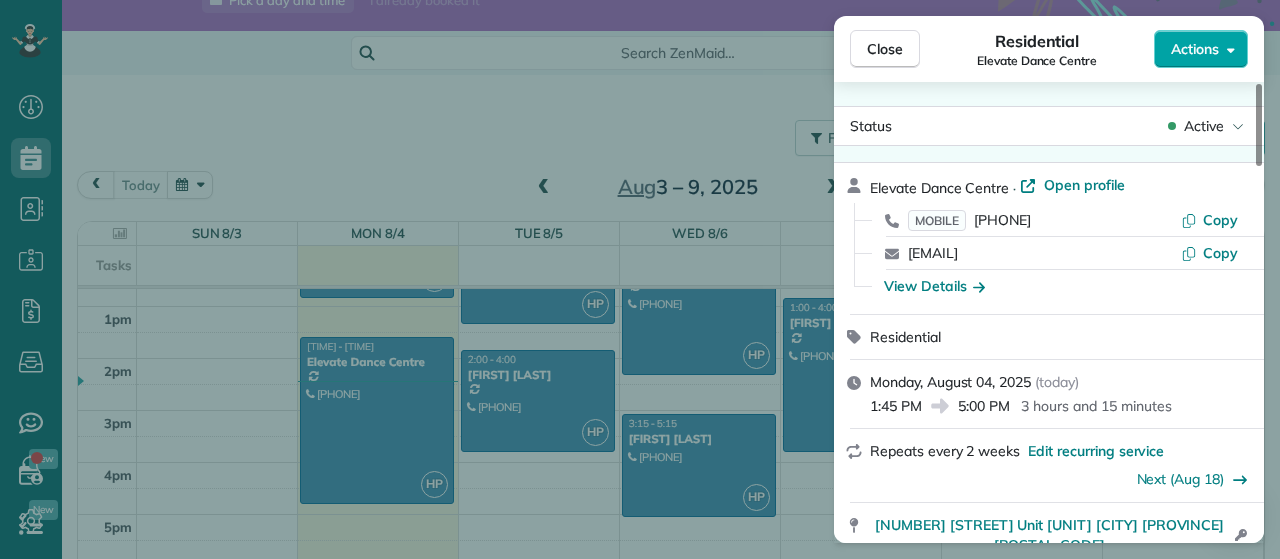 click 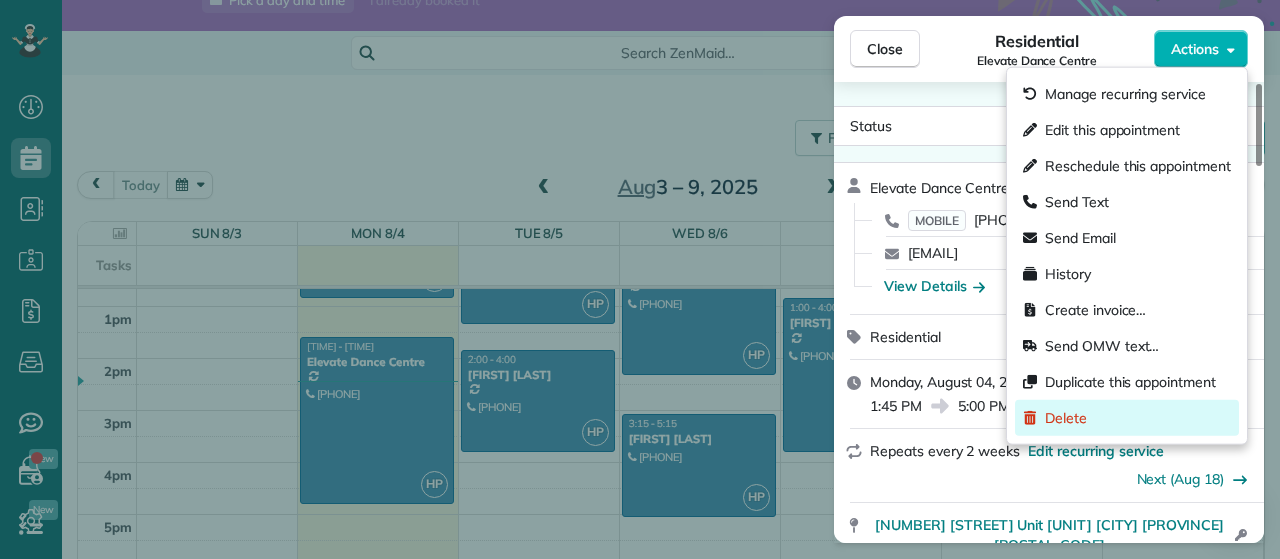 click on "Delete" at bounding box center (1066, 418) 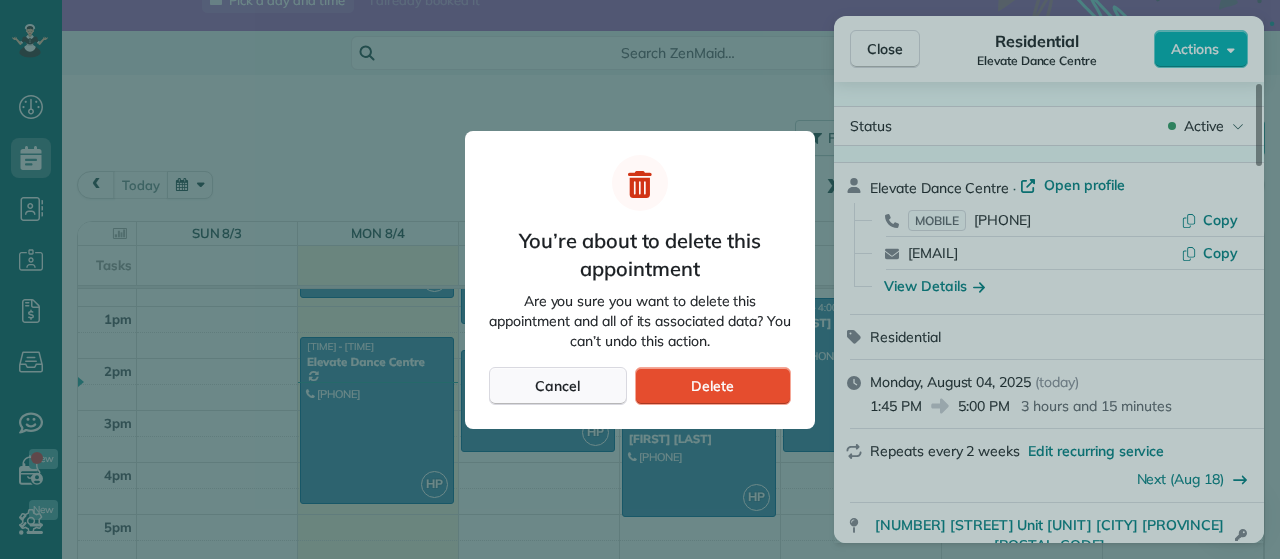 click on "Cancel" at bounding box center [558, 386] 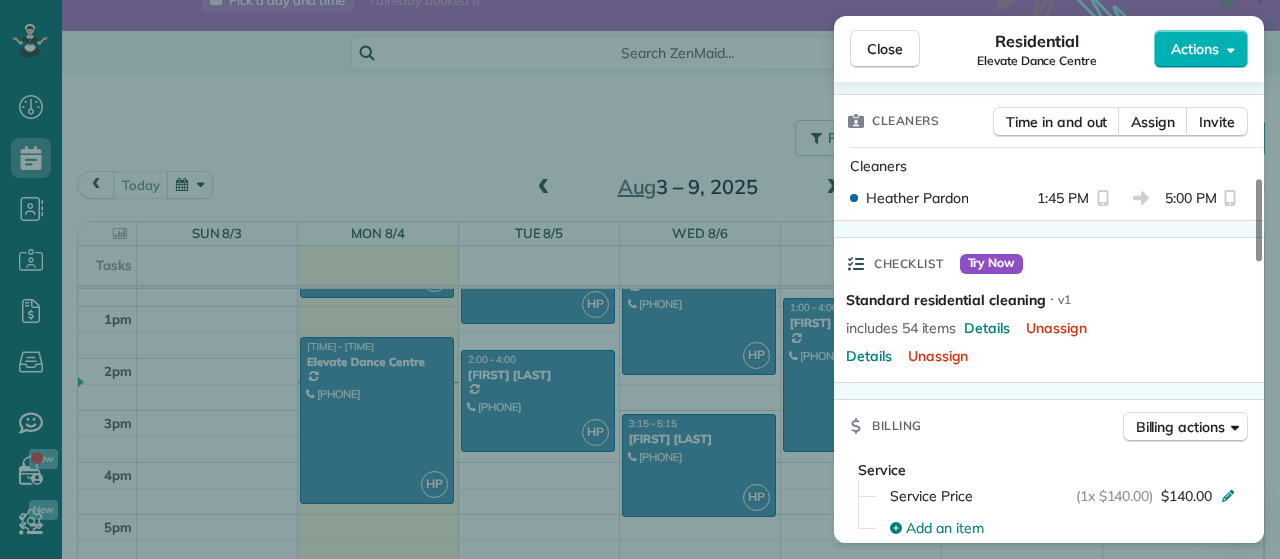 scroll, scrollTop: 614, scrollLeft: 0, axis: vertical 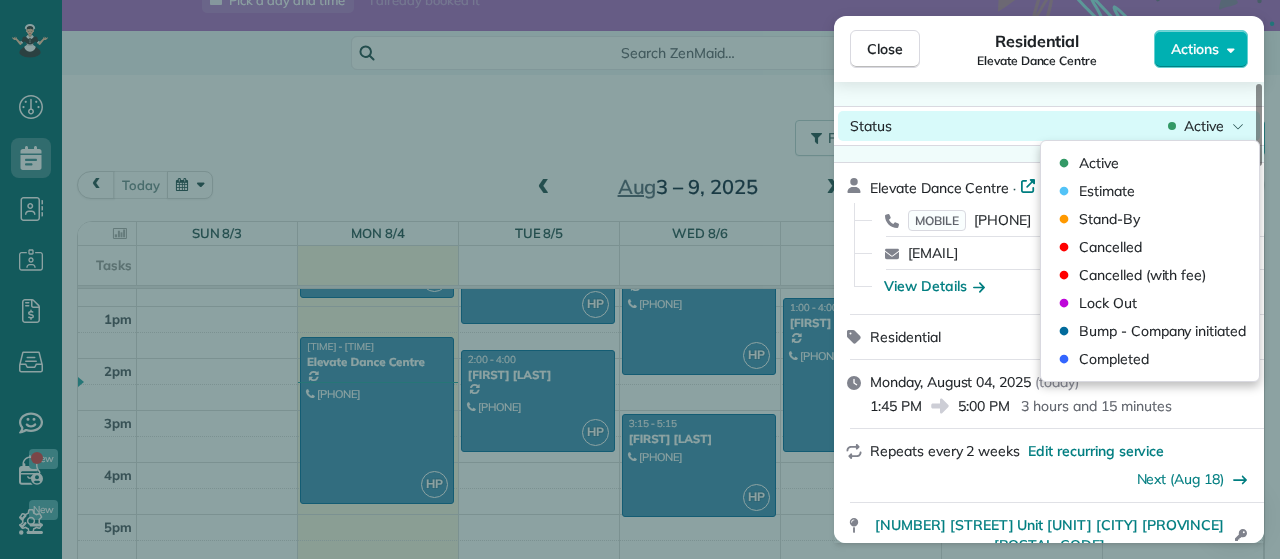 click 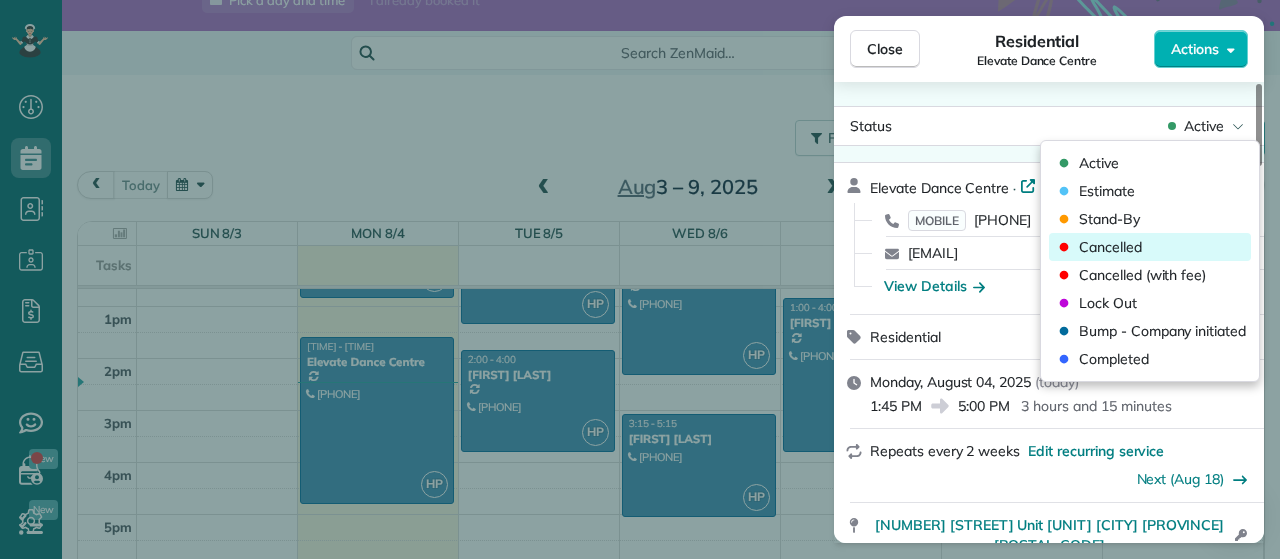 click on "Cancelled" at bounding box center [1110, 247] 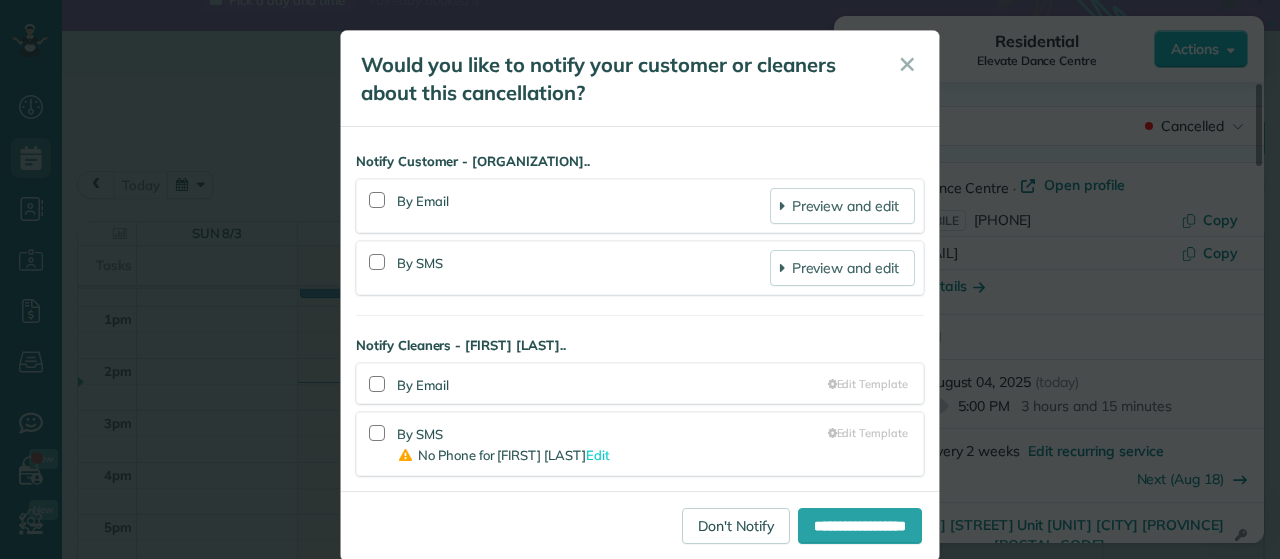 scroll, scrollTop: 658, scrollLeft: 0, axis: vertical 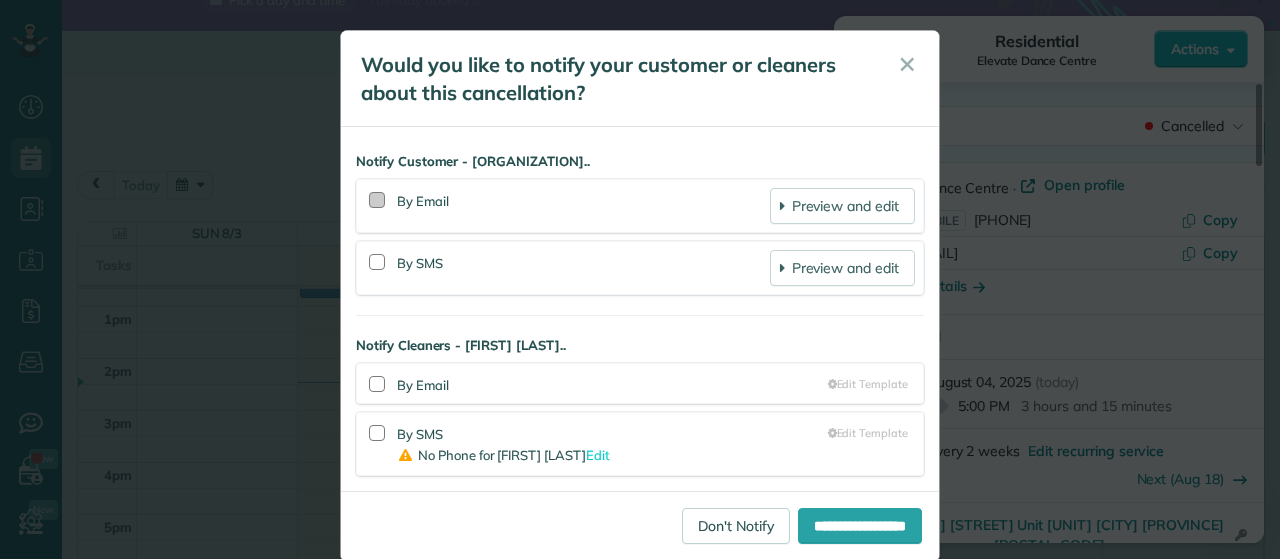 click at bounding box center [377, 200] 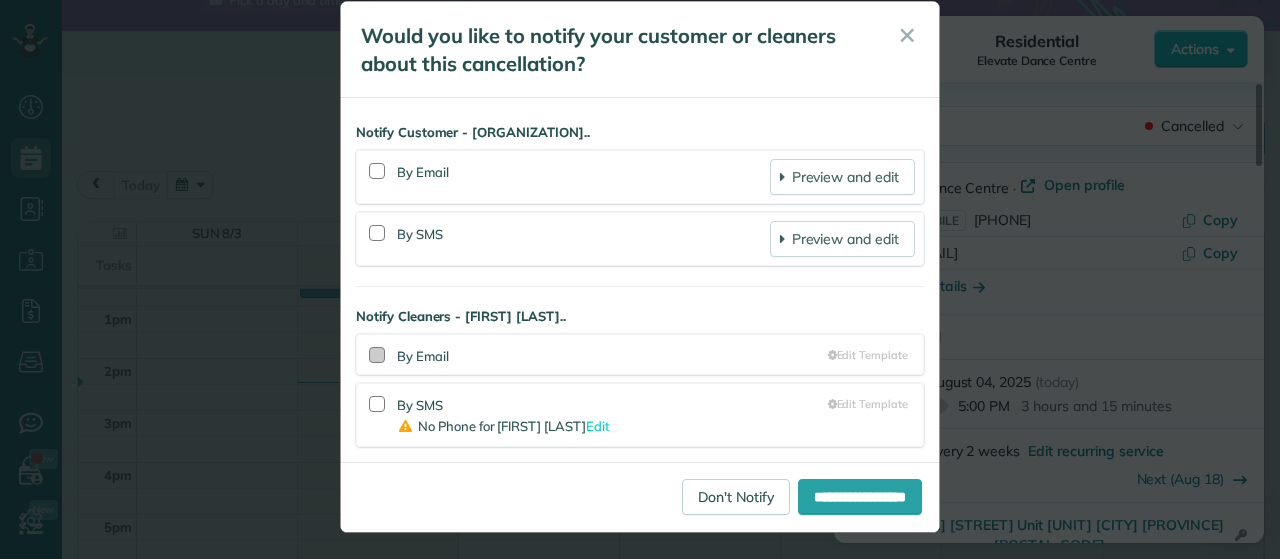click at bounding box center [377, 355] 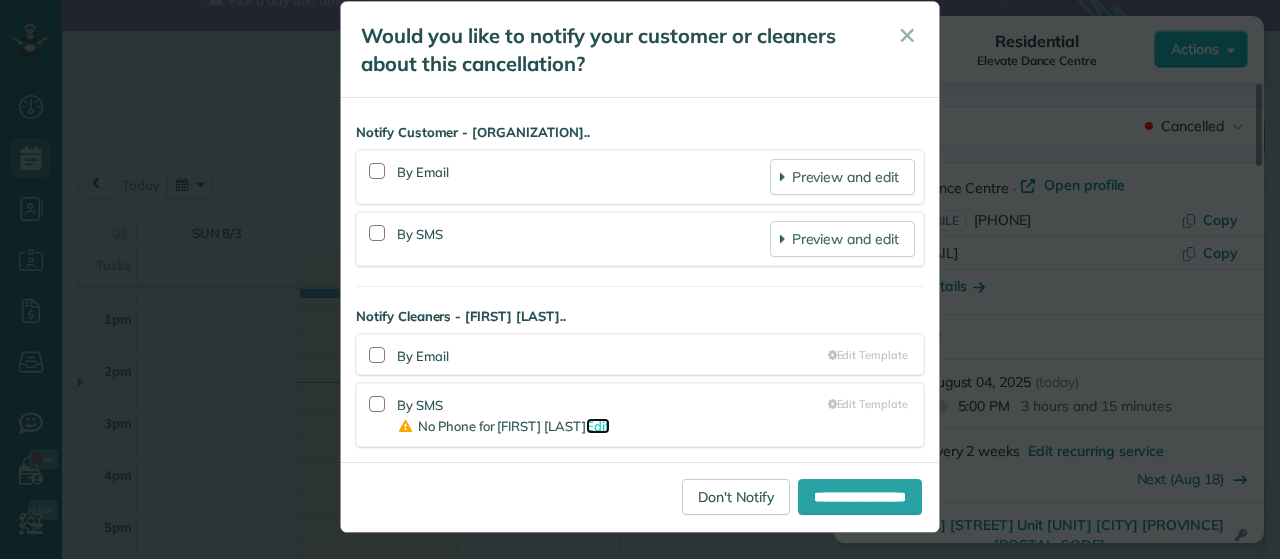 click on "Edit" at bounding box center [598, 426] 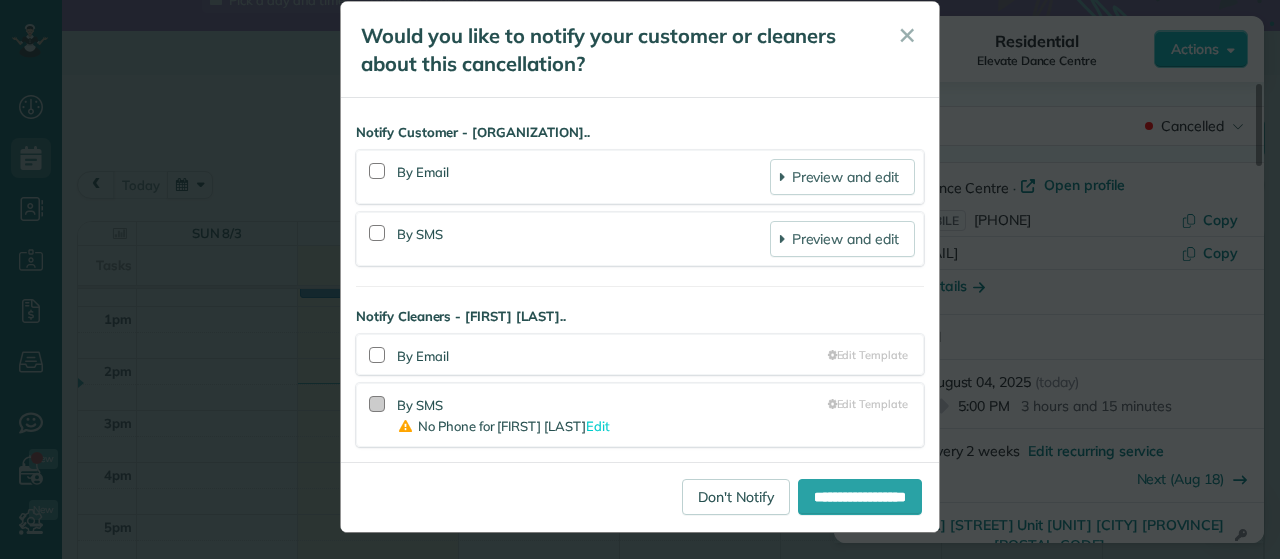 click at bounding box center (377, 404) 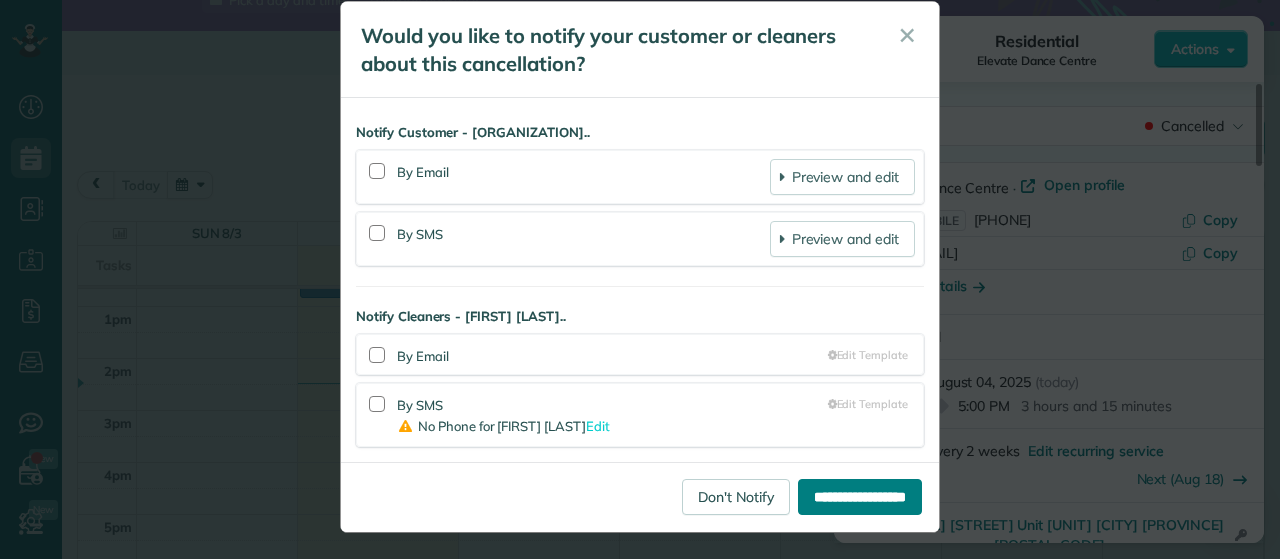 click on "**********" at bounding box center (860, 497) 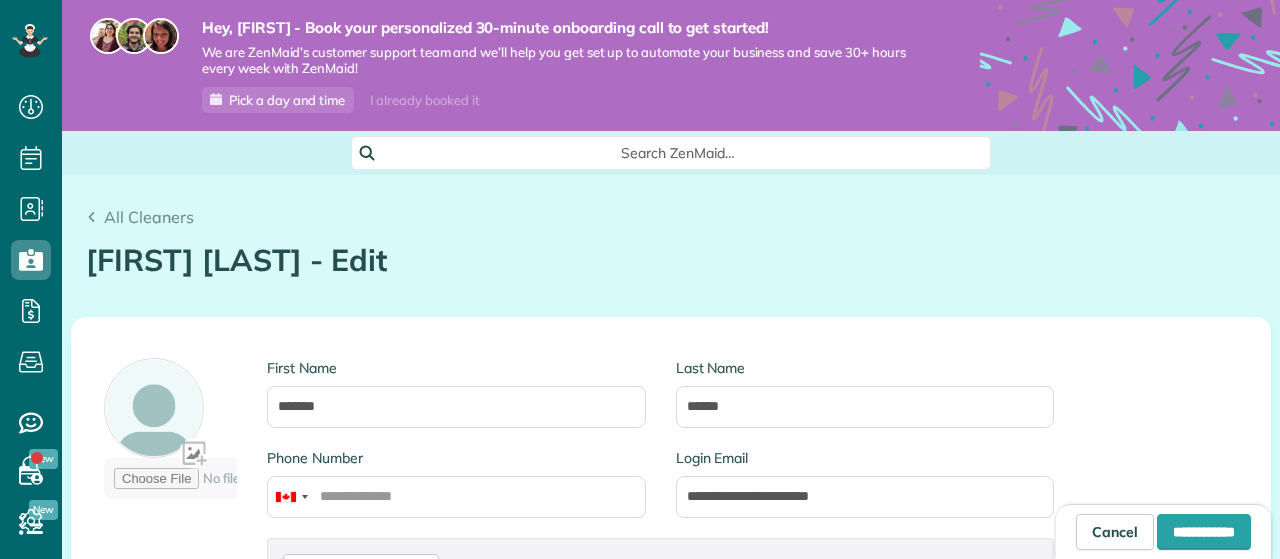scroll, scrollTop: 0, scrollLeft: 0, axis: both 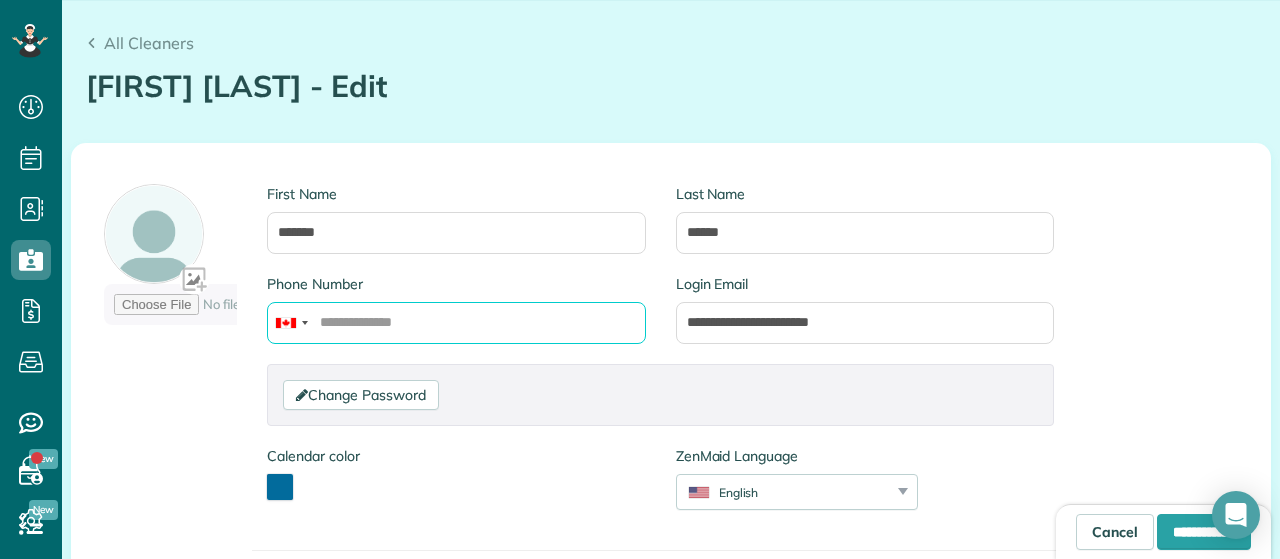 click on "Phone Number" at bounding box center [456, 323] 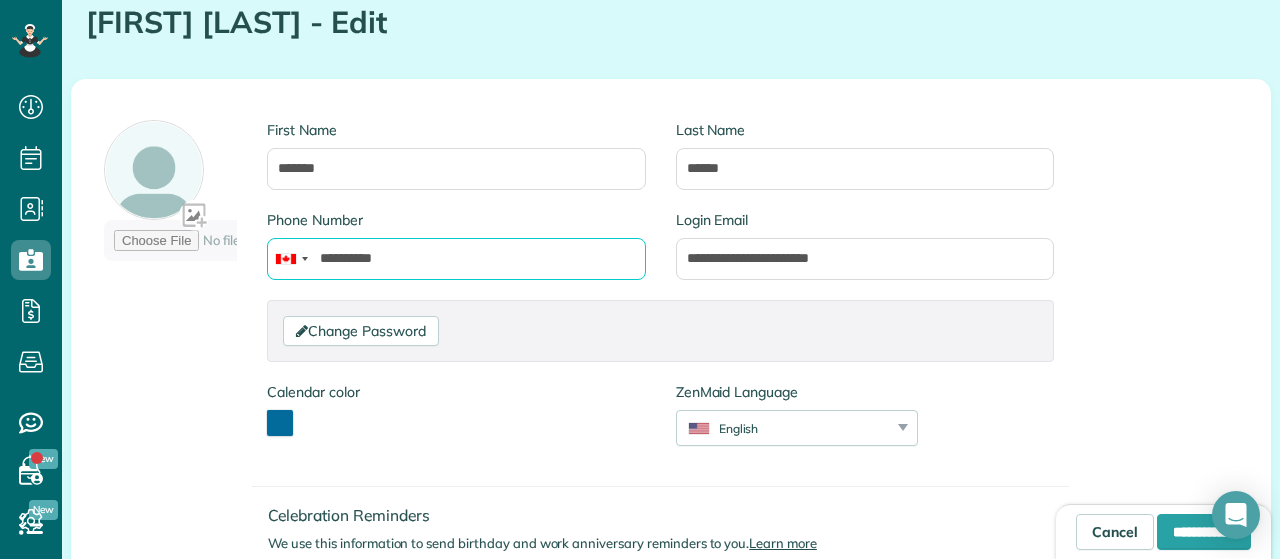 scroll, scrollTop: 296, scrollLeft: 0, axis: vertical 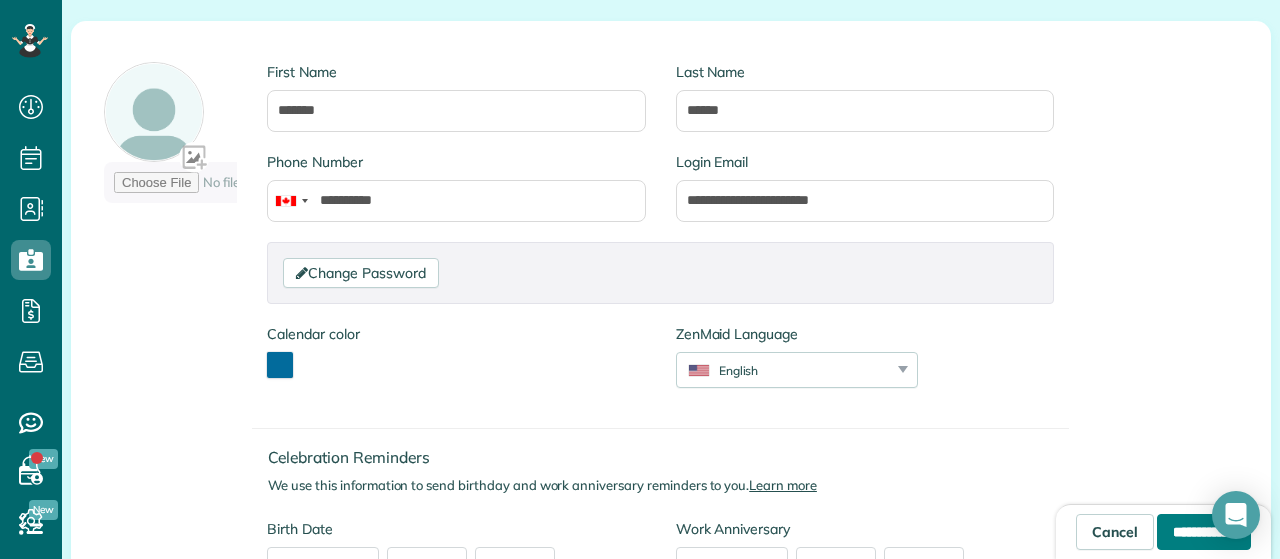 click on "**********" at bounding box center (1204, 532) 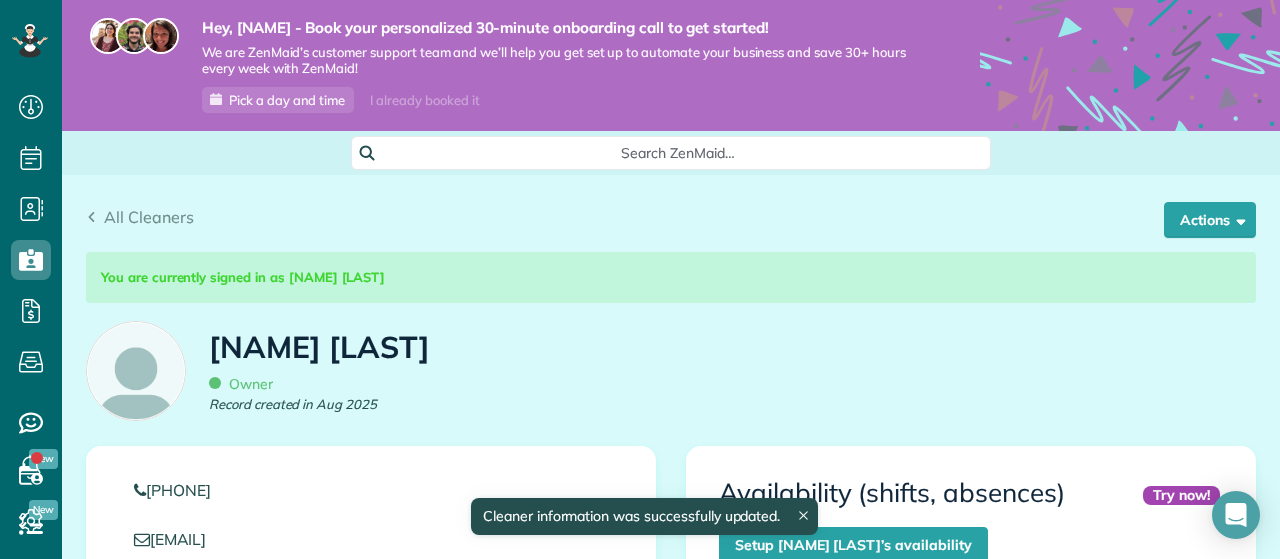 scroll, scrollTop: 0, scrollLeft: 0, axis: both 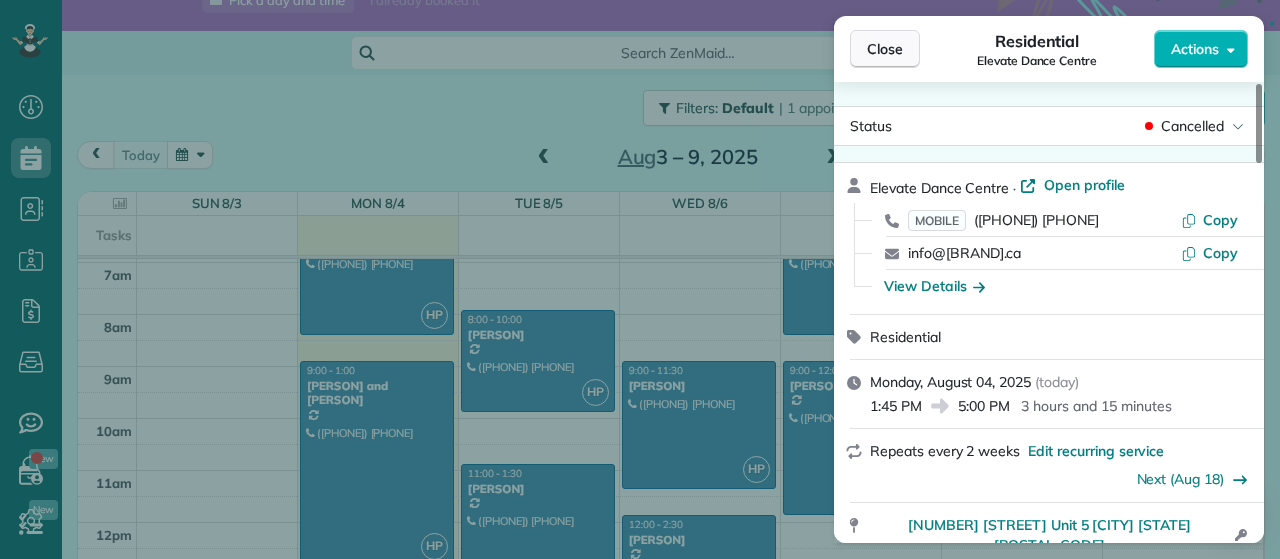 click on "Close" at bounding box center [885, 49] 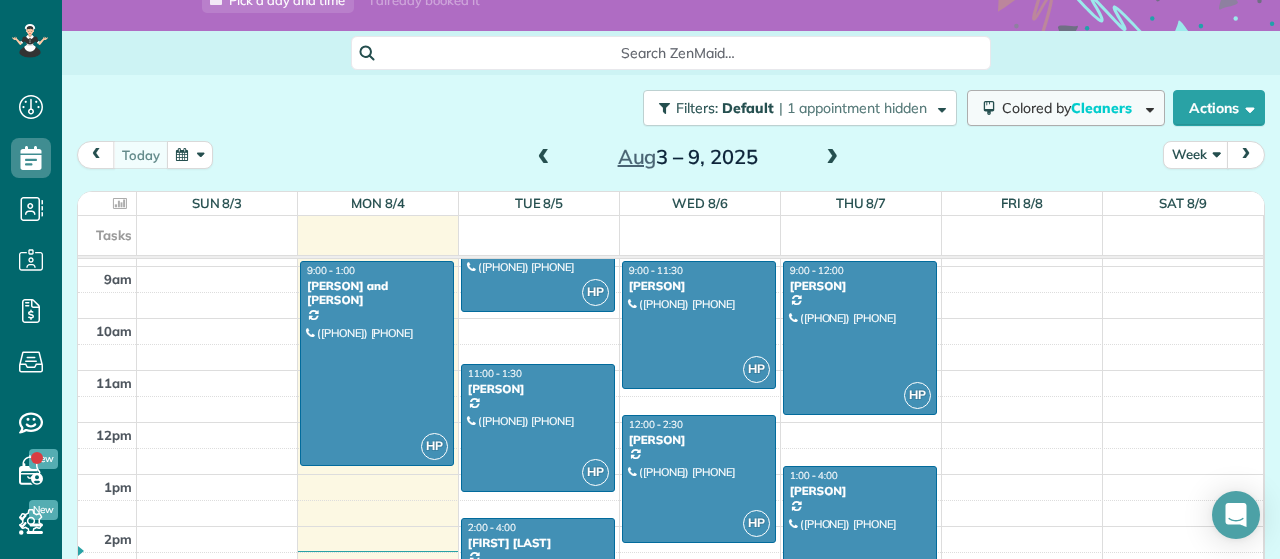 scroll, scrollTop: 460, scrollLeft: 0, axis: vertical 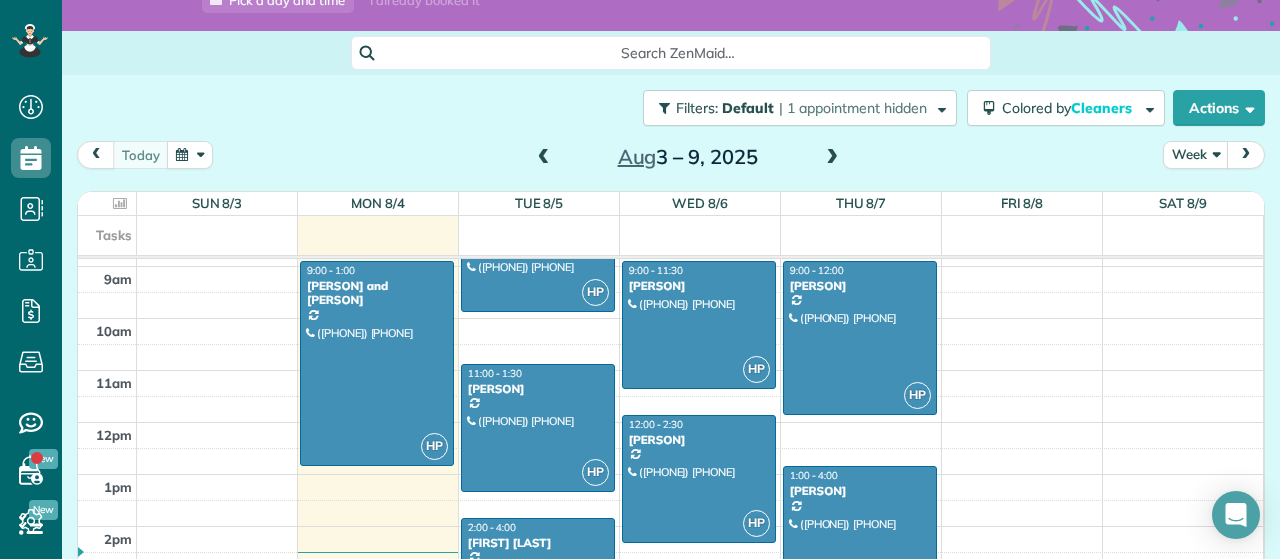 click at bounding box center [1246, 154] 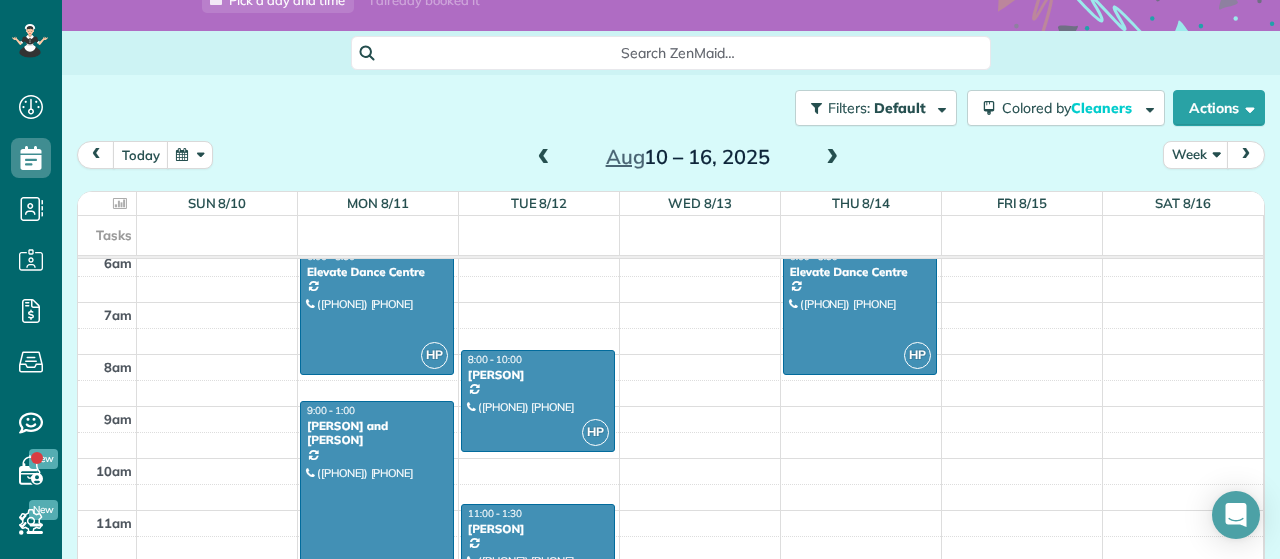 scroll, scrollTop: 316, scrollLeft: 0, axis: vertical 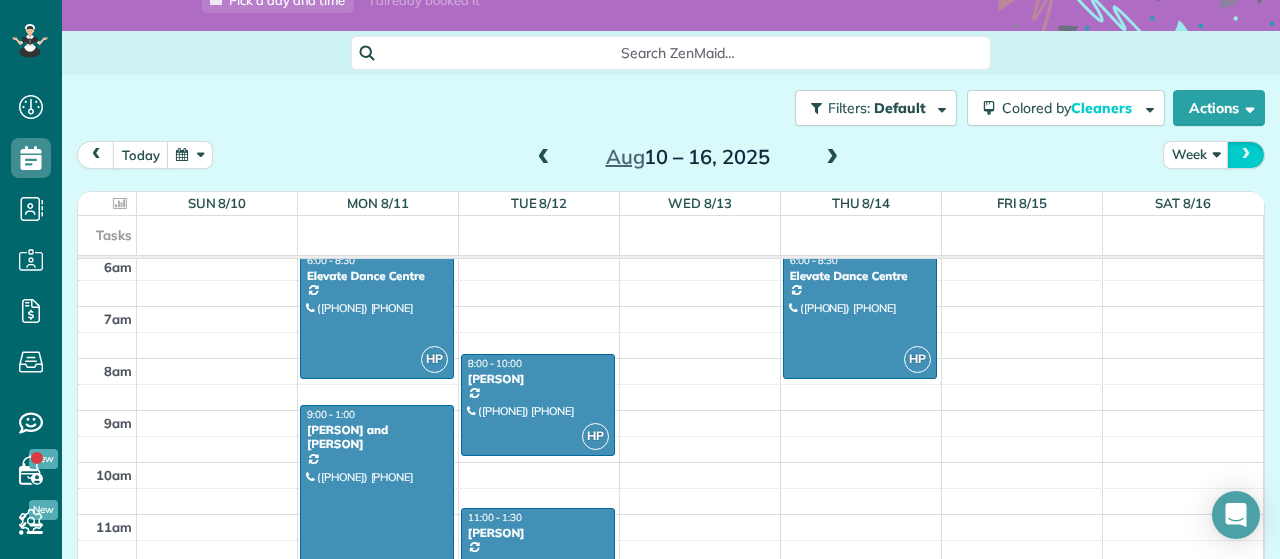 click at bounding box center (1246, 154) 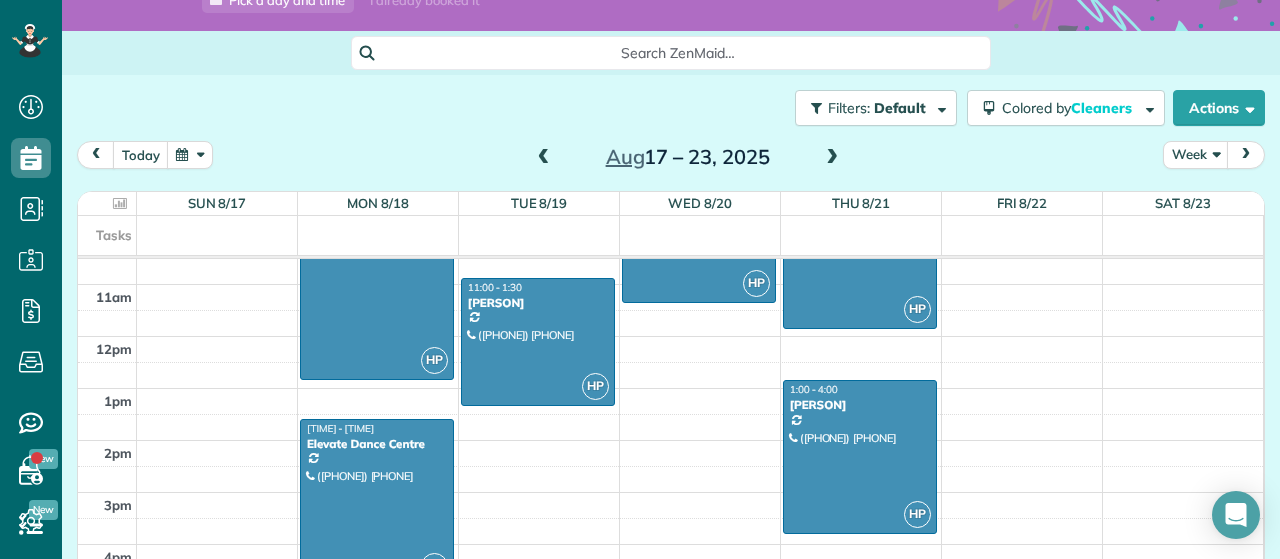 scroll, scrollTop: 436, scrollLeft: 0, axis: vertical 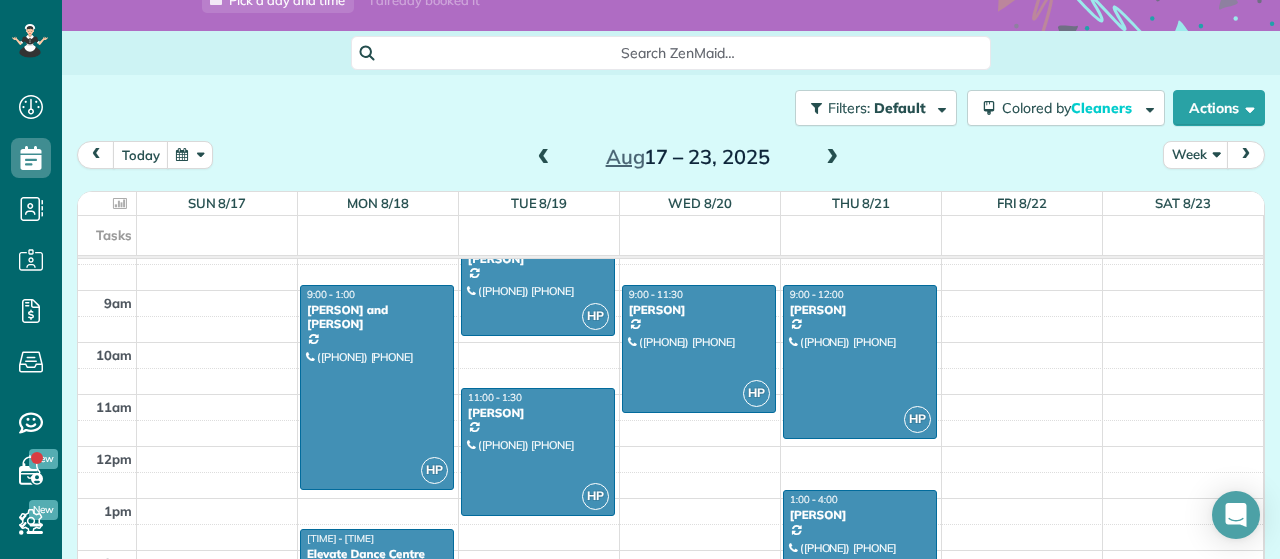 click at bounding box center [544, 158] 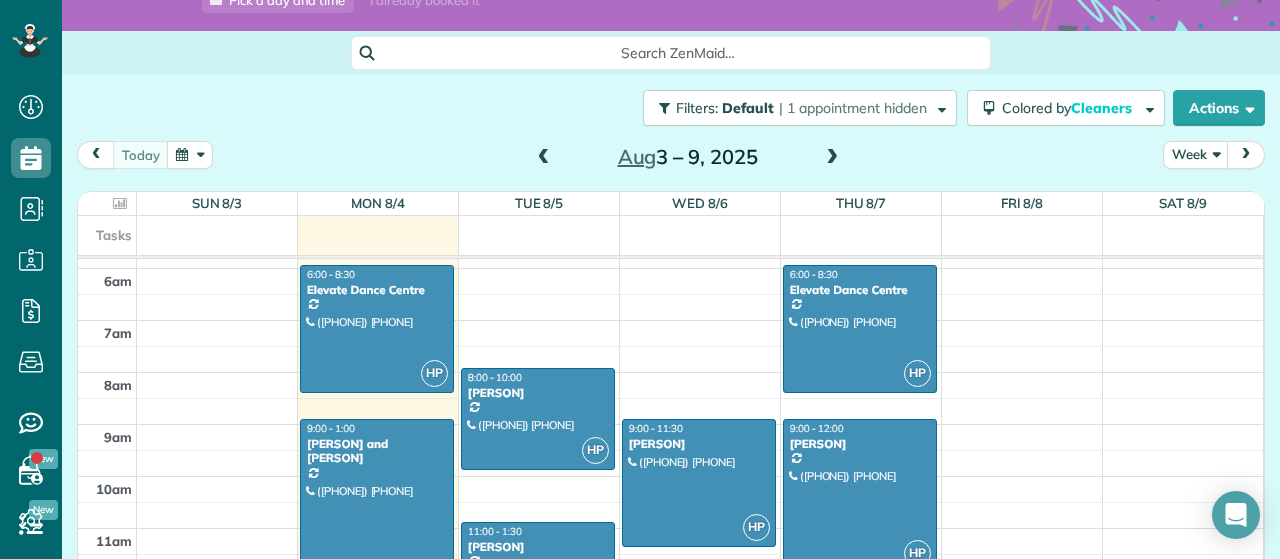 scroll, scrollTop: 309, scrollLeft: 0, axis: vertical 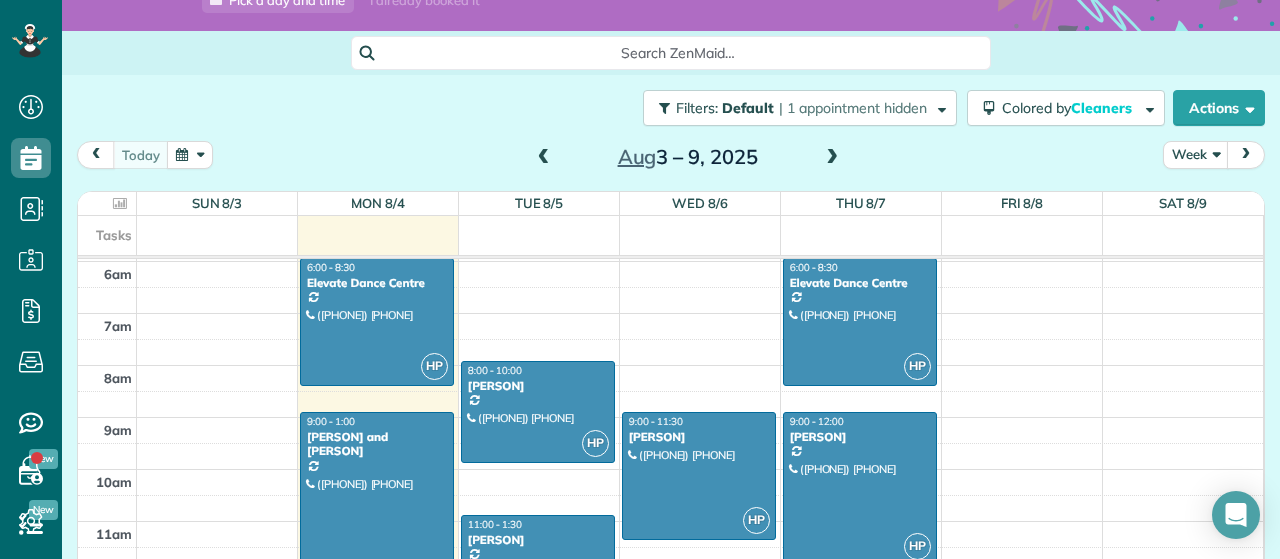 click on "12am 1am 2am 3am 4am 5am 6am 7am 8am 9am 10am 11am 12pm 1pm 2pm 3pm 4pm 5pm 6pm 7pm 8pm 9pm 10pm 11pm HP 6:00 - 8:30 Elevate Dance Centre (250) 391-9222 131 Presley Place Victoria, BC V9B 0S4 HP 9:00 - 1:00 Kathryn and Alvin Deo (250) 885-6409 30 De Goutiere Place Victoria (View Royal), BC V9B 0H3 HP 8:00 - 10:00 Christine Nielsen (778) 228-7807 2535 Queenswood Drive Victoria, BC V8N 1X5 HP 11:00 - 1:30 Evelyn Battell (250) 381-1824 1157 Fairfield Road Victoria, BC V8V 3A9 HP 2:00 - 4:00 Sally Ross (778) 350-1035 107 Moss St Victoria, BC V8V 4M2 HP 9:00 - 11:30 Rebecca Wilkinson (250) 896-9756 2012 Skyline Cres Saanichton, BC V8M 1M6 HP 12:00 - 2:30 Thelma McCumber (250) 704-9284 592 Cromar Road North Saanich, BC V8L 5M5 HP 3:15 - 5:15 Joy Weismiller (250) 686-5568 4671 West Saanich Road Saanich, BC V8Z 3G8 HP 6:00 - 8:30 Elevate Dance Centre (250) 391-9222 131 Presley Place View Royal, BC V9B 0S4 HP 9:00 - 12:00 Kaaren Lewis (250) 889-1733 4665 Kerryview Drive Saanich, BC V9E 1J4 HP 1:00 - 4:00" at bounding box center [670, 573] 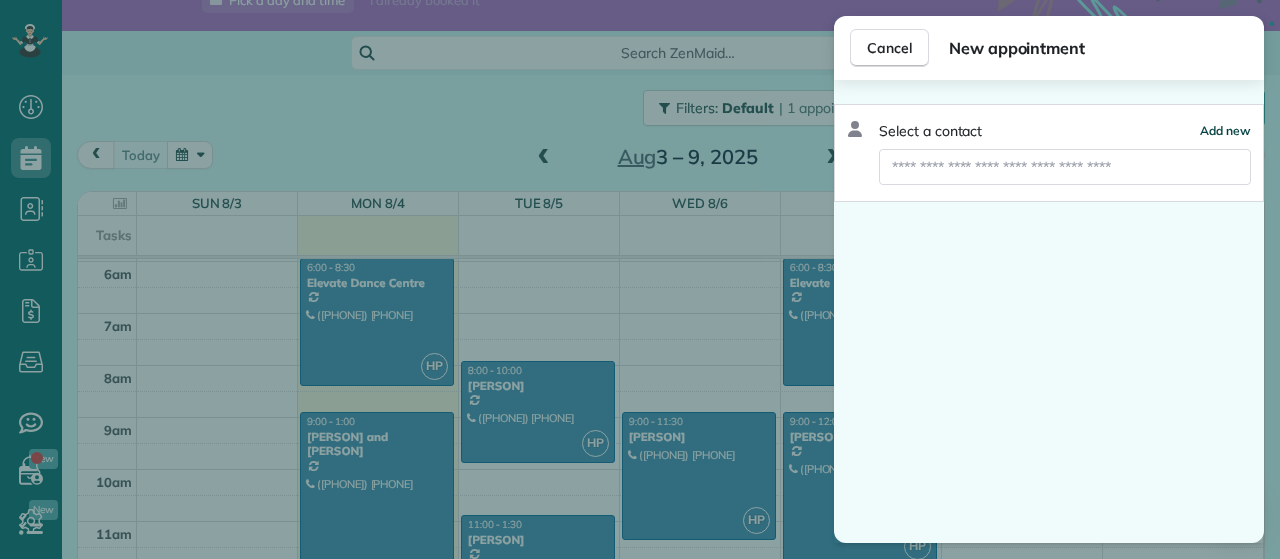 click on "Add new" at bounding box center [1225, 130] 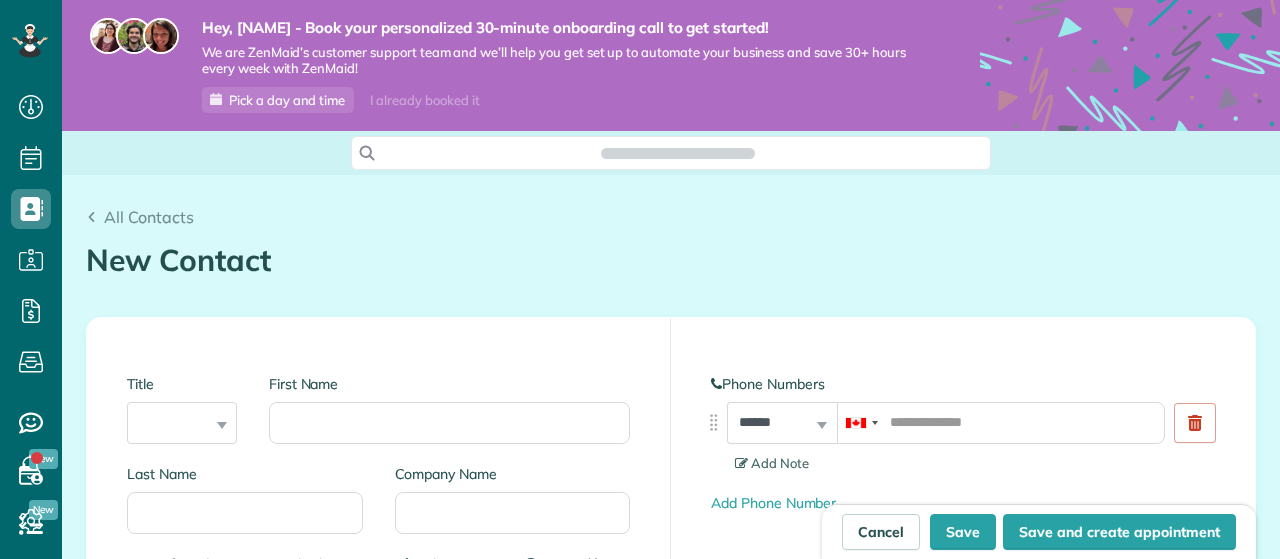 scroll, scrollTop: 0, scrollLeft: 0, axis: both 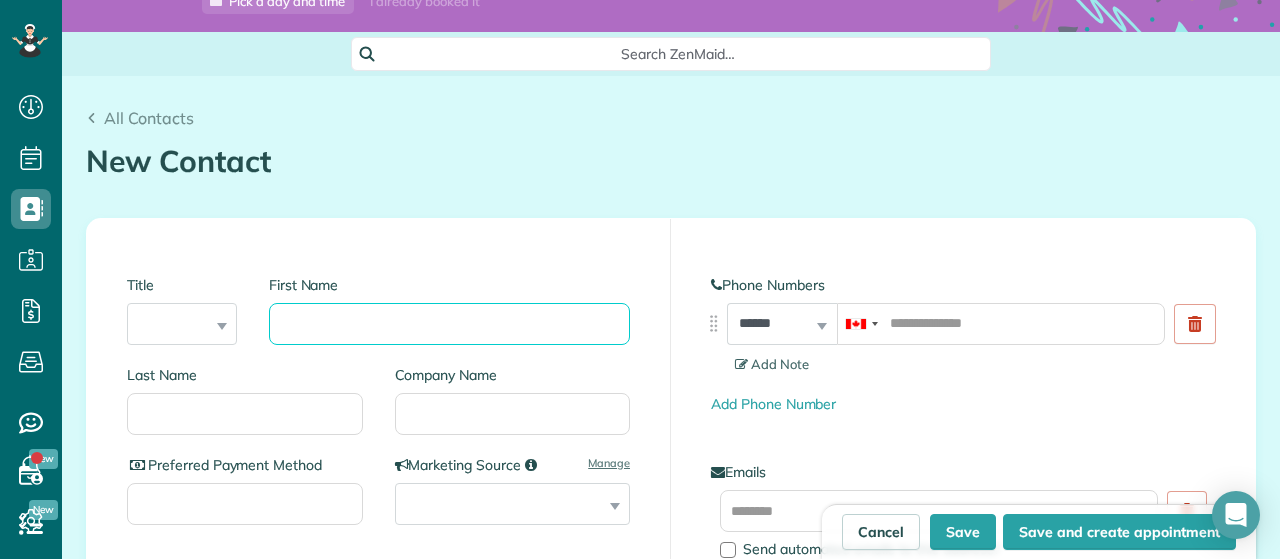 click on "First Name" at bounding box center (449, 324) 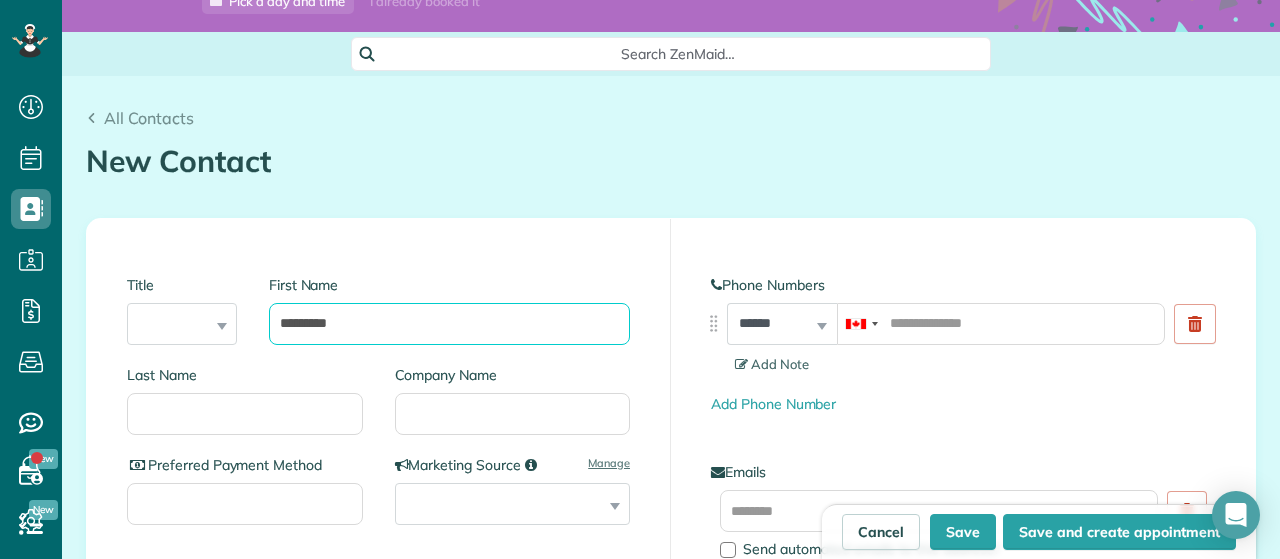 type on "*********" 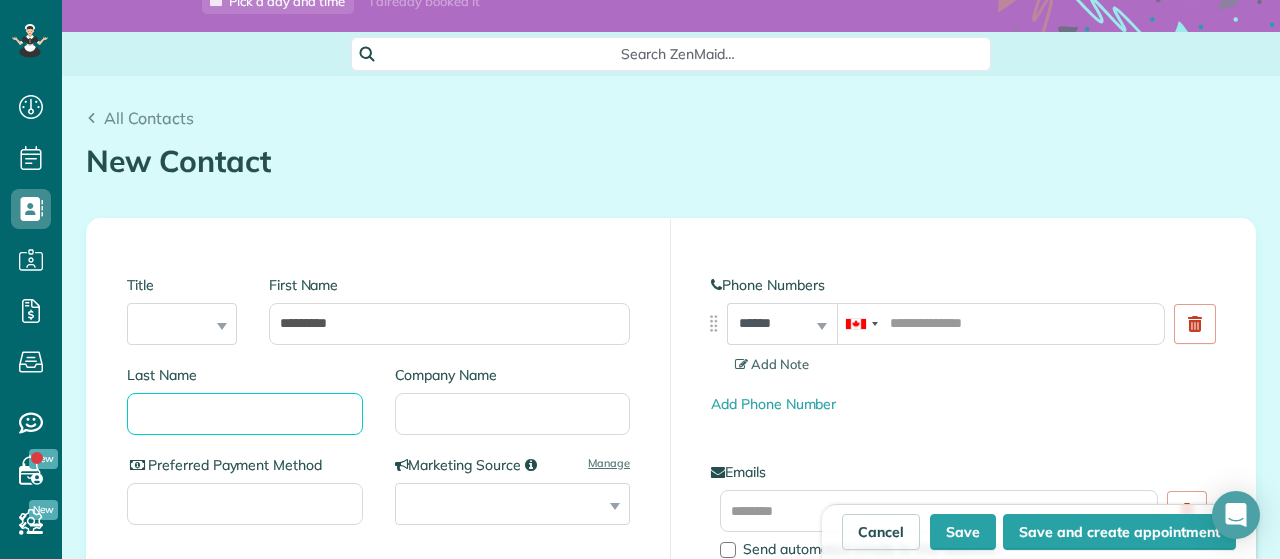 click on "Last Name" at bounding box center [245, 414] 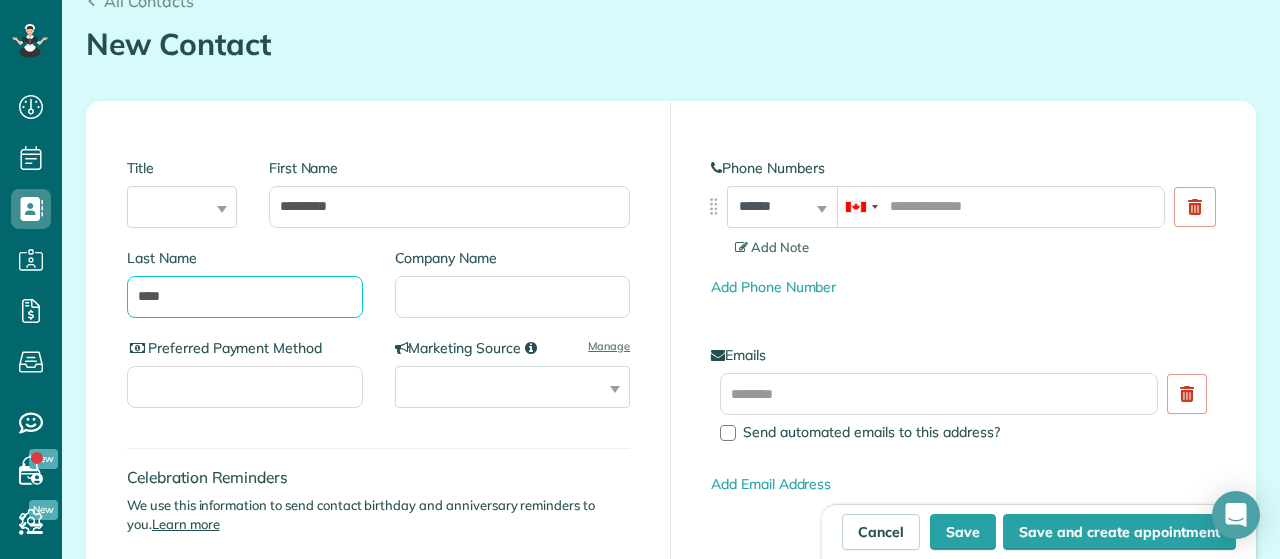 scroll, scrollTop: 216, scrollLeft: 0, axis: vertical 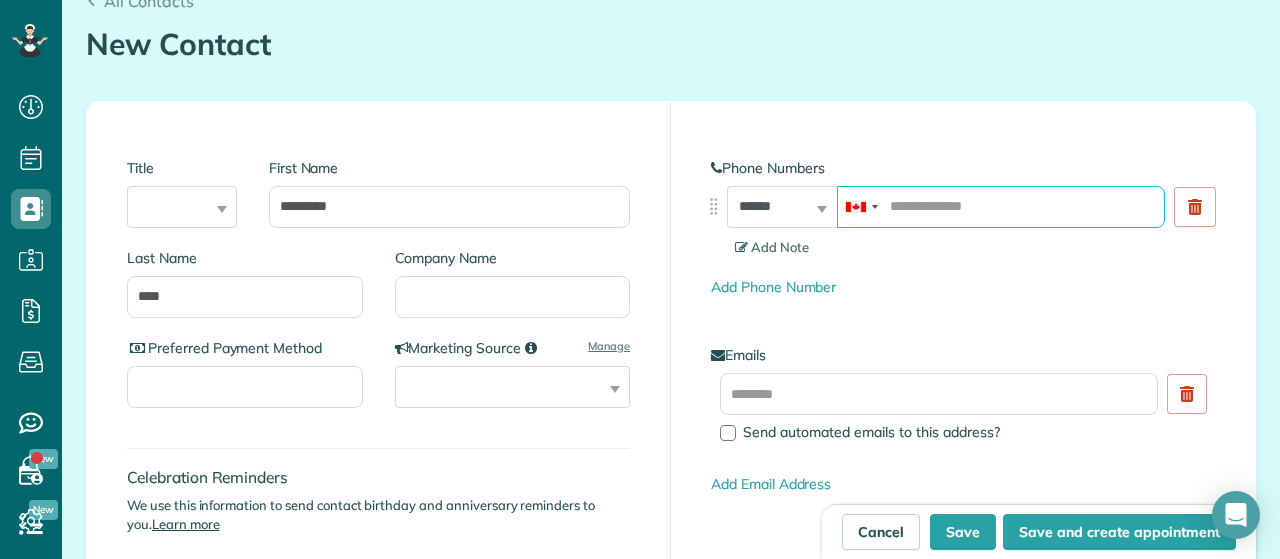 click at bounding box center [1001, 207] 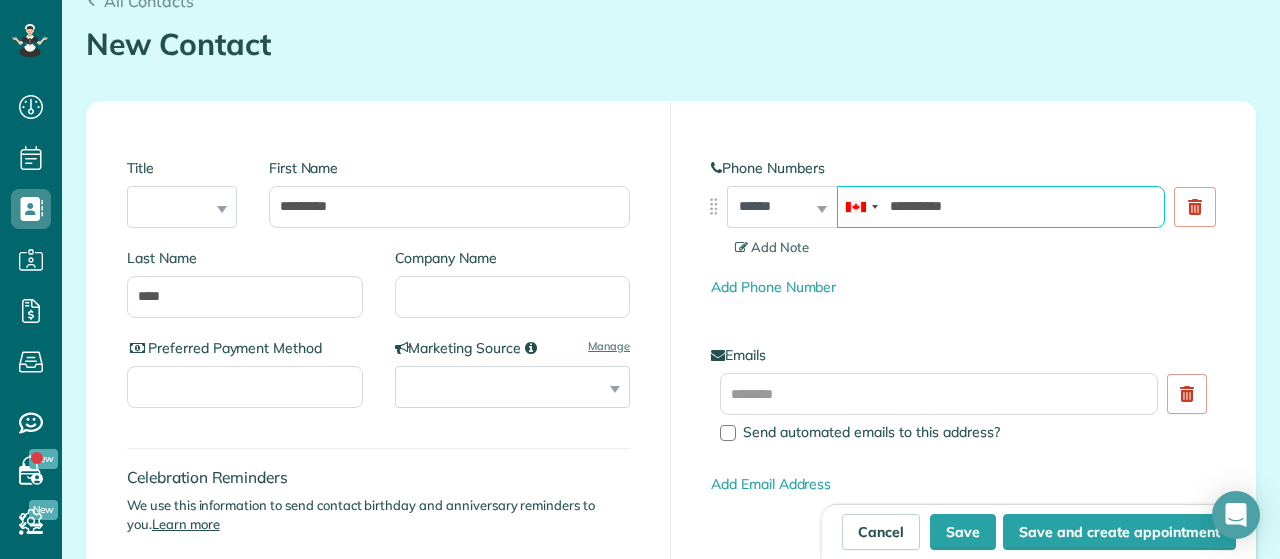 scroll, scrollTop: 240, scrollLeft: 0, axis: vertical 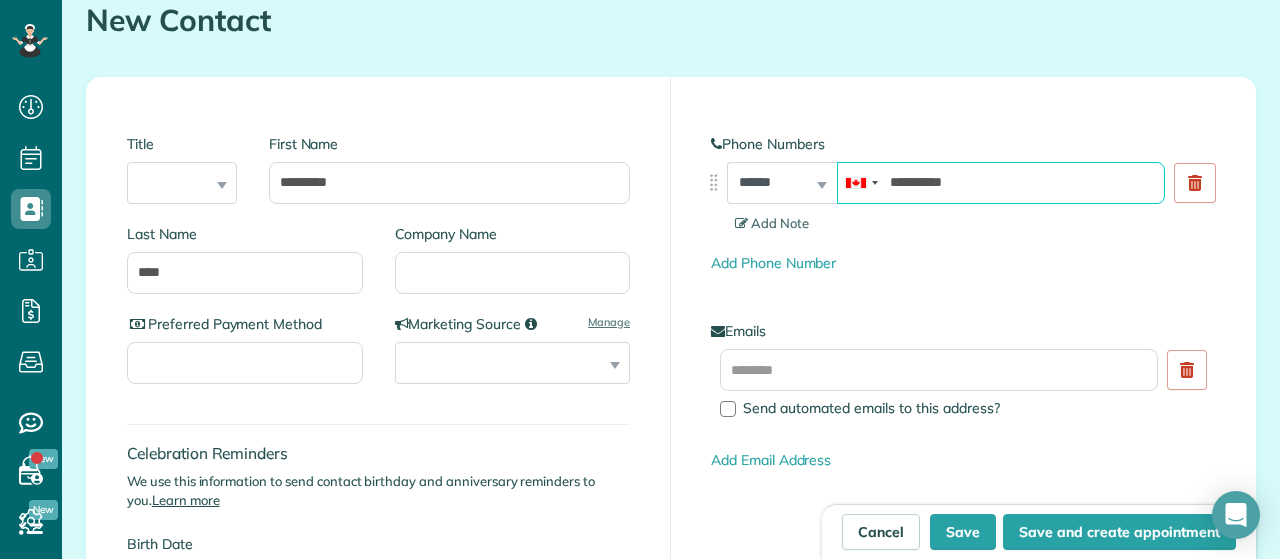 type on "**********" 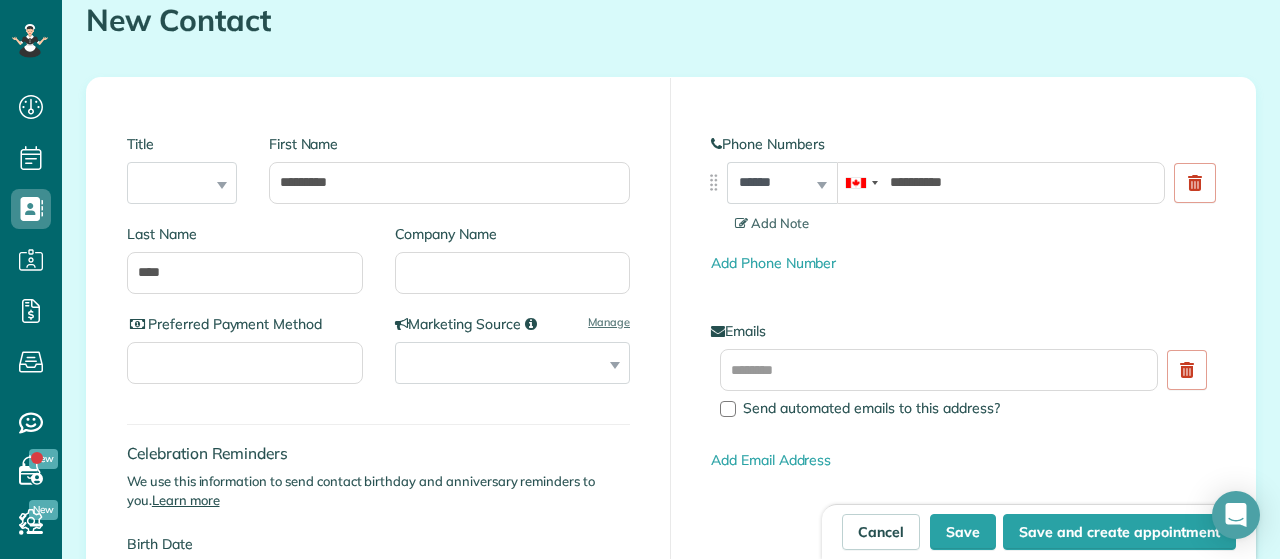 click on "**********" at bounding box center (782, 183) 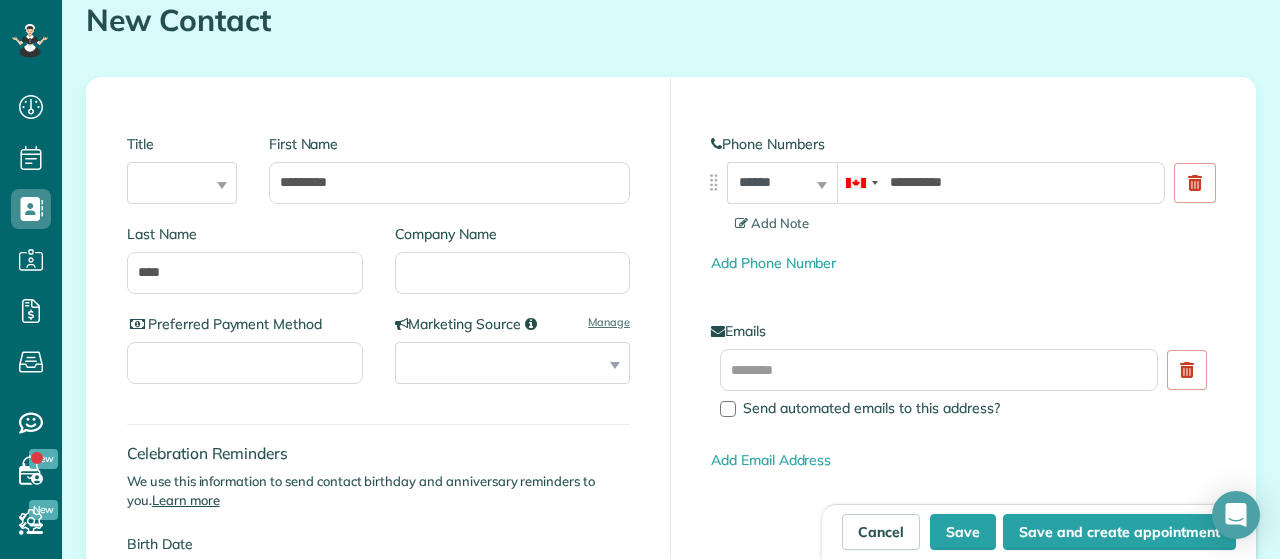 click on "**********" at bounding box center [782, 183] 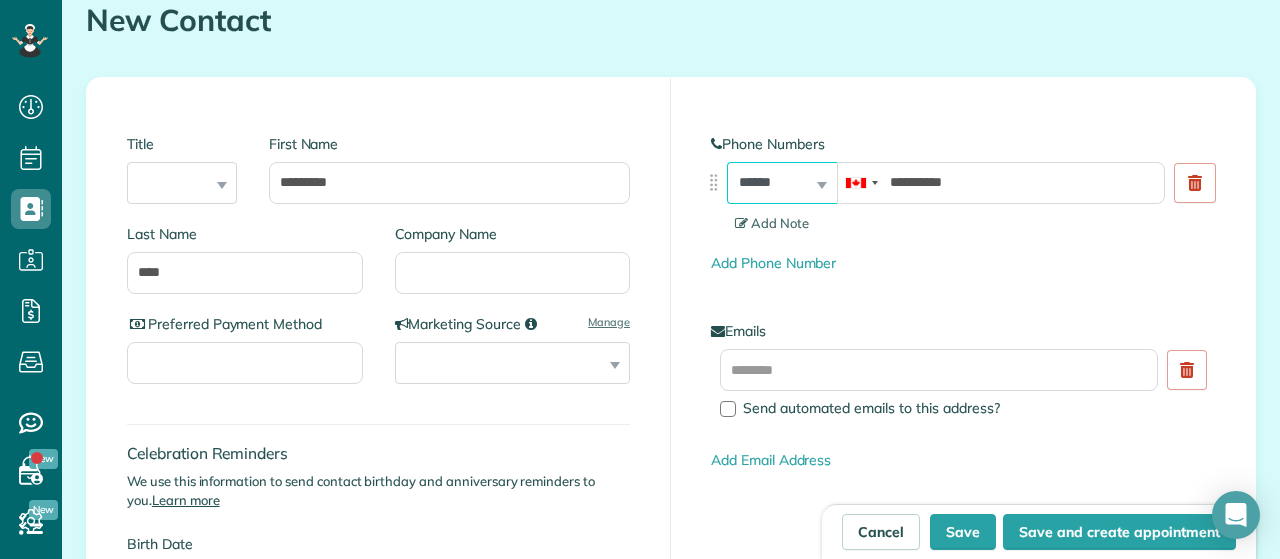 click on "**********" at bounding box center [782, 183] 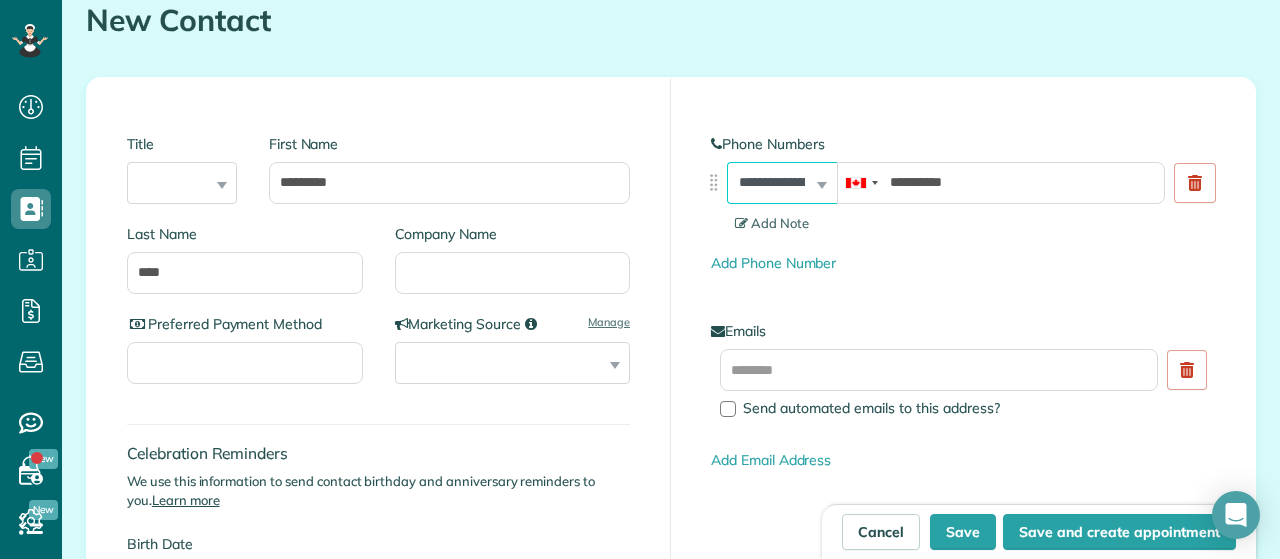 click on "**********" at bounding box center [0, 0] 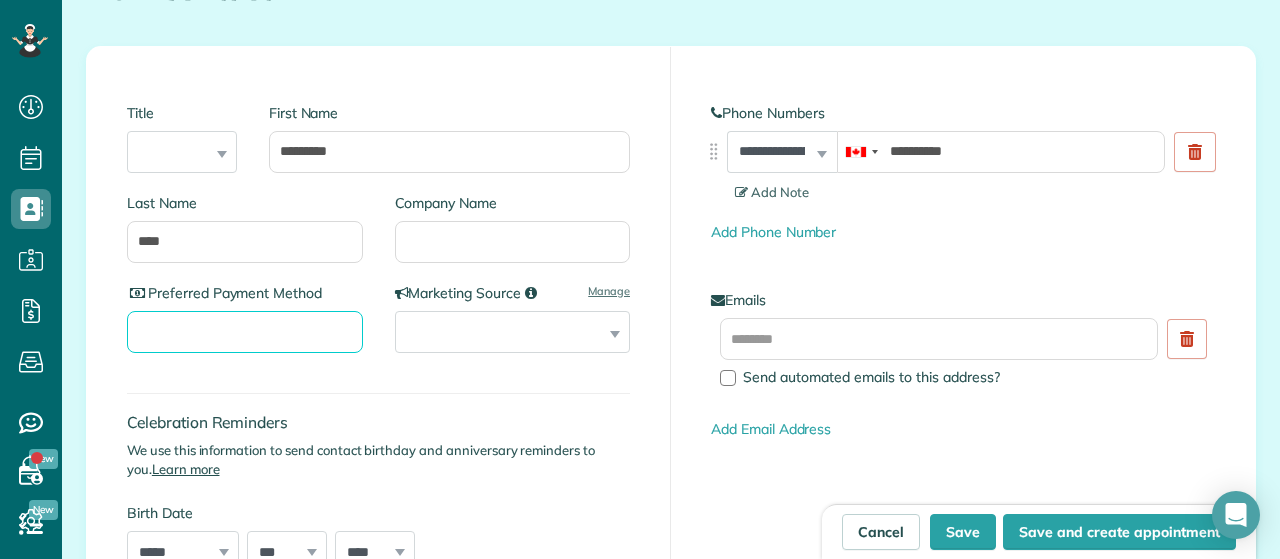 click on "Preferred Payment Method" at bounding box center [245, 332] 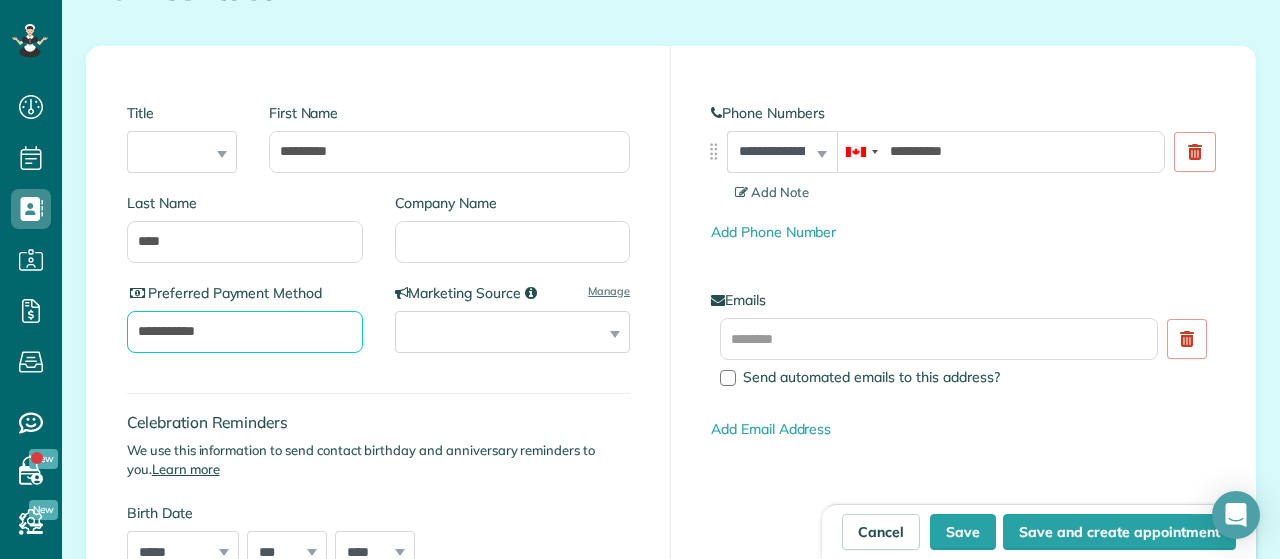 type on "**********" 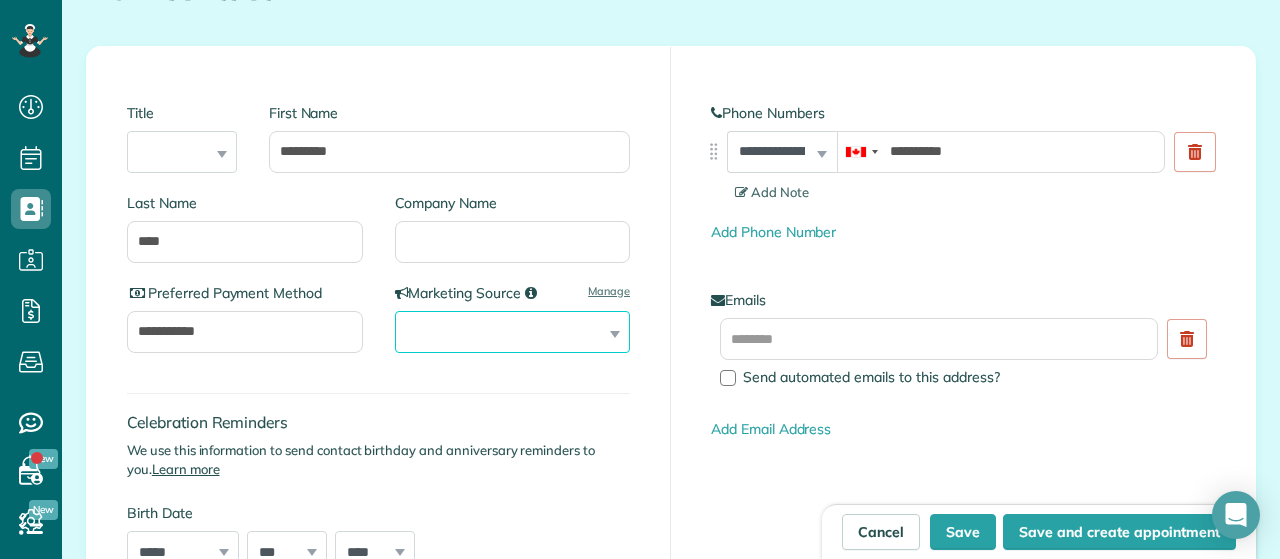 click on "**********" at bounding box center (513, 332) 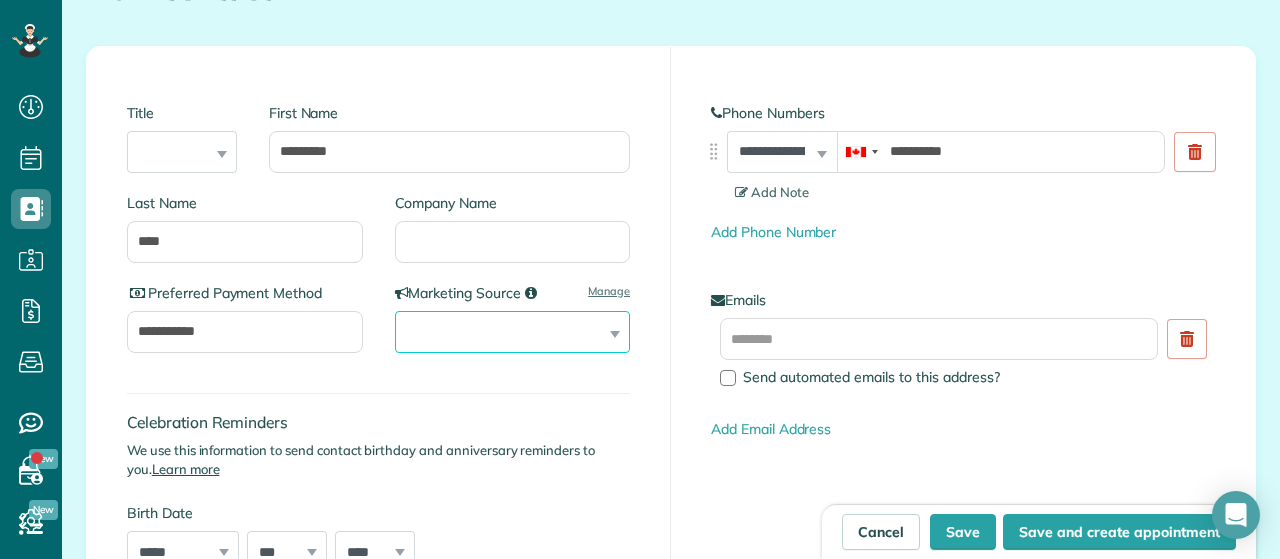 select on "******" 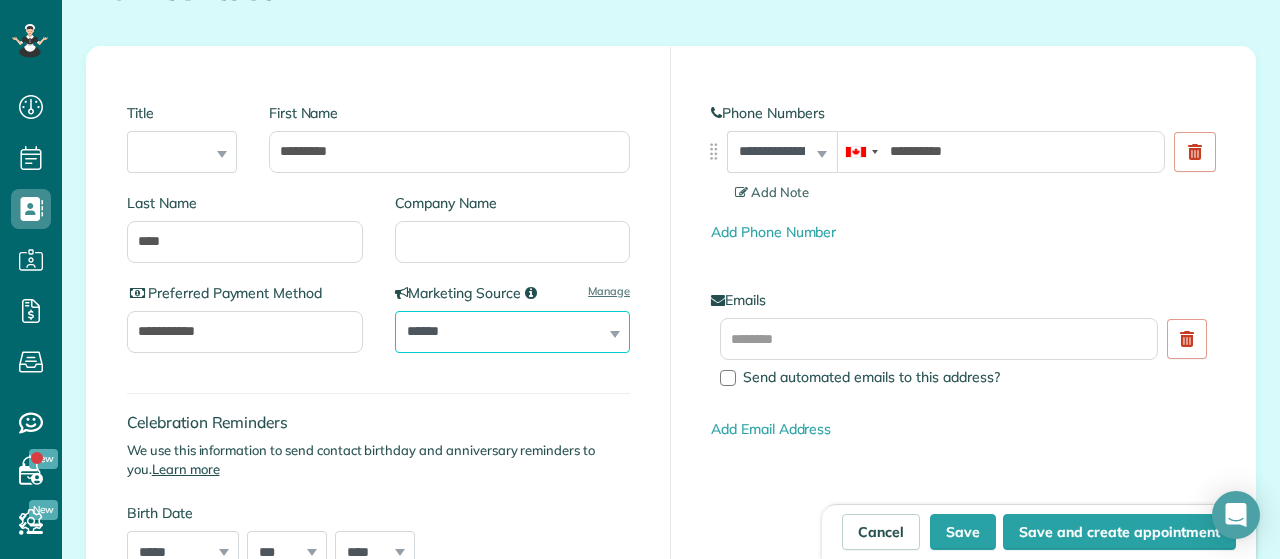 click on "******" at bounding box center [0, 0] 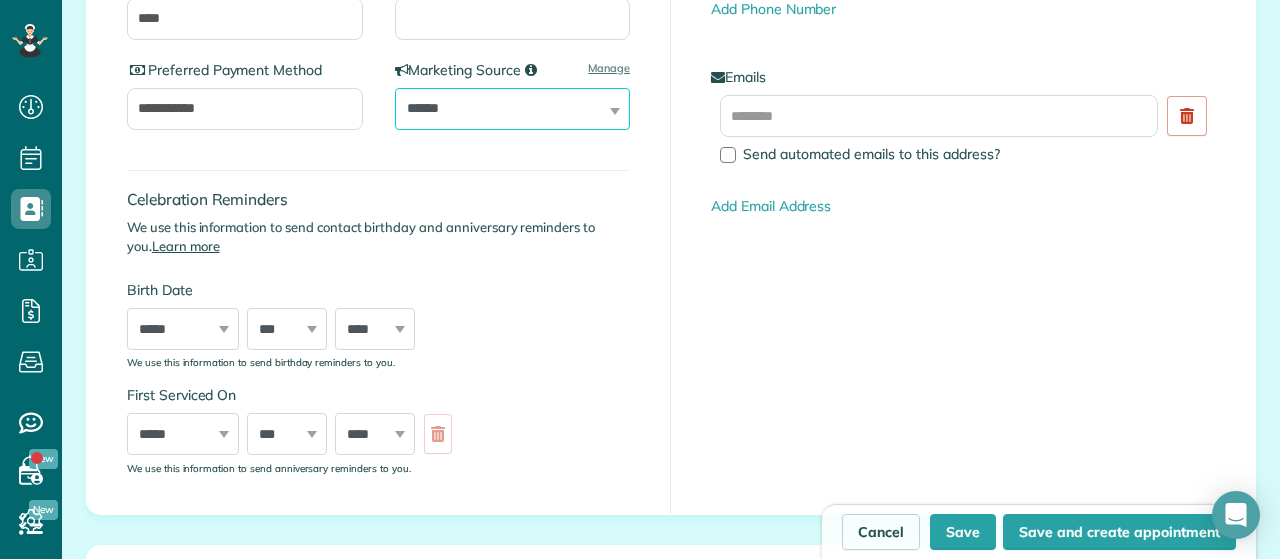 scroll, scrollTop: 464, scrollLeft: 0, axis: vertical 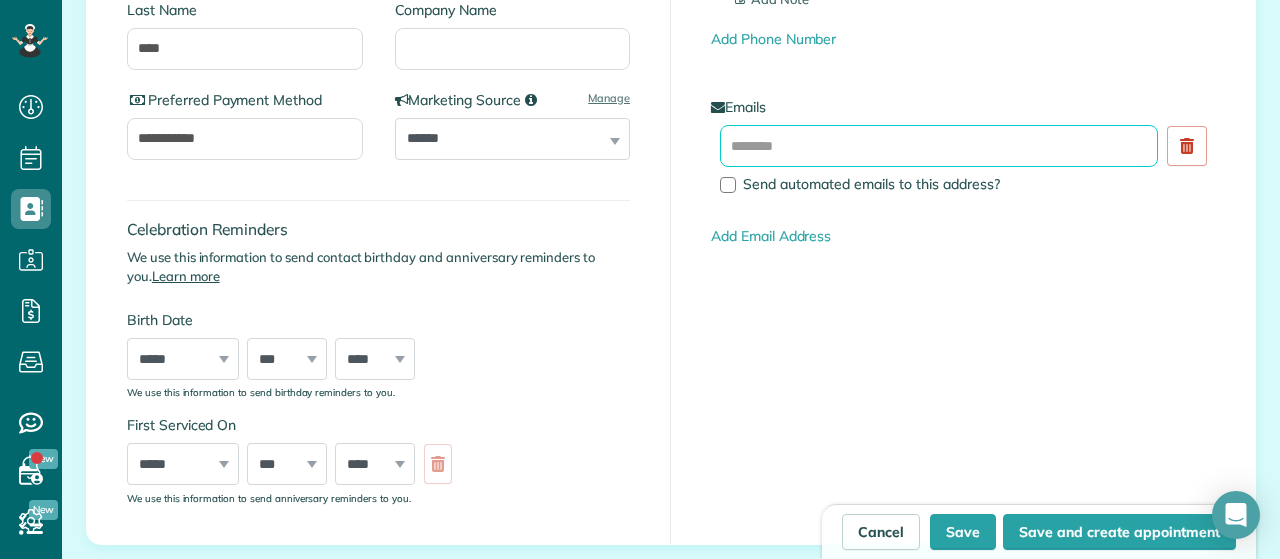 click at bounding box center (939, 146) 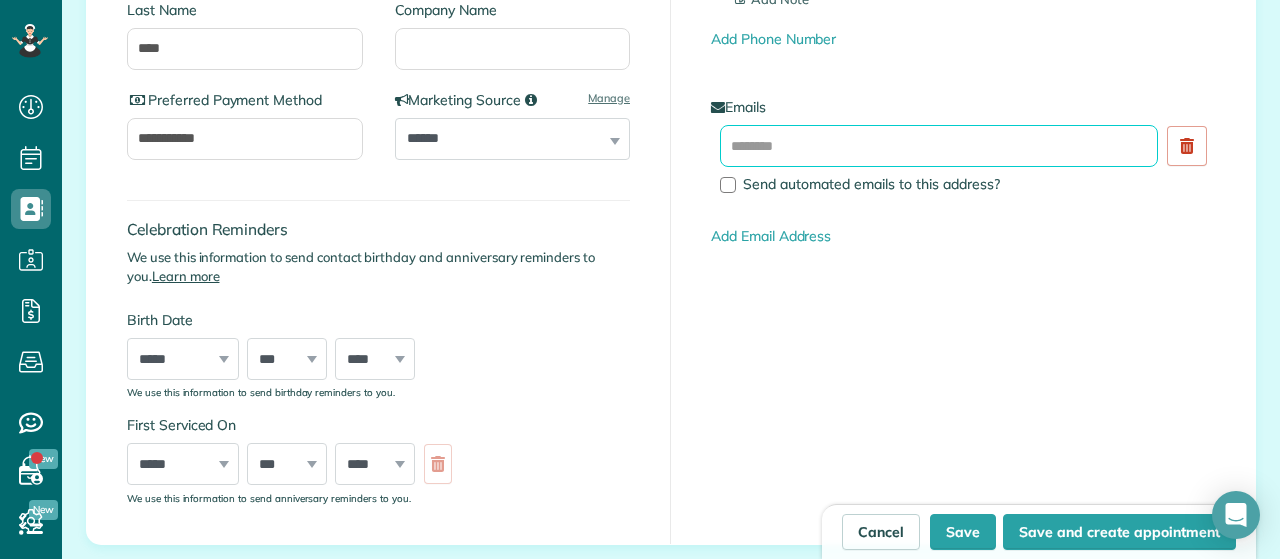 paste on "**********" 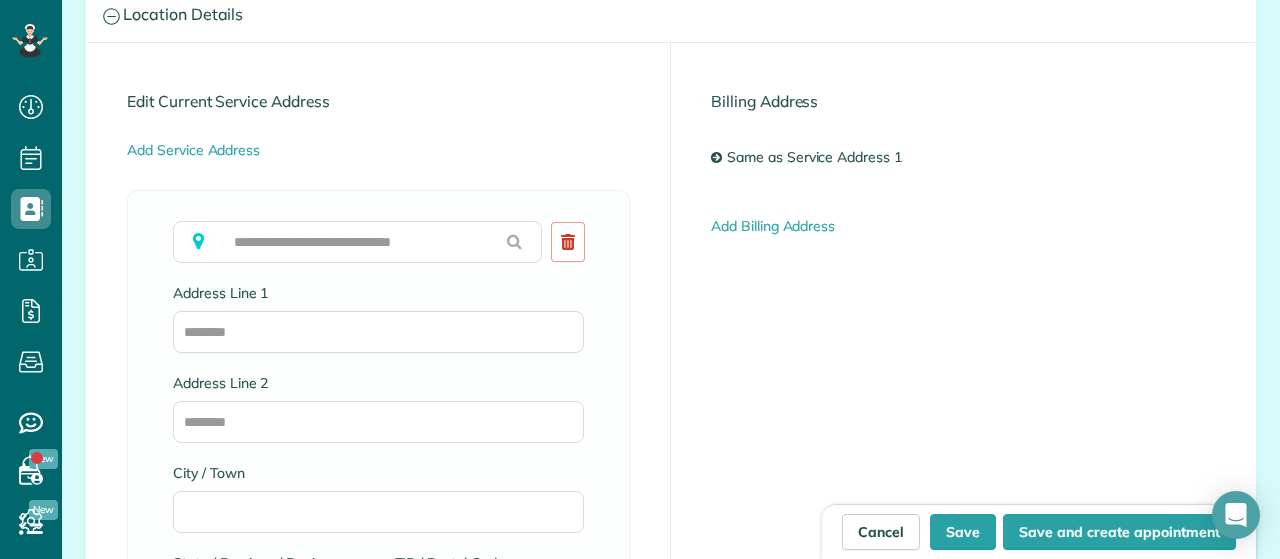 scroll, scrollTop: 1052, scrollLeft: 0, axis: vertical 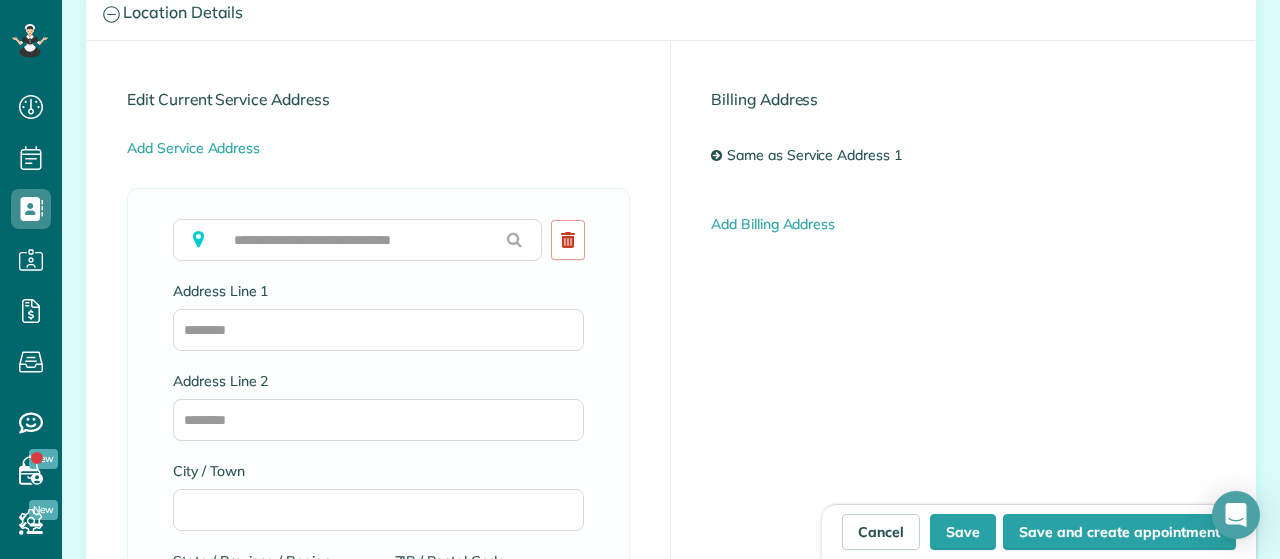 type on "**********" 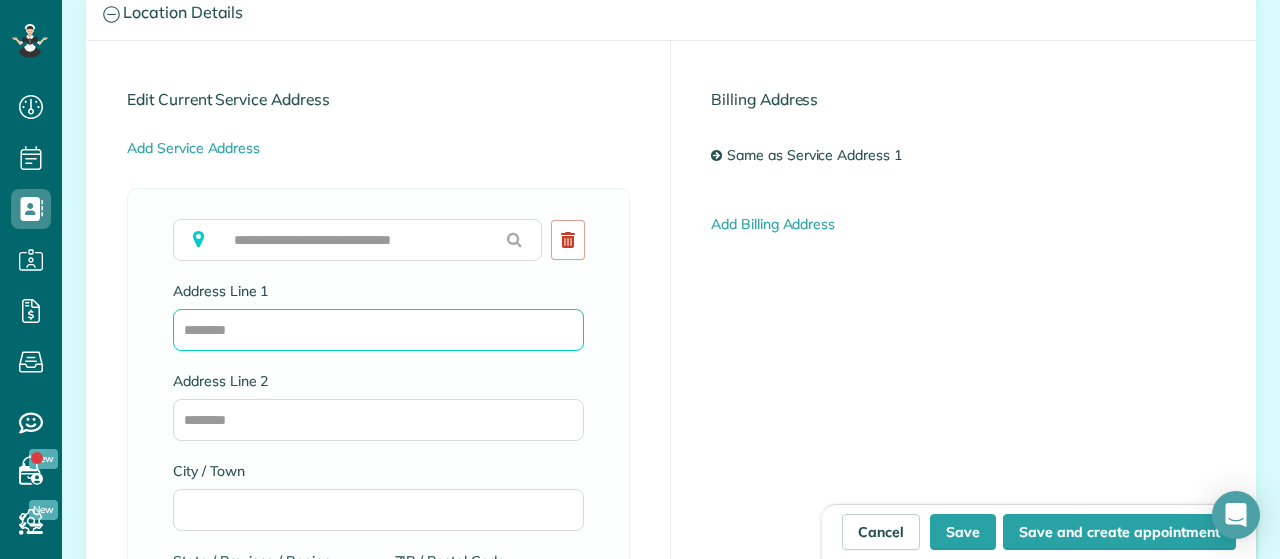 click on "Address Line 1" at bounding box center [378, 330] 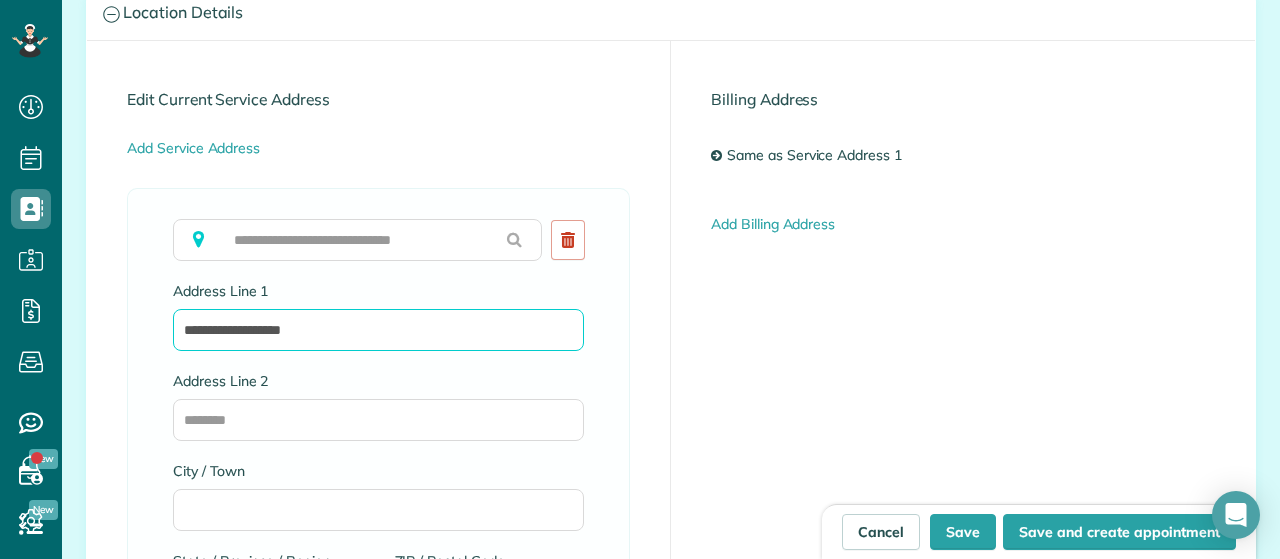 scroll, scrollTop: 1131, scrollLeft: 0, axis: vertical 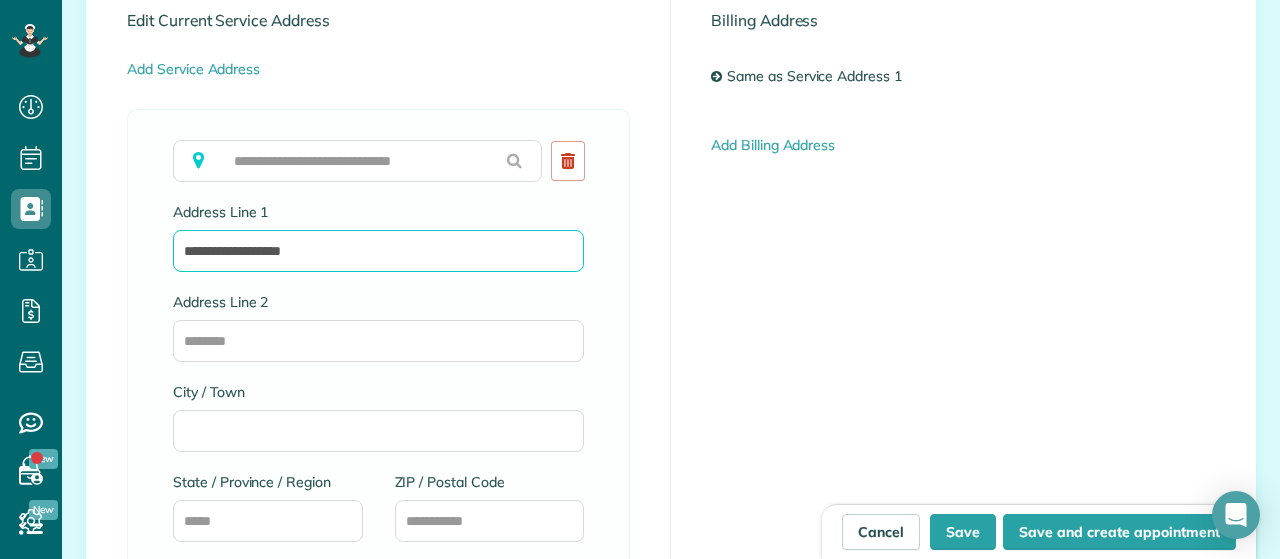 type on "**********" 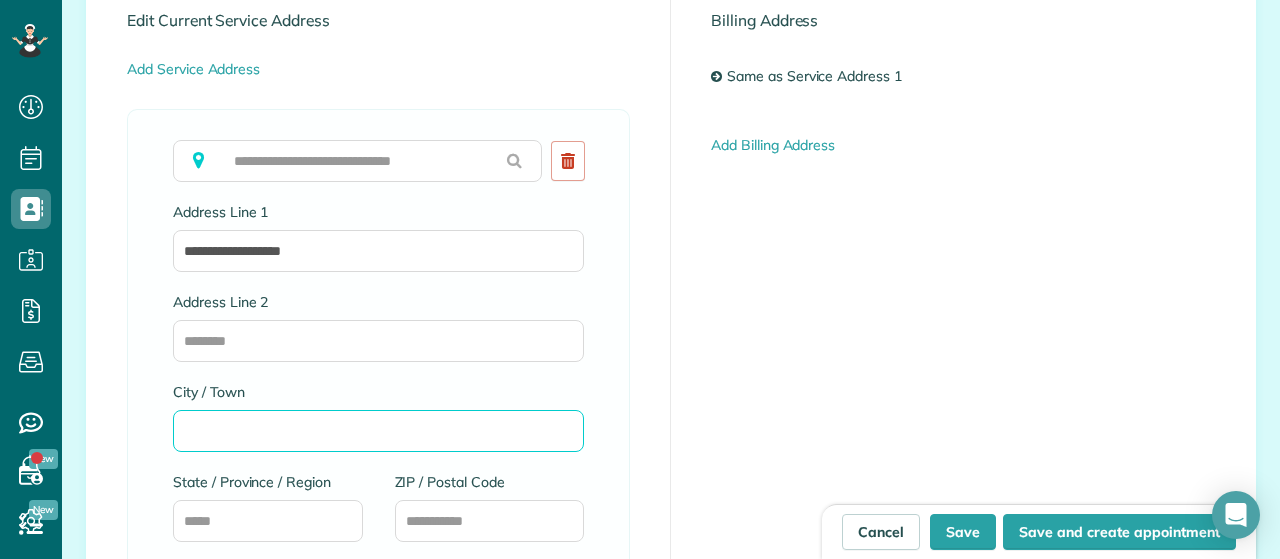 click on "City / Town" at bounding box center [378, 431] 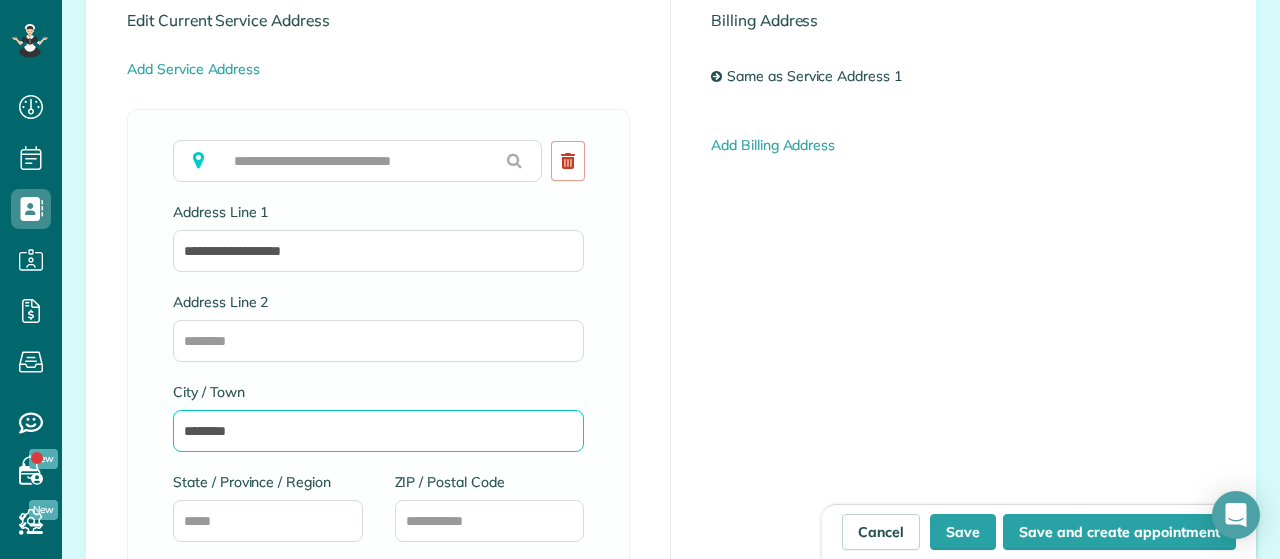 scroll, scrollTop: 1218, scrollLeft: 0, axis: vertical 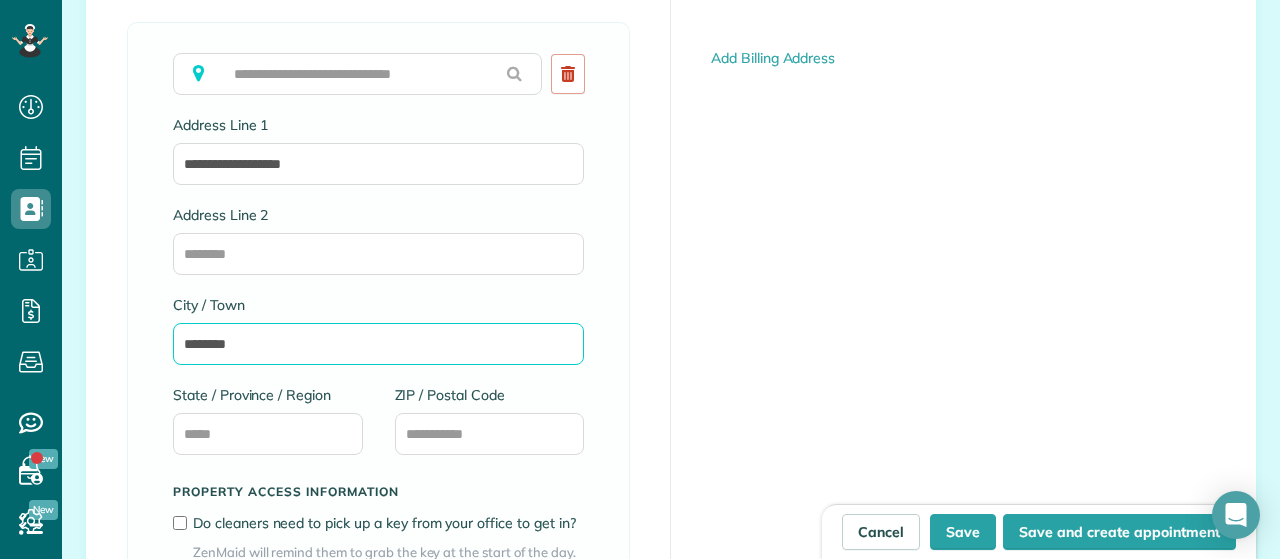 type on "********" 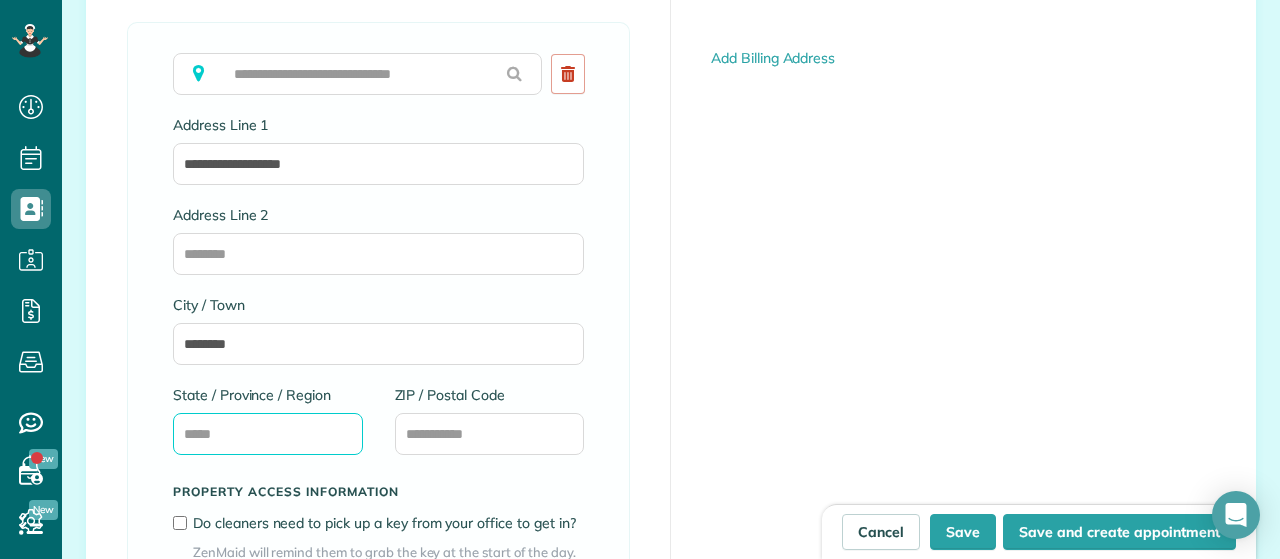 click on "State / Province / Region" at bounding box center [268, 434] 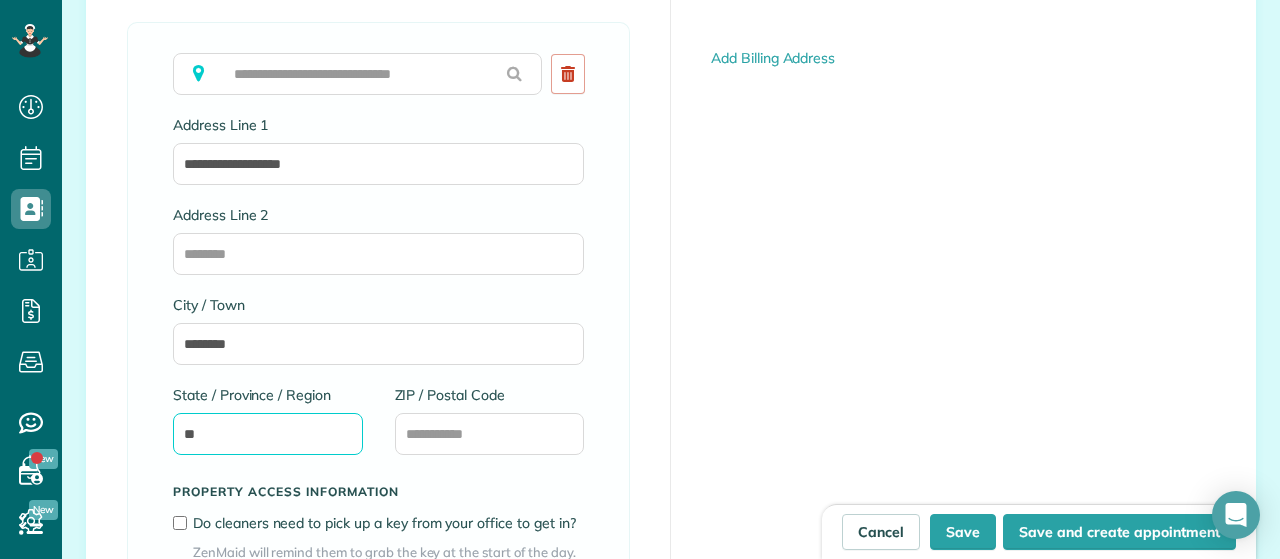 type on "**" 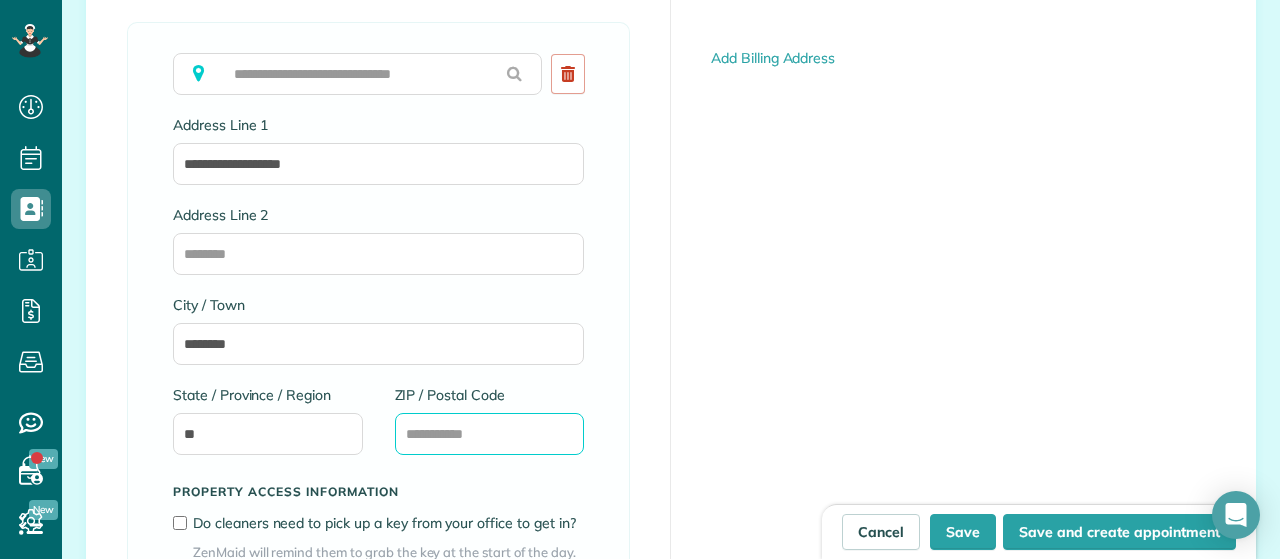 click on "ZIP / Postal Code" at bounding box center (490, 434) 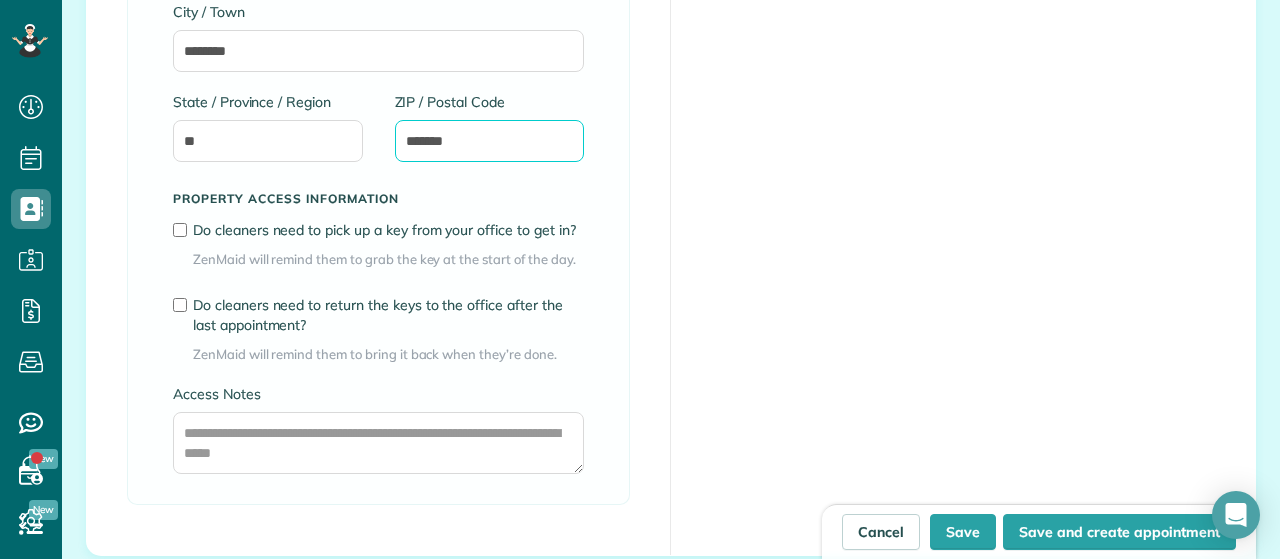 scroll, scrollTop: 1512, scrollLeft: 0, axis: vertical 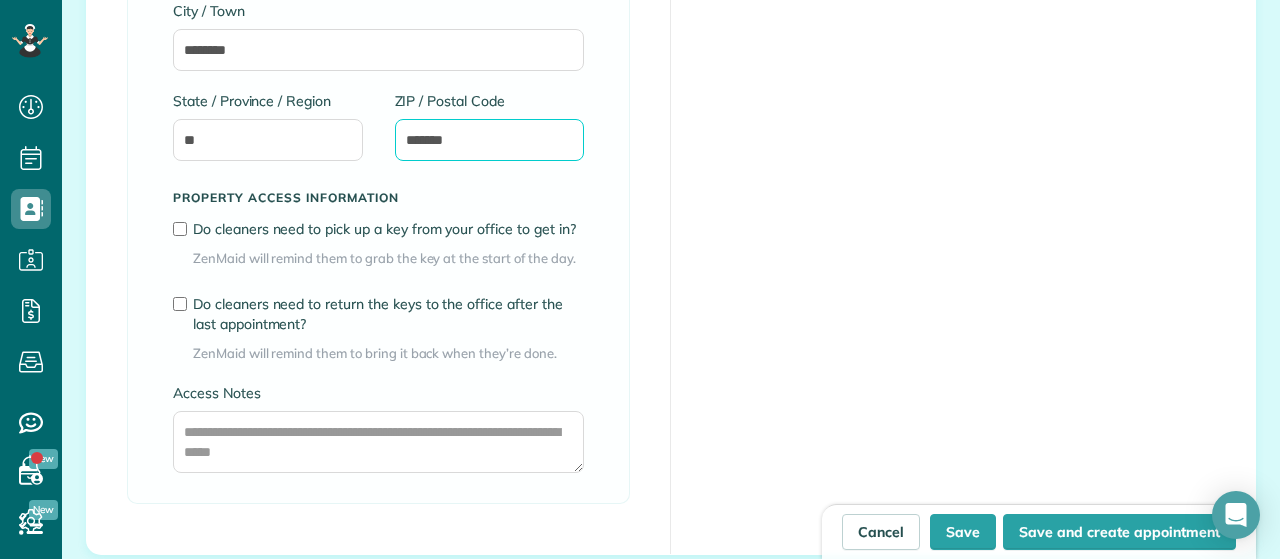 type on "*******" 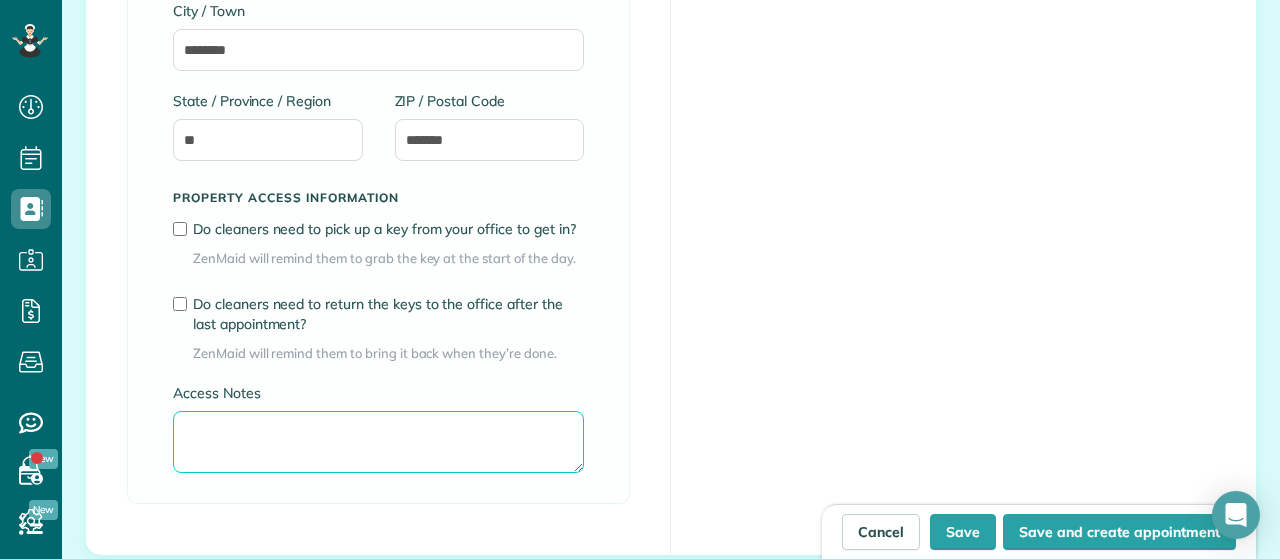 click on "Access Notes" at bounding box center (378, 442) 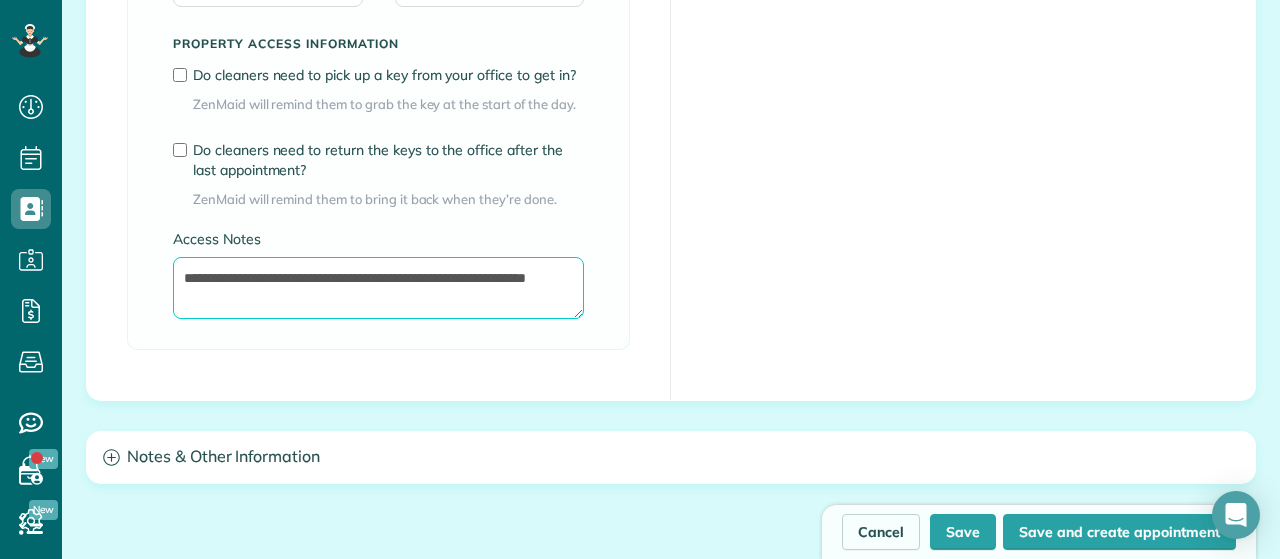 scroll, scrollTop: 1728, scrollLeft: 0, axis: vertical 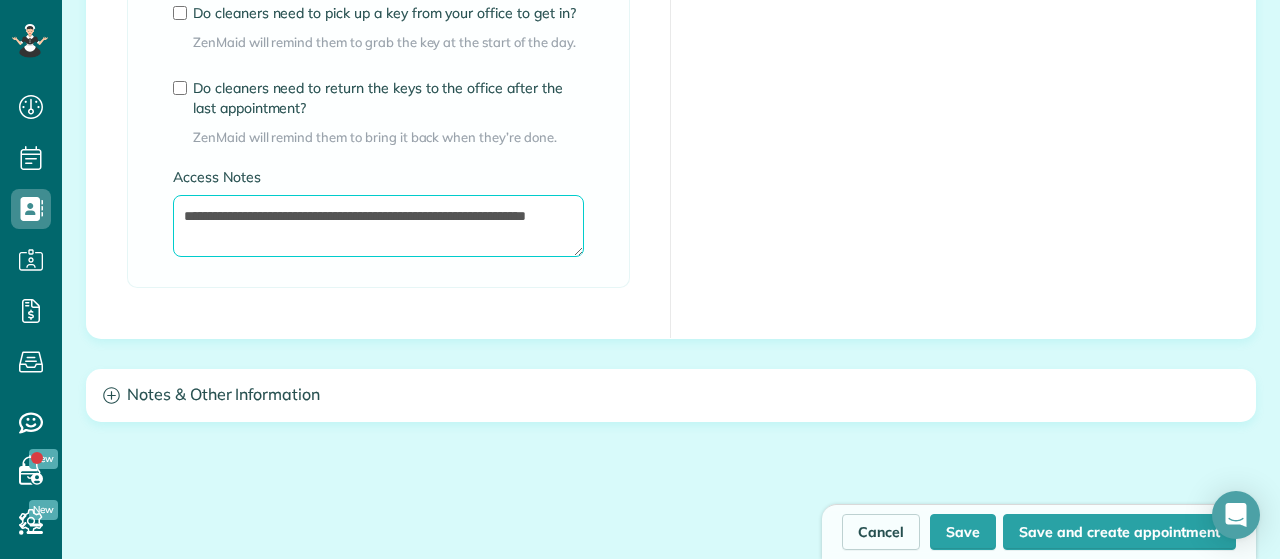 type on "**********" 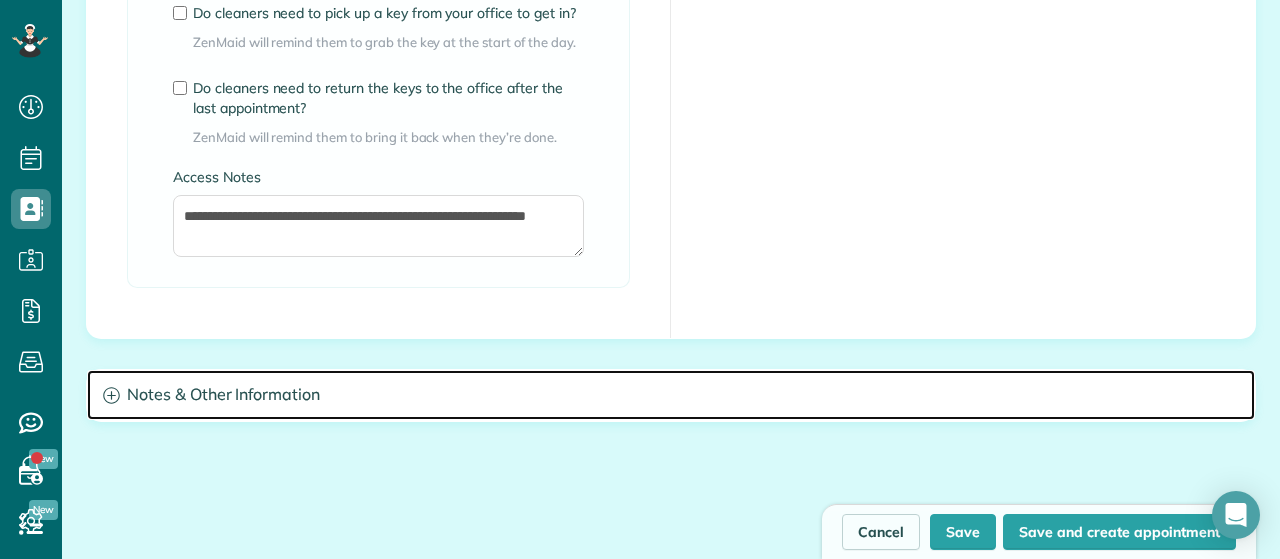 click 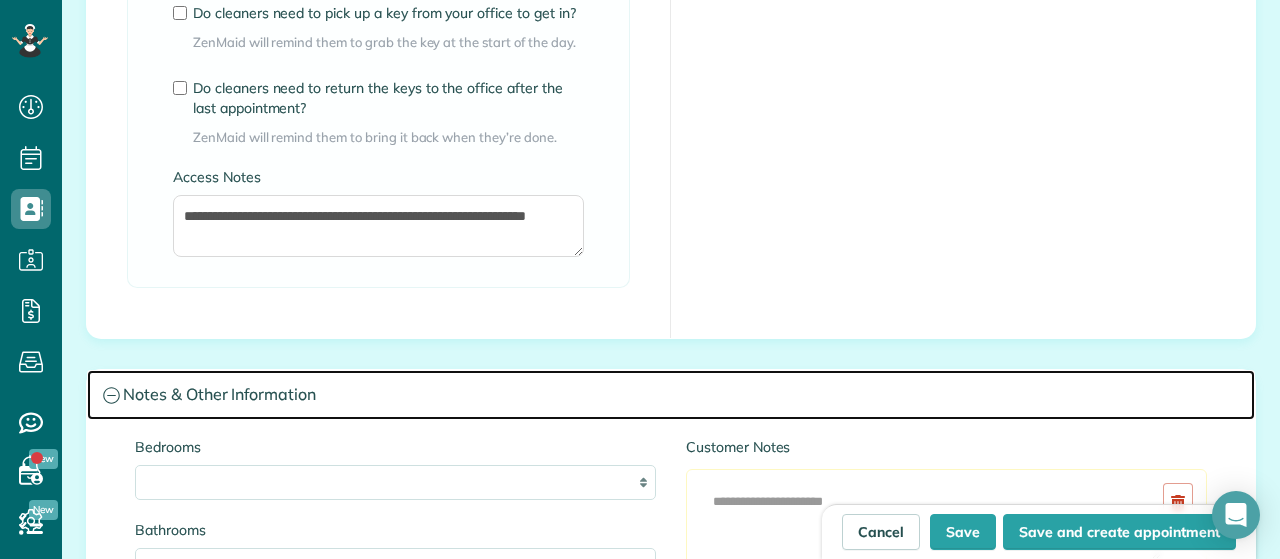 scroll, scrollTop: 1800, scrollLeft: 0, axis: vertical 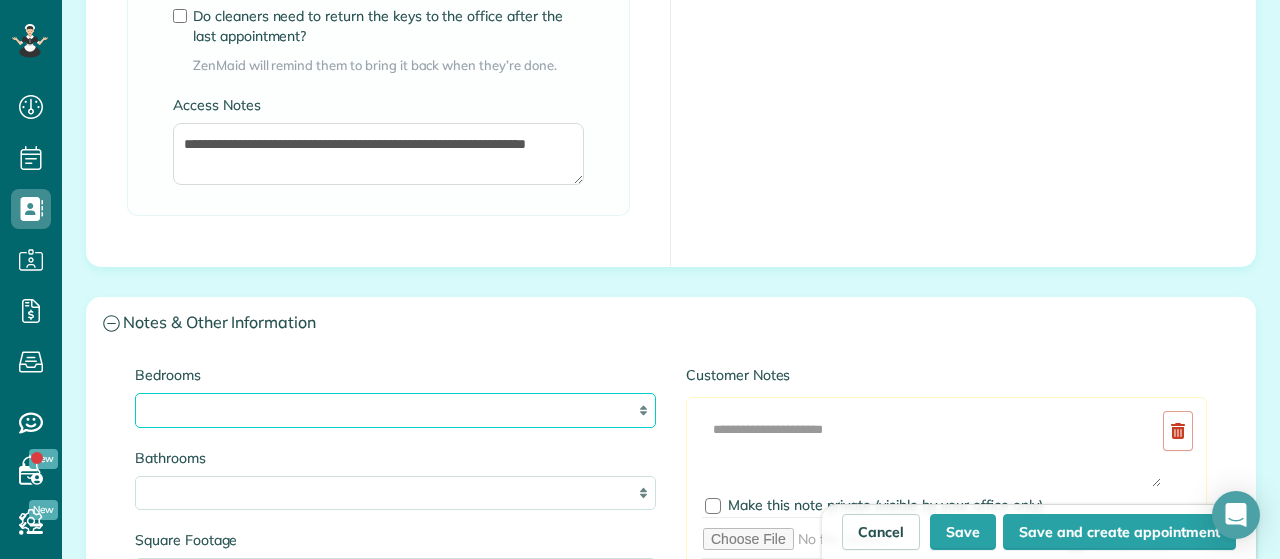 select on "*" 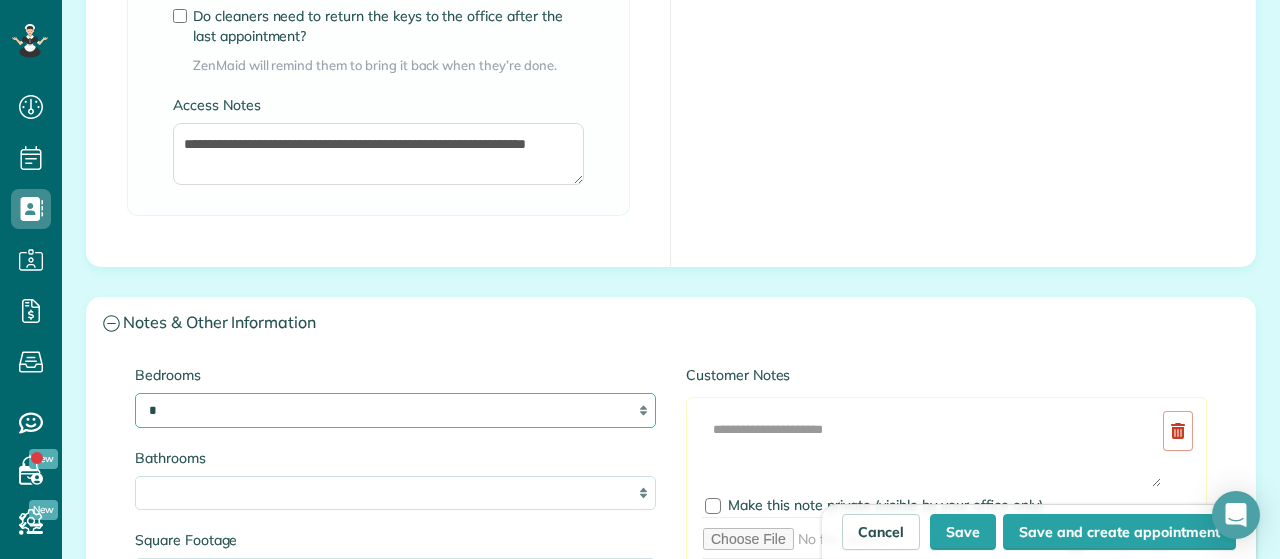 click on "*" at bounding box center [0, 0] 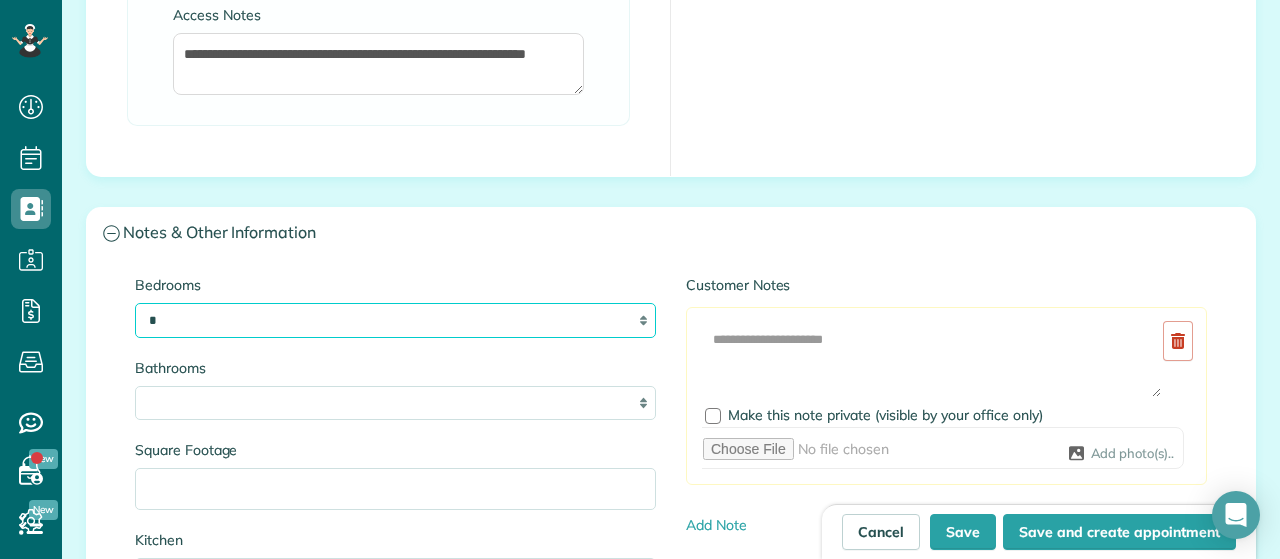 scroll, scrollTop: 1891, scrollLeft: 0, axis: vertical 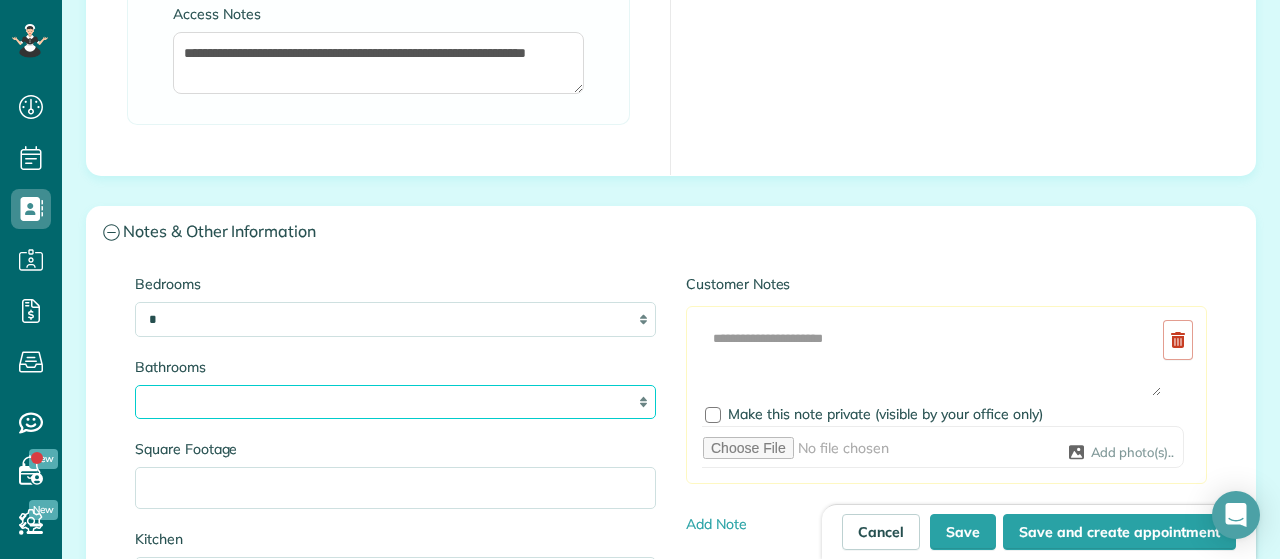 click on "*
***
*
***
*
***
*
***
**" at bounding box center [395, 402] 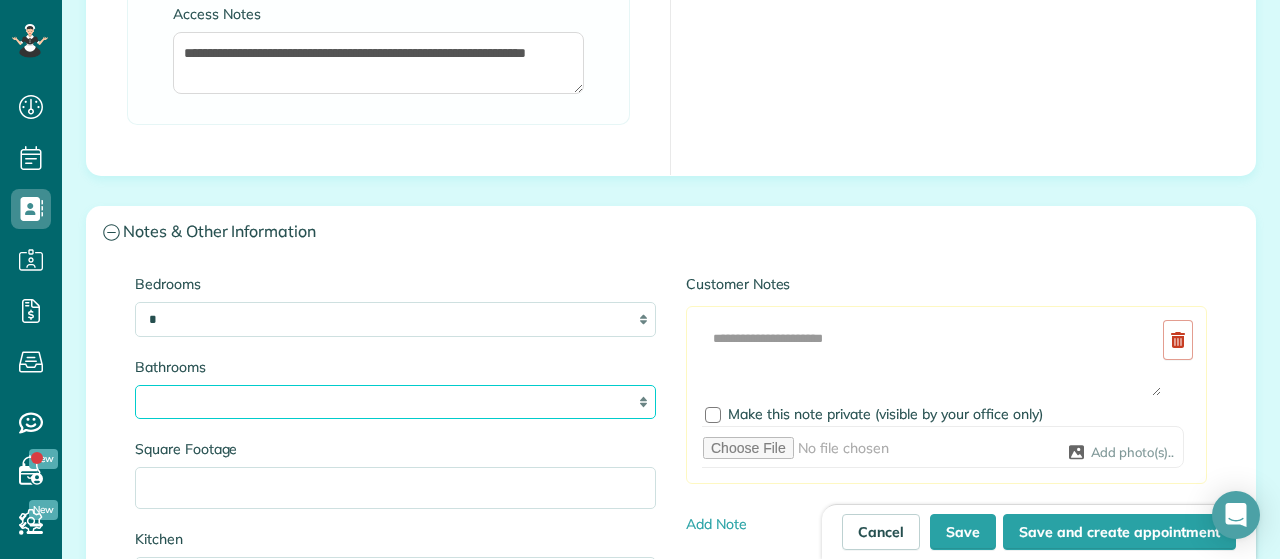 select on "*" 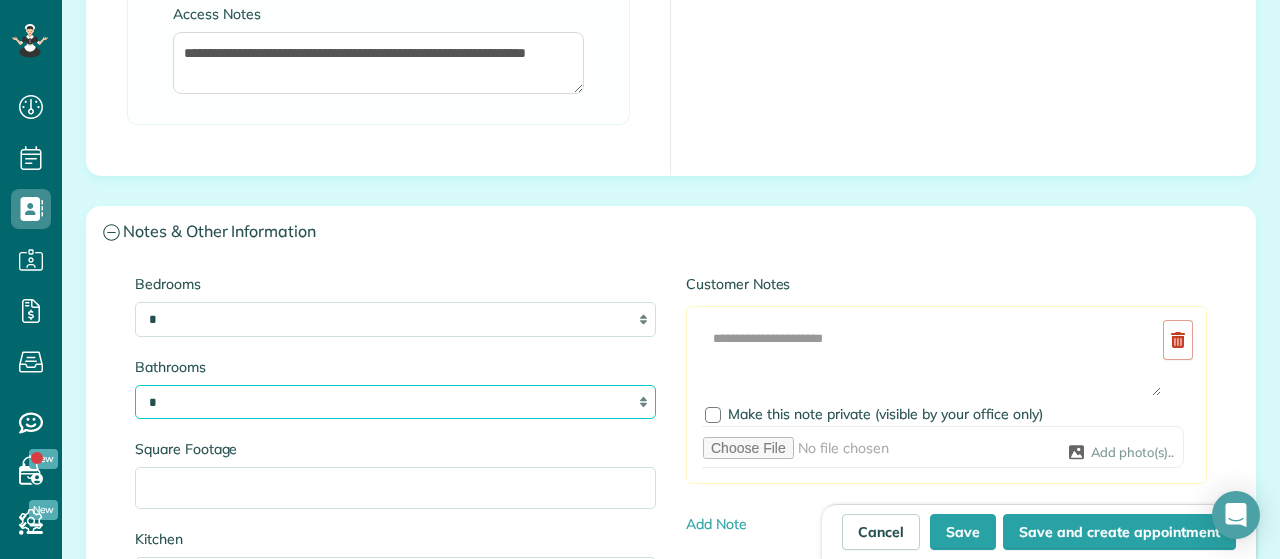 click on "*" at bounding box center (0, 0) 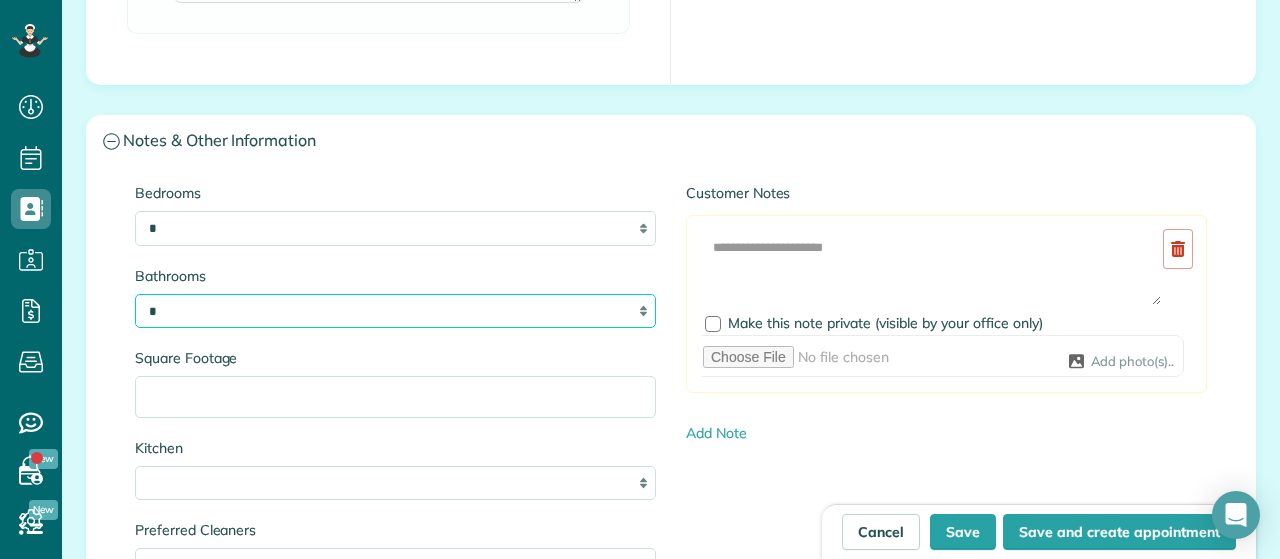 scroll, scrollTop: 1986, scrollLeft: 0, axis: vertical 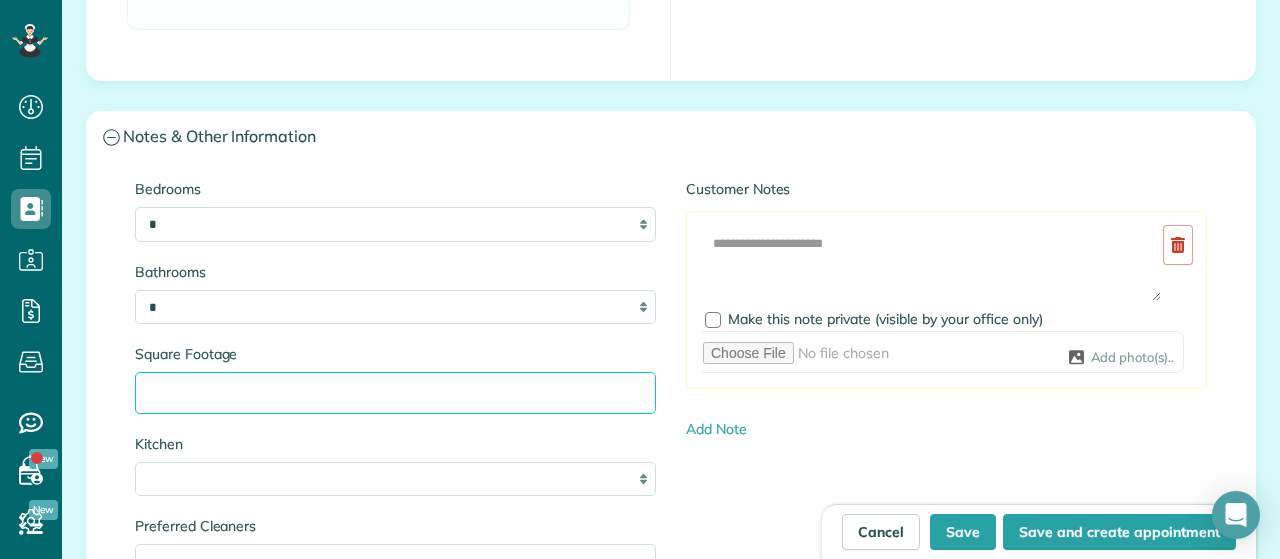 click on "Square Footage" at bounding box center [395, 393] 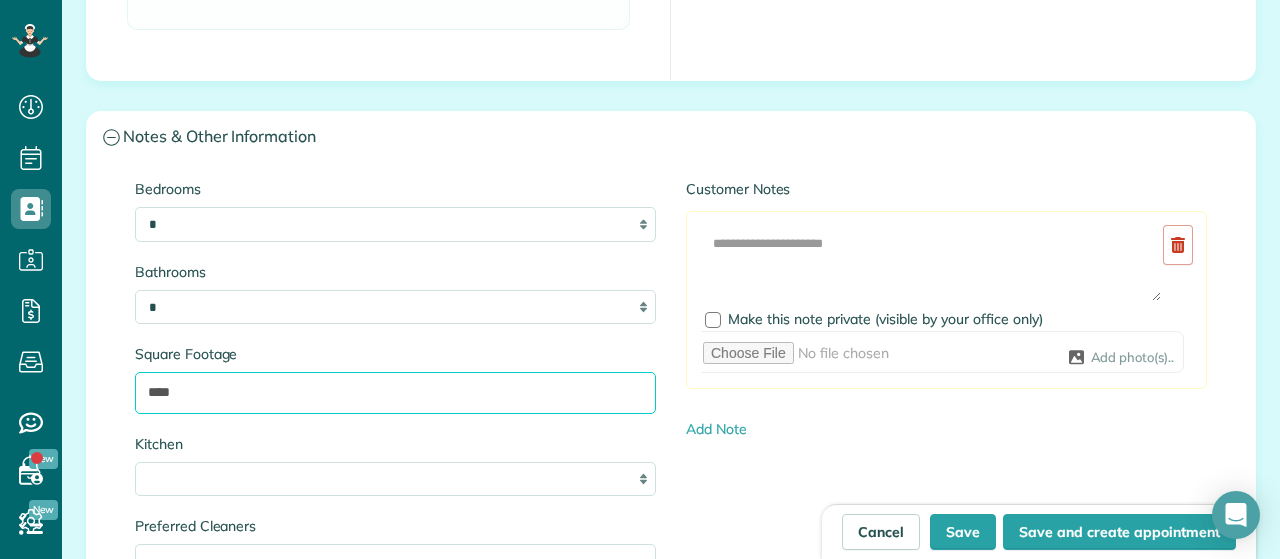 type on "****" 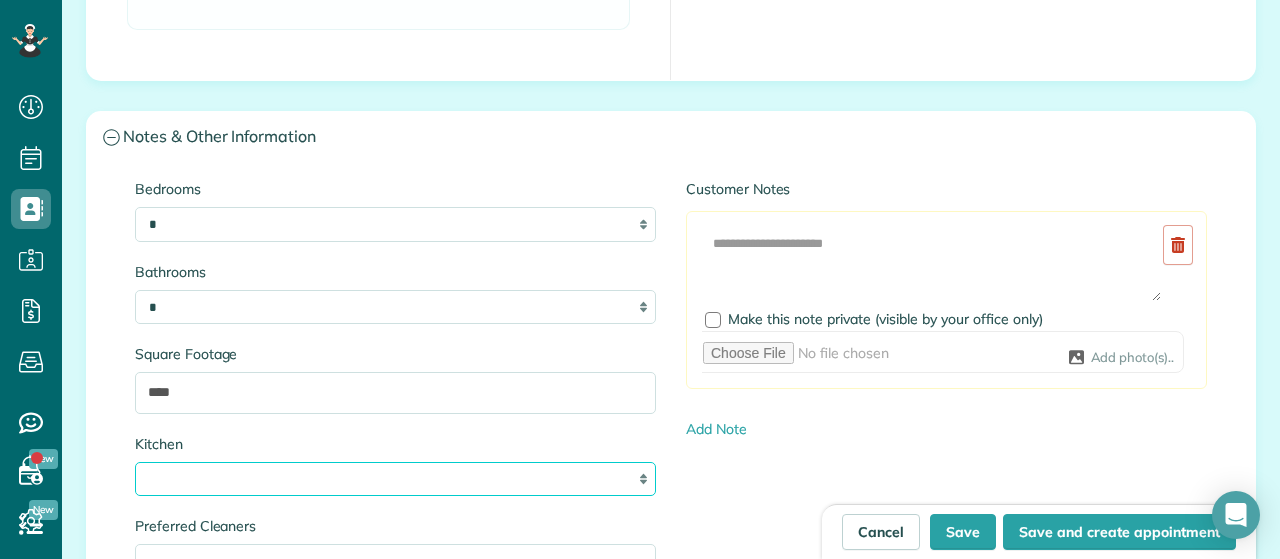 click on "*
*
*
*" at bounding box center [395, 479] 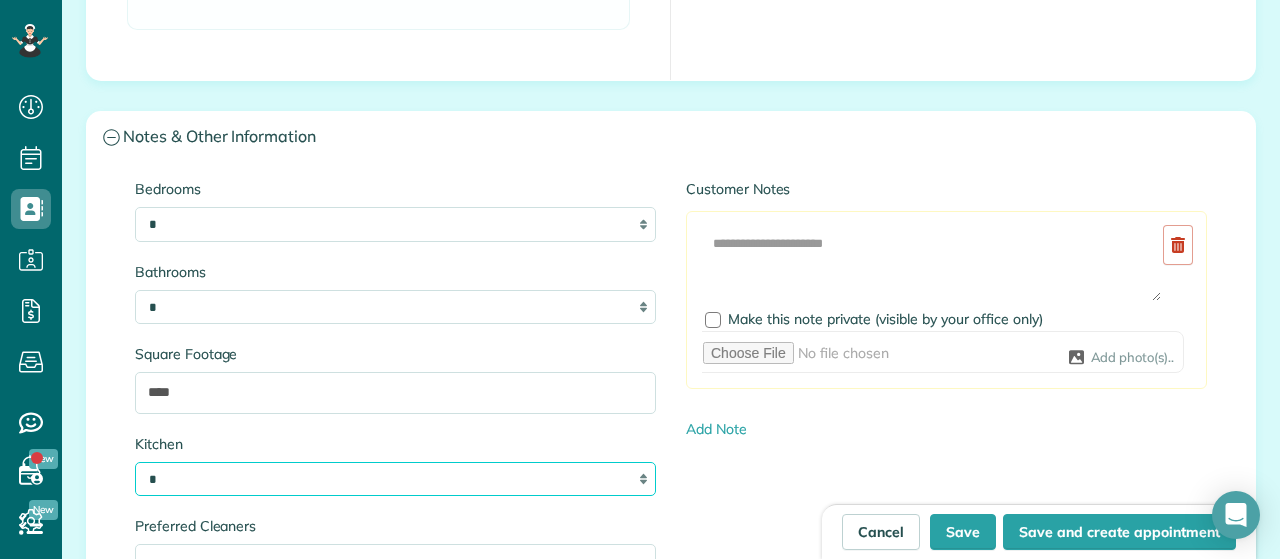 click on "*" at bounding box center [0, 0] 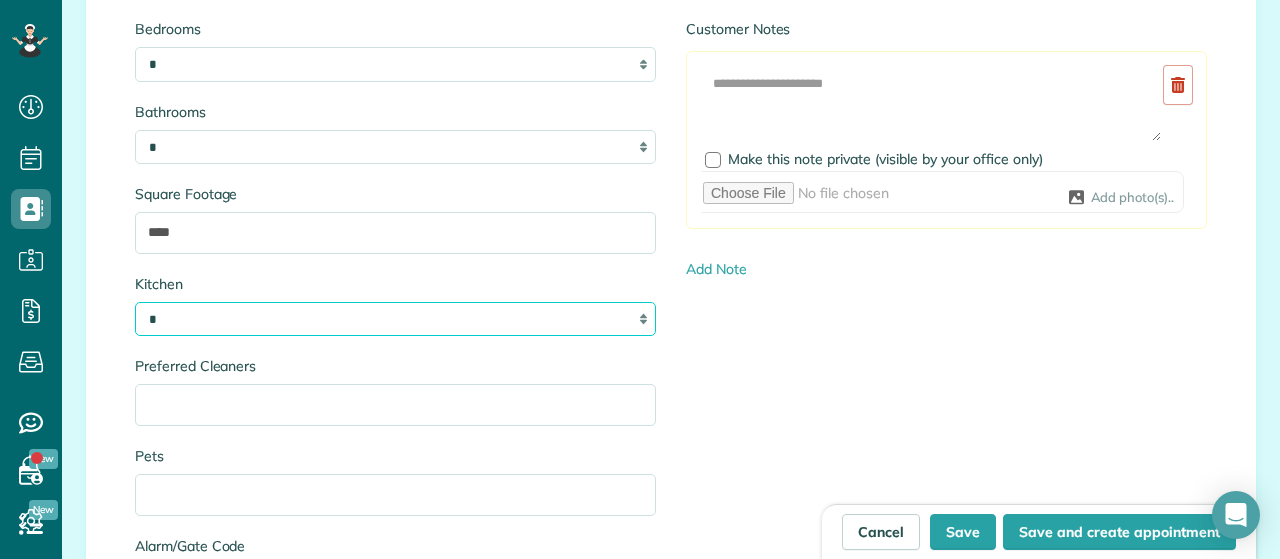 scroll, scrollTop: 2222, scrollLeft: 0, axis: vertical 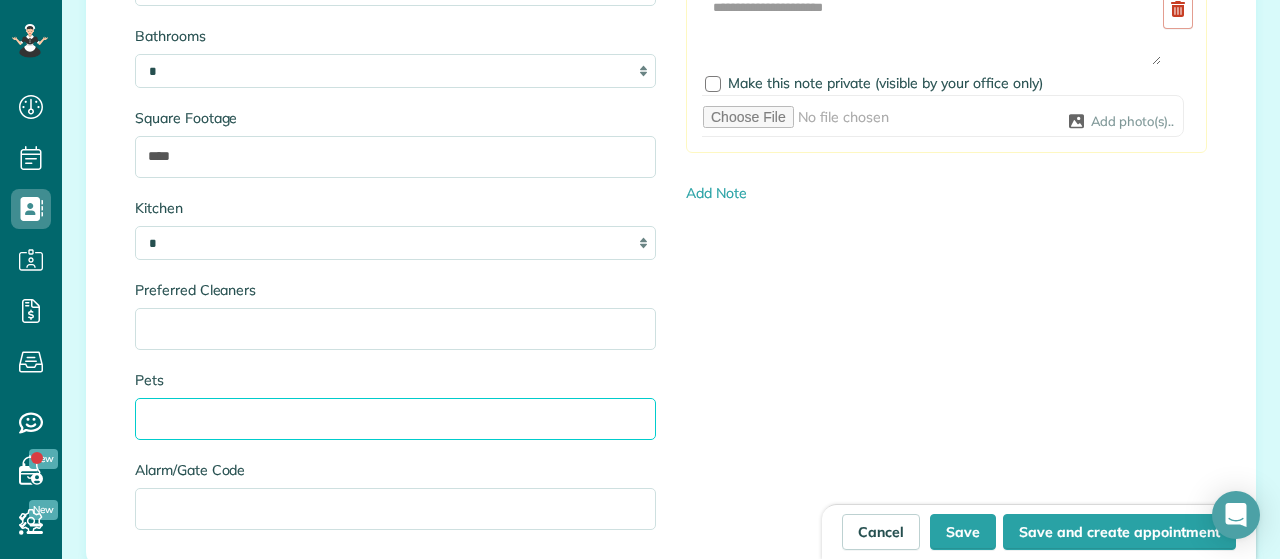click on "Pets" at bounding box center [395, 419] 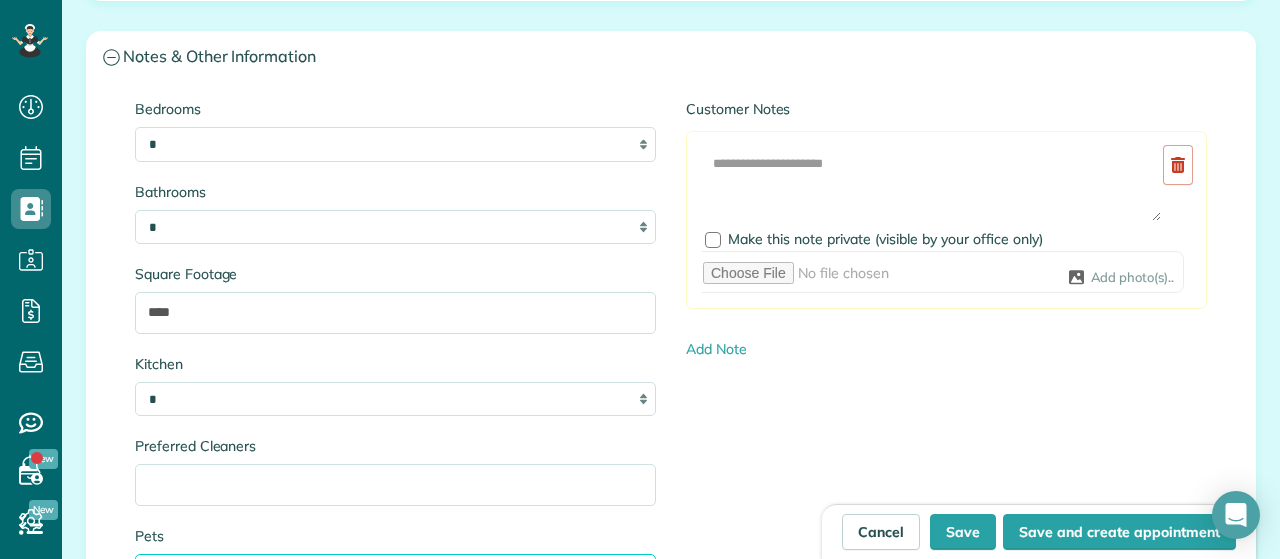 scroll, scrollTop: 2057, scrollLeft: 0, axis: vertical 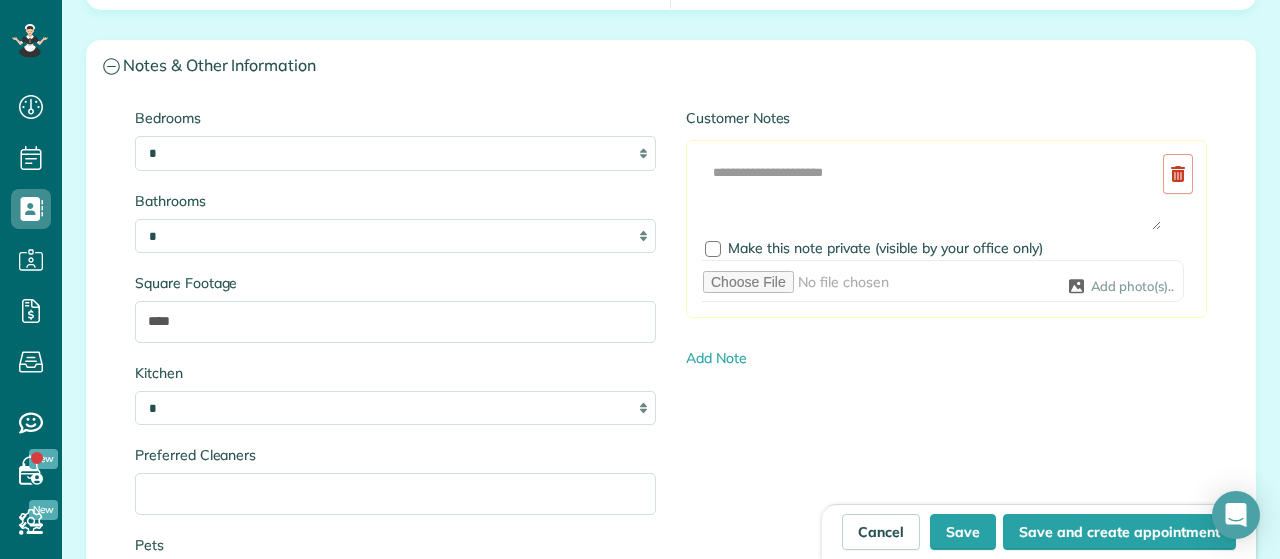 type on "**********" 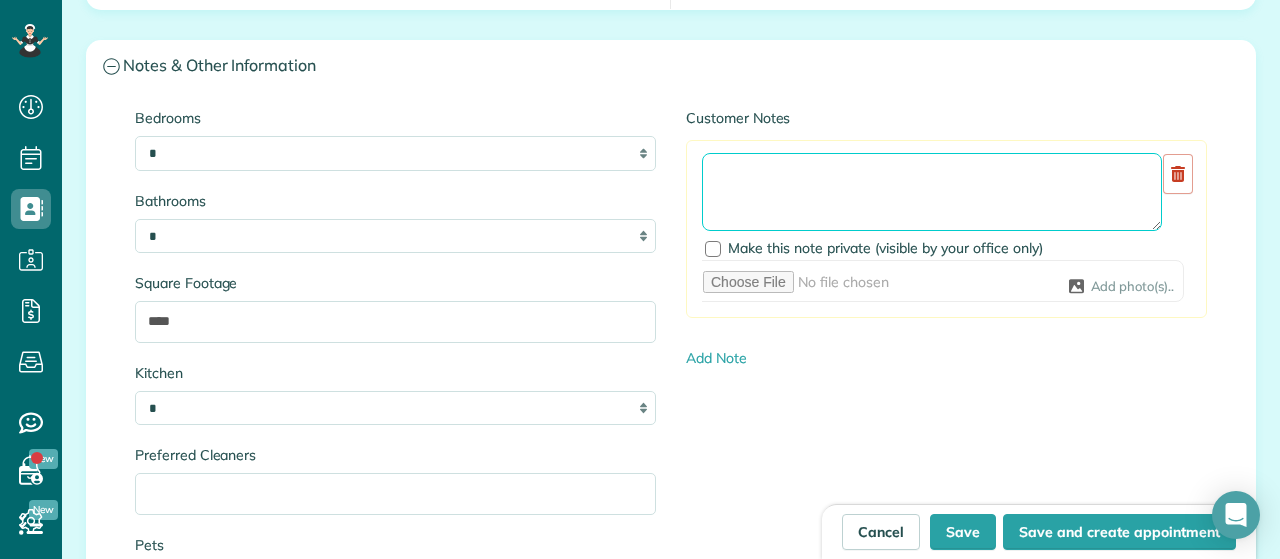 click at bounding box center (932, 192) 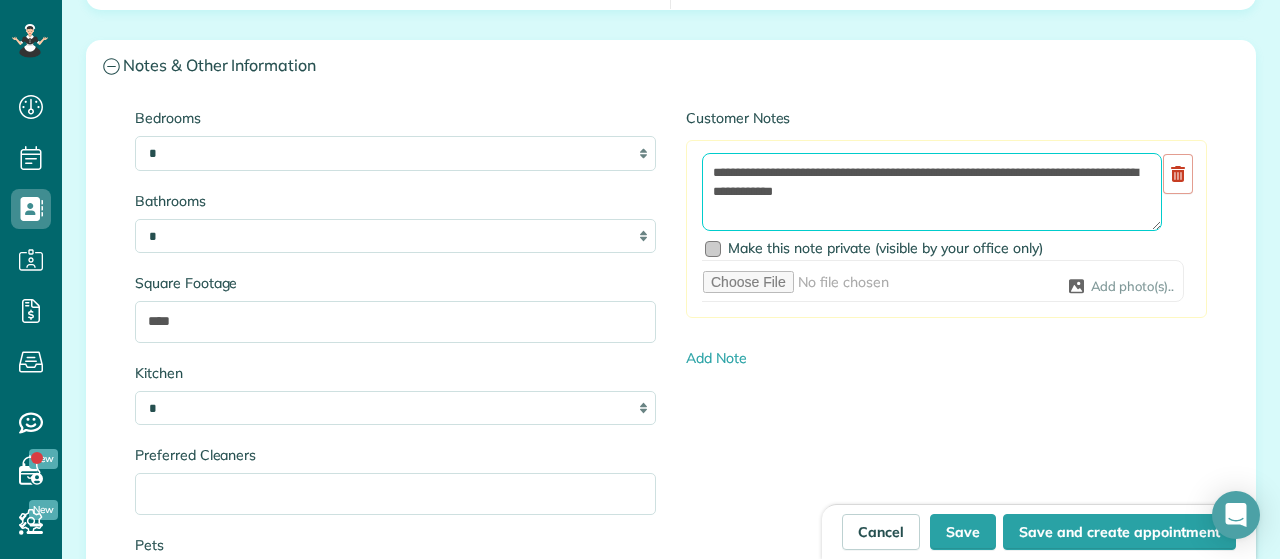 type on "**********" 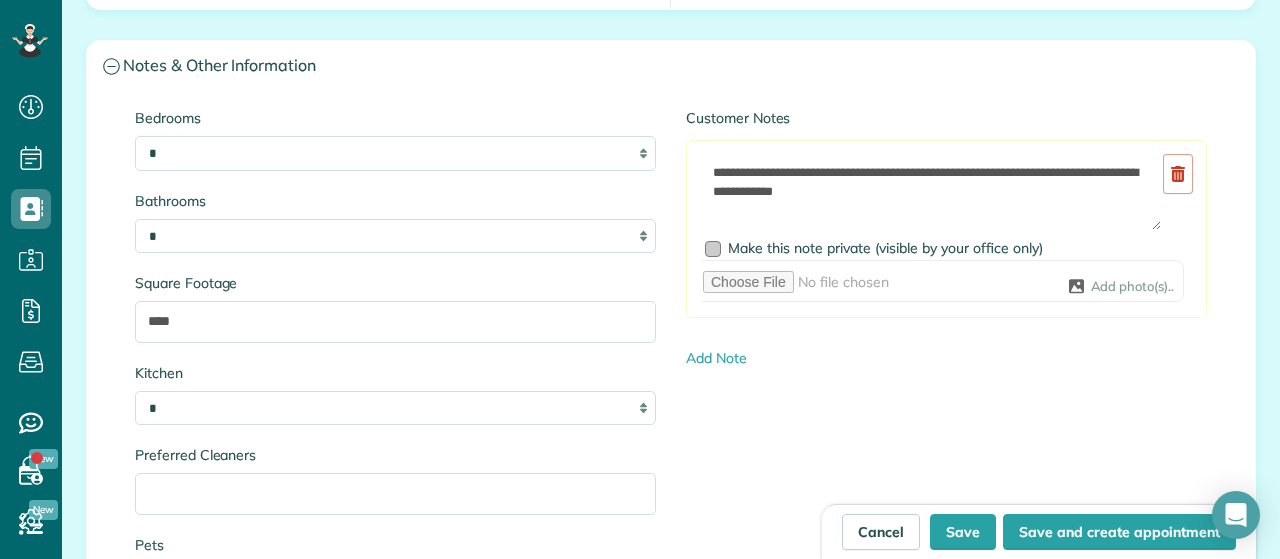 click at bounding box center [713, 249] 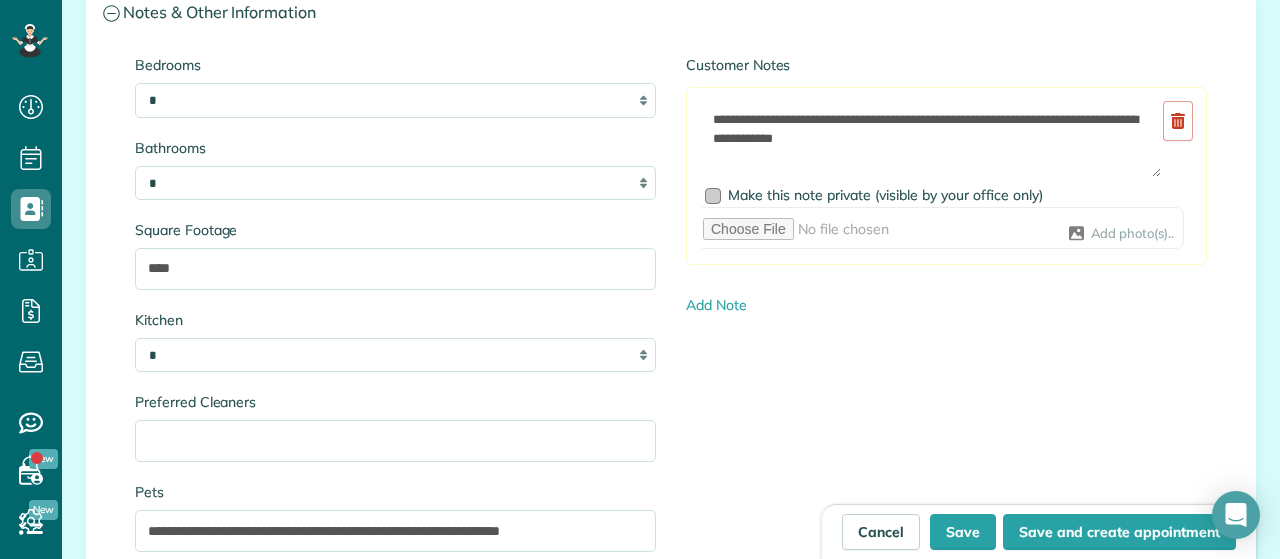 scroll, scrollTop: 2180, scrollLeft: 0, axis: vertical 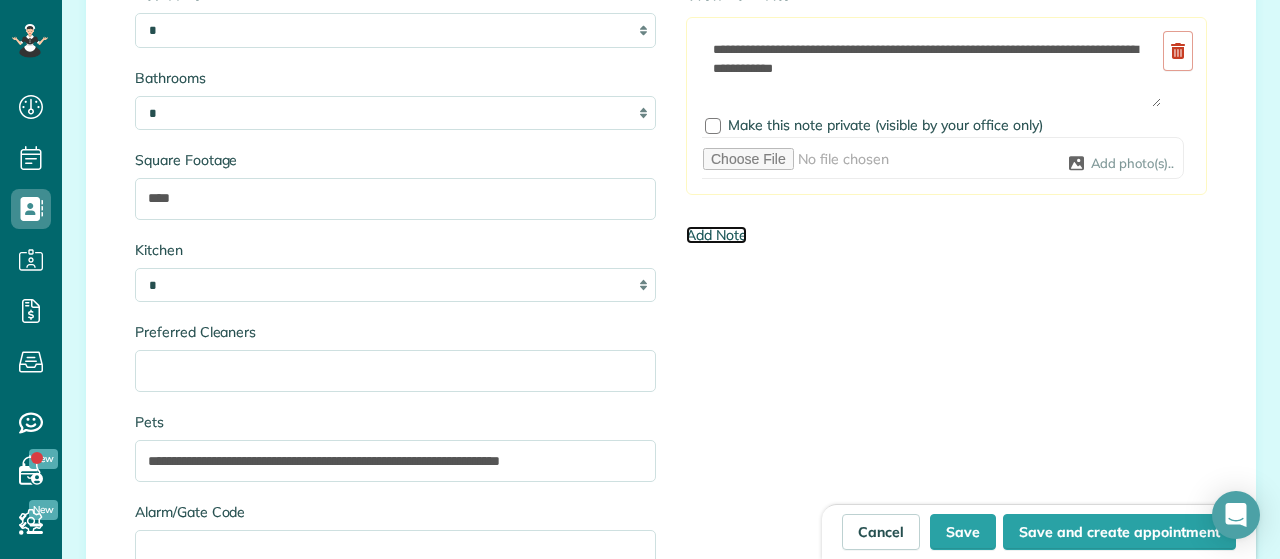 click on "Add Note" at bounding box center [716, 235] 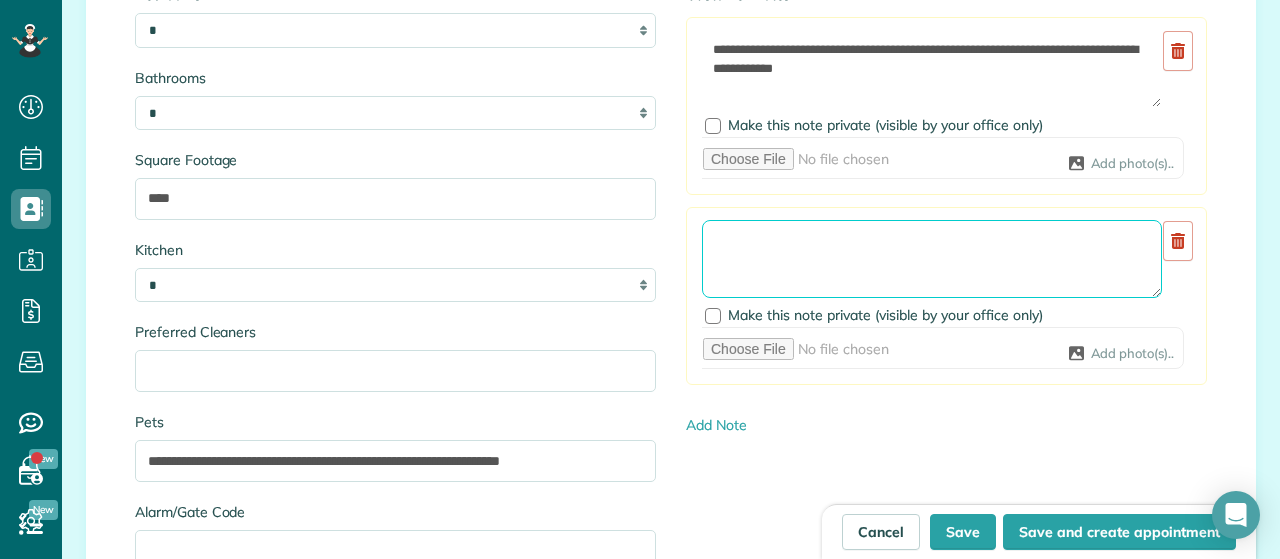click at bounding box center [932, 259] 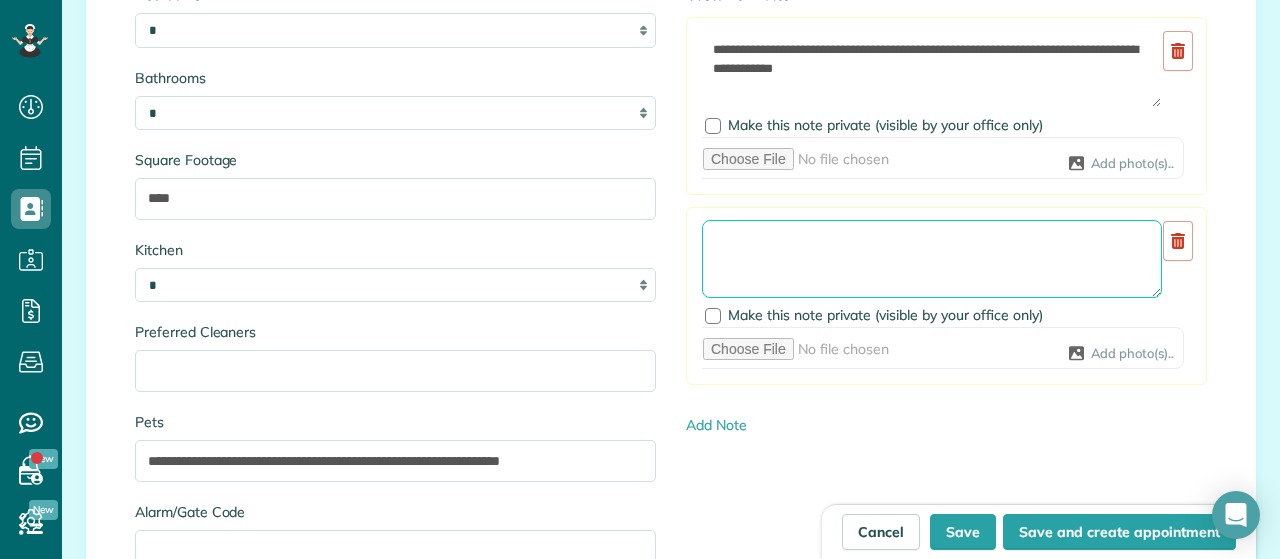 type on "*" 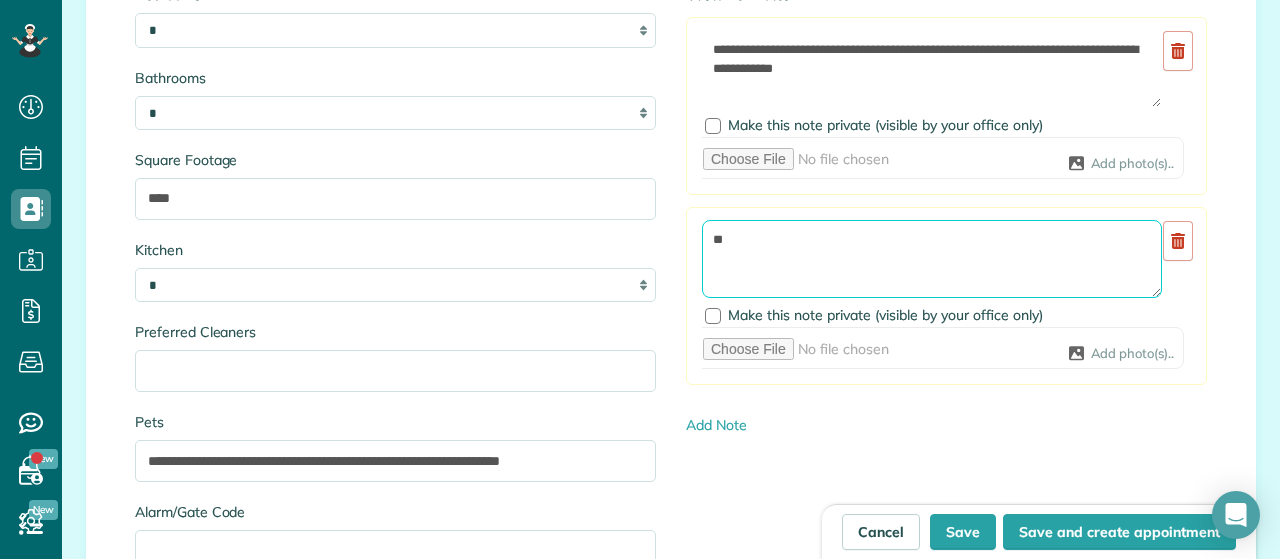 type on "*" 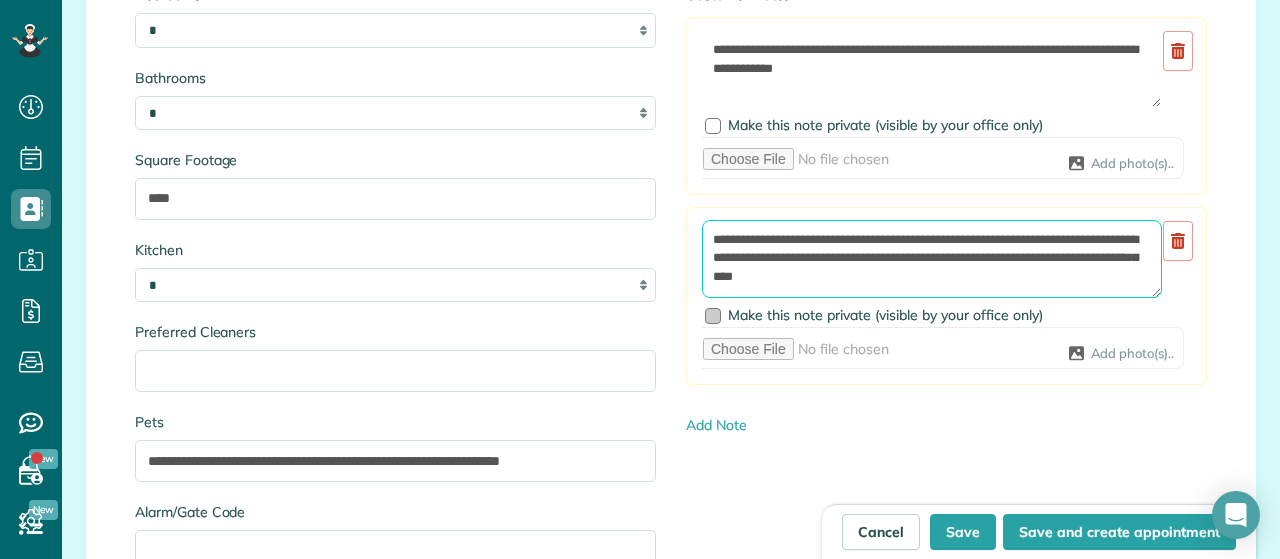 type on "**********" 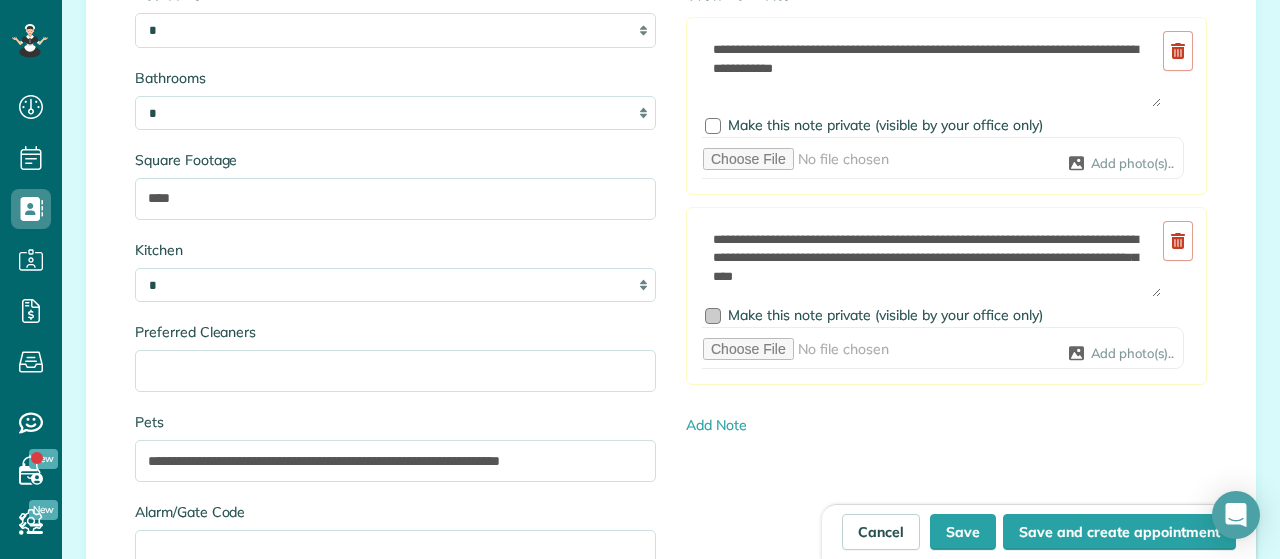 click at bounding box center (713, 316) 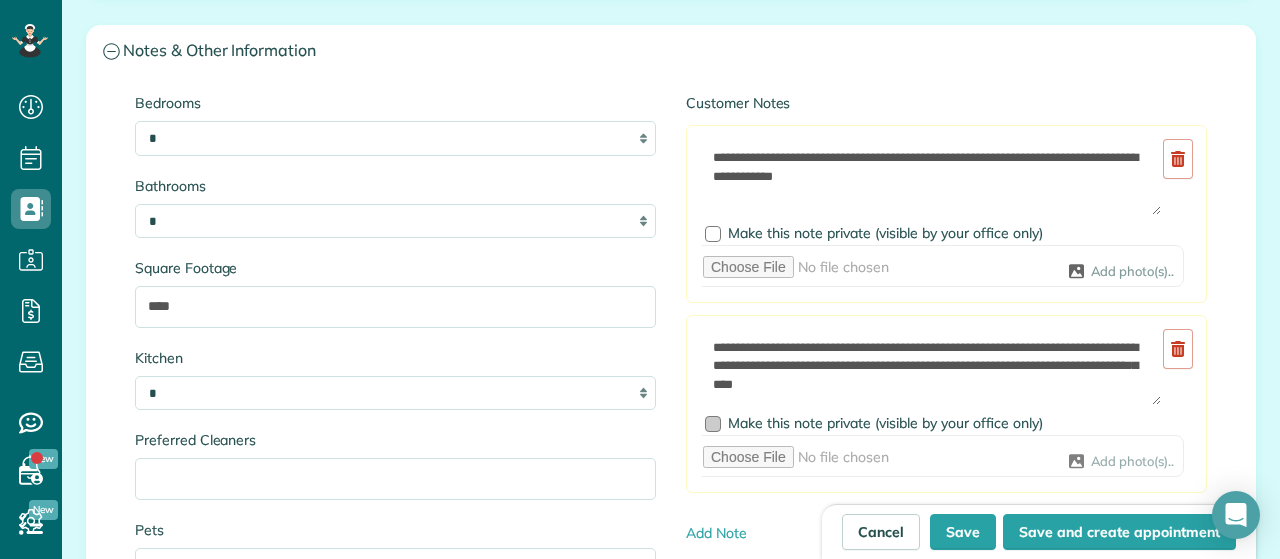 scroll, scrollTop: 1811, scrollLeft: 0, axis: vertical 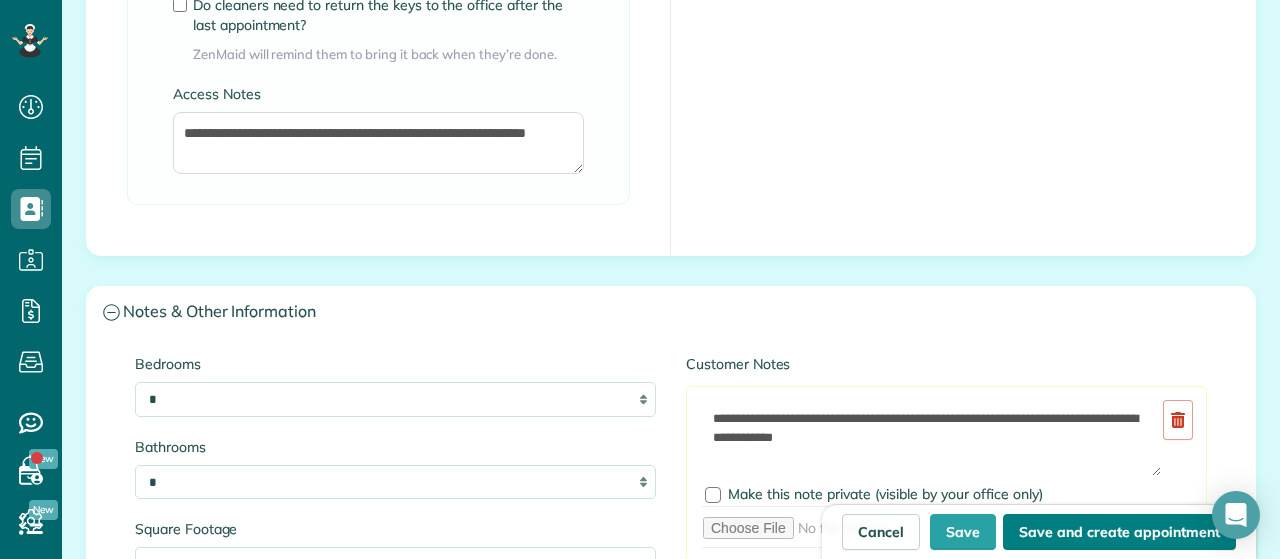 click on "Save and create appointment" at bounding box center [1119, 532] 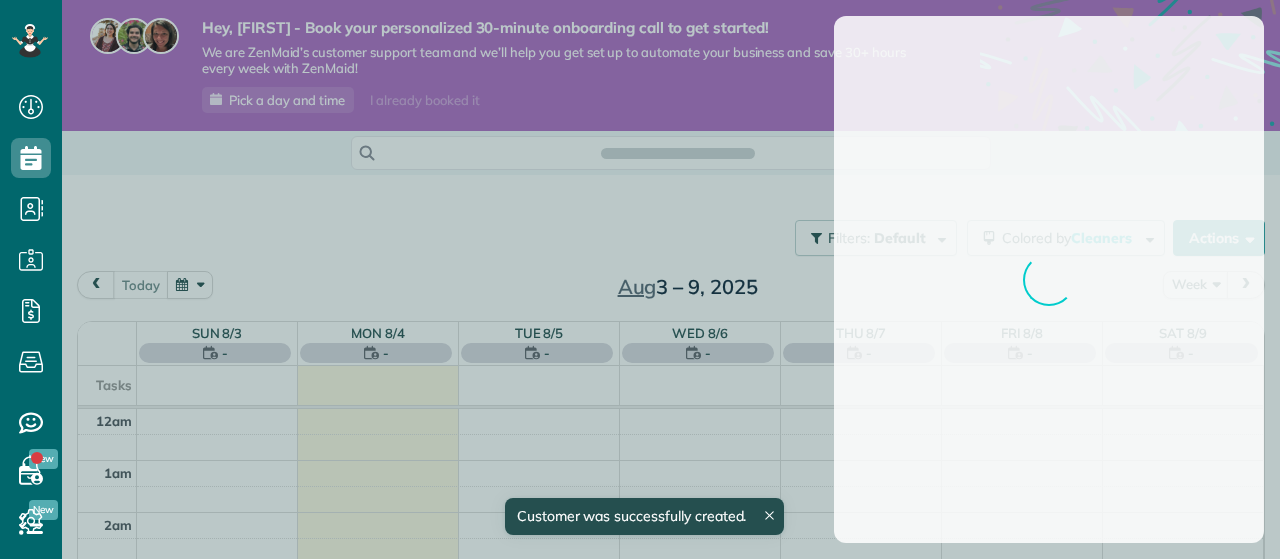 scroll, scrollTop: 0, scrollLeft: 0, axis: both 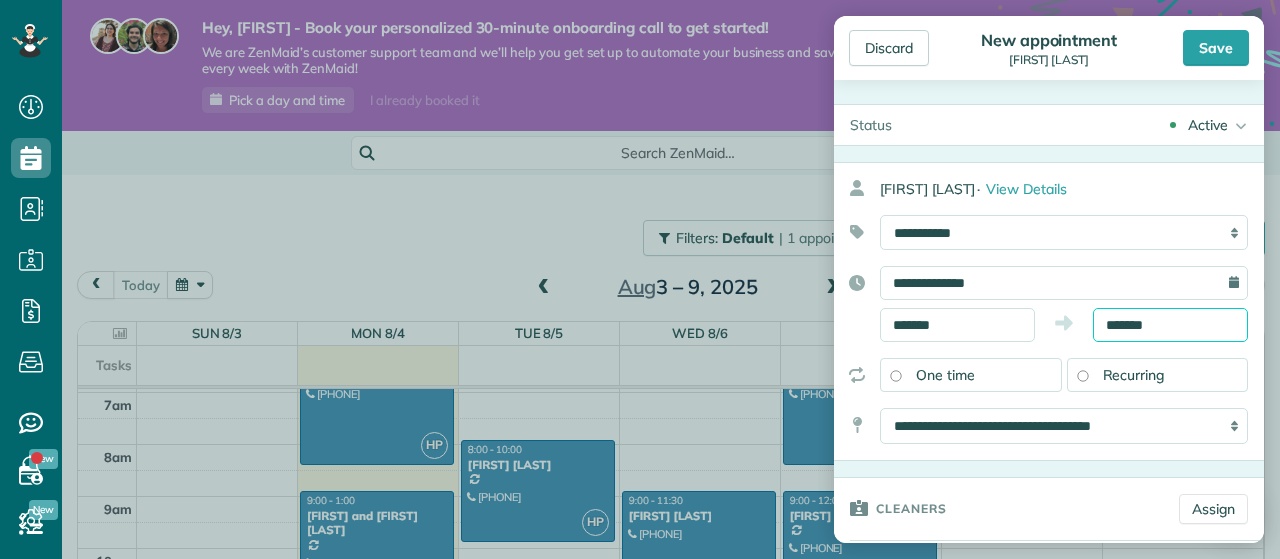 click on "*******" at bounding box center (1170, 325) 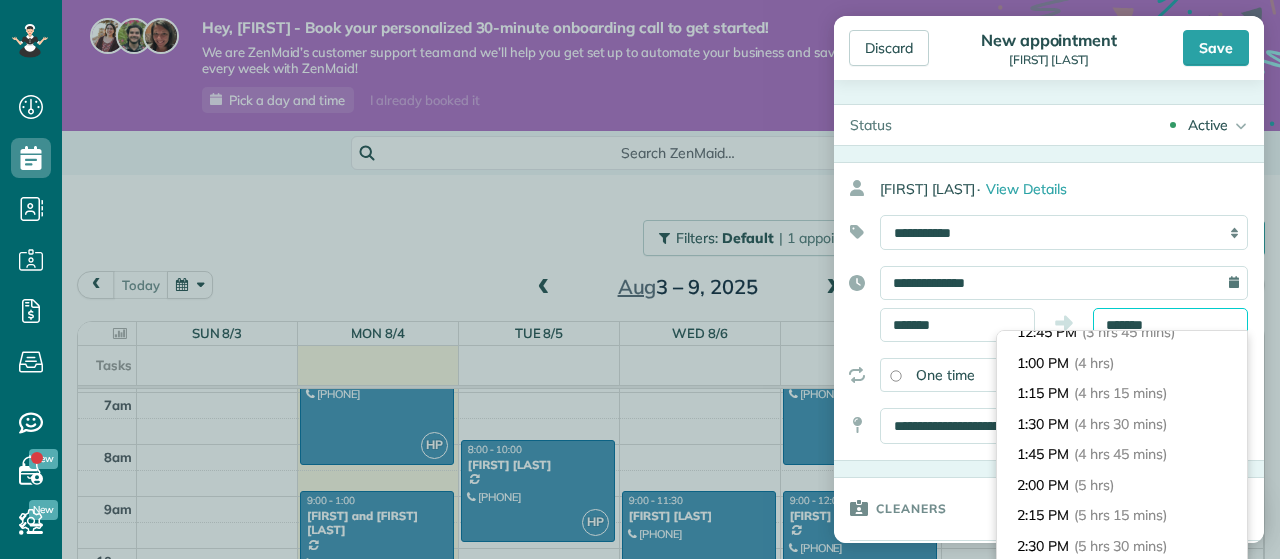 scroll, scrollTop: 489, scrollLeft: 0, axis: vertical 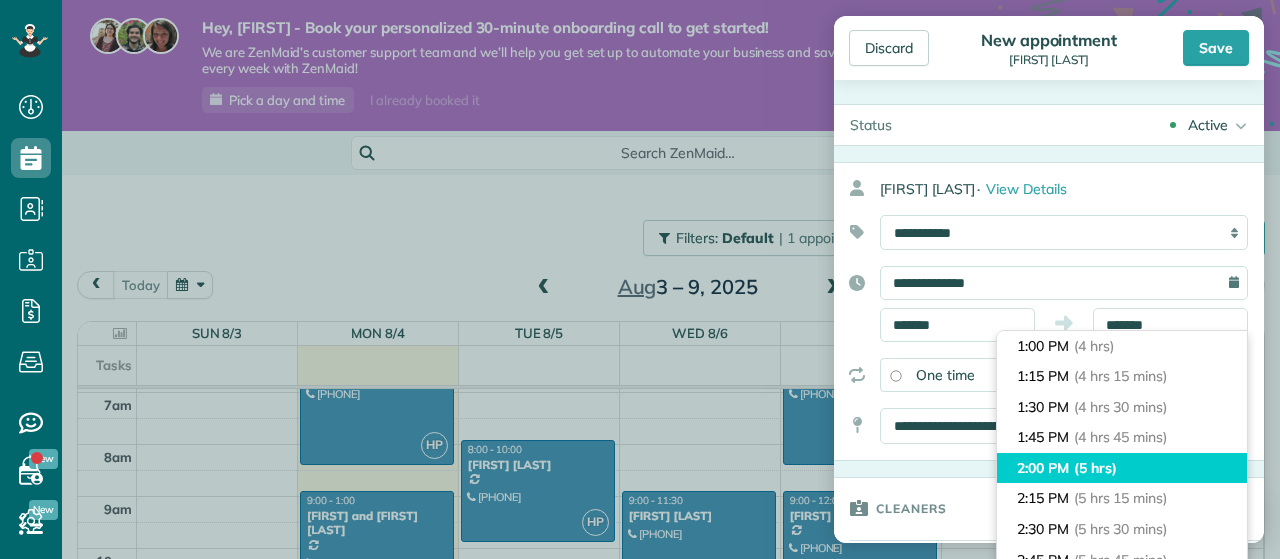 type on "*******" 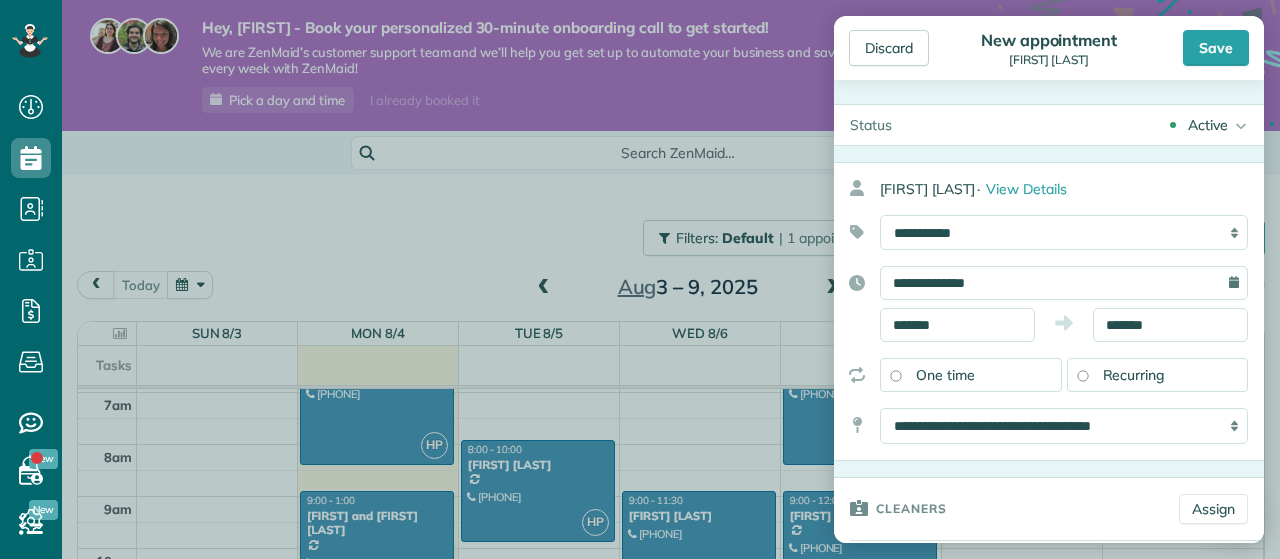 click on "Recurring" at bounding box center (1158, 375) 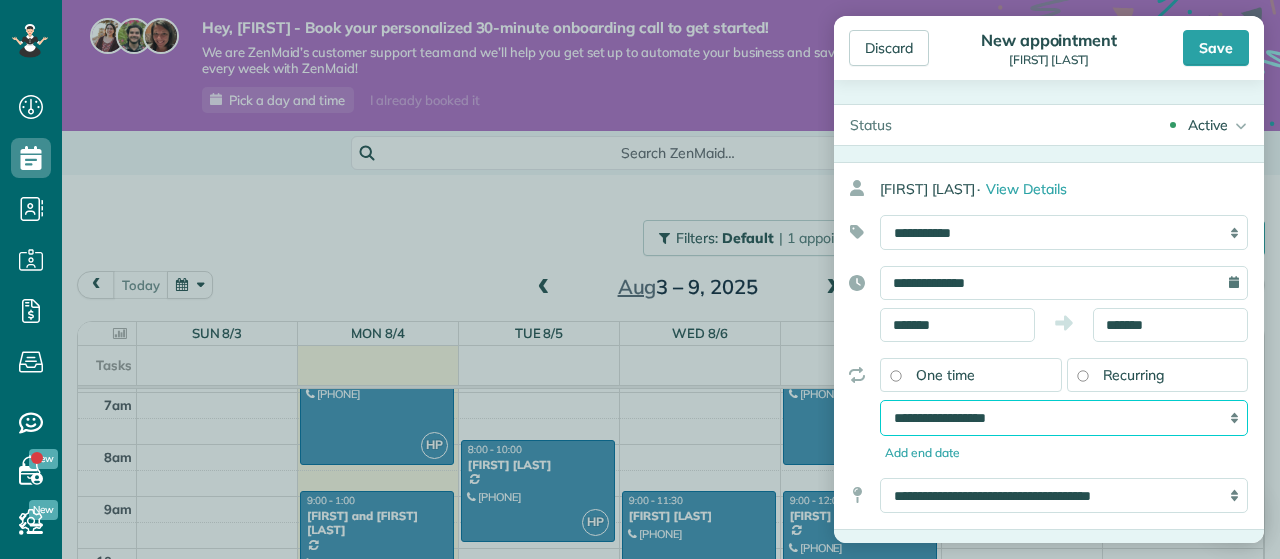 click on "**********" at bounding box center [1064, 417] 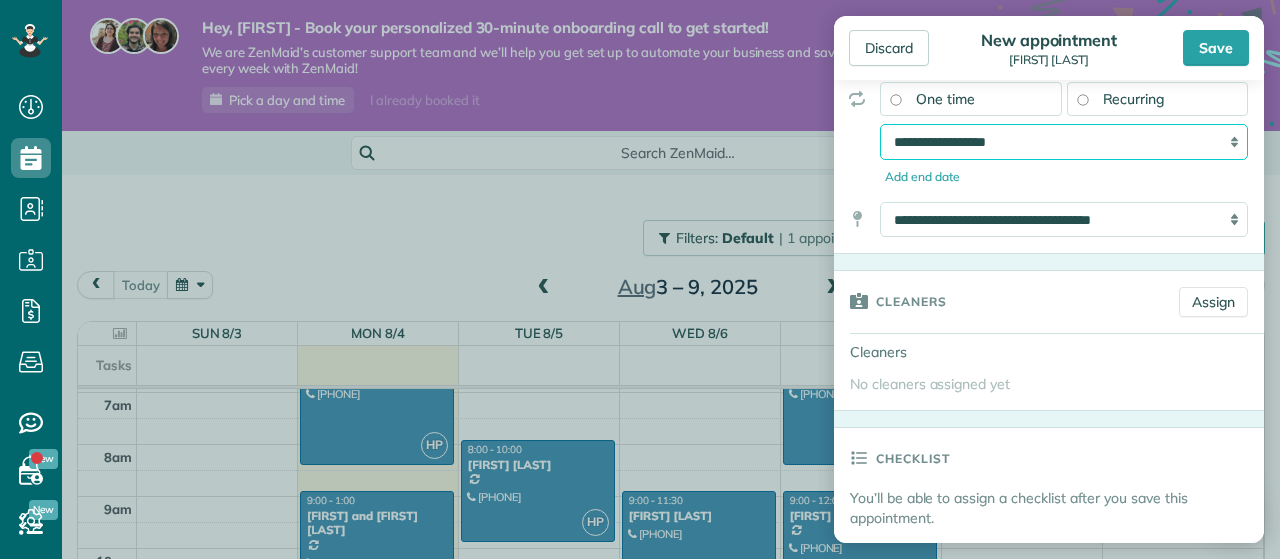 scroll, scrollTop: 280, scrollLeft: 0, axis: vertical 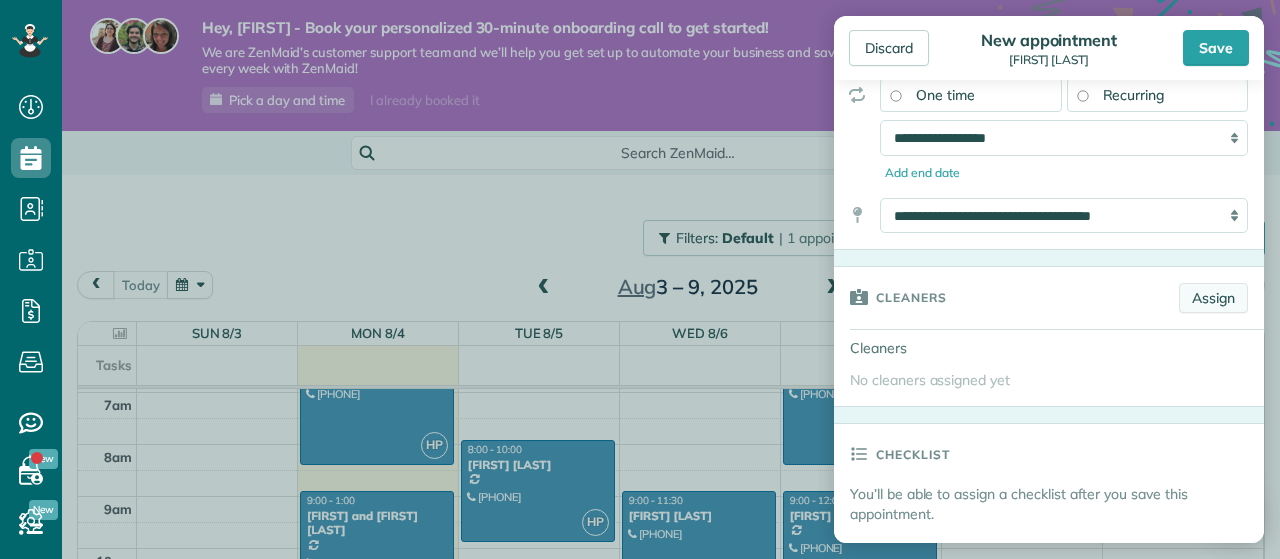 click on "Assign" at bounding box center (1213, 298) 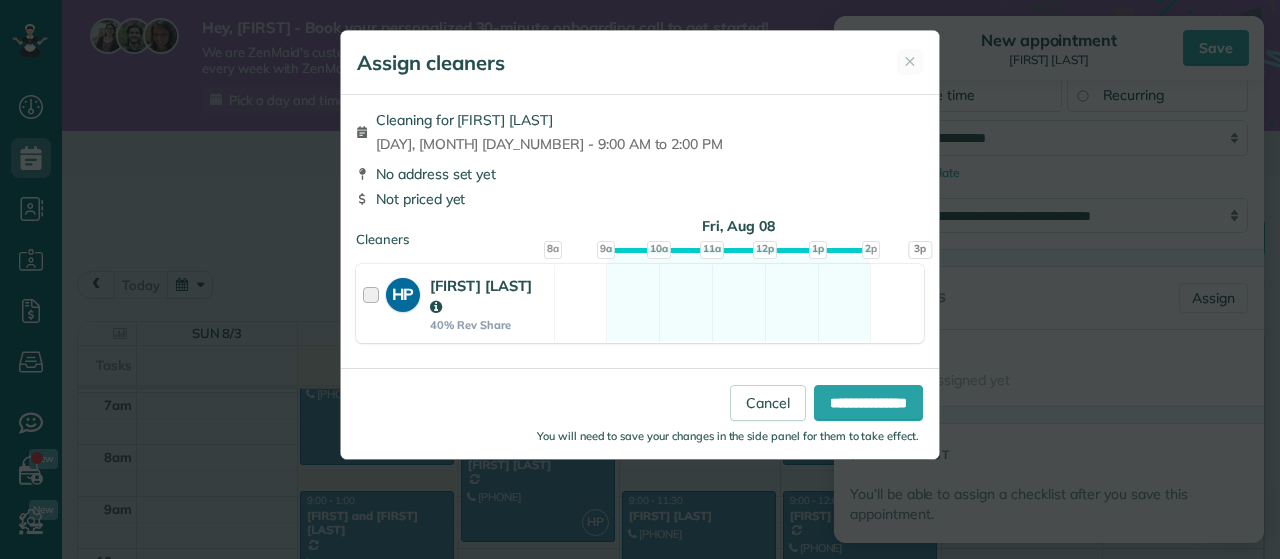 click on "[FIRST] [LAST]" at bounding box center (489, 296) 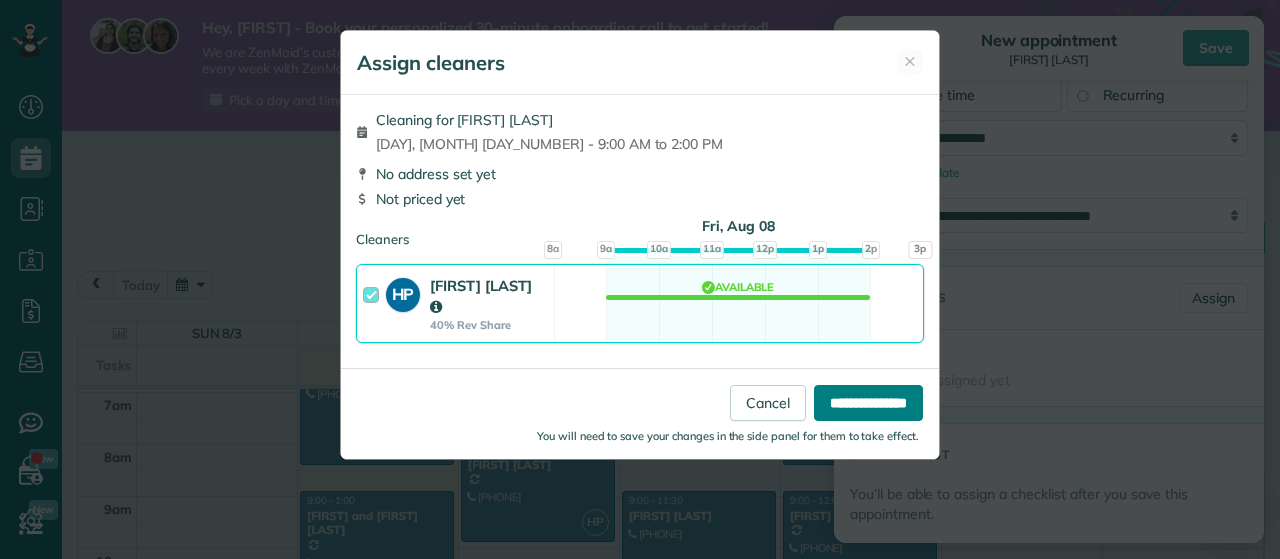 click on "**********" at bounding box center (868, 403) 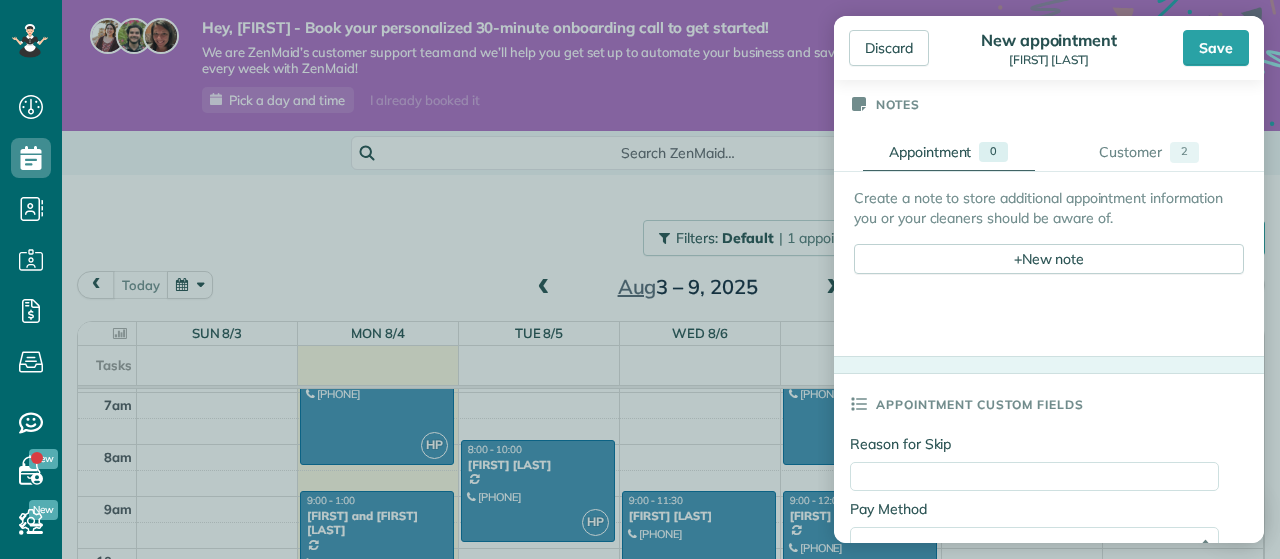 scroll, scrollTop: 910, scrollLeft: 0, axis: vertical 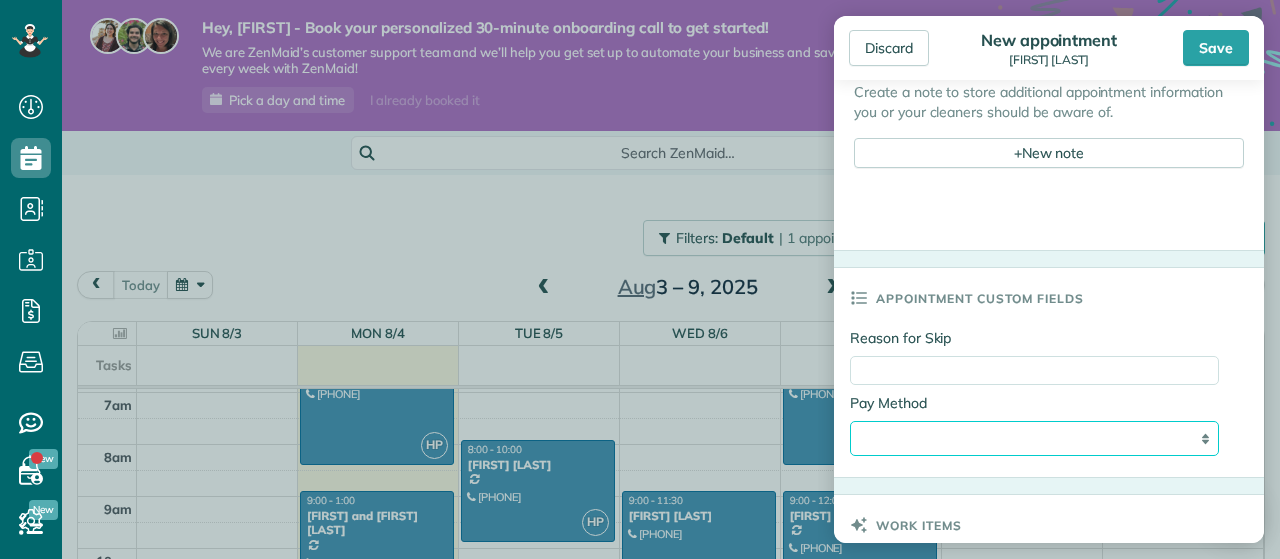 click on "**********" at bounding box center (1034, 438) 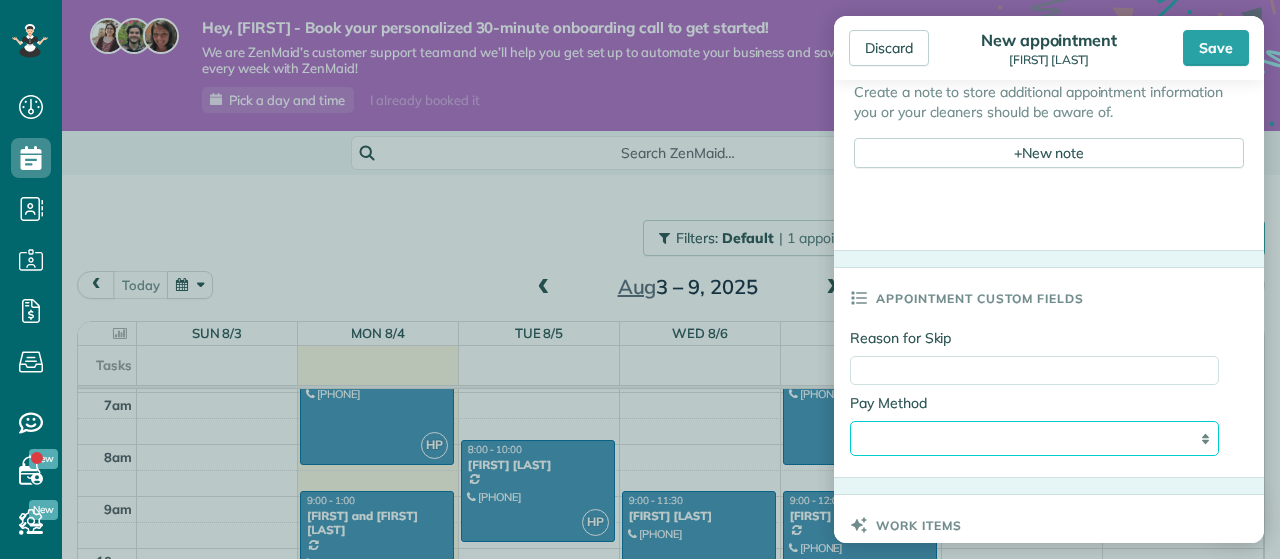 select on "**********" 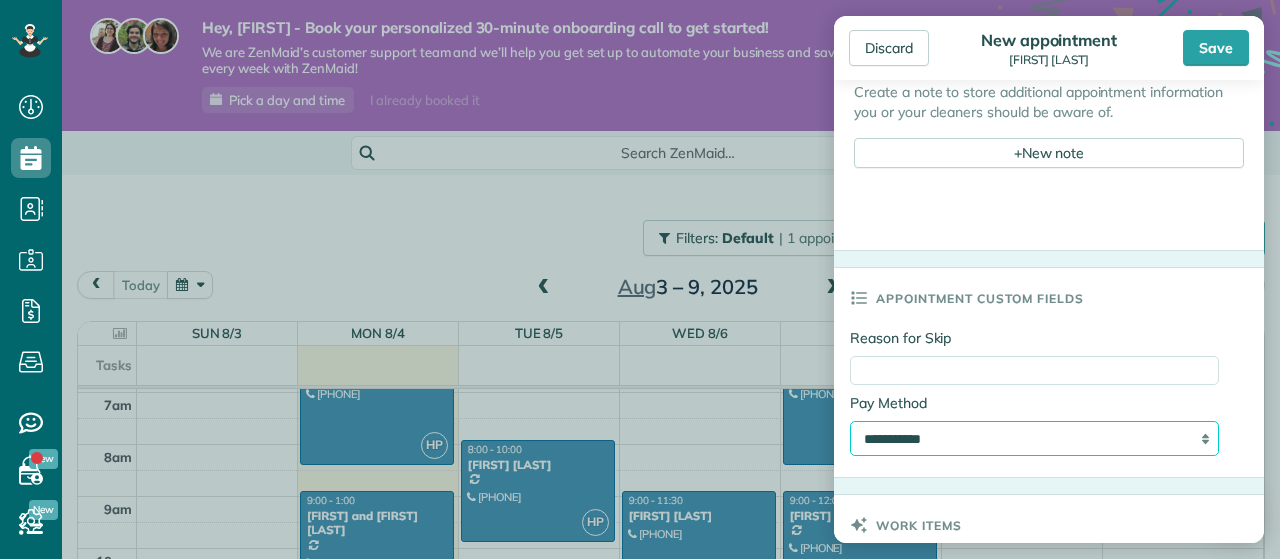 click on "**********" at bounding box center [0, 0] 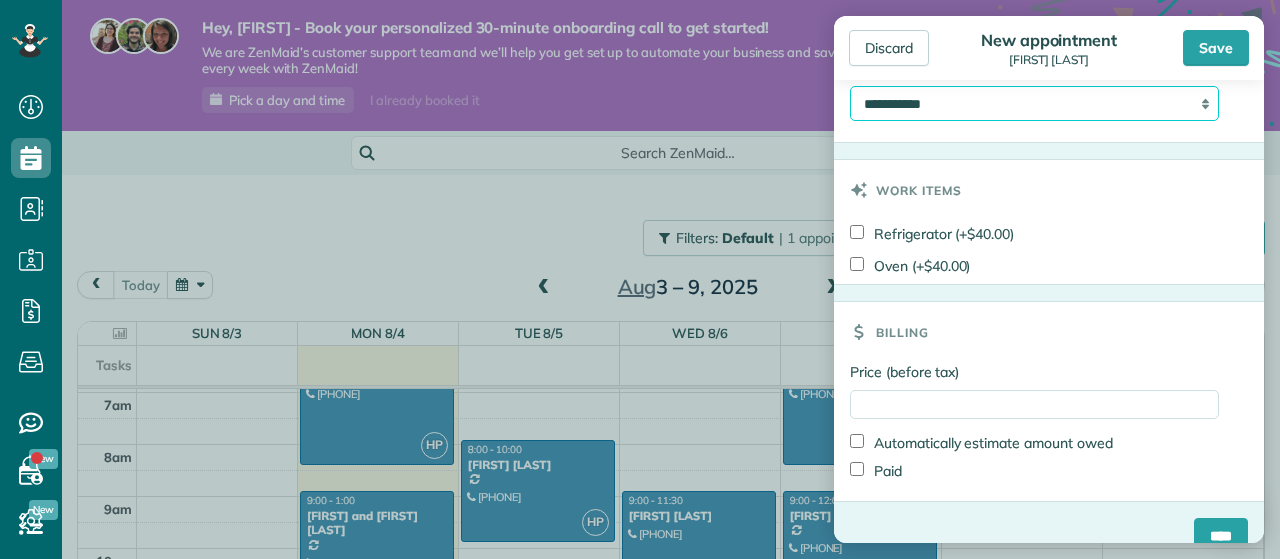 scroll, scrollTop: 1246, scrollLeft: 0, axis: vertical 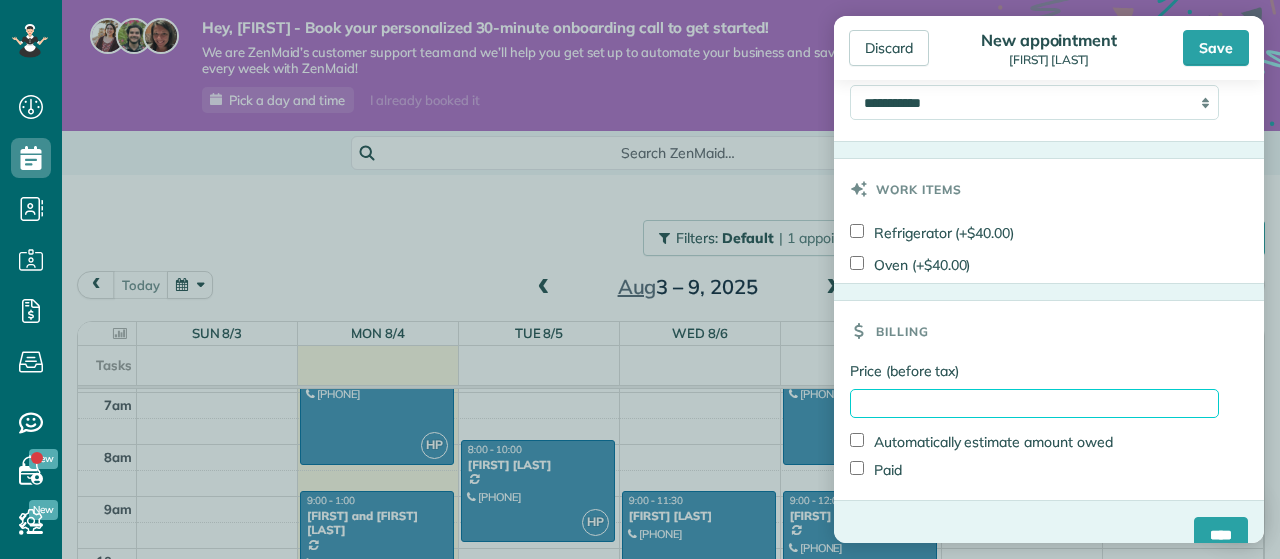 click on "Price (before tax)" at bounding box center [1034, 403] 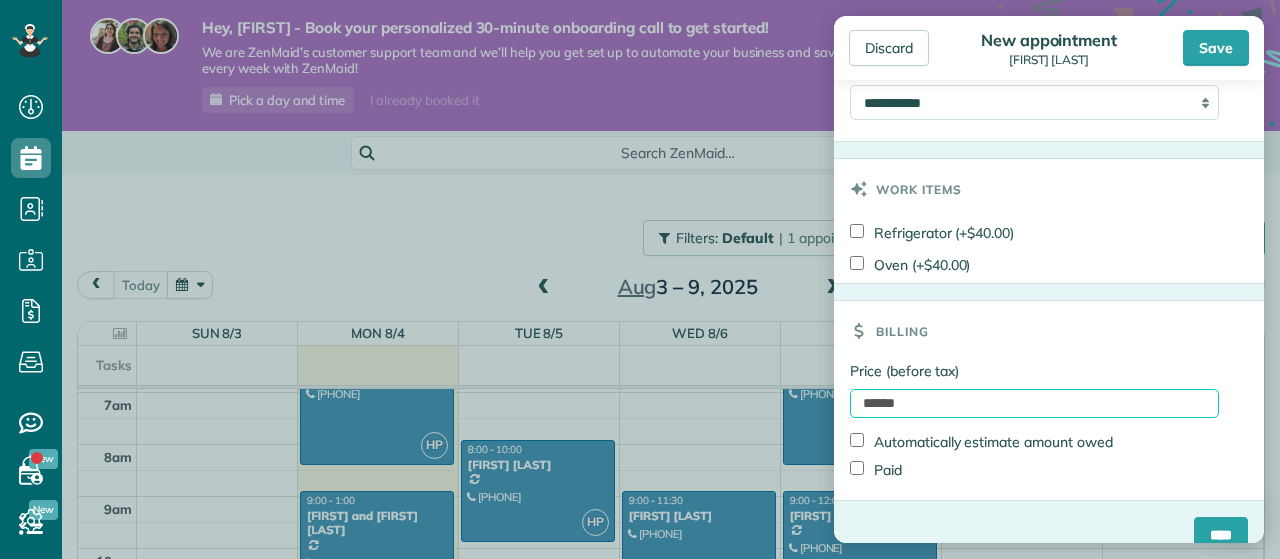 scroll, scrollTop: 1276, scrollLeft: 0, axis: vertical 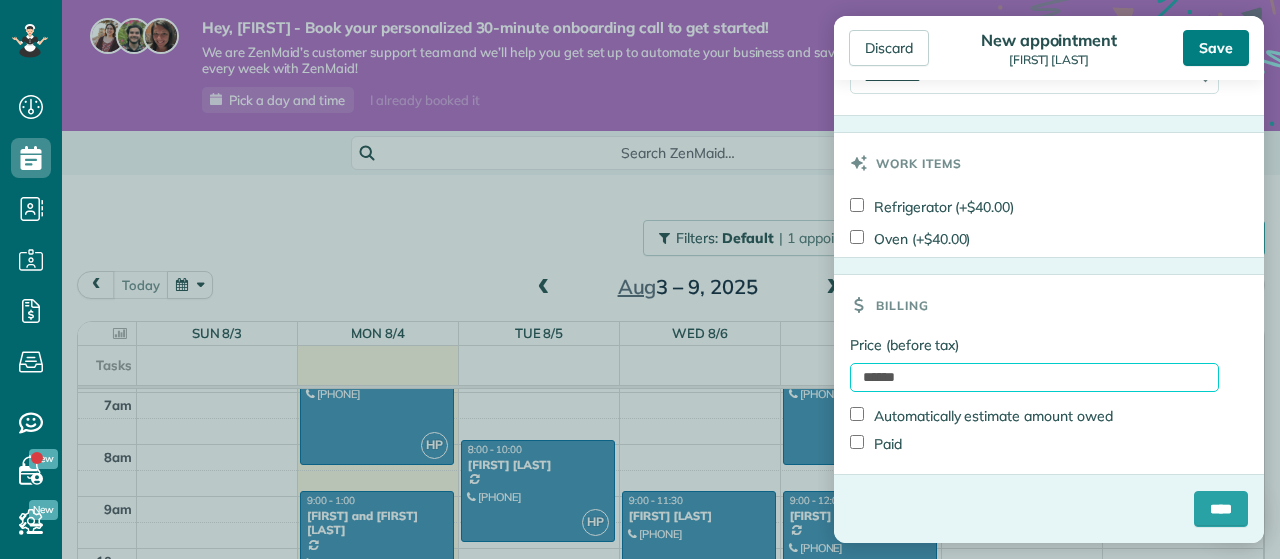 type on "******" 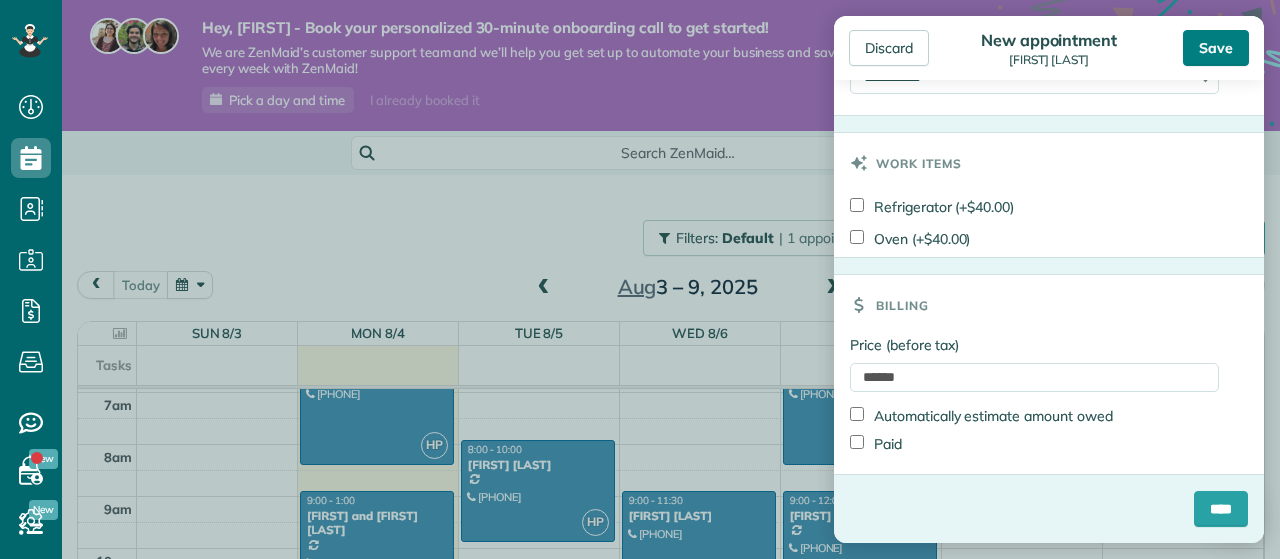 click on "Save" at bounding box center [1216, 48] 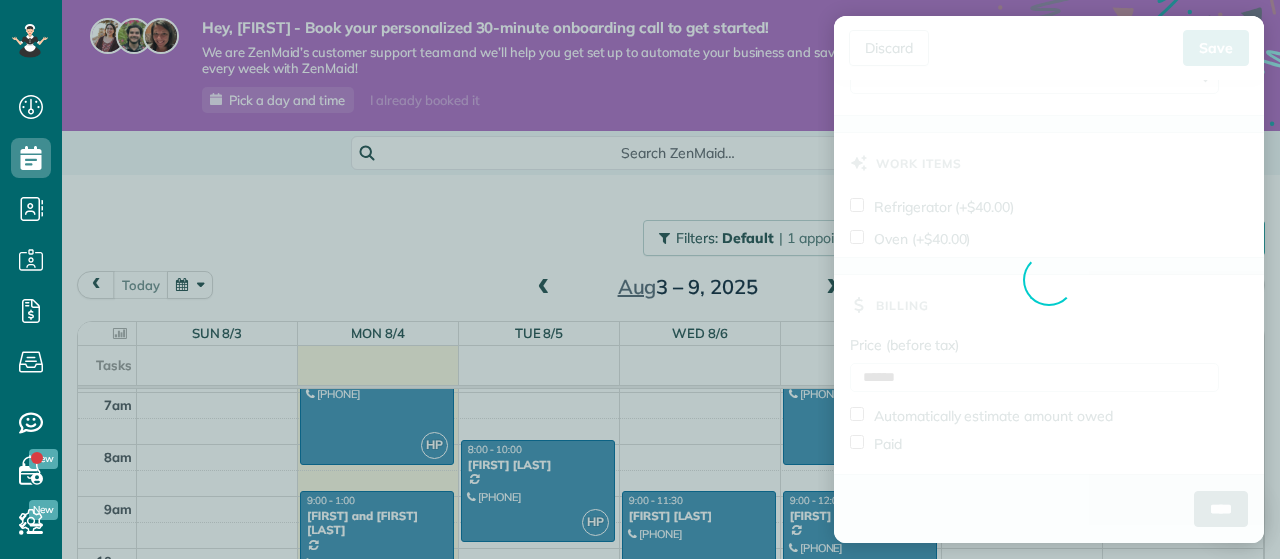scroll, scrollTop: 1276, scrollLeft: 0, axis: vertical 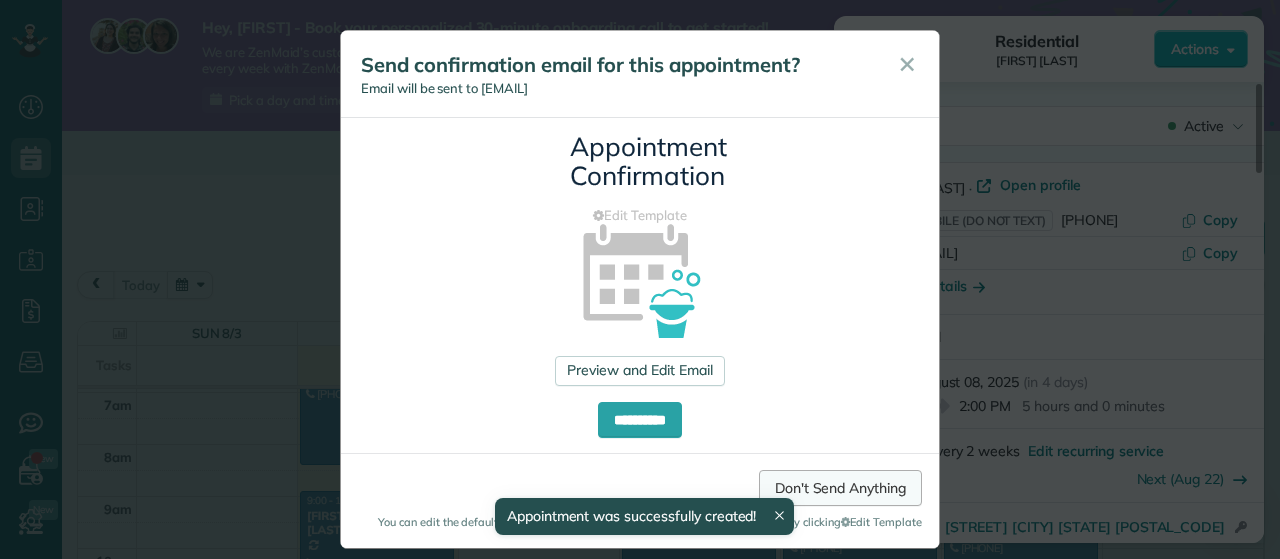 click on "Don't Send Anything" at bounding box center (840, 488) 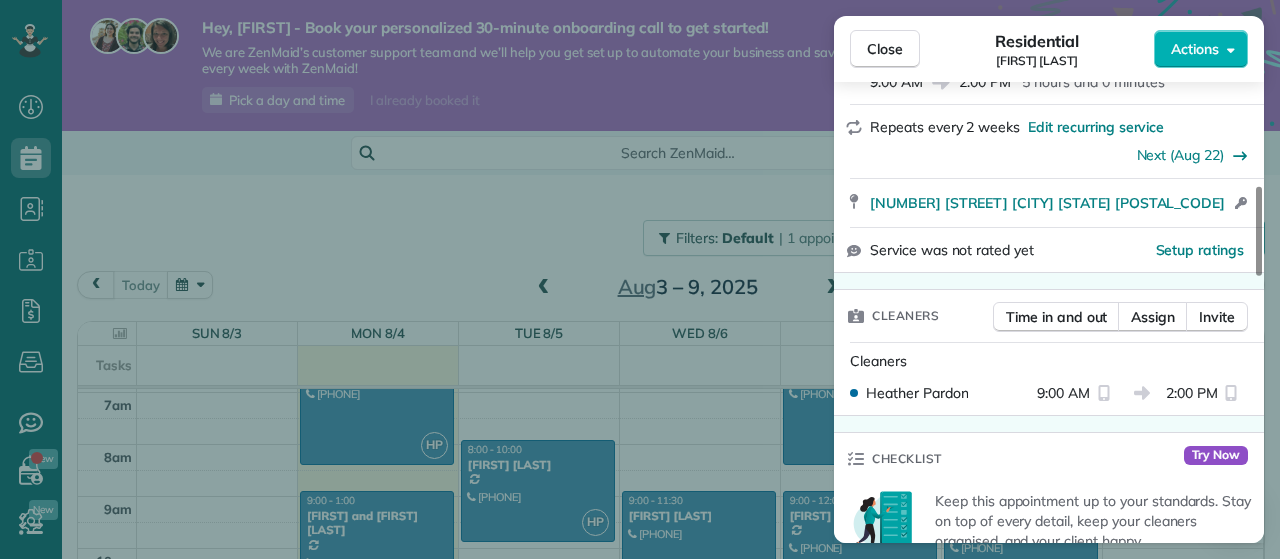scroll, scrollTop: 551, scrollLeft: 0, axis: vertical 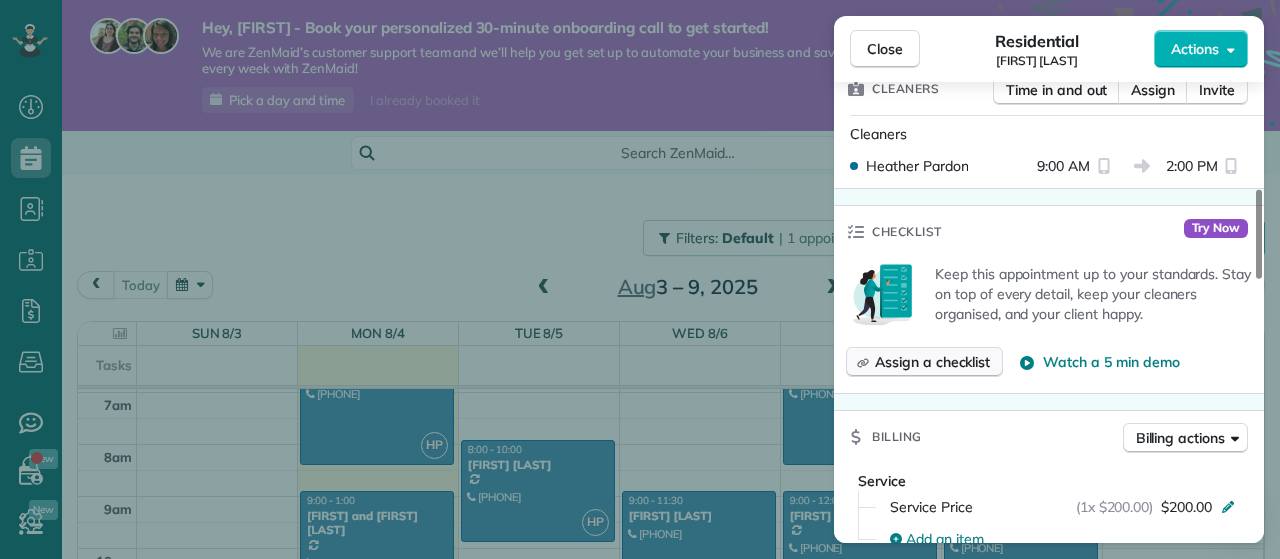 click on "Assign a checklist" at bounding box center [932, 362] 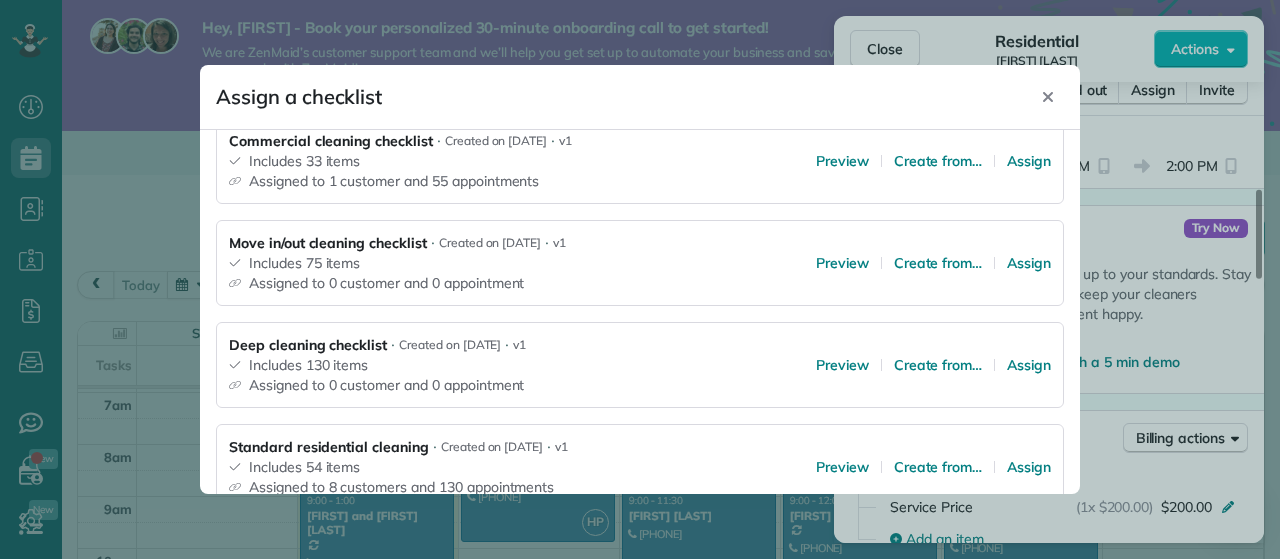 scroll, scrollTop: 390, scrollLeft: 0, axis: vertical 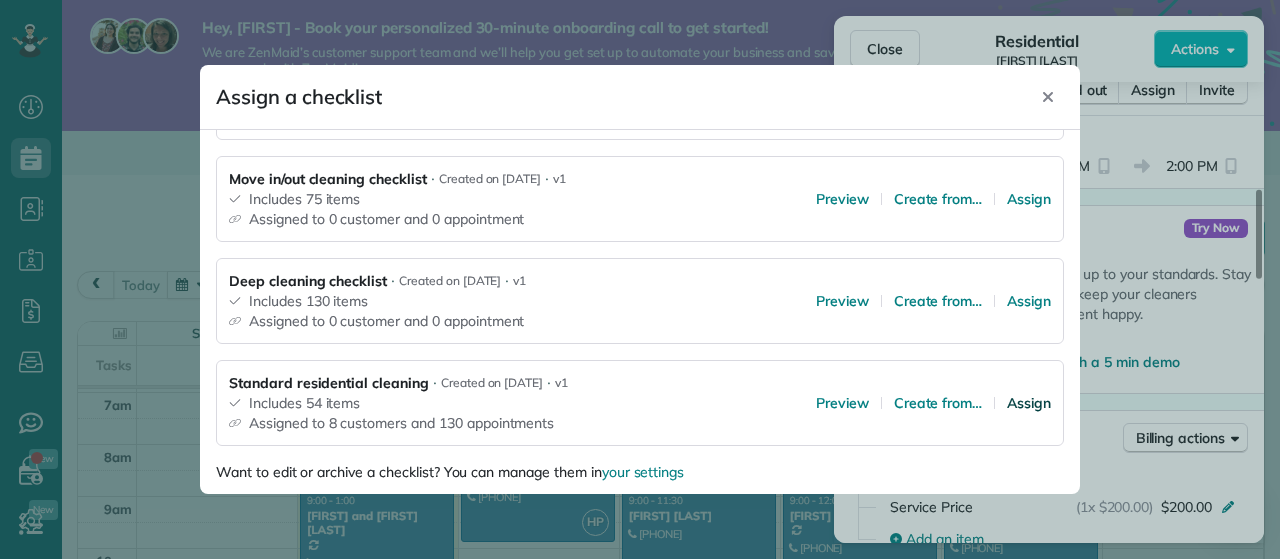 click on "Assign" at bounding box center (1029, 403) 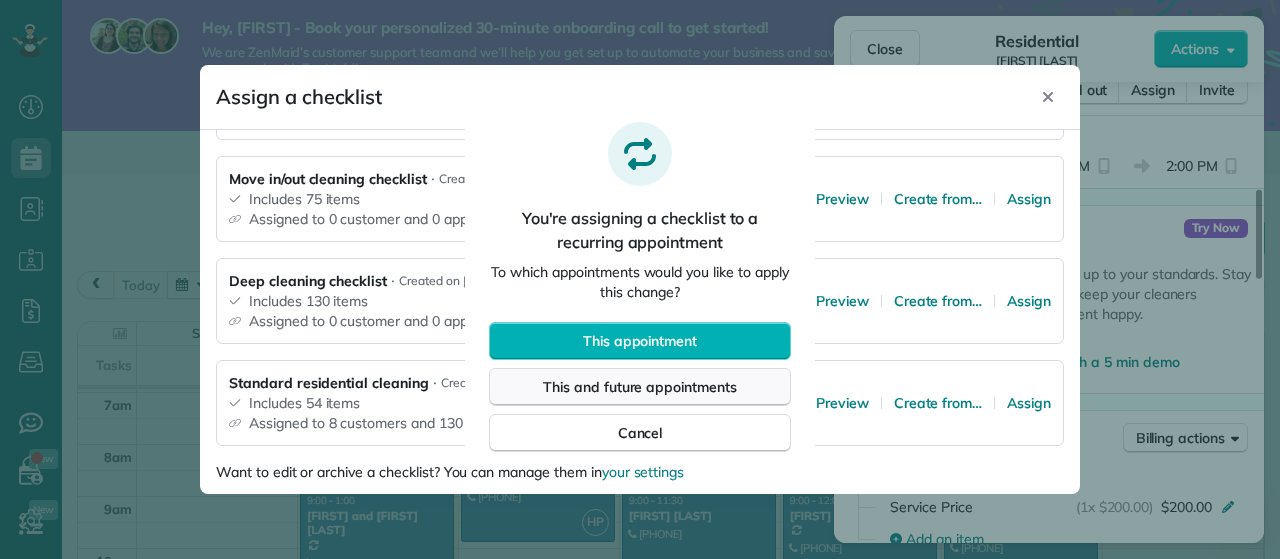 click on "This and future appointments" at bounding box center [640, 387] 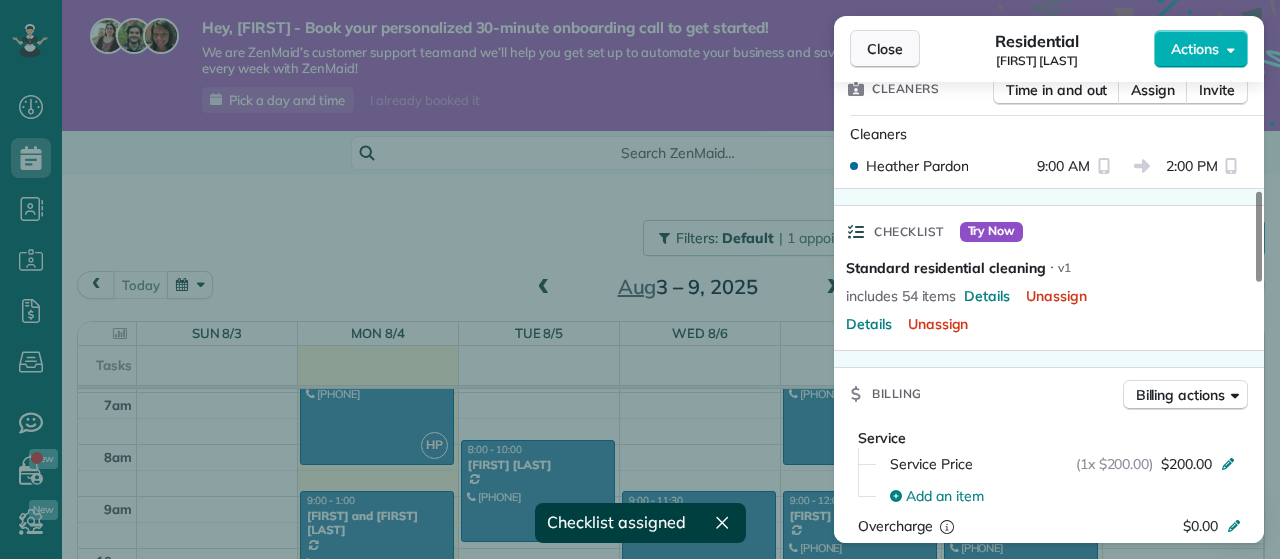 click on "Close" at bounding box center (885, 49) 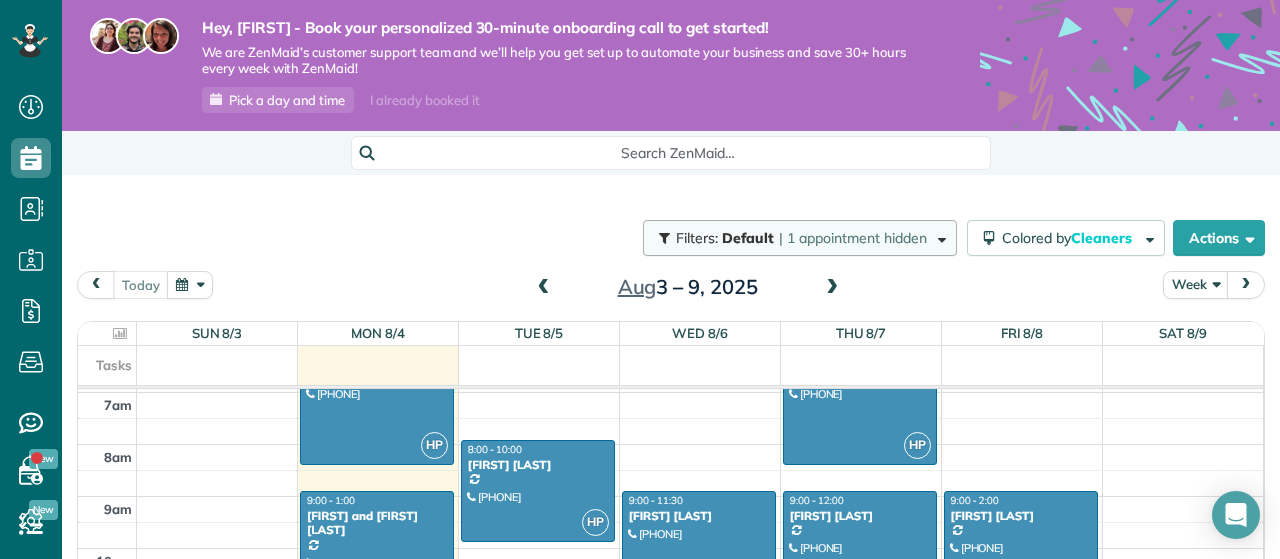 scroll, scrollTop: 160, scrollLeft: 0, axis: vertical 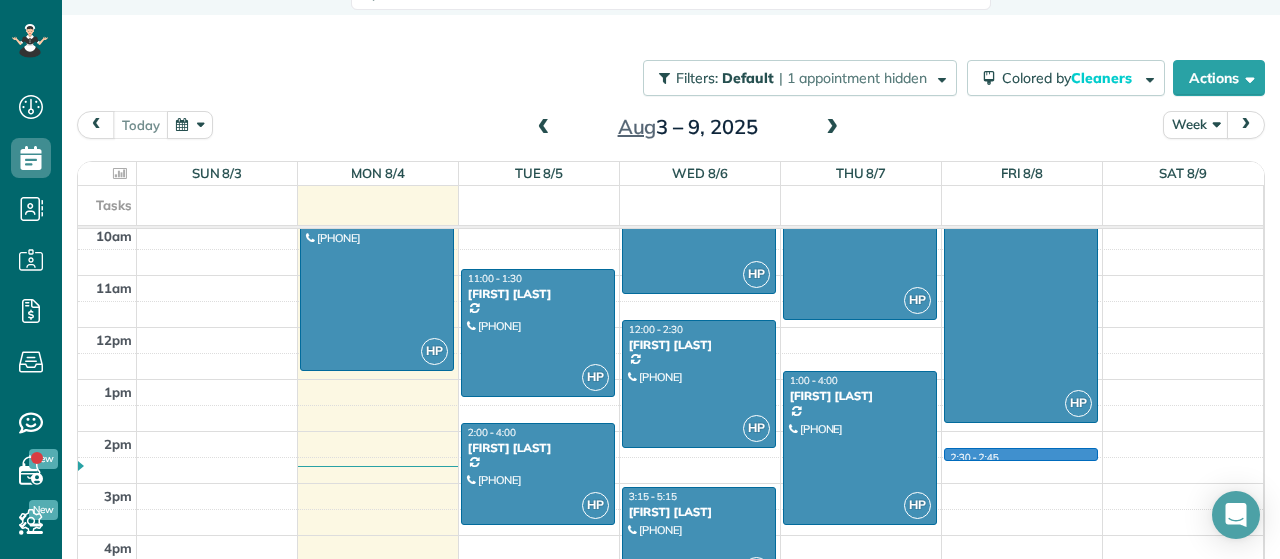 click on "12am 1am 2am 3am 4am 5am 6am 7am 8am 9am 10am 11am 12pm 1pm 2pm 3pm 4pm 5pm 6pm 7pm 8pm 9pm 10pm 11pm HP 6:00 - 8:30 Elevate Dance Centre (250) 391-9222 131 Presley Place Victoria, BC V9B 0S4 HP 9:00 - 1:00 Kathryn and Alvin Deo (250) 885-6409 30 De Goutiere Place Victoria (View Royal), BC V9B 0H3 HP 8:00 - 10:00 Christine Nielsen (778) 228-7807 2535 Queenswood Drive Victoria, BC V8N 1X5 HP 11:00 - 1:30 Evelyn Battell (250) 381-1824 1157 Fairfield Road Victoria, BC V8V 3A9 HP 2:00 - 4:00 Sally Ross (778) 350-1035 107 Moss St Victoria, BC V8V 4M2 HP 9:00 - 11:30 Rebecca Wilkinson (250) 896-9756 2012 Skyline Cres Saanichton, BC V8M 1M6 HP 12:00 - 2:30 Thelma McCumber (250) 704-9284 592 Cromar Road North Saanich, BC V8L 5M5 HP 3:15 - 5:15 Joy Weismiller (250) 686-5568 4671 West Saanich Road Saanich, BC V8Z 3G8 HP 6:00 - 8:30 Elevate Dance Centre (250) 391-9222 131 Presley Place View Royal, BC V9B 0S4 HP 9:00 - 12:00 Kaaren Lewis (250) 889-1733 4665 Kerryview Drive Saanich, BC V9E 1J4 HP 1:00 - 4:00 2:30 - 2:45" at bounding box center [670, 327] 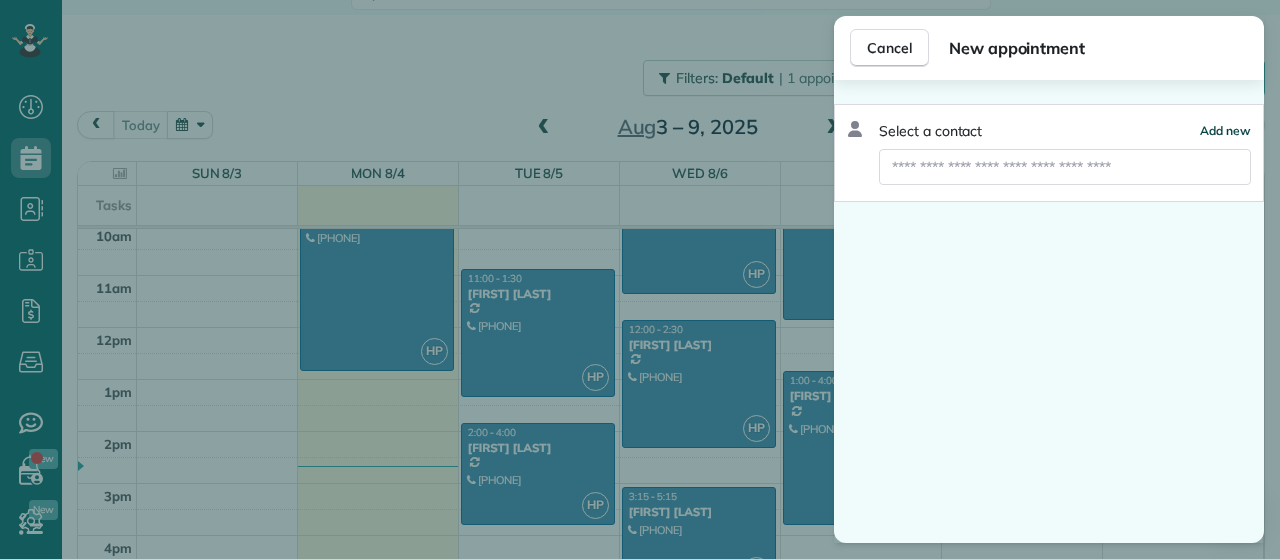 click on "Add new" at bounding box center (1225, 130) 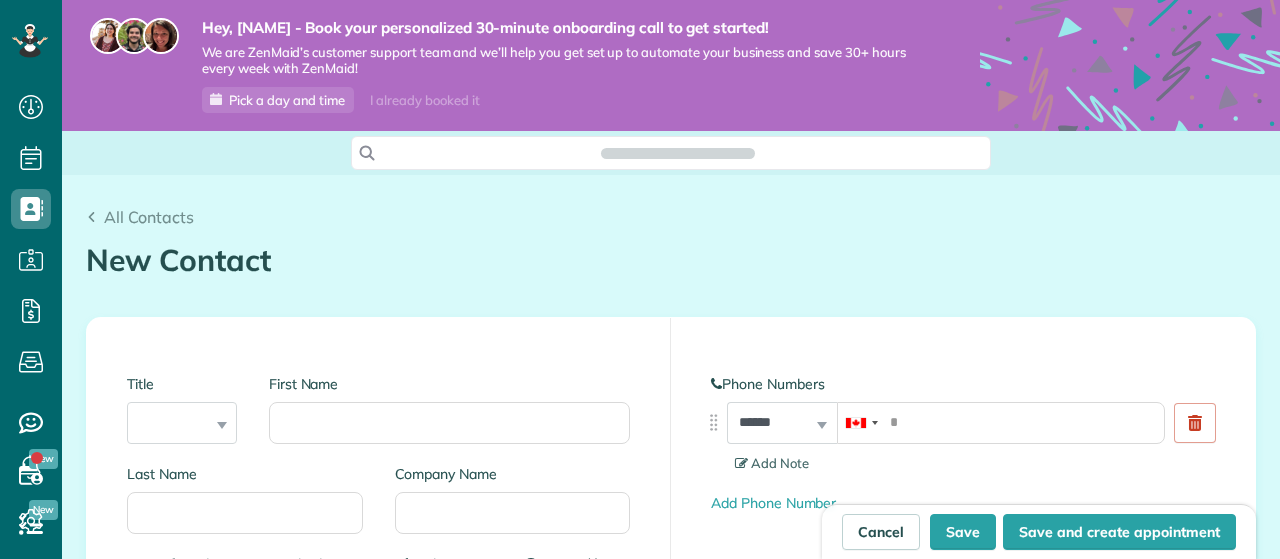 scroll, scrollTop: 0, scrollLeft: 0, axis: both 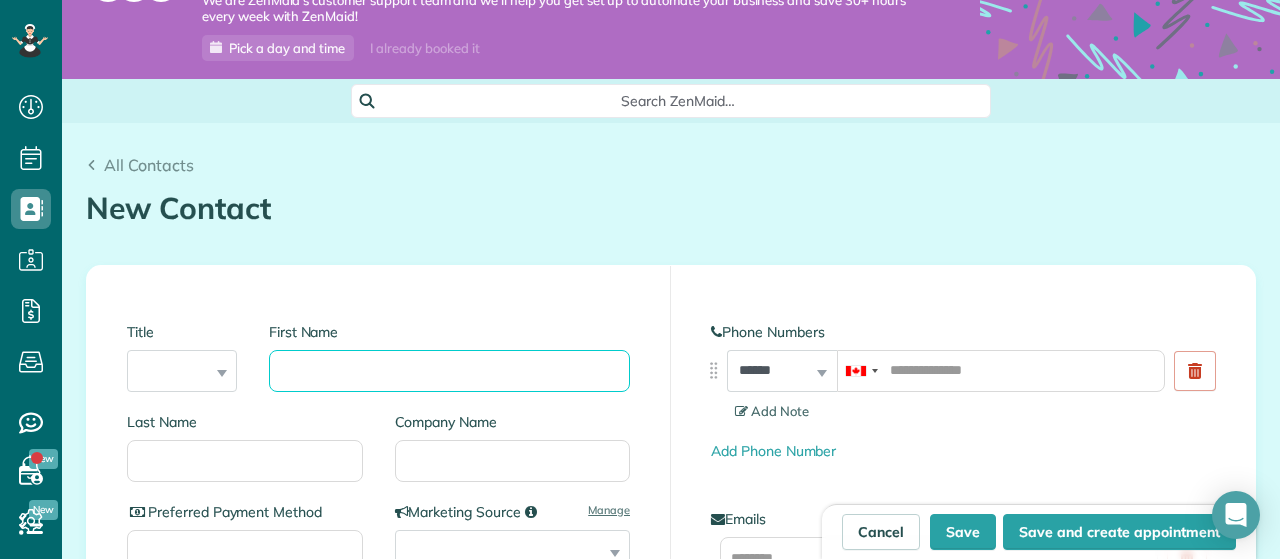 click on "First Name" at bounding box center (449, 371) 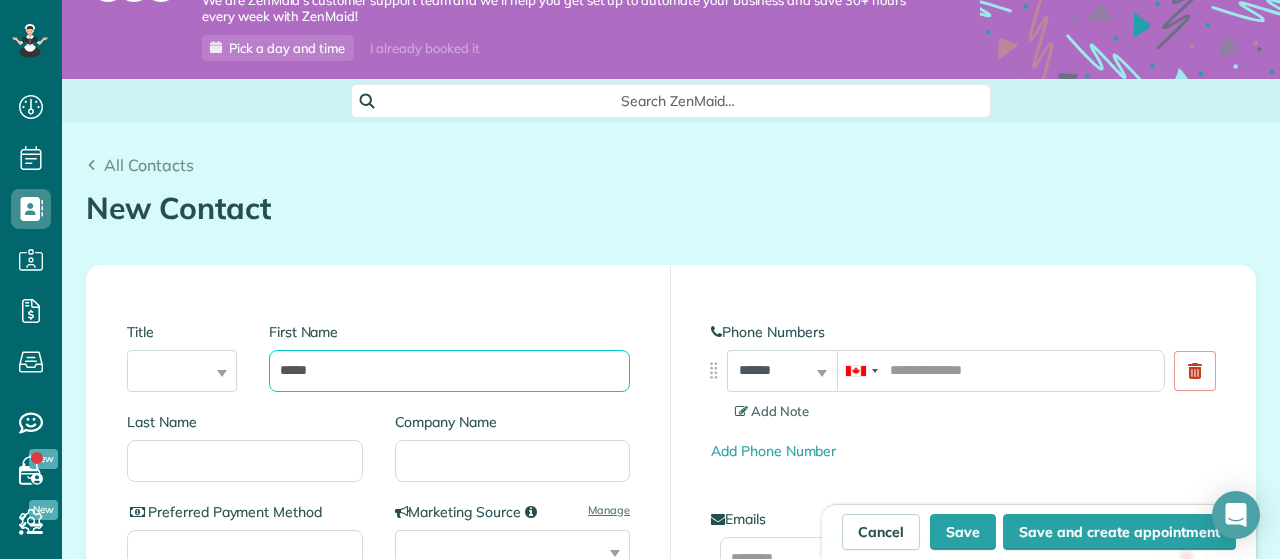 scroll, scrollTop: 94, scrollLeft: 0, axis: vertical 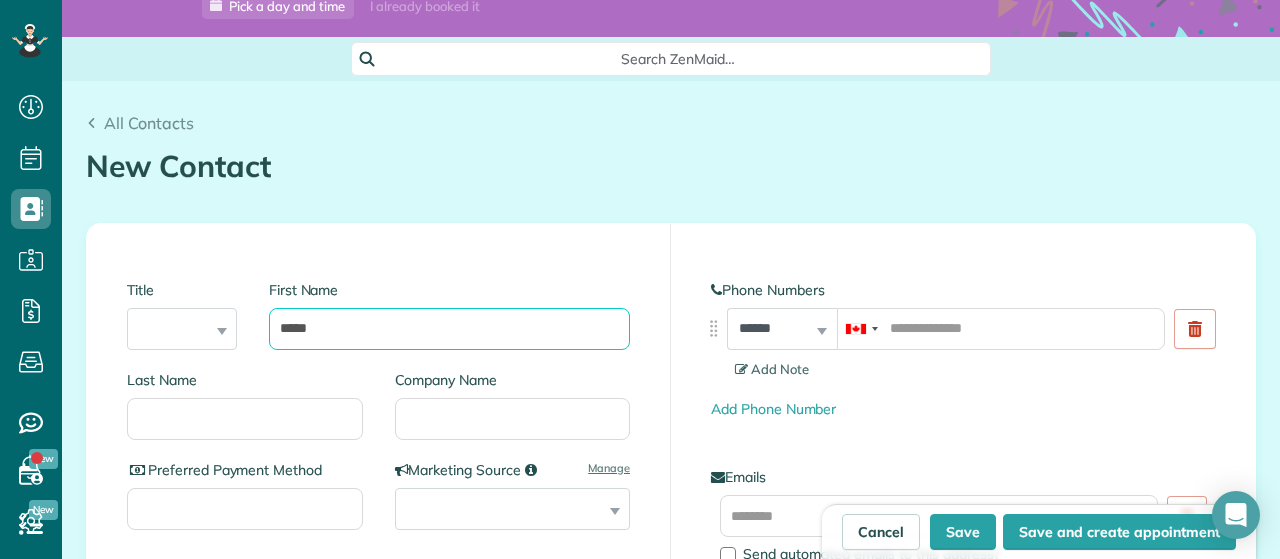 type on "*****" 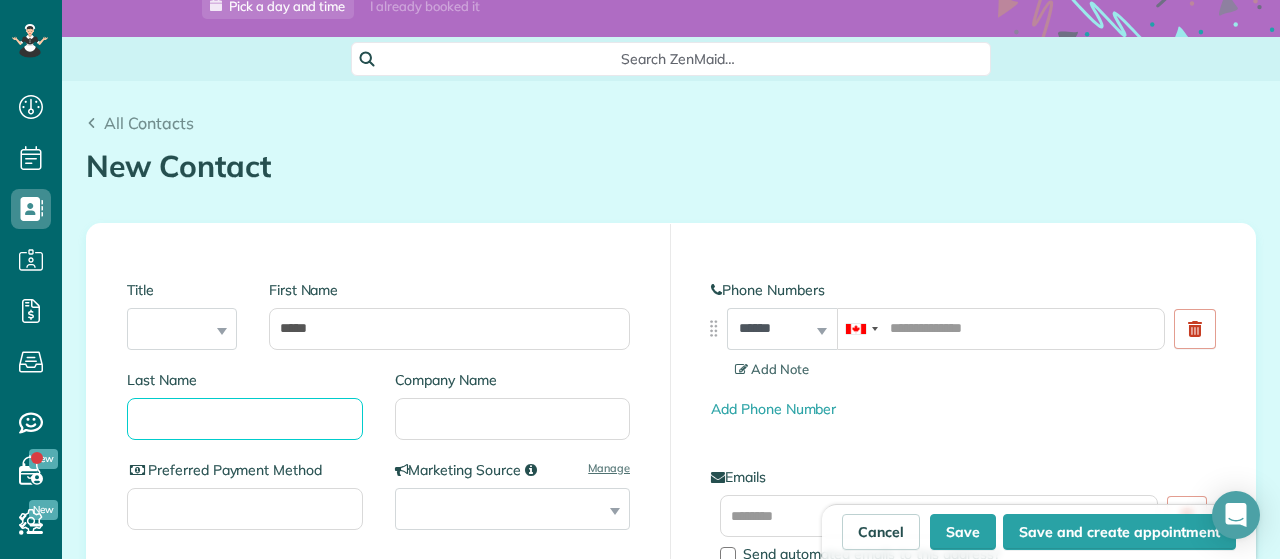 click on "Last Name" at bounding box center [245, 419] 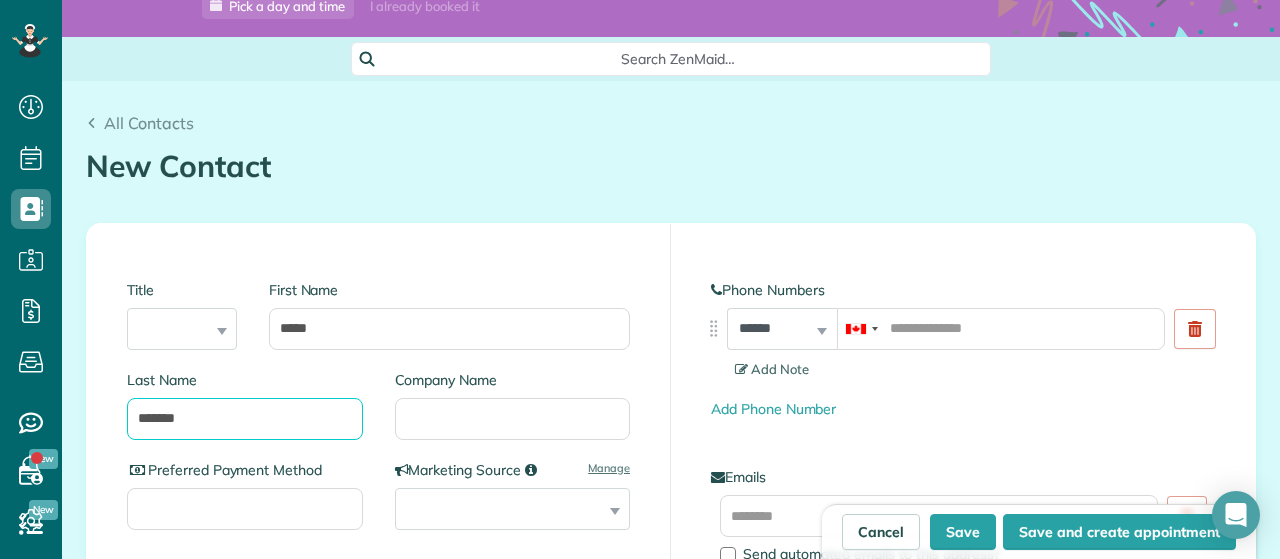 type on "*******" 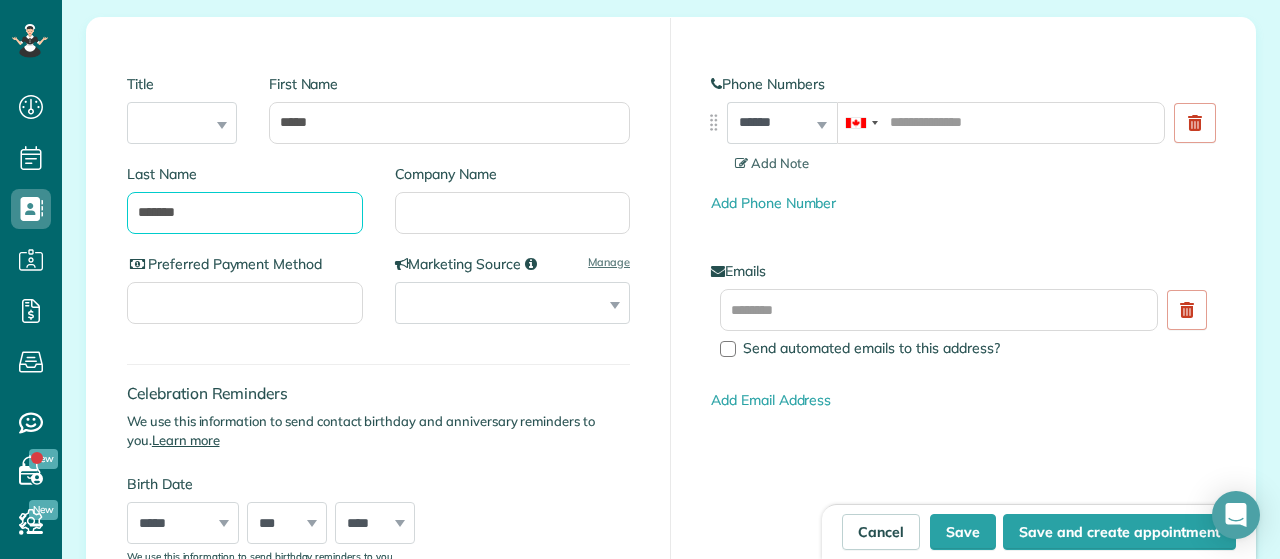 scroll, scrollTop: 305, scrollLeft: 0, axis: vertical 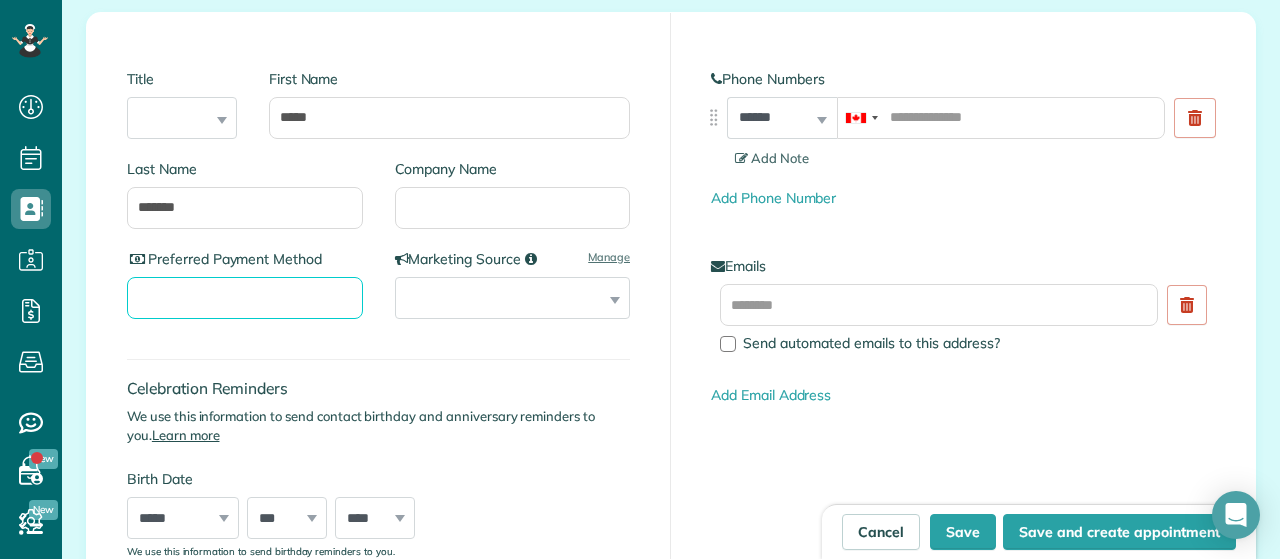 click on "Preferred Payment Method" at bounding box center (245, 298) 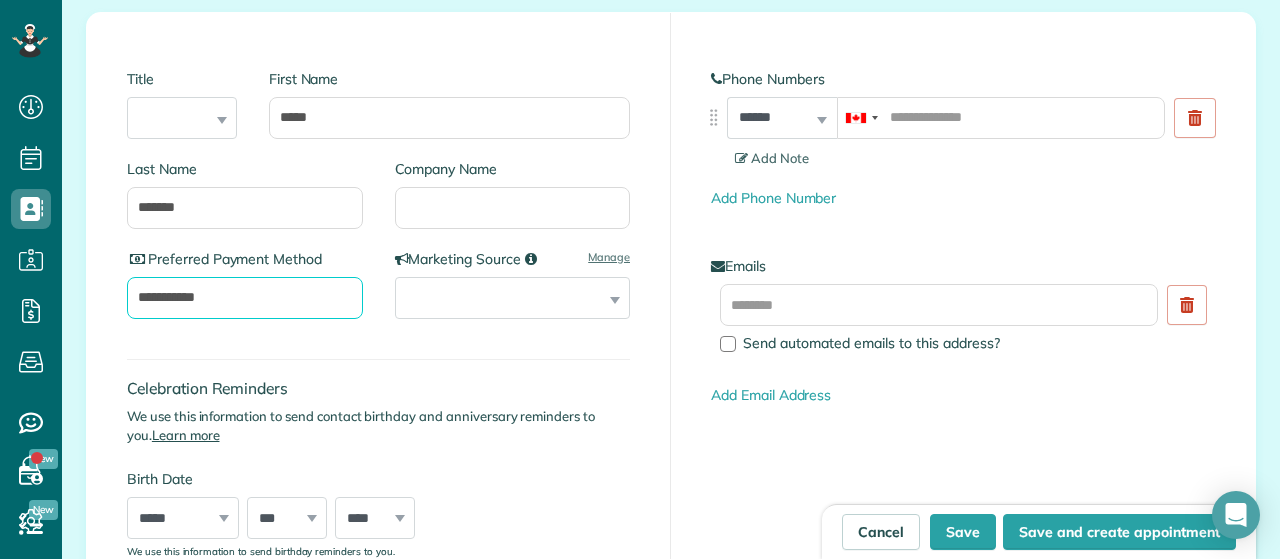 type on "**********" 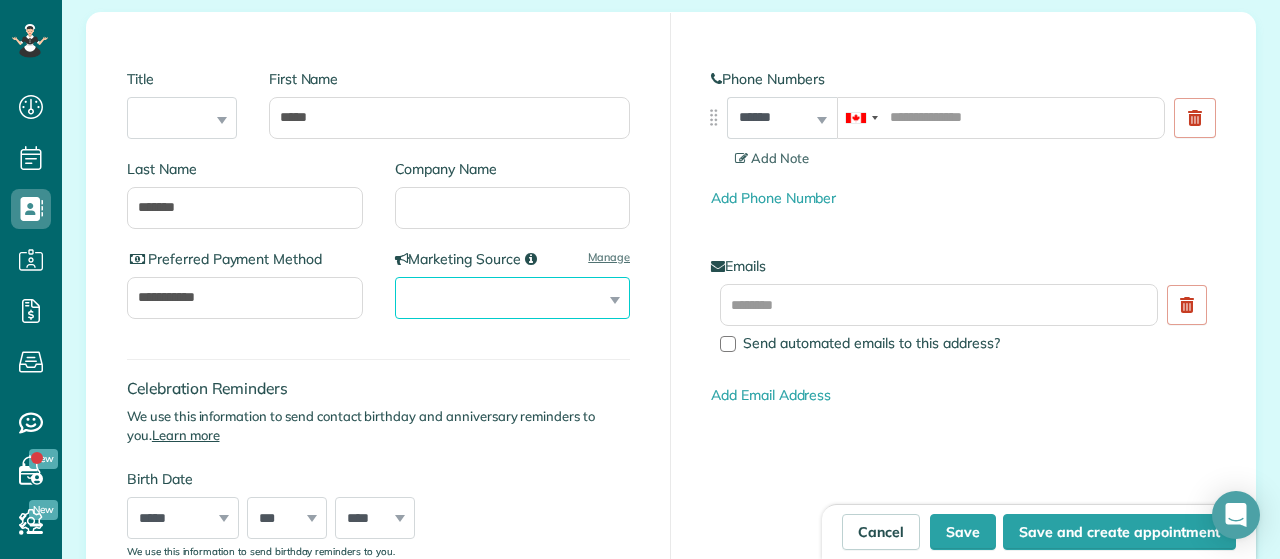 click on "**********" at bounding box center [513, 298] 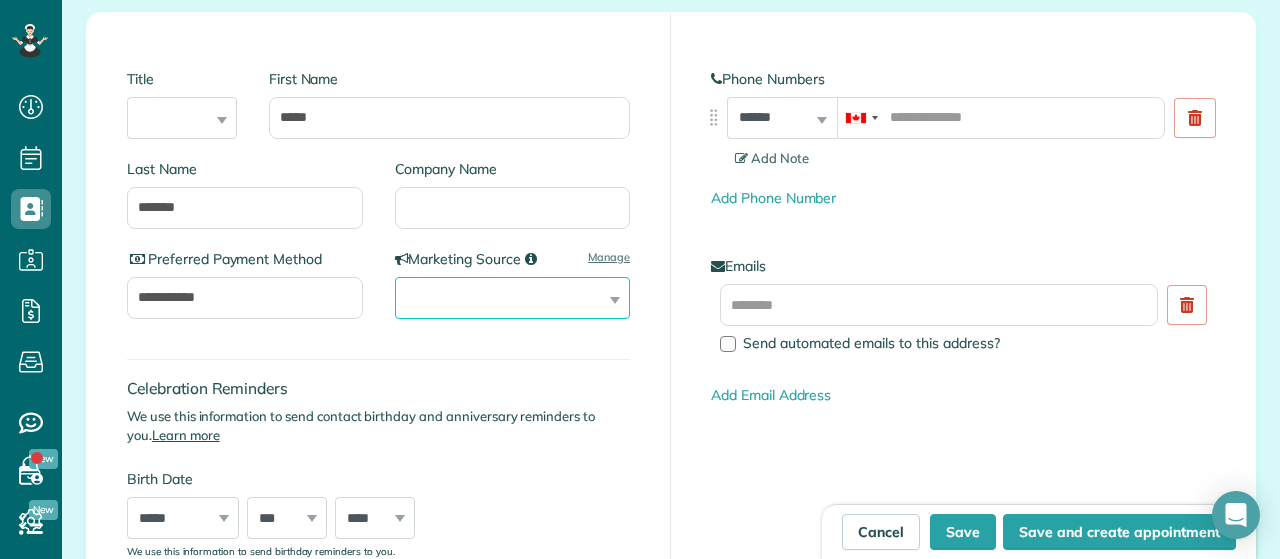 select on "******" 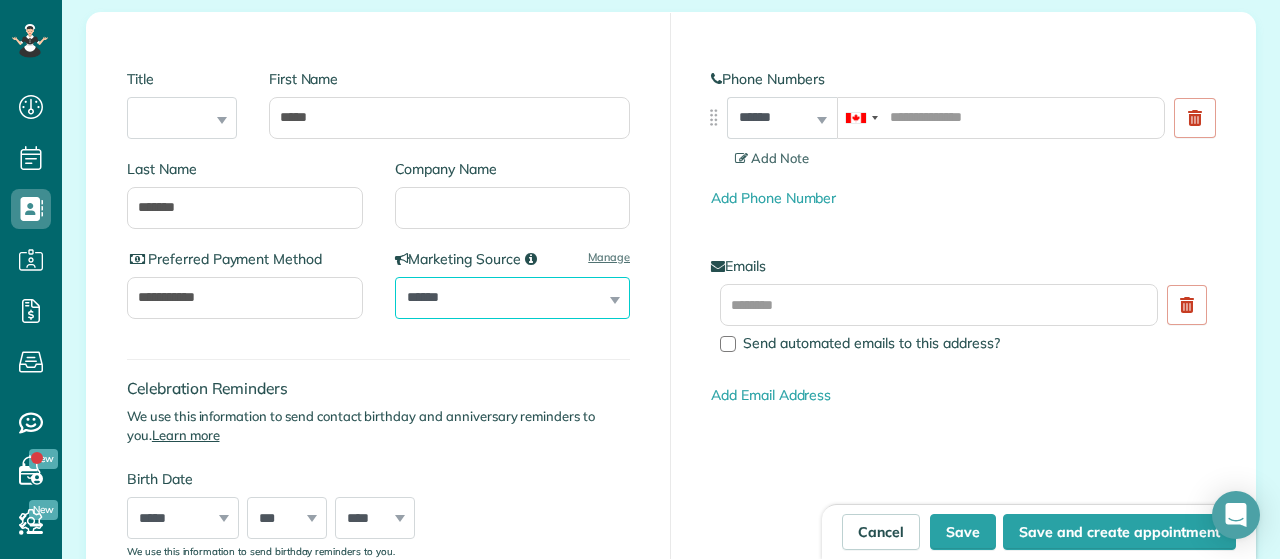 click on "******" at bounding box center (0, 0) 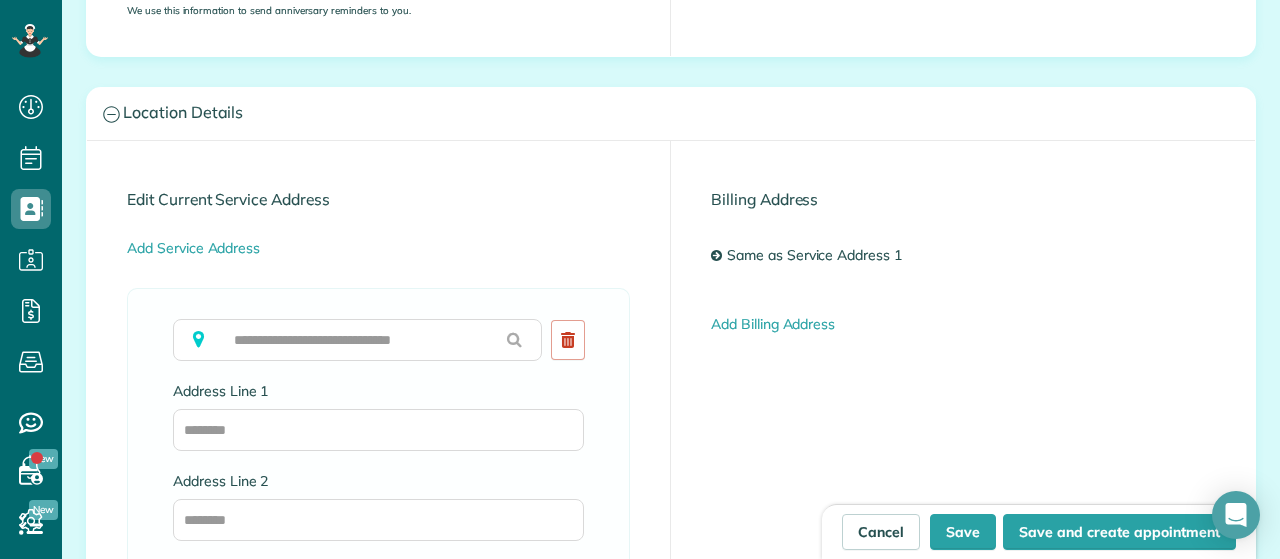 scroll, scrollTop: 964, scrollLeft: 0, axis: vertical 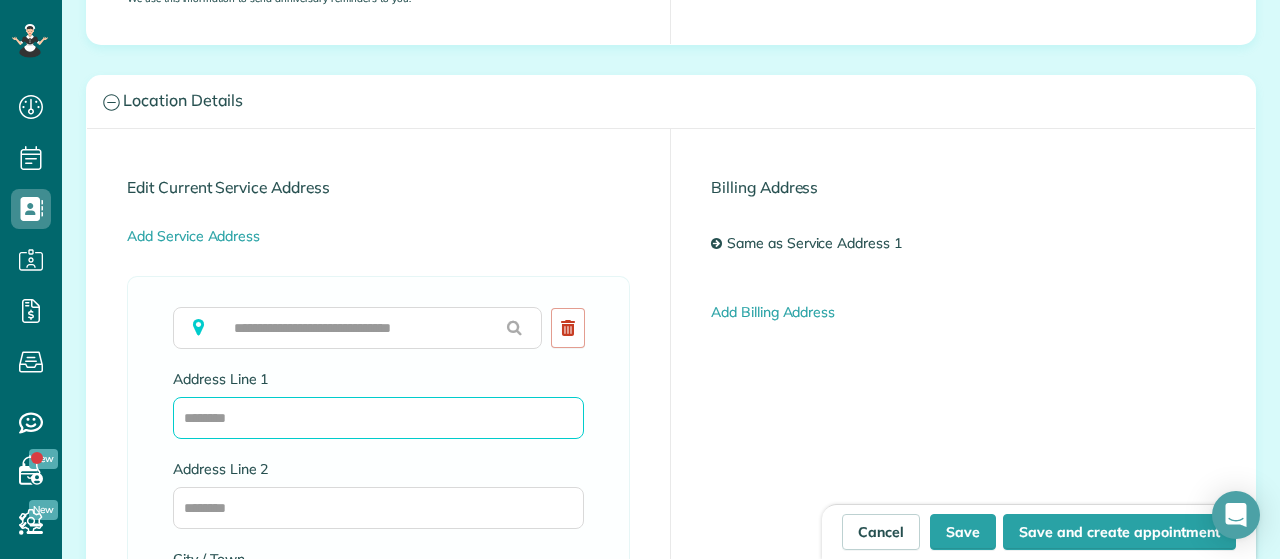 click on "Address Line 1" at bounding box center (378, 418) 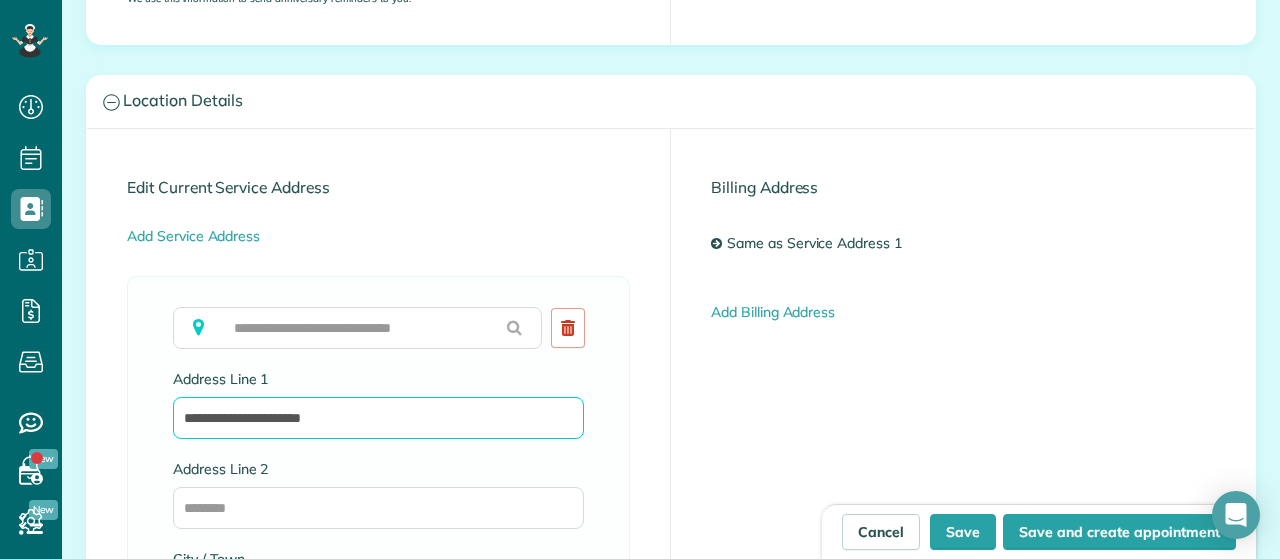 scroll, scrollTop: 1092, scrollLeft: 0, axis: vertical 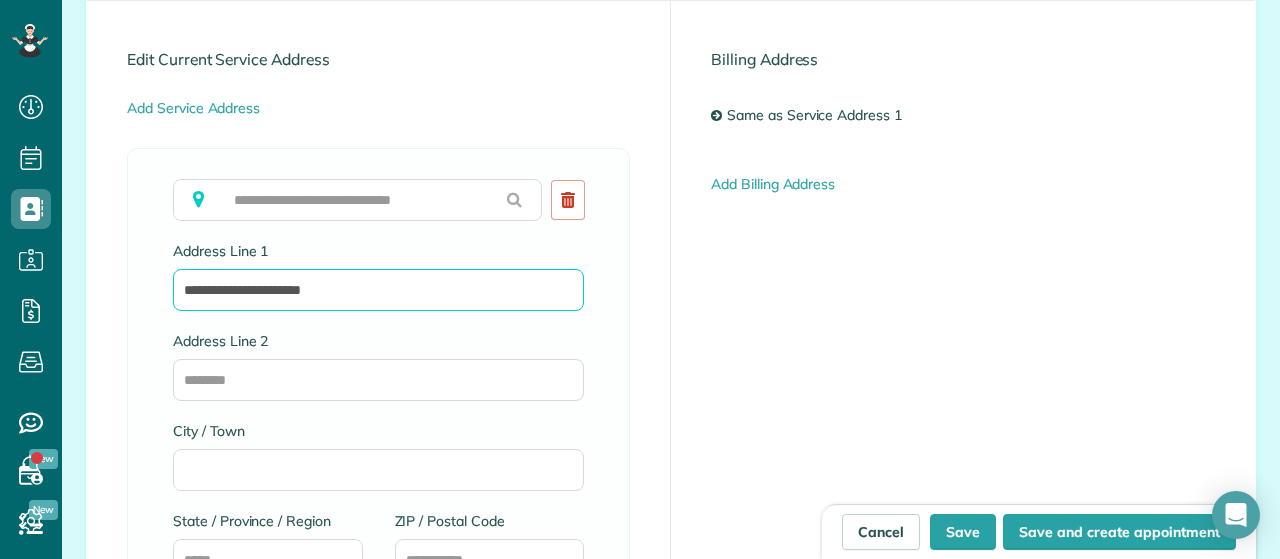 type on "**********" 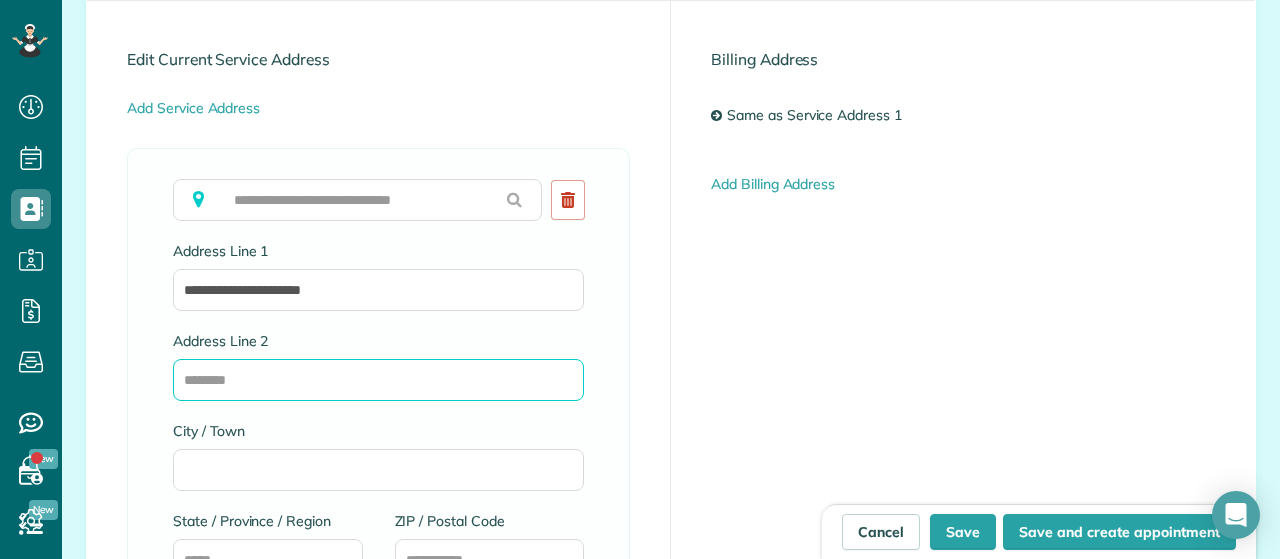 click on "Address Line 2" at bounding box center (378, 380) 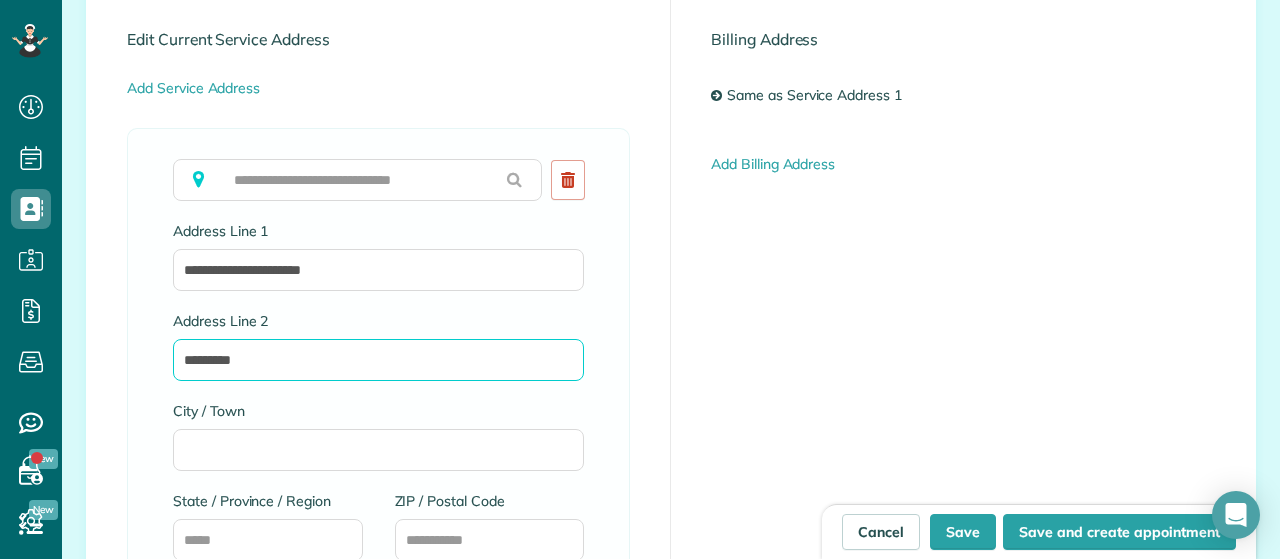 scroll, scrollTop: 1114, scrollLeft: 0, axis: vertical 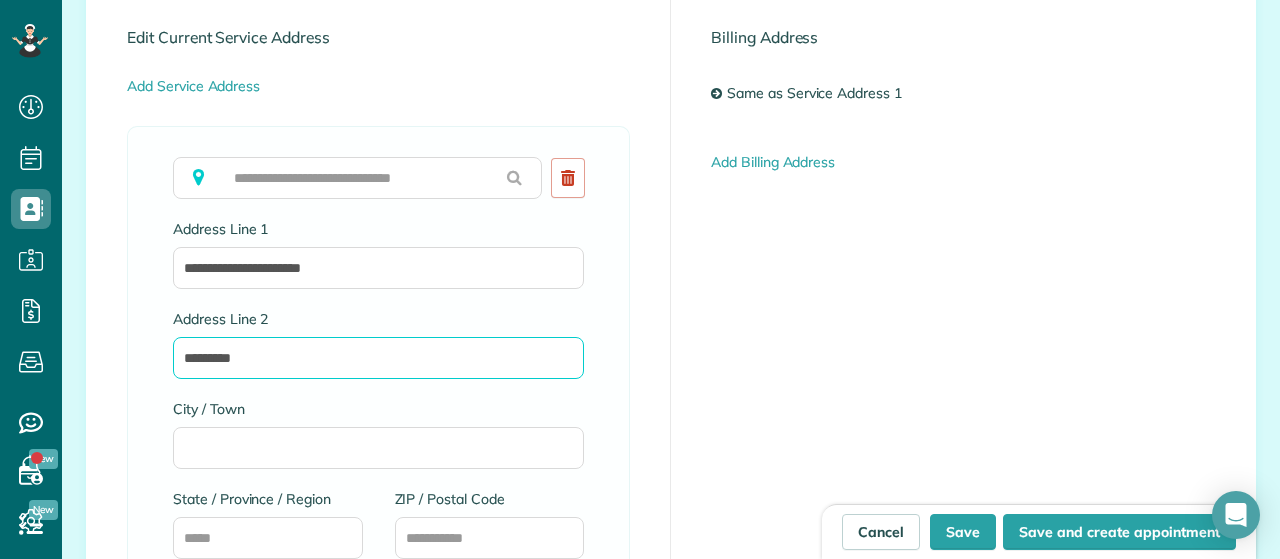 type on "*********" 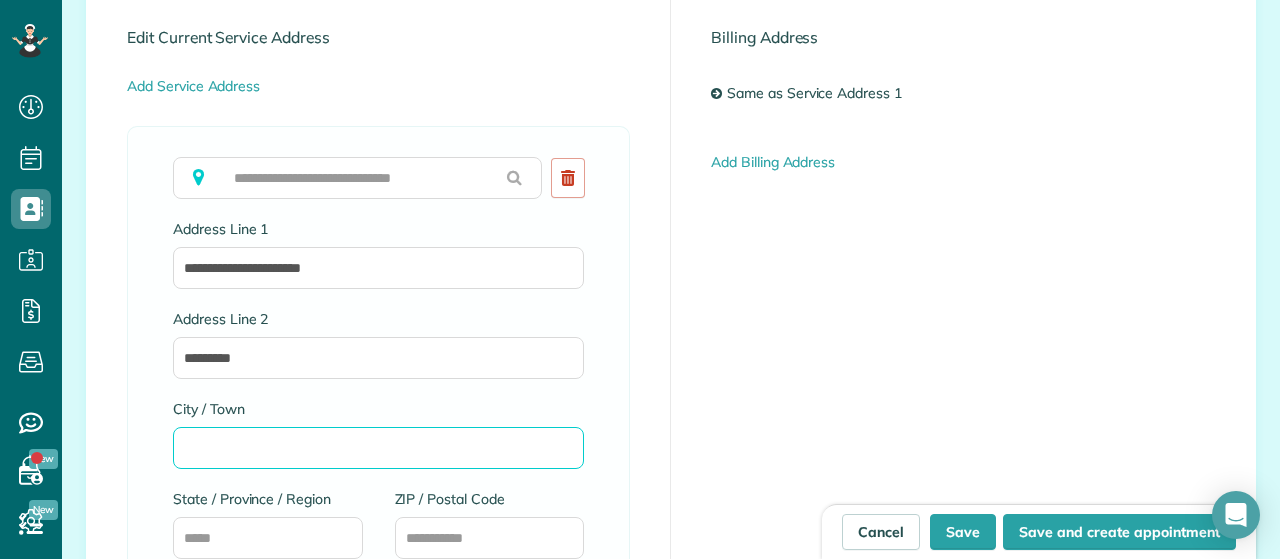 click on "City / Town" at bounding box center (378, 448) 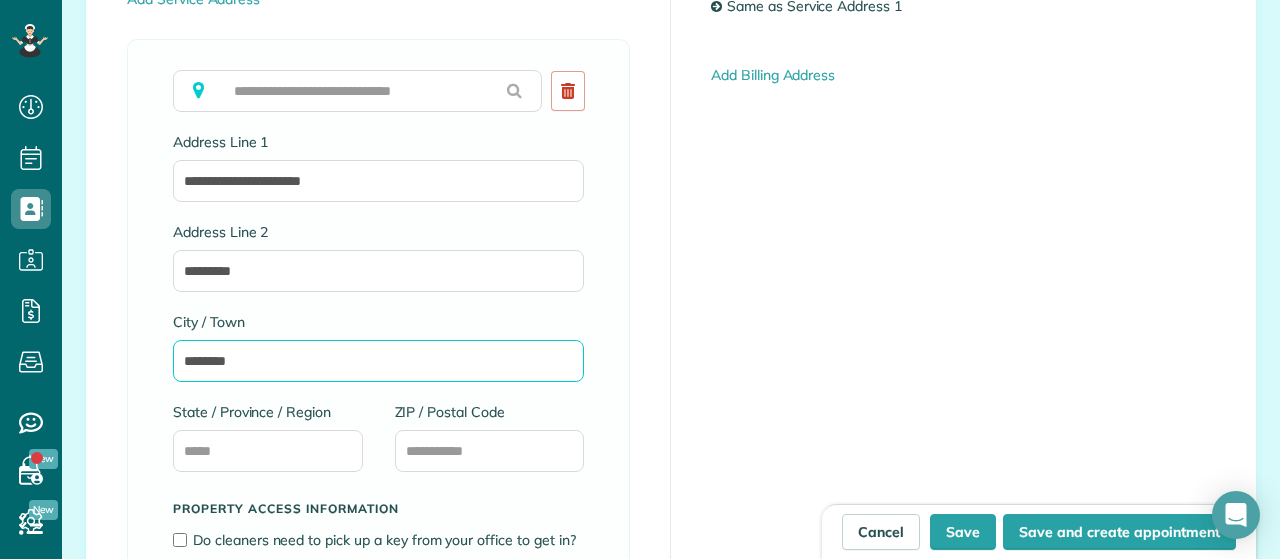 scroll, scrollTop: 1202, scrollLeft: 0, axis: vertical 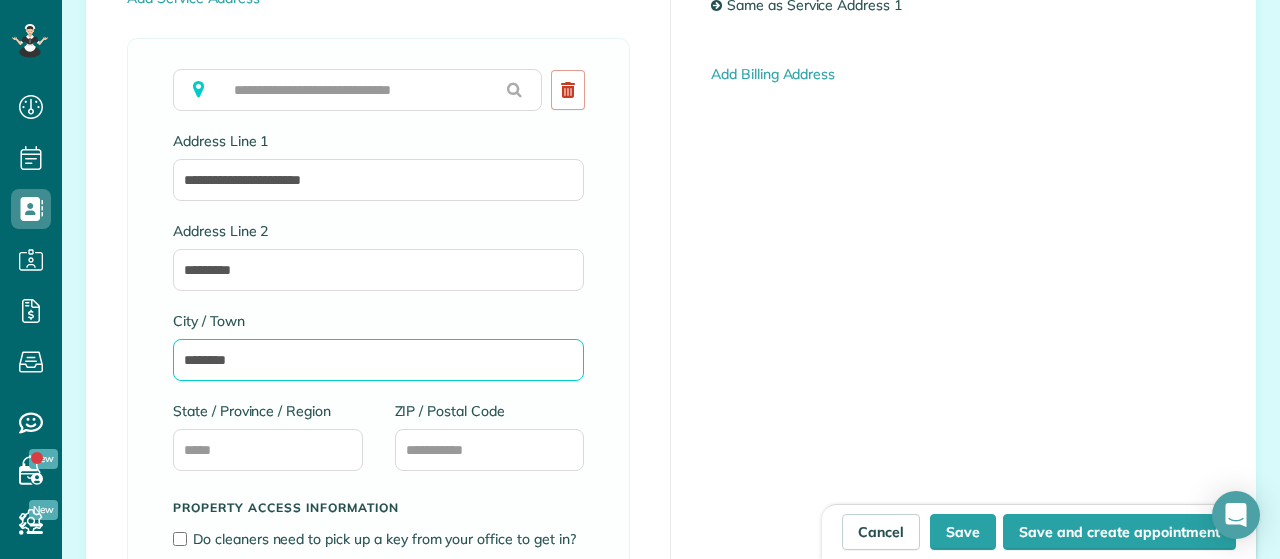 type on "********" 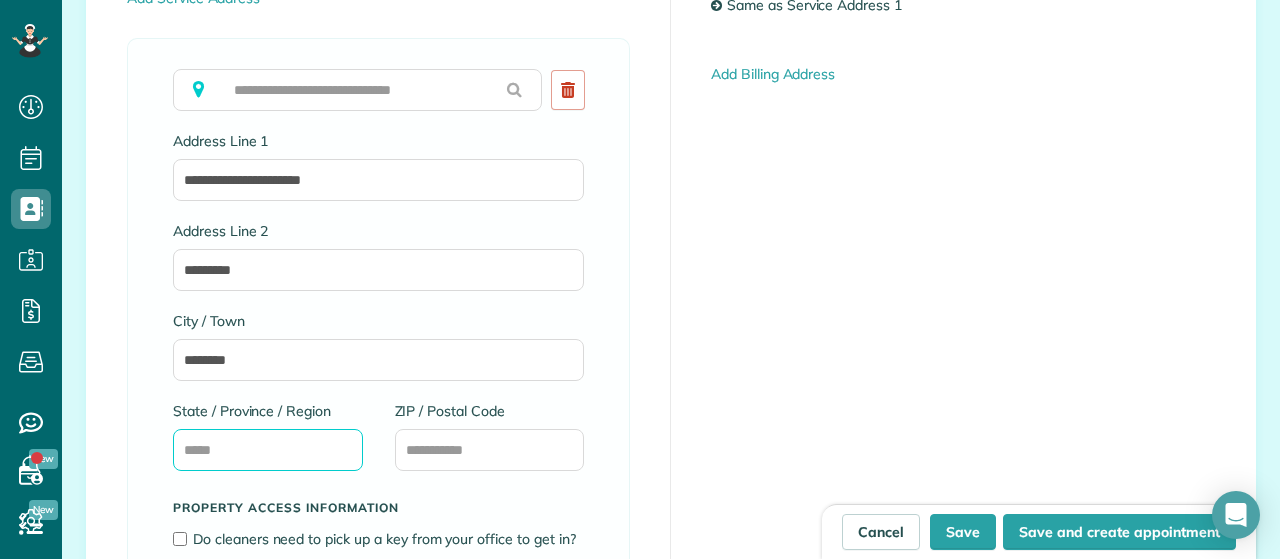 click on "State / Province / Region" at bounding box center [268, 450] 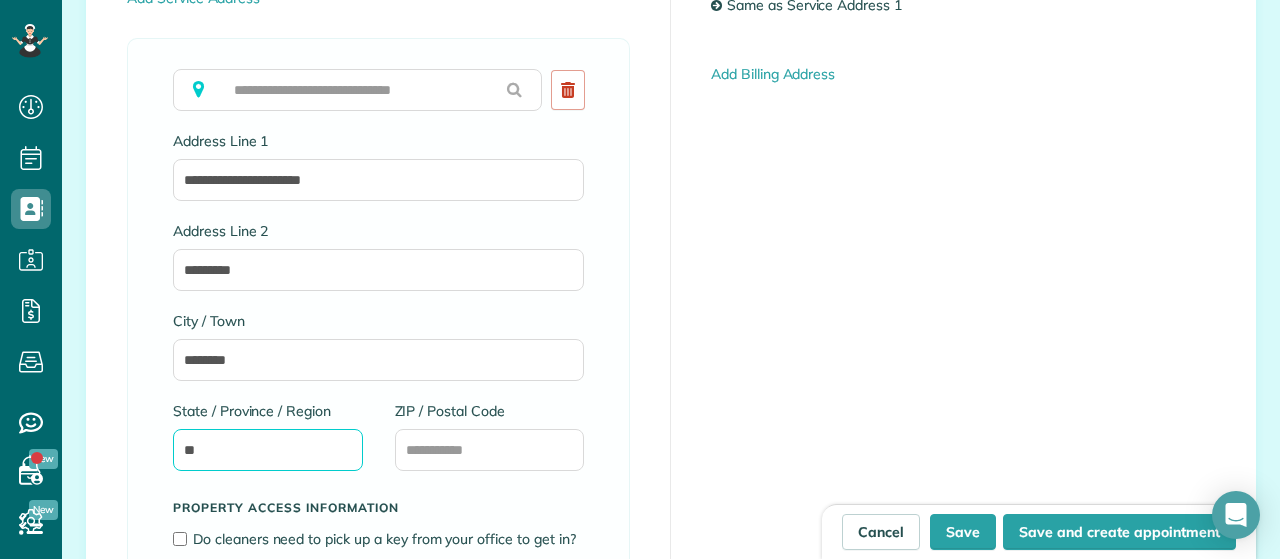 type on "**" 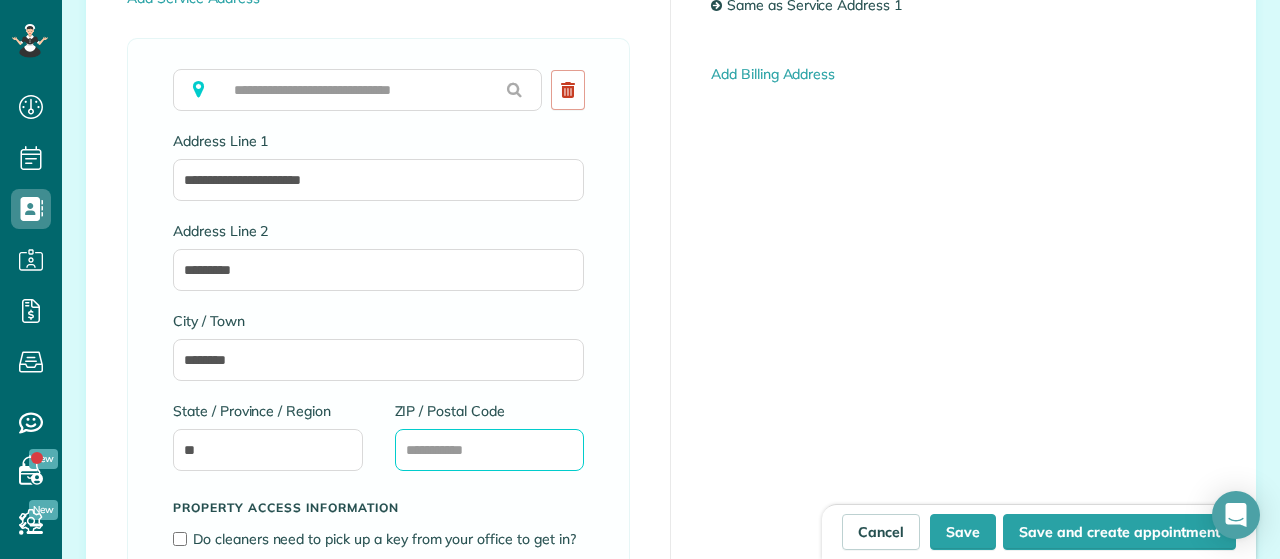 click on "ZIP / Postal Code" at bounding box center [490, 450] 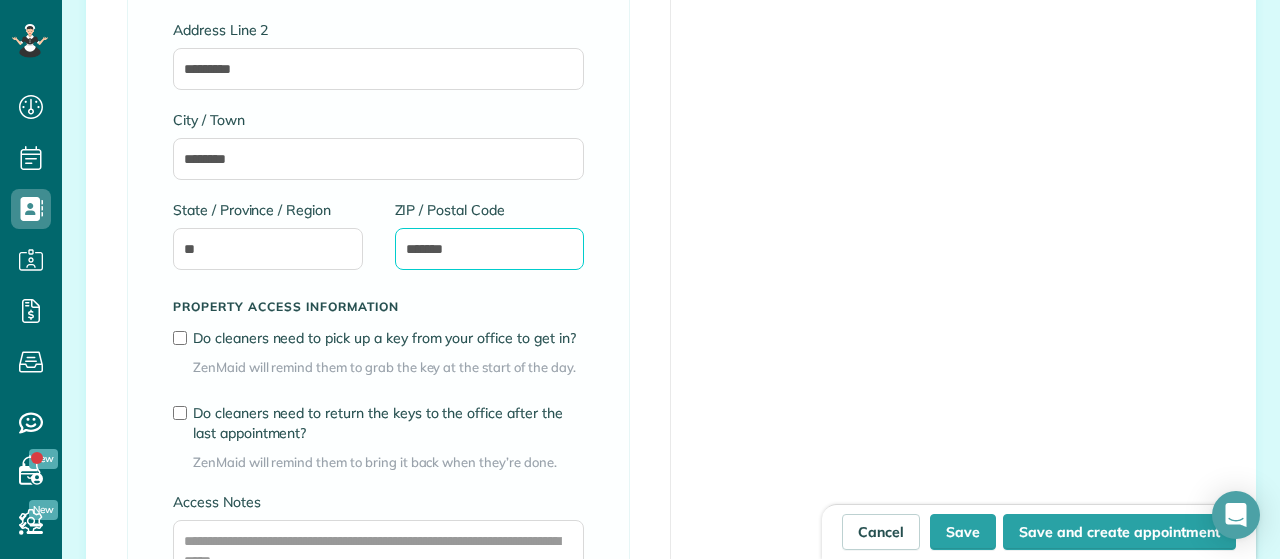 scroll, scrollTop: 1476, scrollLeft: 0, axis: vertical 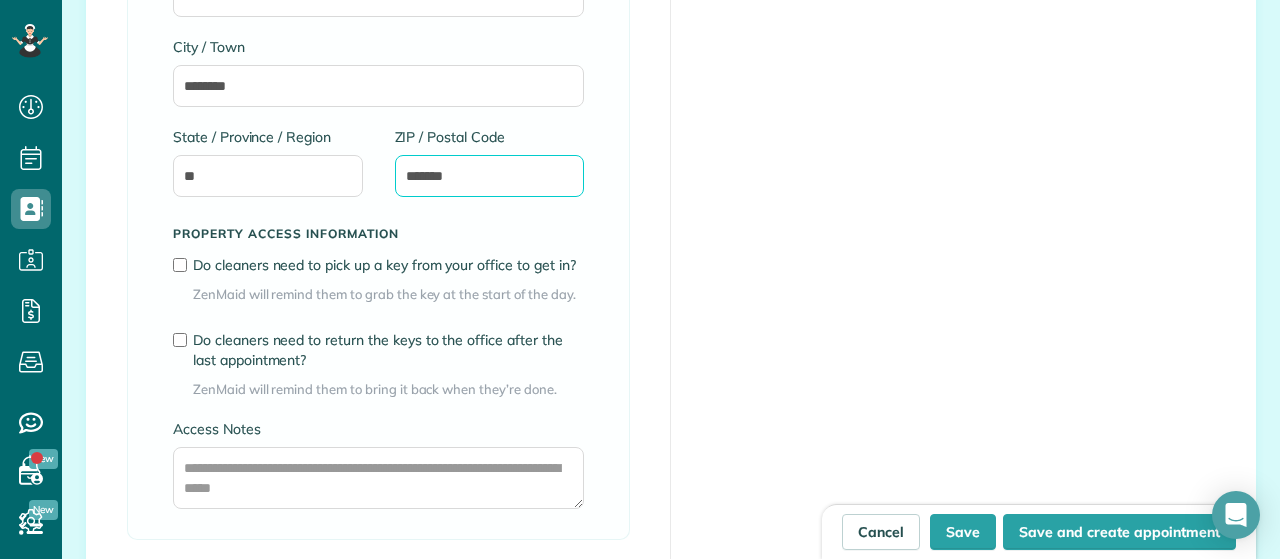 type on "*******" 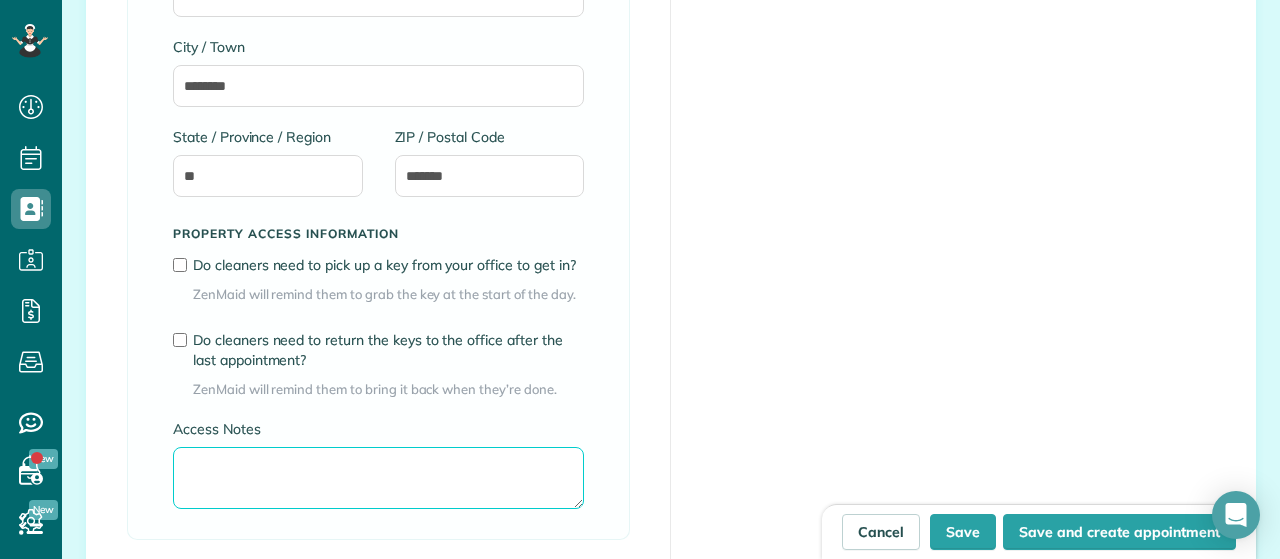 click on "Access Notes" at bounding box center (378, 478) 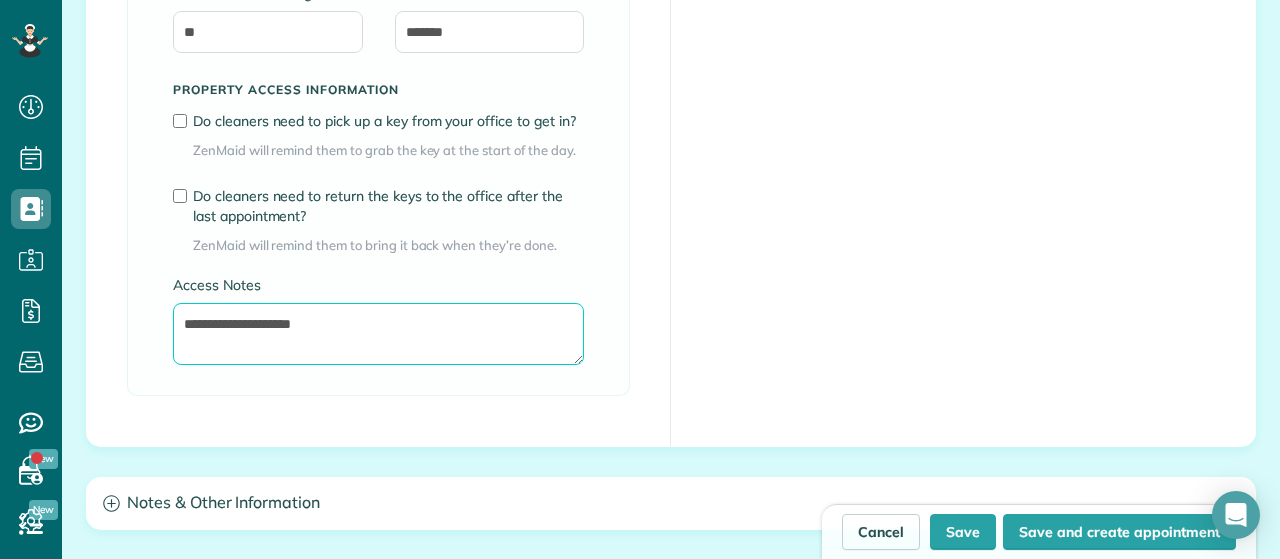 scroll, scrollTop: 1782, scrollLeft: 0, axis: vertical 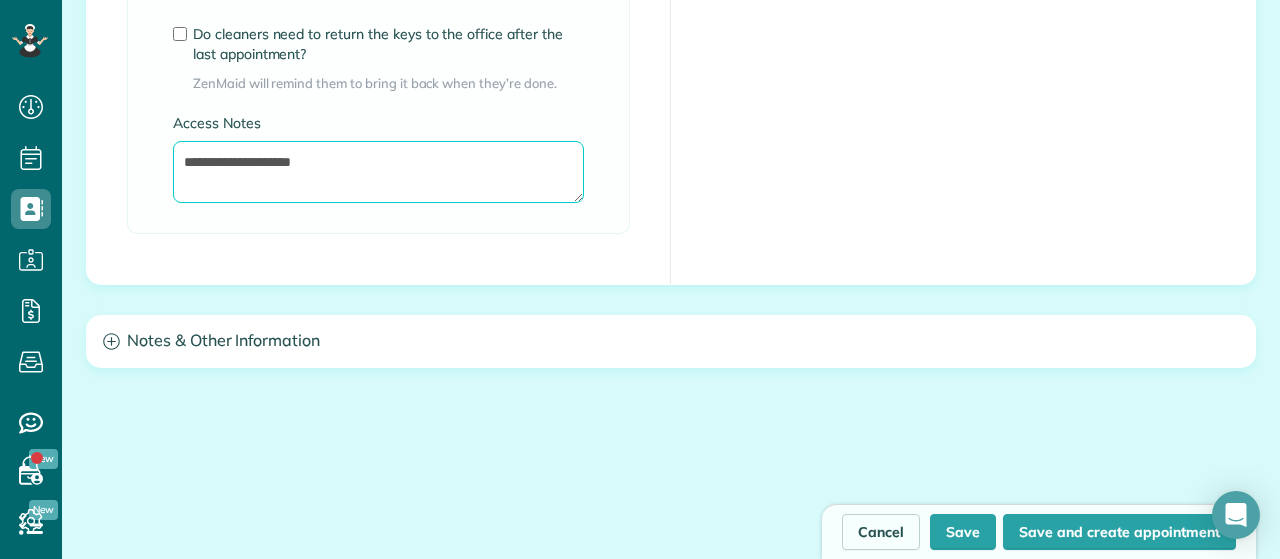 type on "**********" 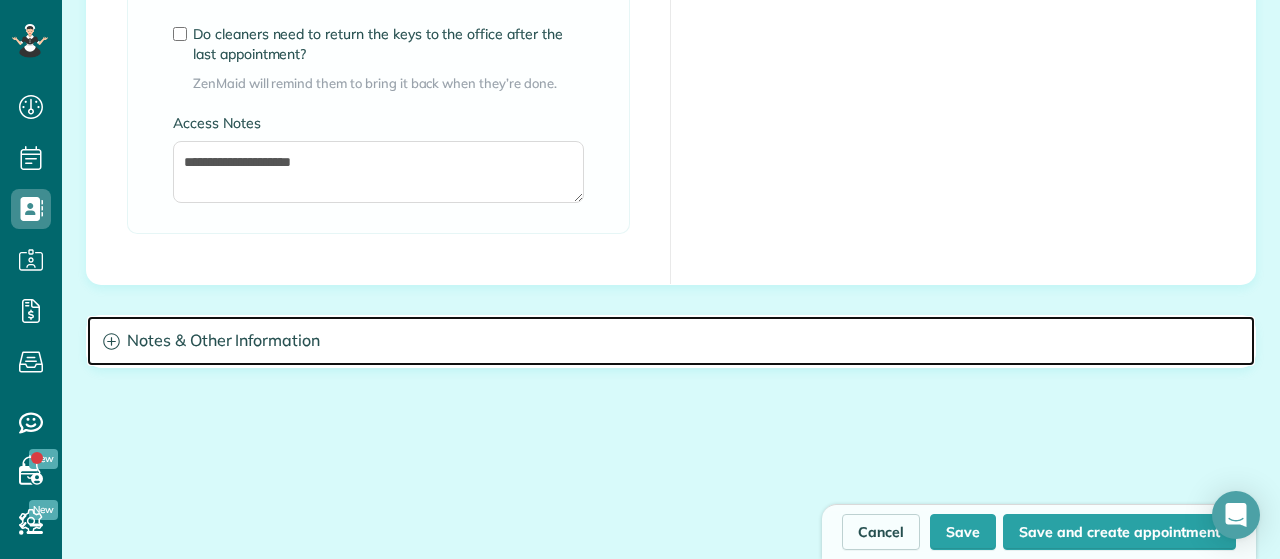 click 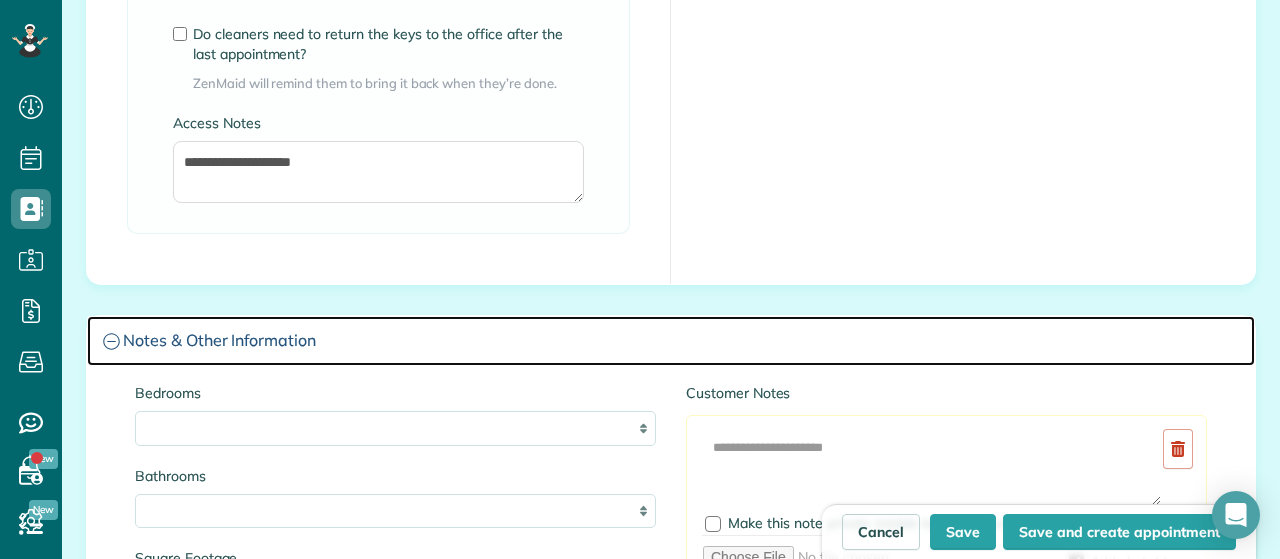 scroll, scrollTop: 1866, scrollLeft: 0, axis: vertical 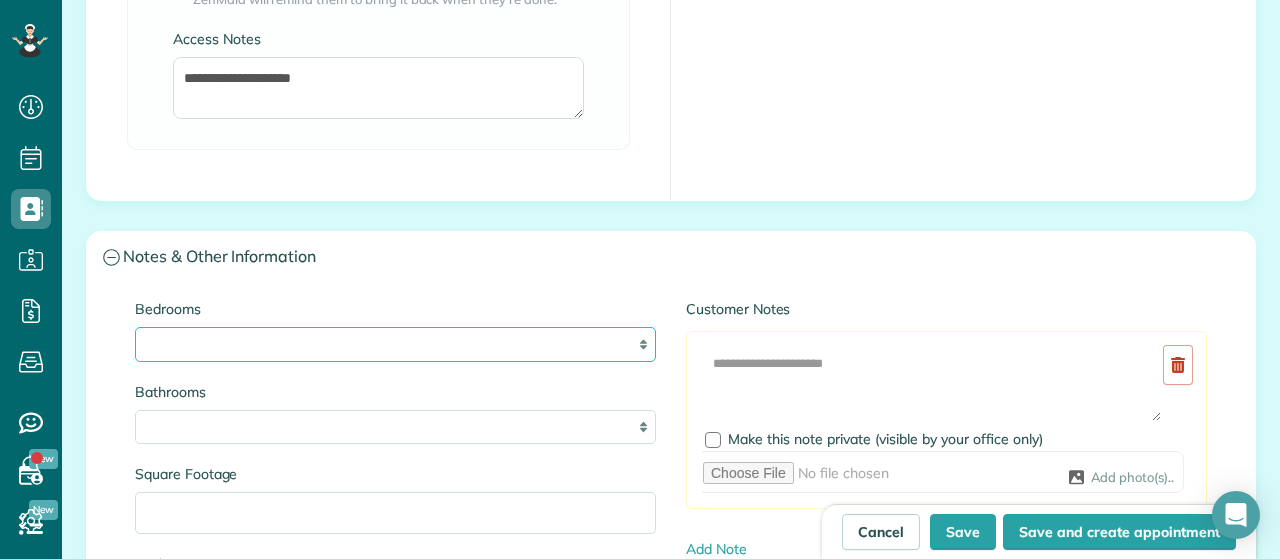 click on "*
*
*
*
**" at bounding box center (395, 344) 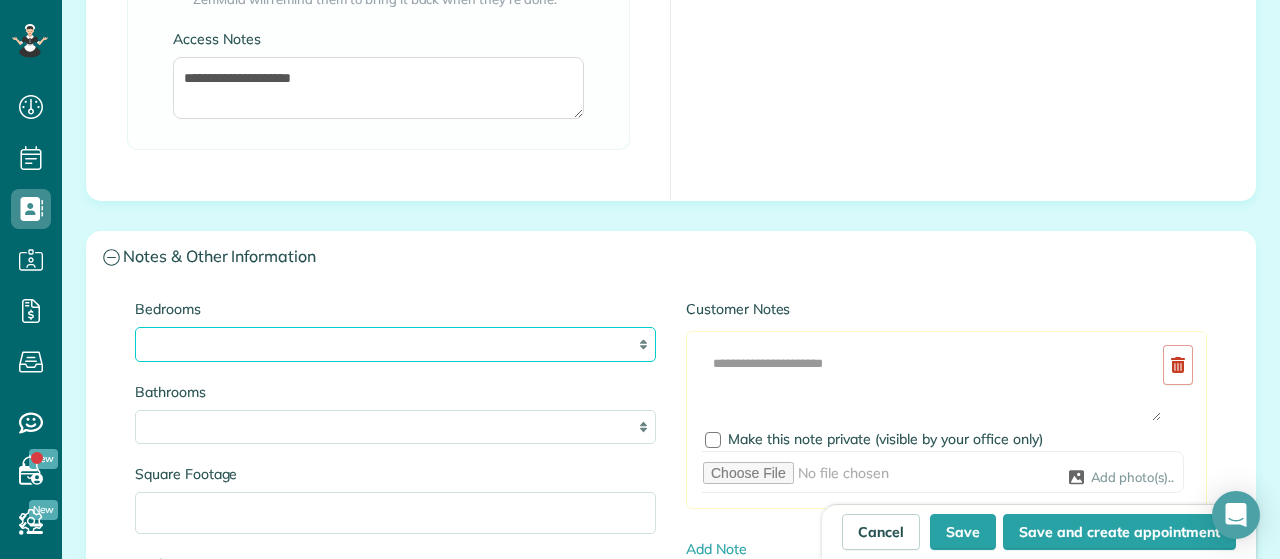 select on "*" 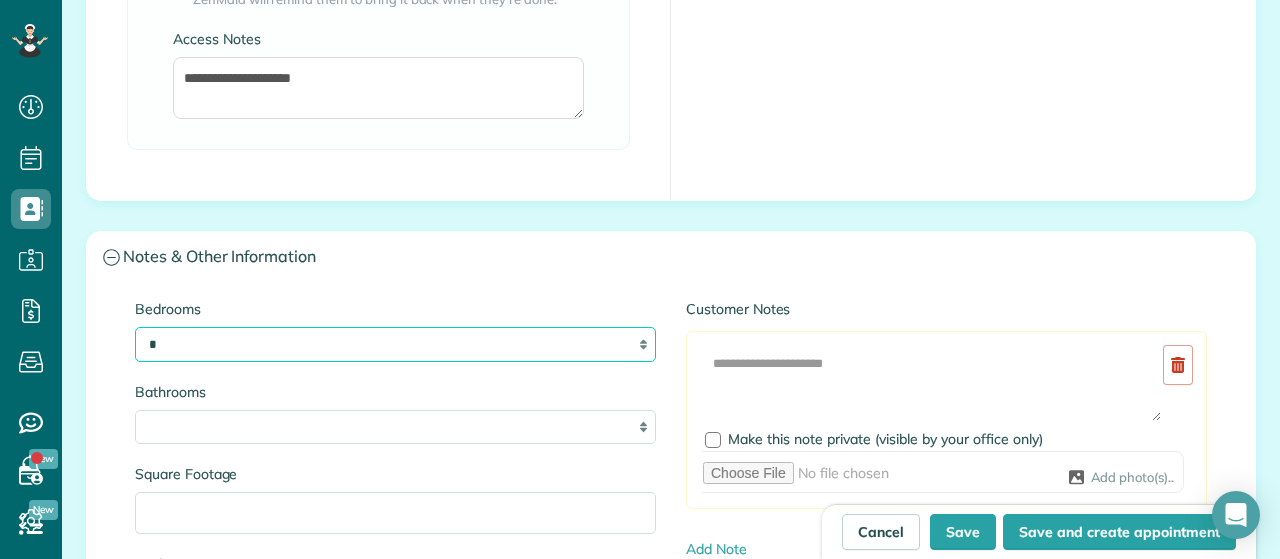 click on "*" at bounding box center [0, 0] 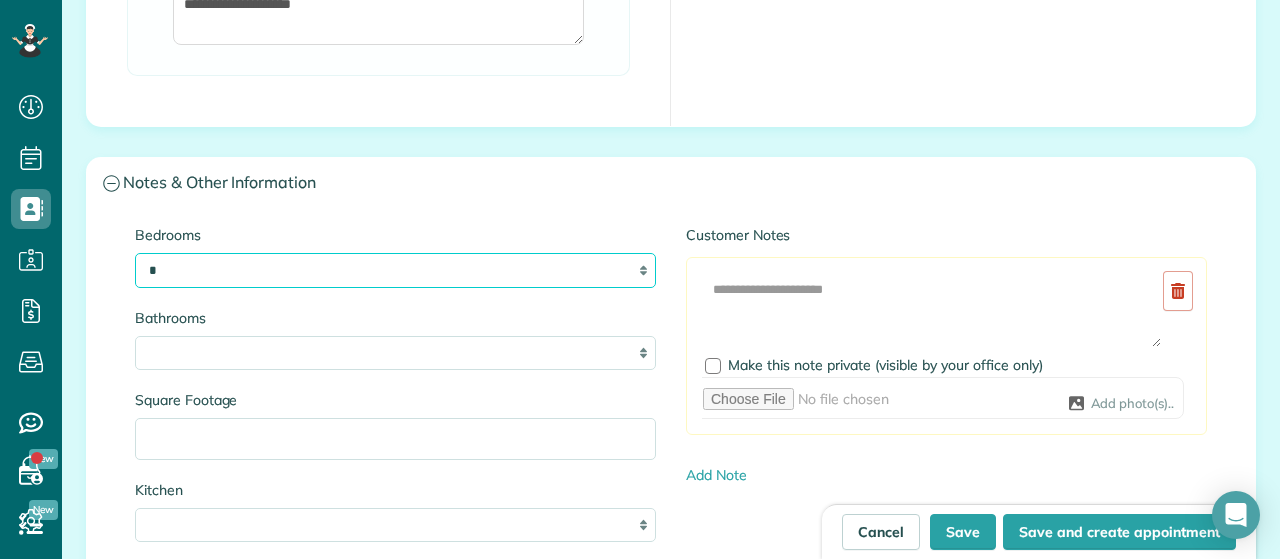 scroll, scrollTop: 1950, scrollLeft: 0, axis: vertical 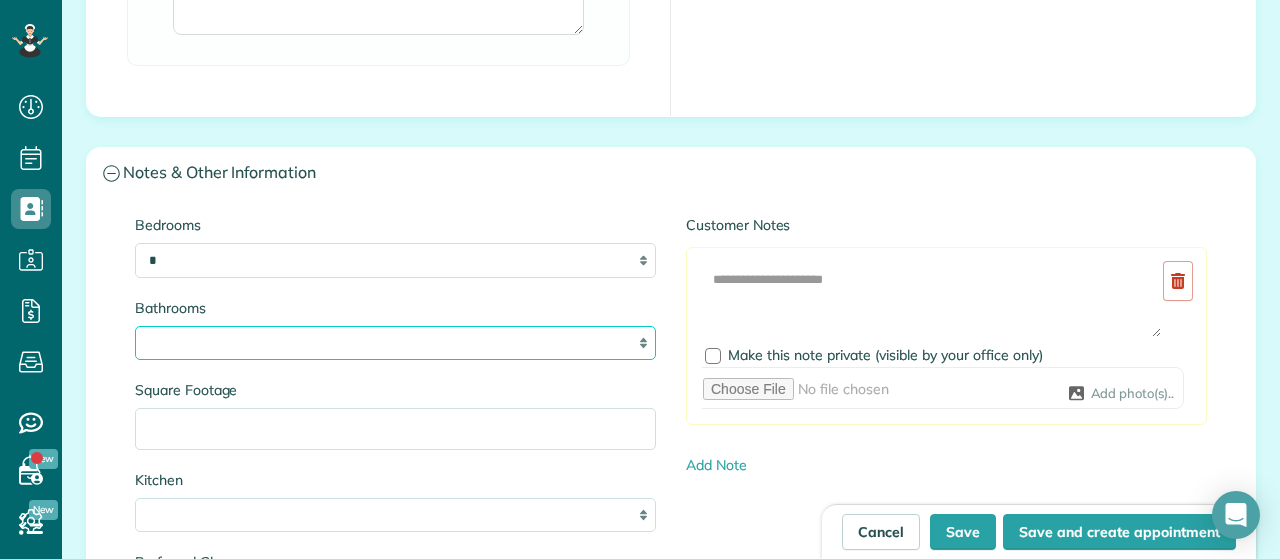 click on "*
***
*
***
*
***
*
***
**" at bounding box center (395, 343) 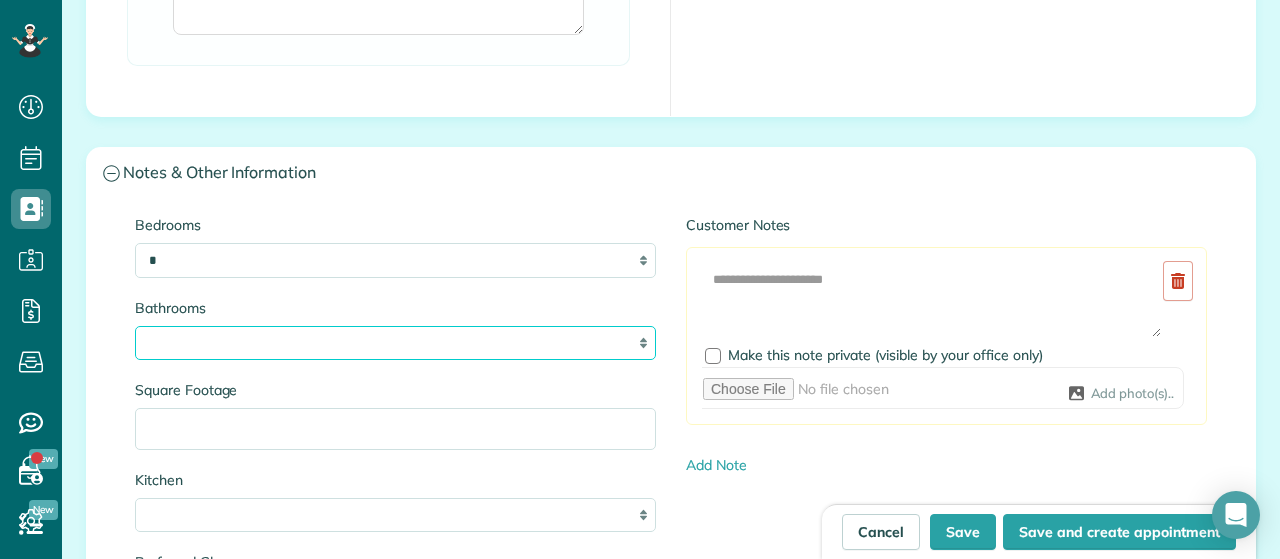 select on "*" 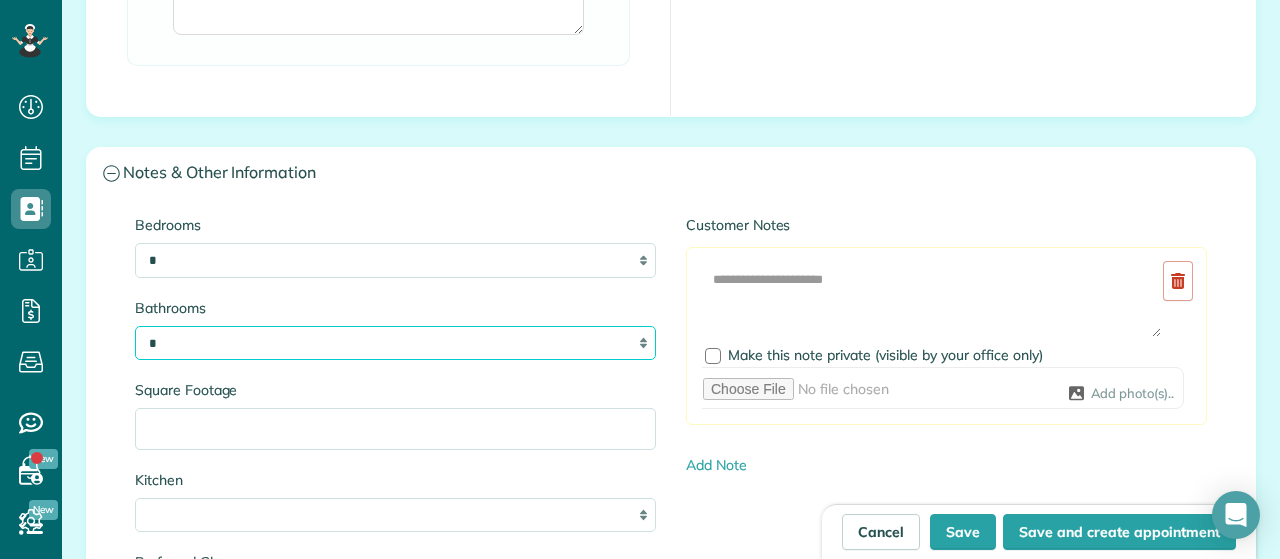 click on "*" at bounding box center [0, 0] 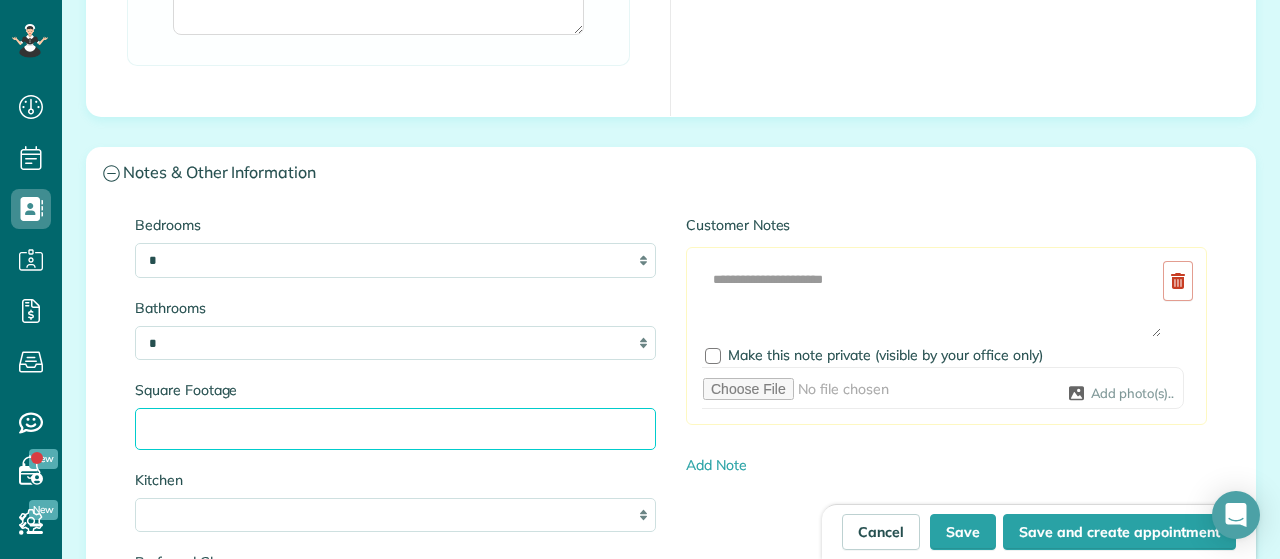 click on "Square Footage" at bounding box center [395, 429] 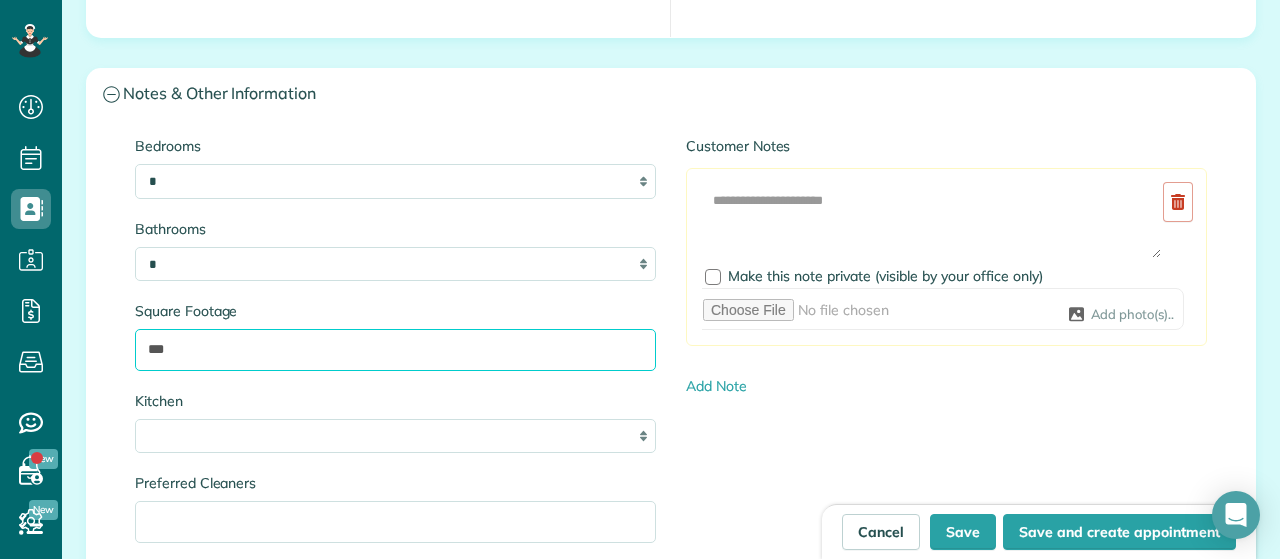 scroll, scrollTop: 2035, scrollLeft: 0, axis: vertical 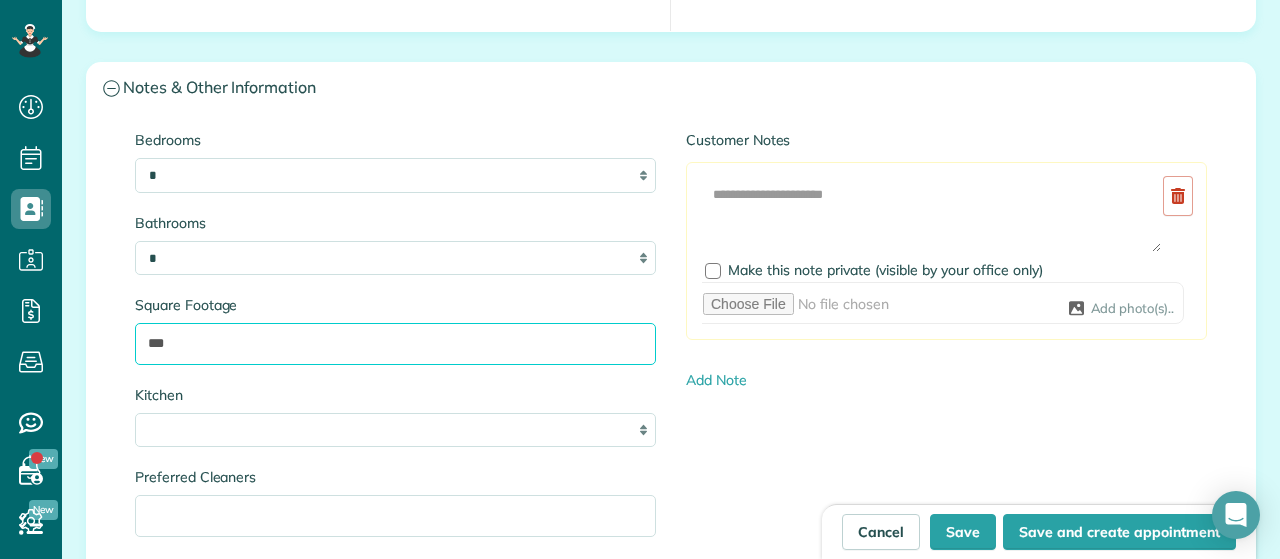 type on "***" 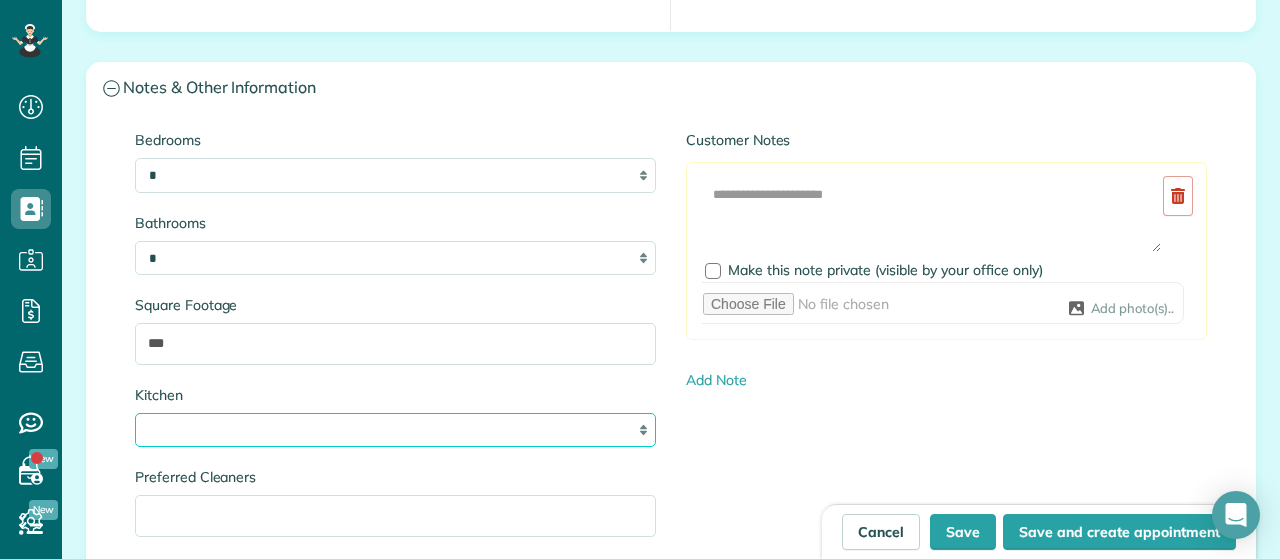click on "*
*
*
*" at bounding box center (395, 430) 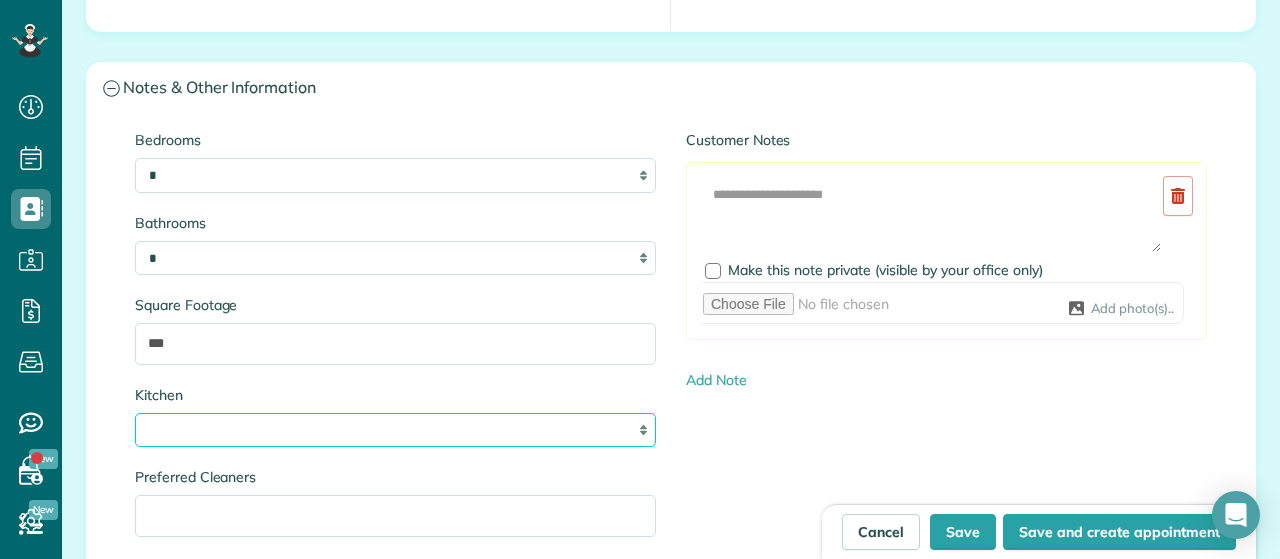 select on "*" 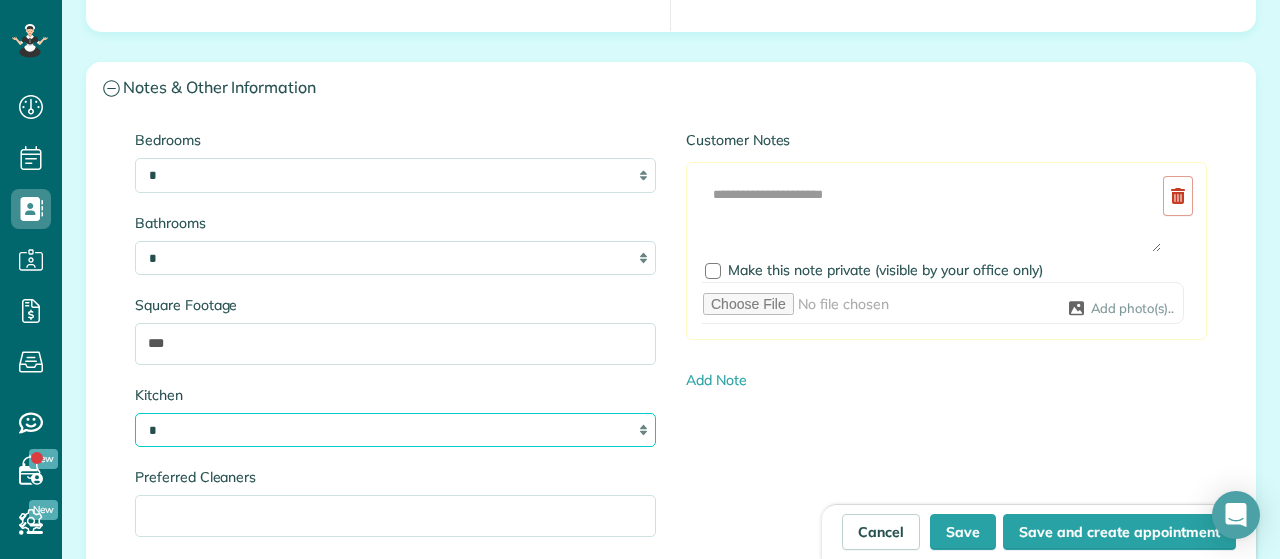 click on "*" at bounding box center [0, 0] 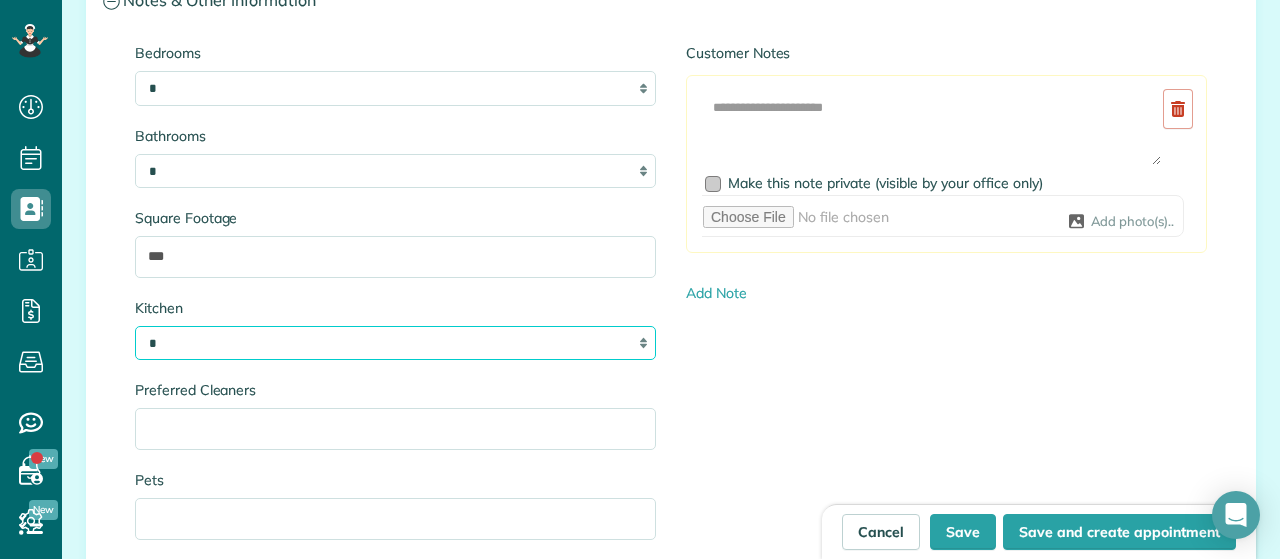 scroll, scrollTop: 2198, scrollLeft: 0, axis: vertical 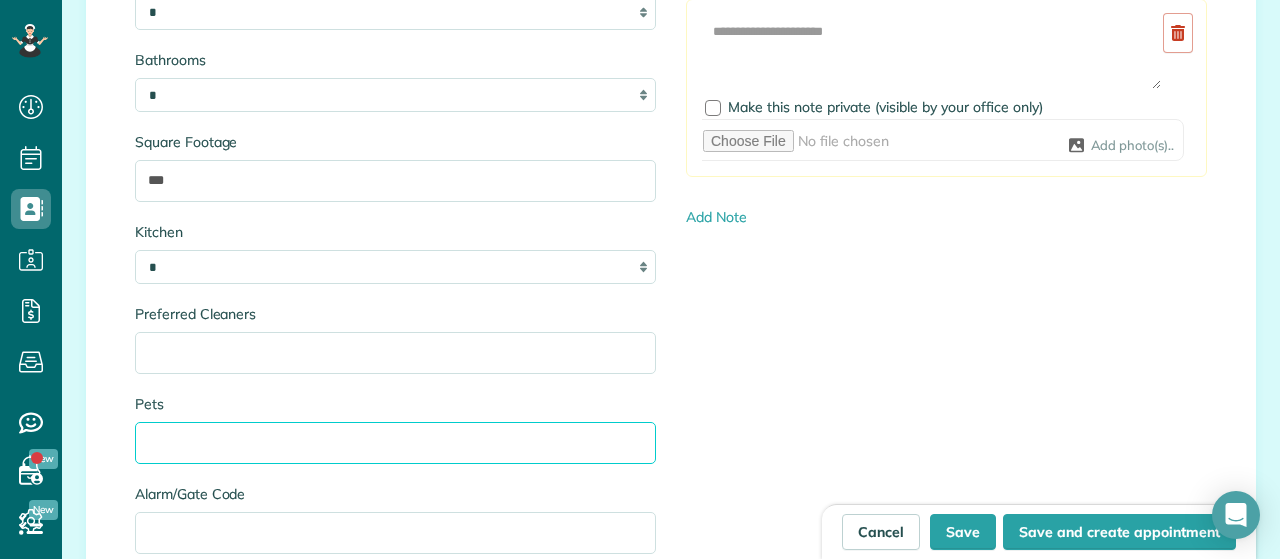 click on "Pets" at bounding box center [395, 443] 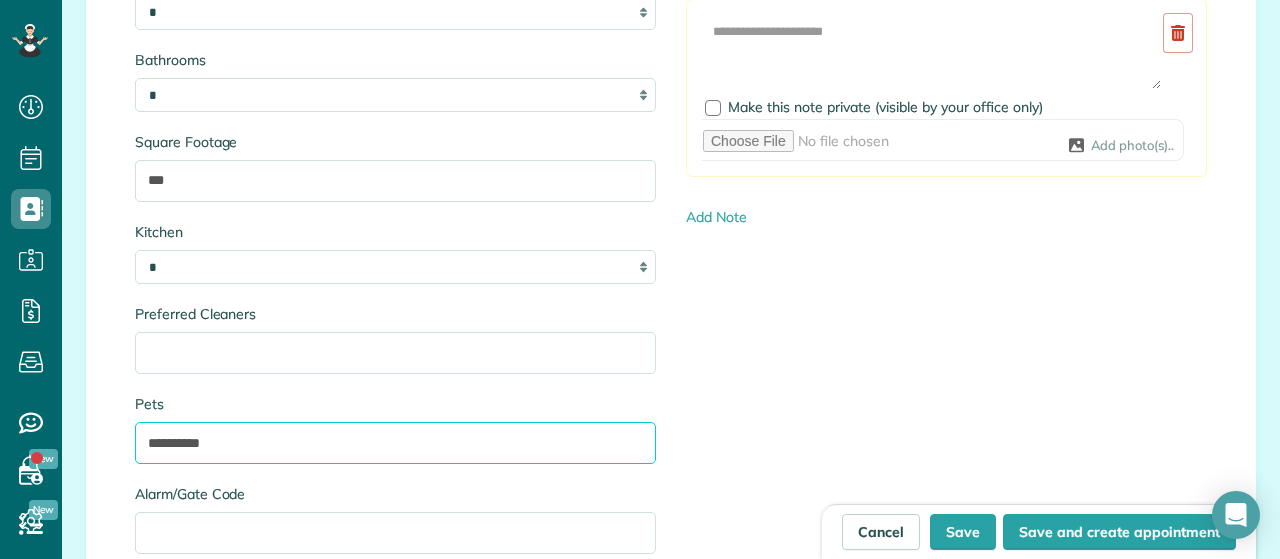 scroll, scrollTop: 2036, scrollLeft: 0, axis: vertical 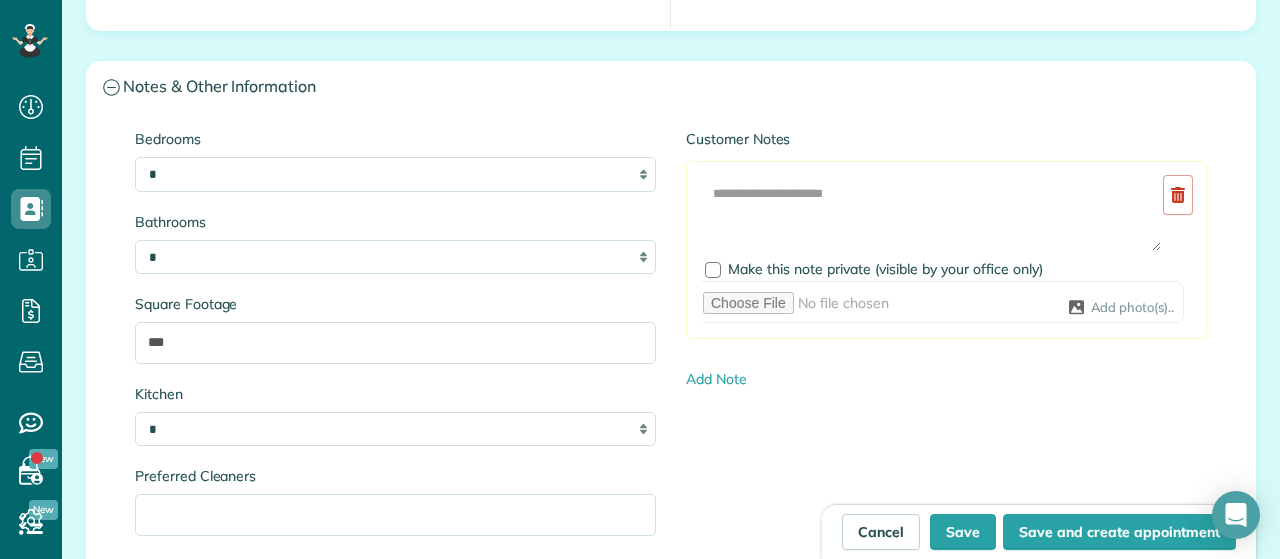 type on "**********" 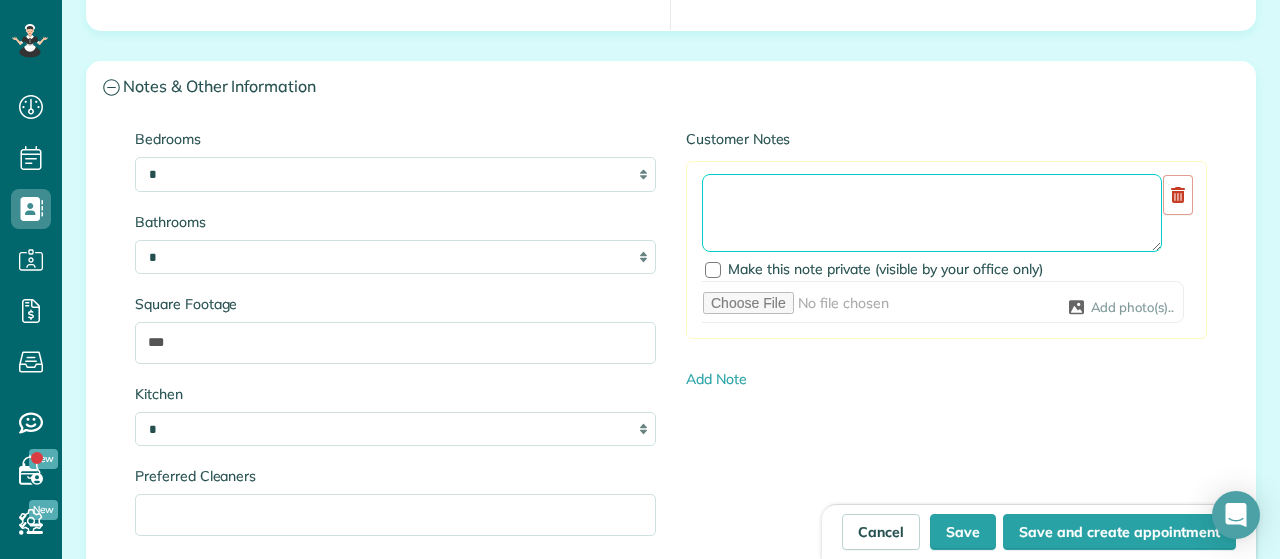 click at bounding box center [932, 213] 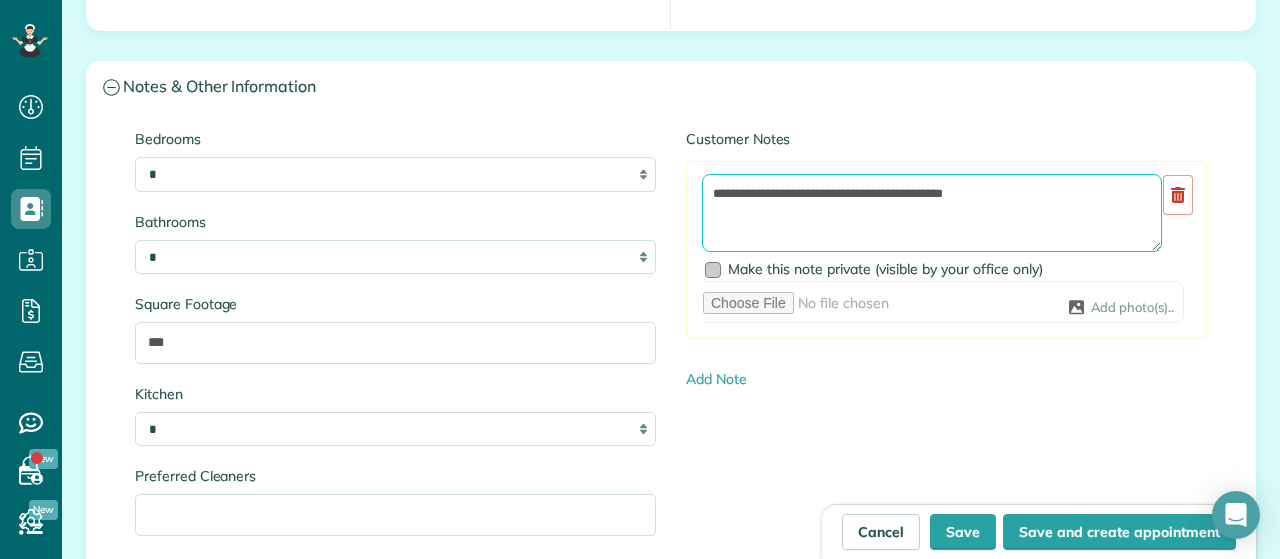 type on "**********" 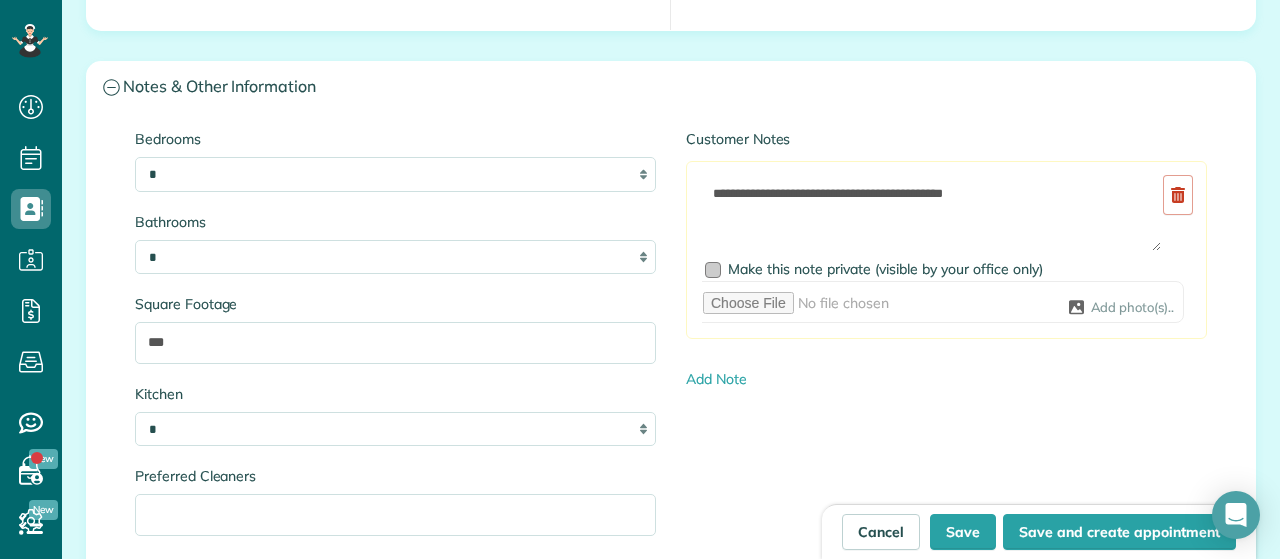 click at bounding box center (713, 270) 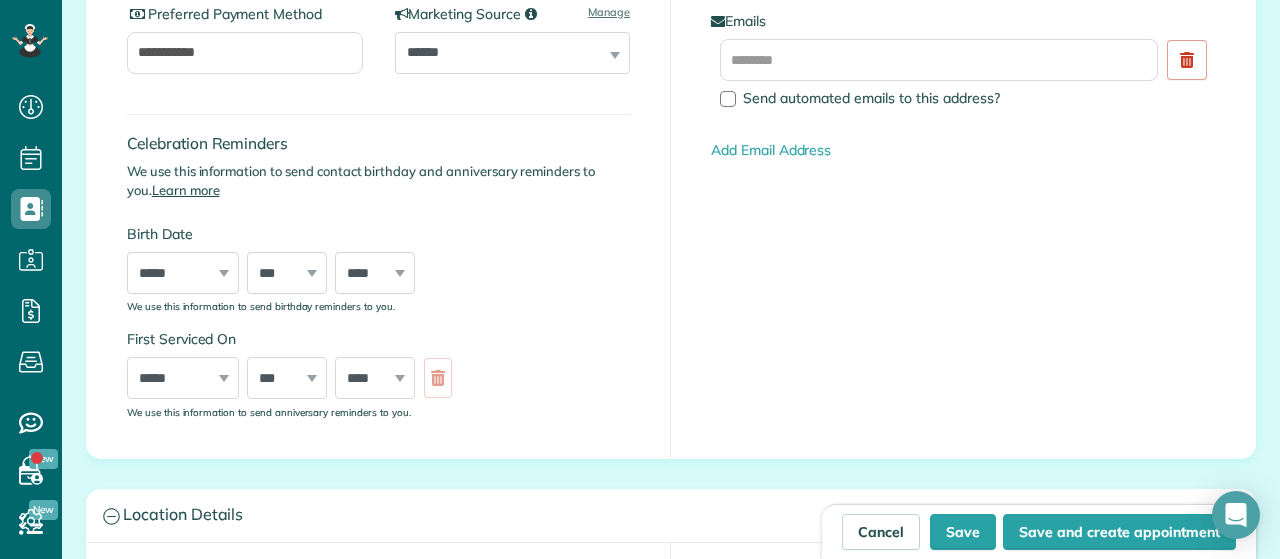 scroll, scrollTop: 557, scrollLeft: 0, axis: vertical 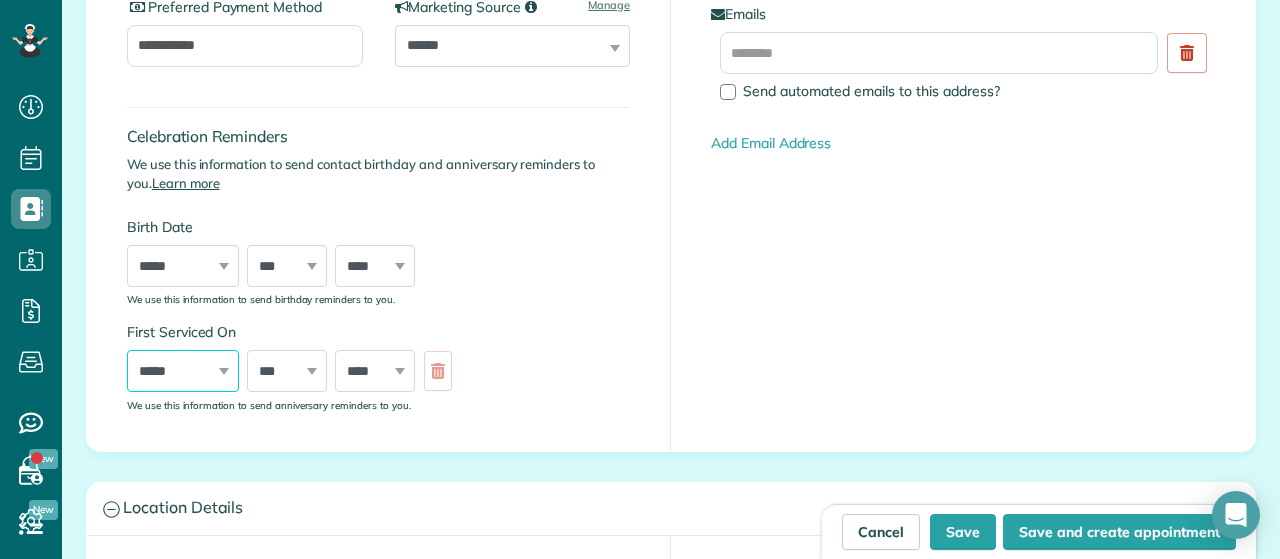 click on "*****
*******
********
*****
*****
***
****
****
******
*********
*******
********
********" at bounding box center (183, 371) 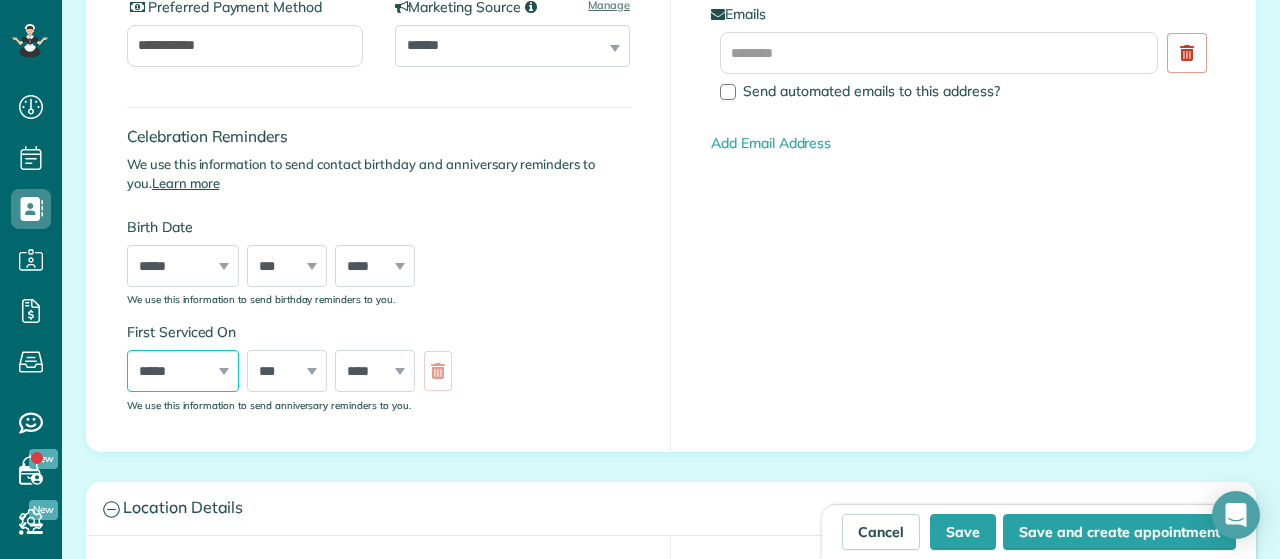 select on "*" 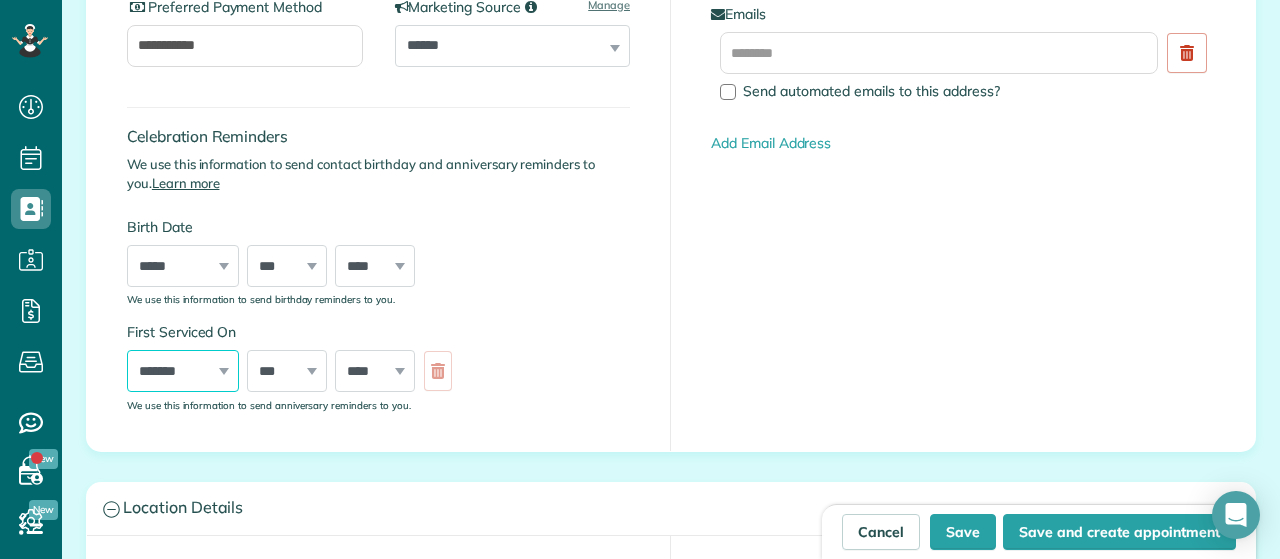 click on "***" at bounding box center (0, 0) 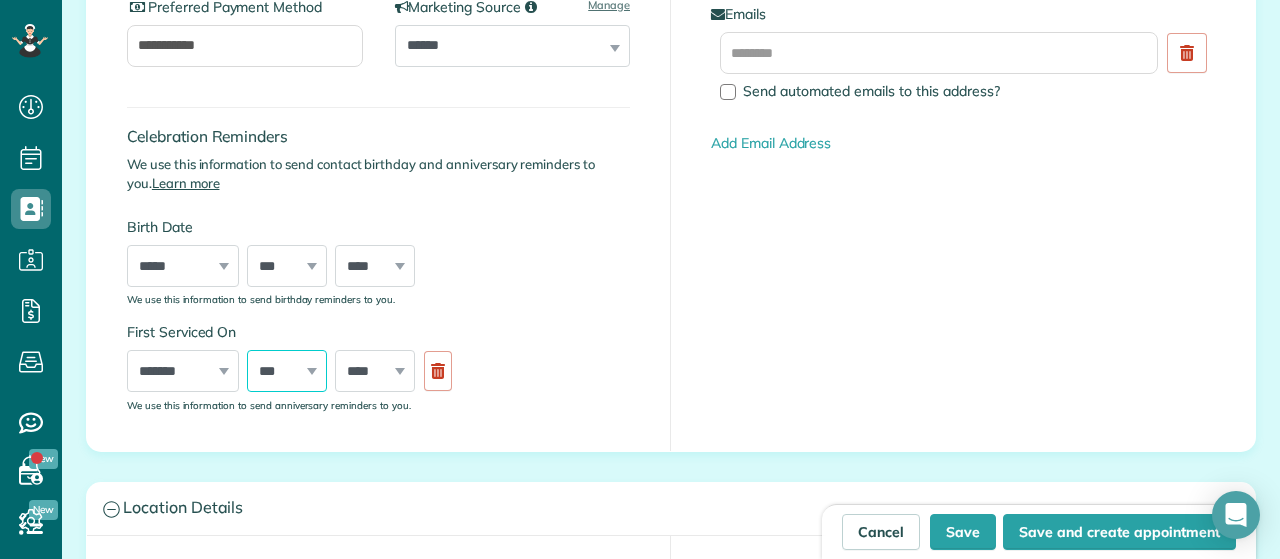 click on "***
*
*
*
*
*
*
*
*
*
**
**
**
**
**
**
**
**
**
**
**
**
**
**
**
**
**
**
**
**
**
**" at bounding box center [287, 371] 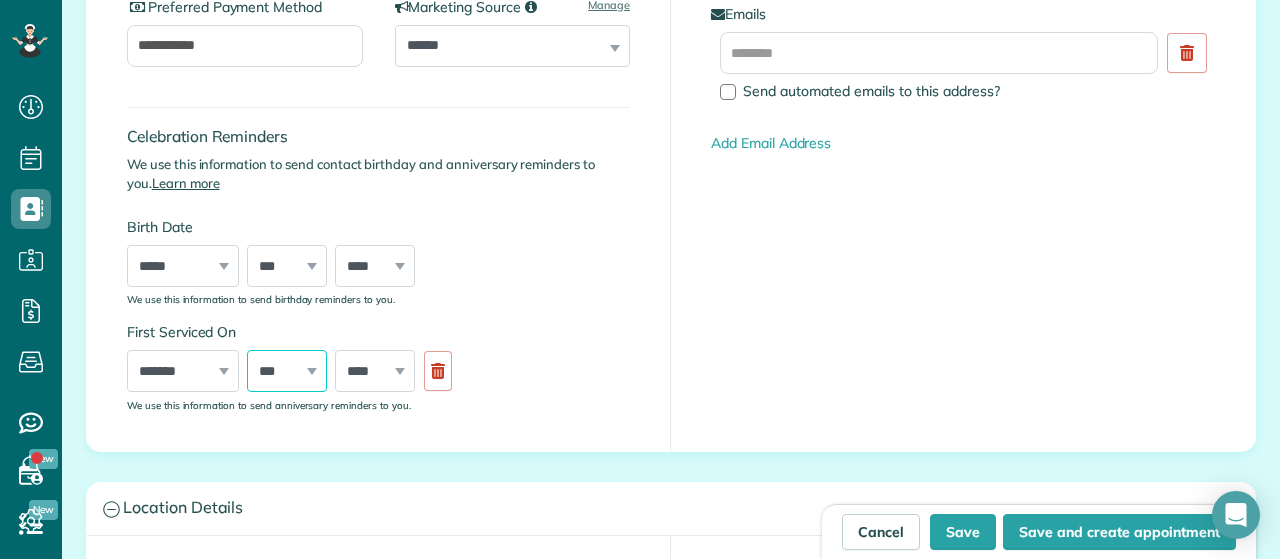 select on "**" 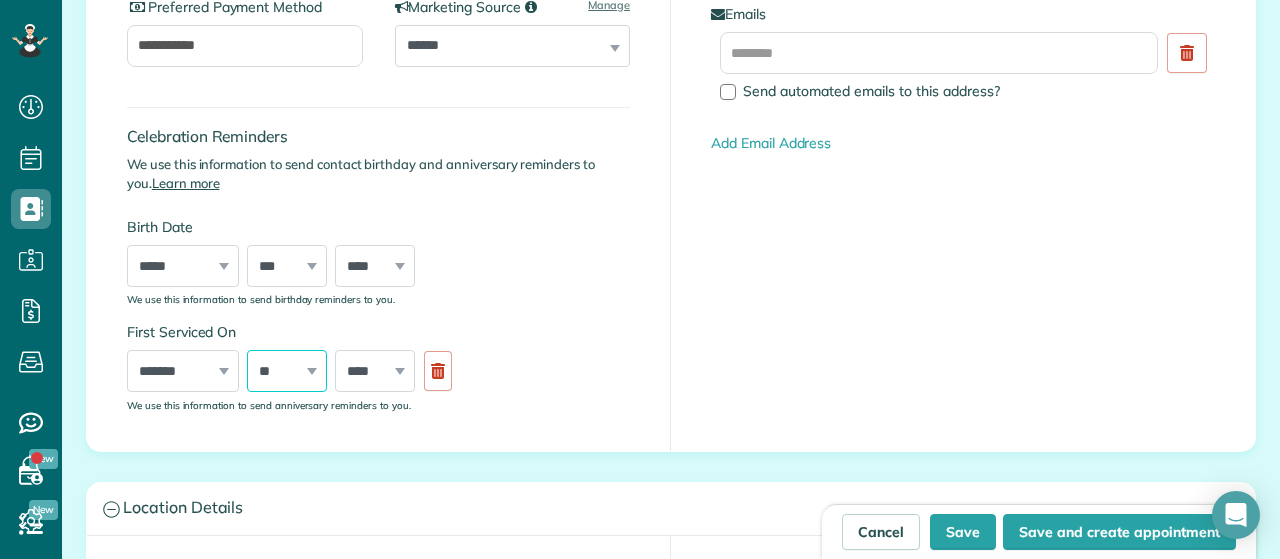 click on "**" at bounding box center [0, 0] 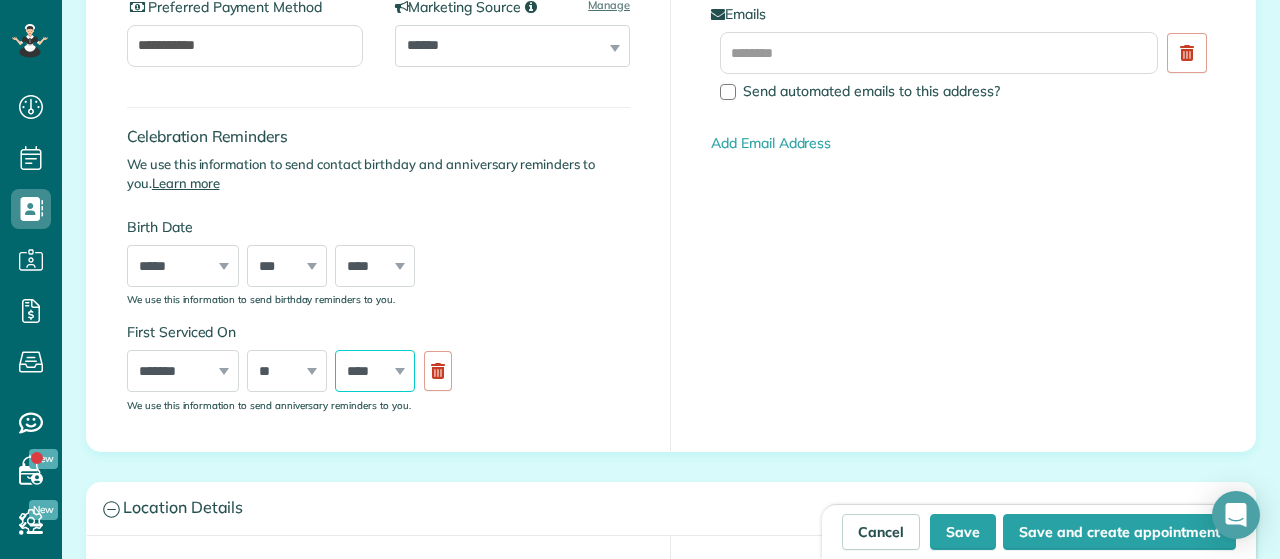 click on "****
****
****
****
****
****
****
****
****
****
****
****
****
****
****
****
****
****
****
****
****
****
****
****
****
****
****
****
****
****
****
****
****
****
****
****
****
****
****
****
****
****
****
****
****
****
****
****
****
****
****
****" at bounding box center (375, 371) 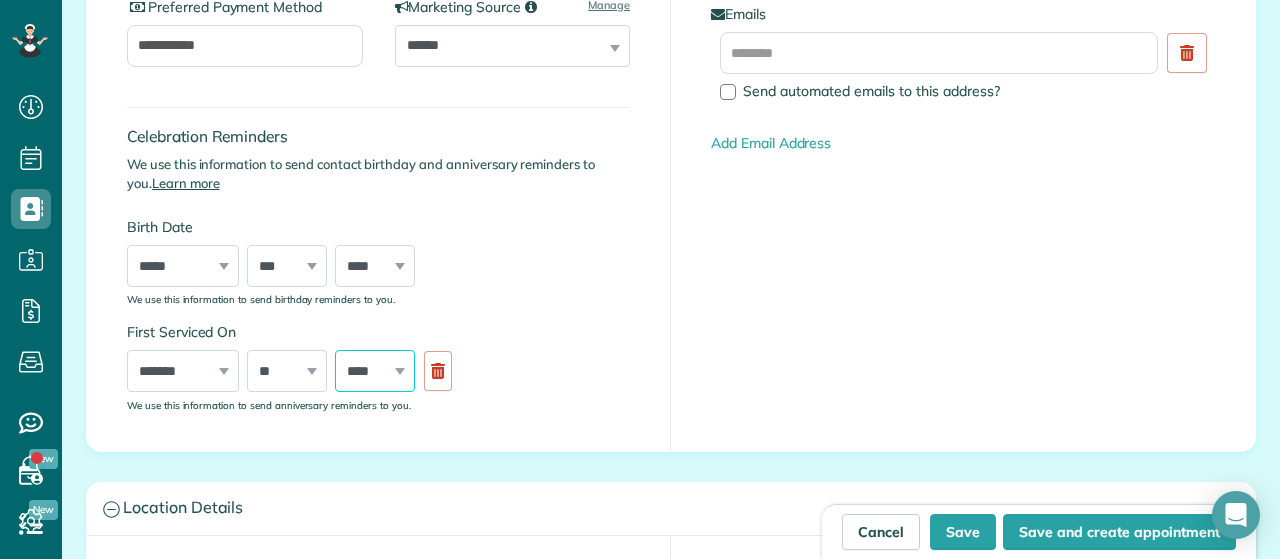select on "****" 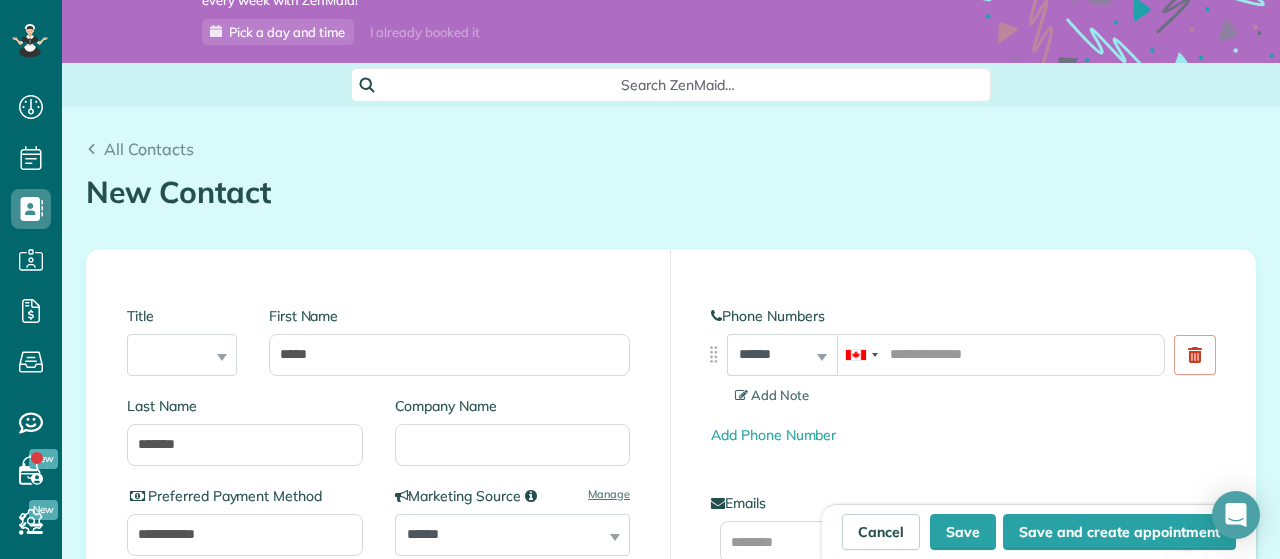 scroll, scrollTop: 67, scrollLeft: 0, axis: vertical 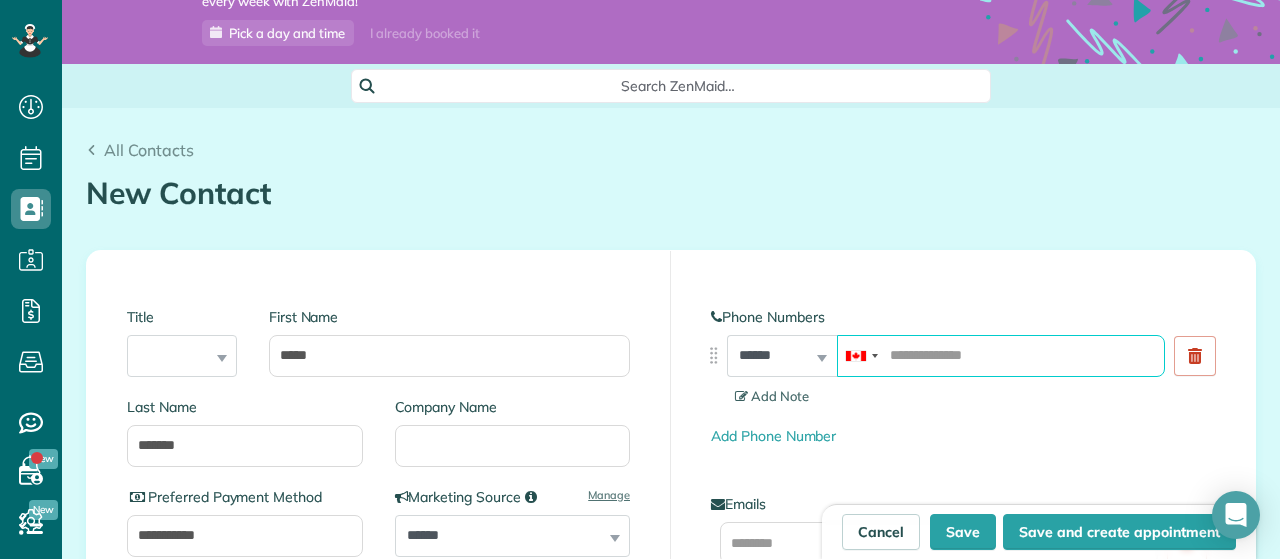 click at bounding box center (1001, 356) 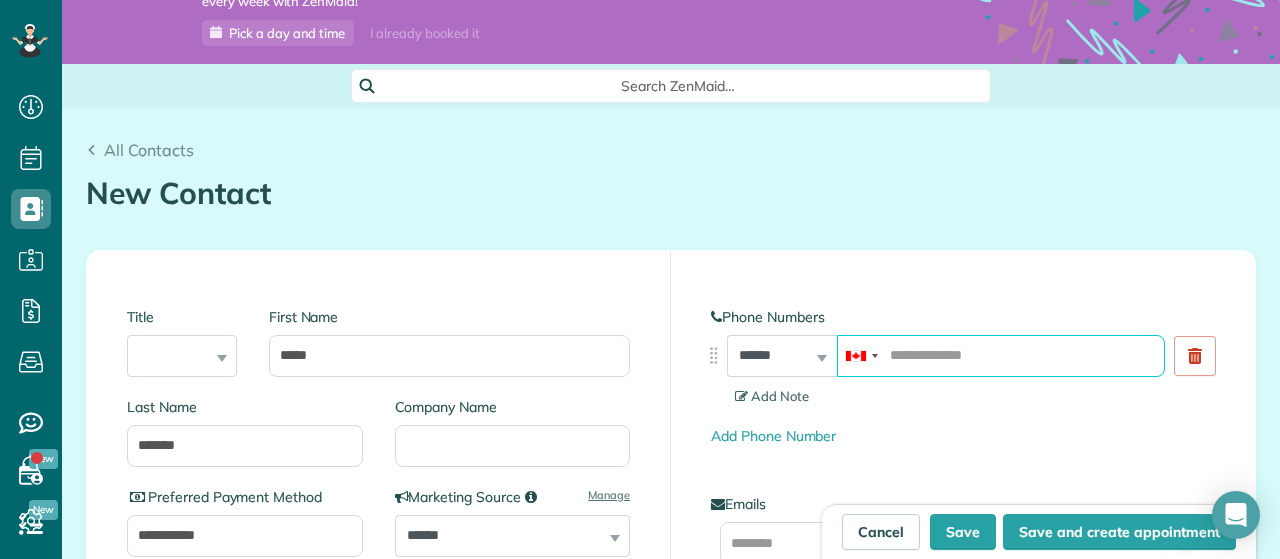 paste on "**********" 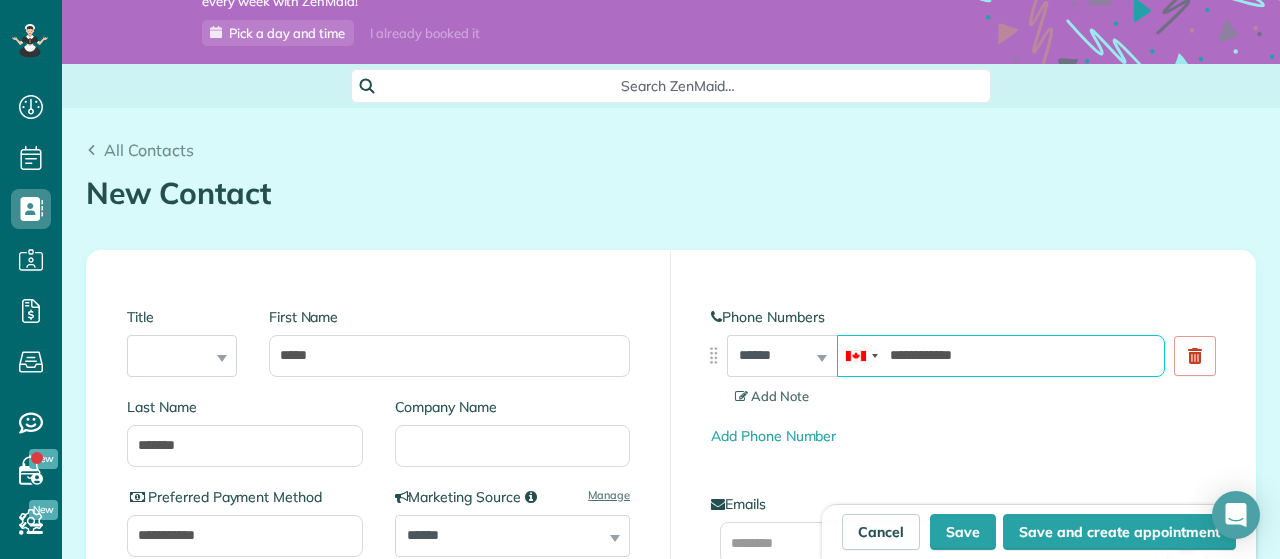 click on "**********" at bounding box center (1001, 356) 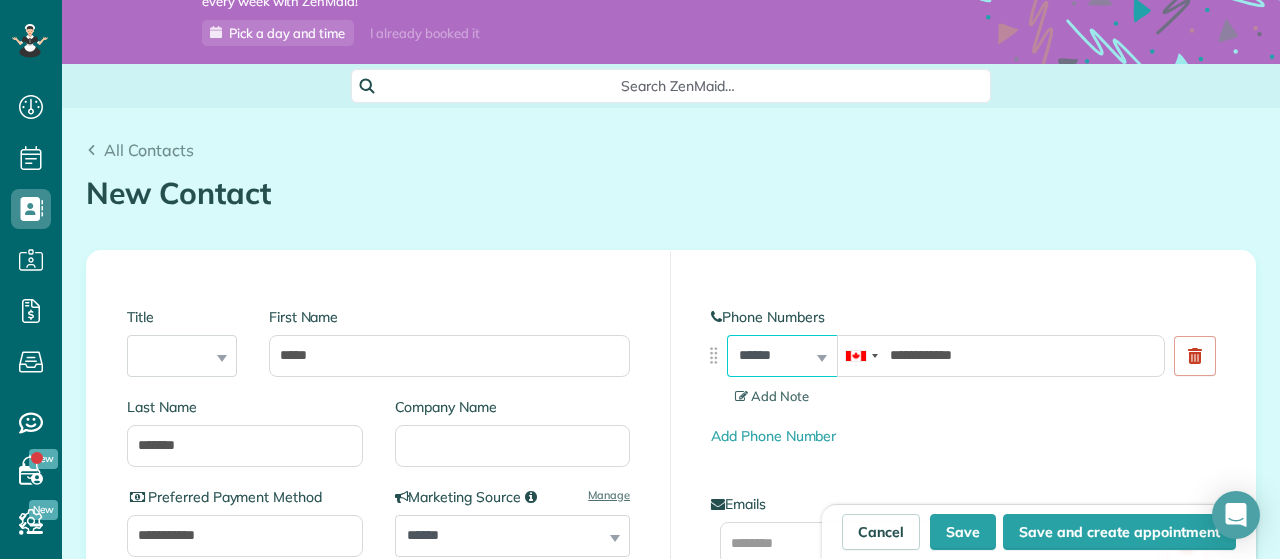 click on "**********" at bounding box center [782, 356] 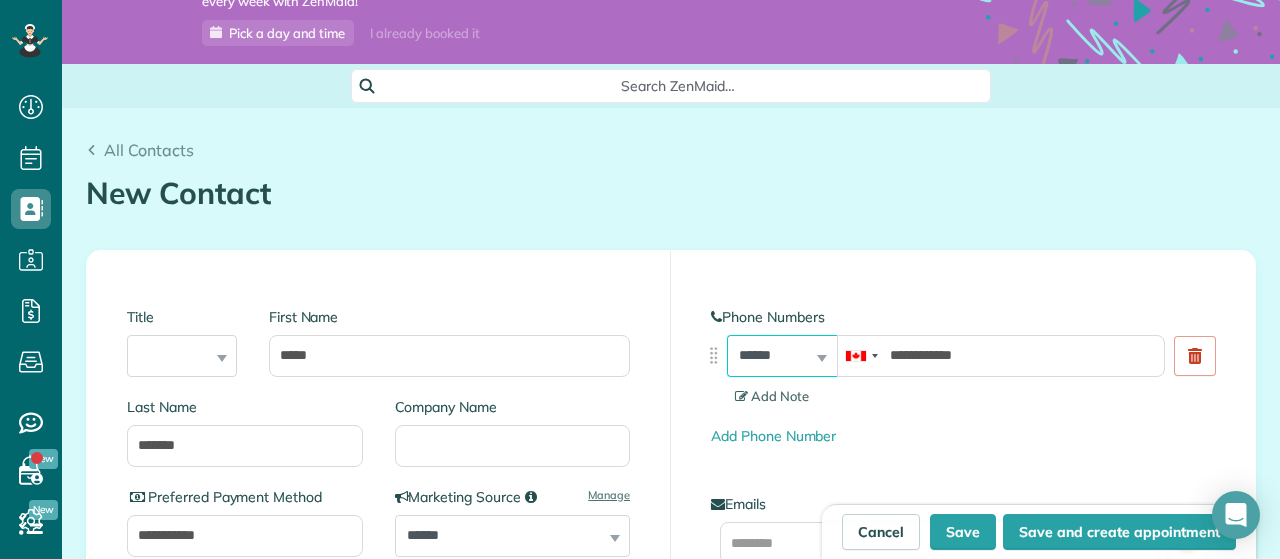 select on "**********" 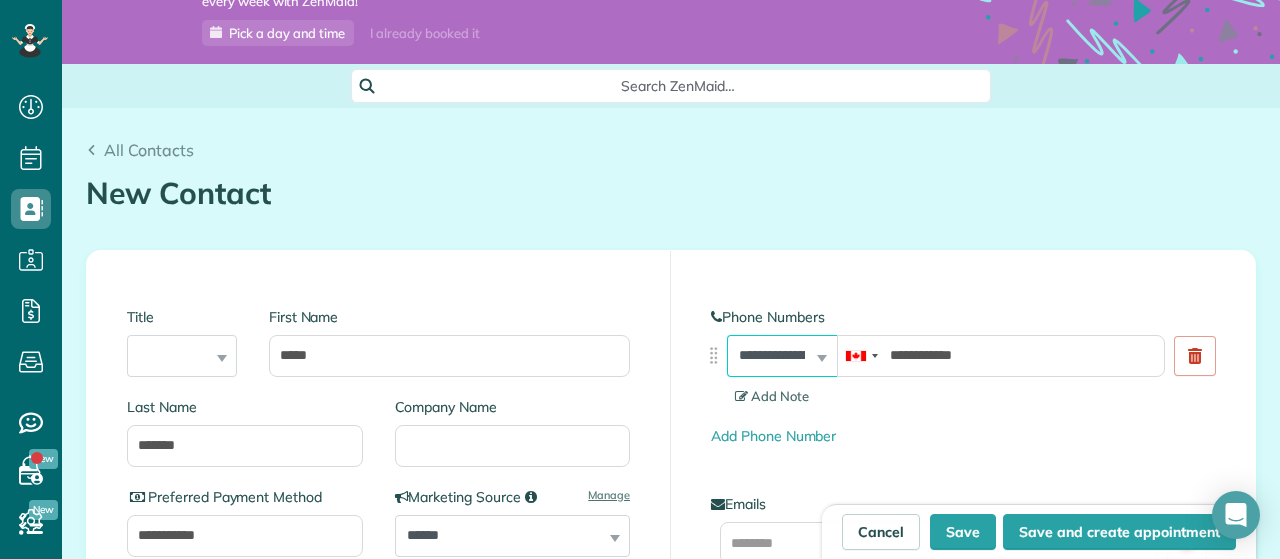click on "**********" at bounding box center (0, 0) 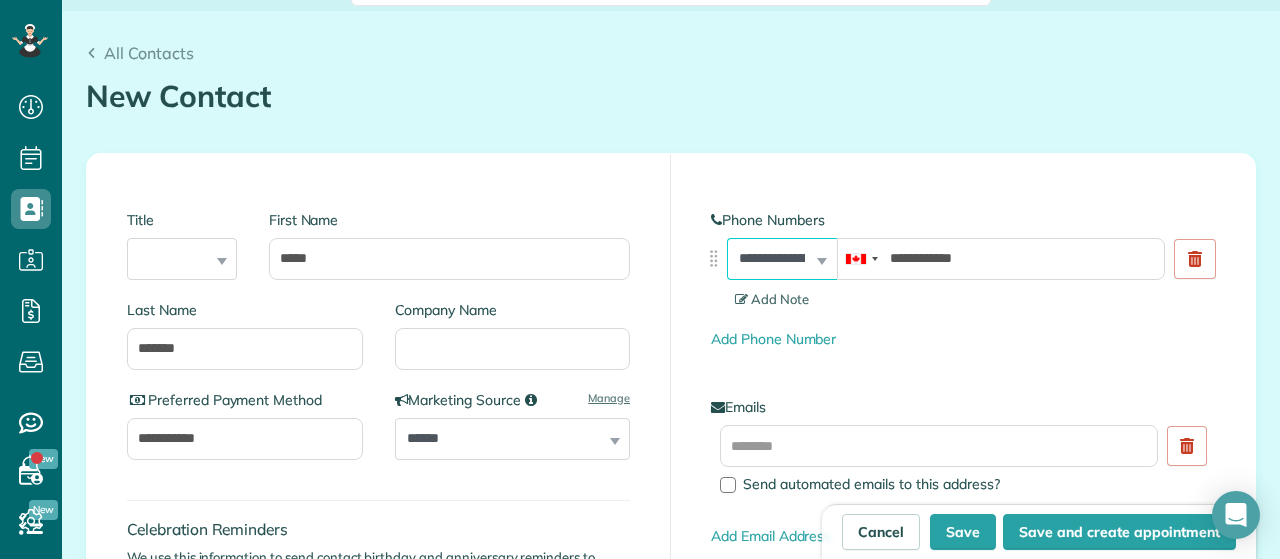 scroll, scrollTop: 239, scrollLeft: 0, axis: vertical 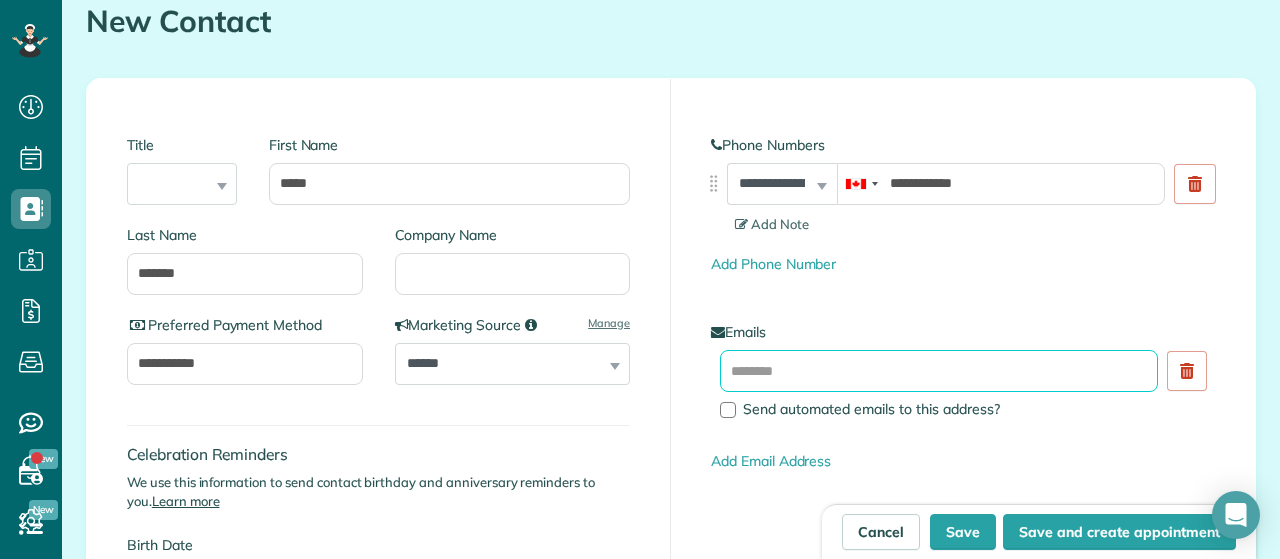 click at bounding box center (939, 371) 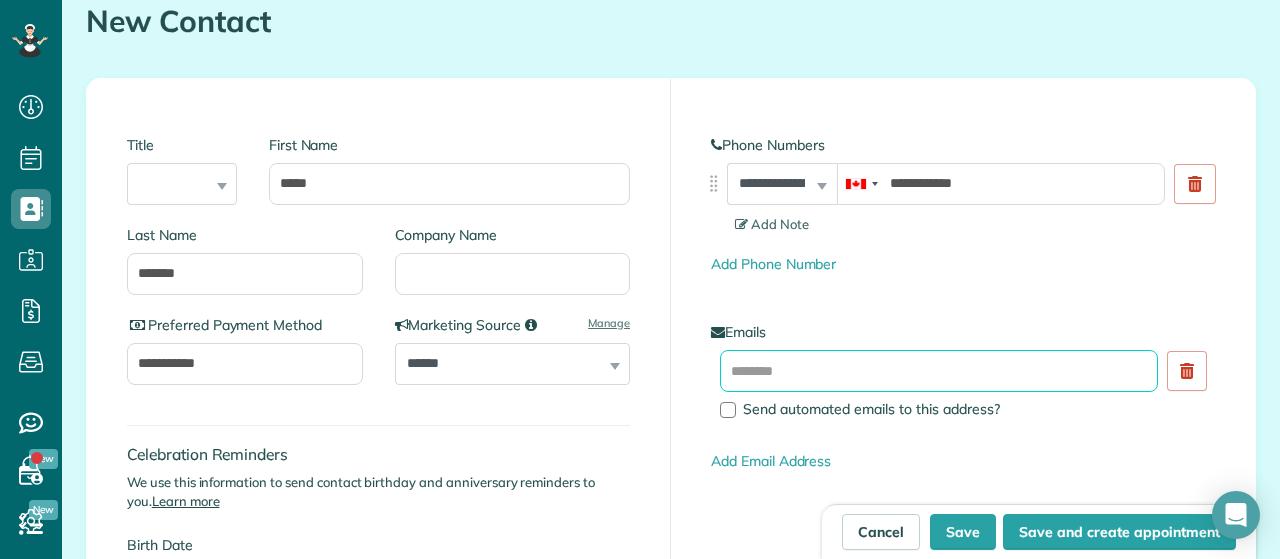 paste on "**********" 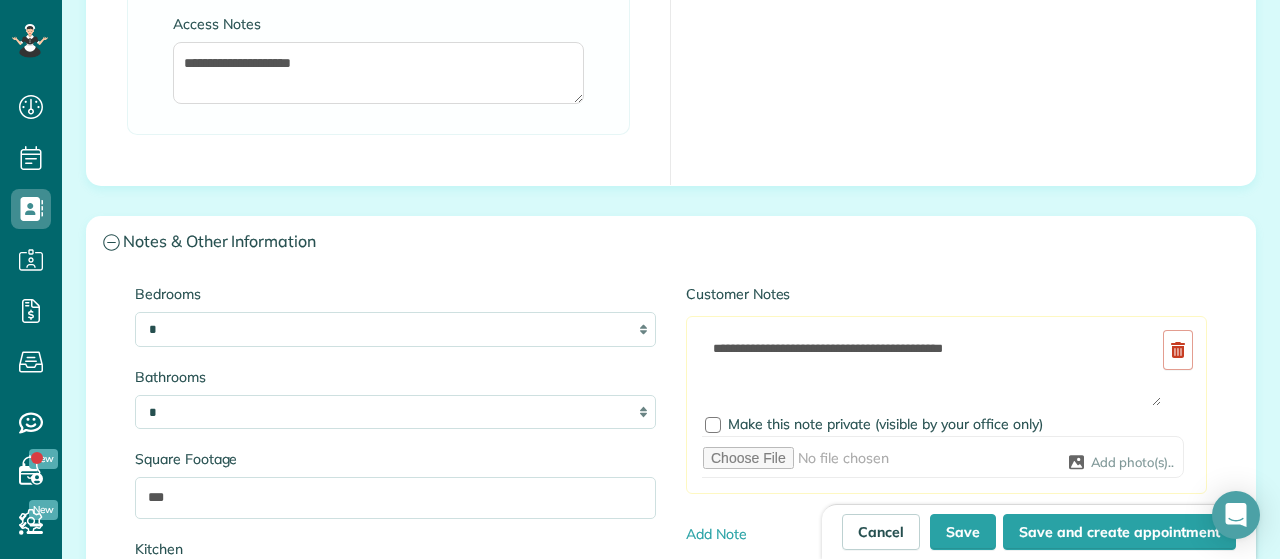 scroll, scrollTop: 2096, scrollLeft: 0, axis: vertical 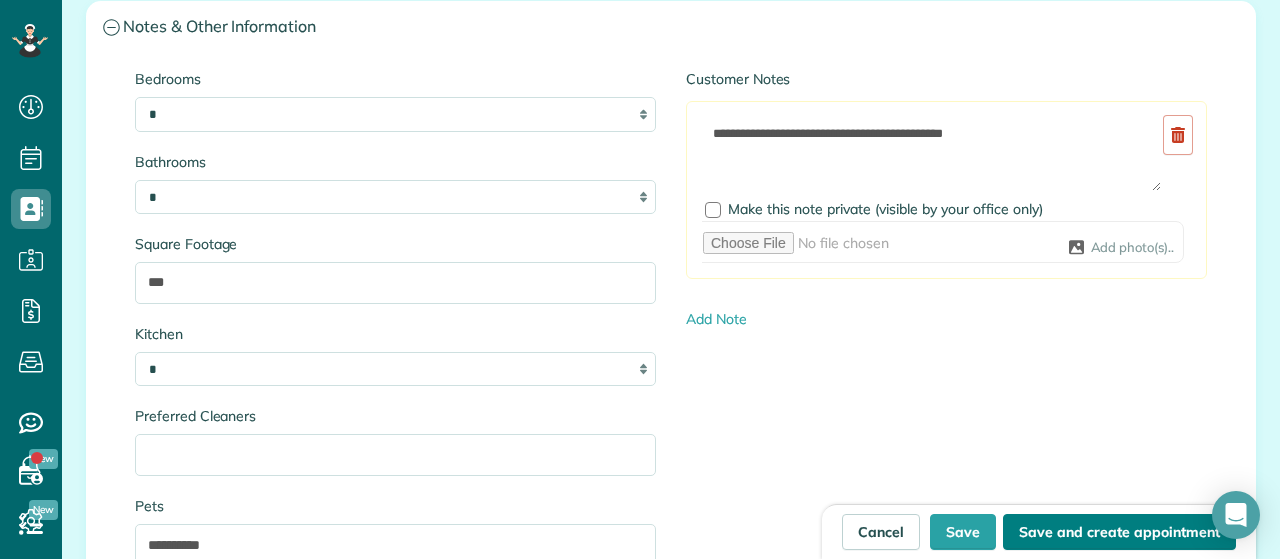 type on "**********" 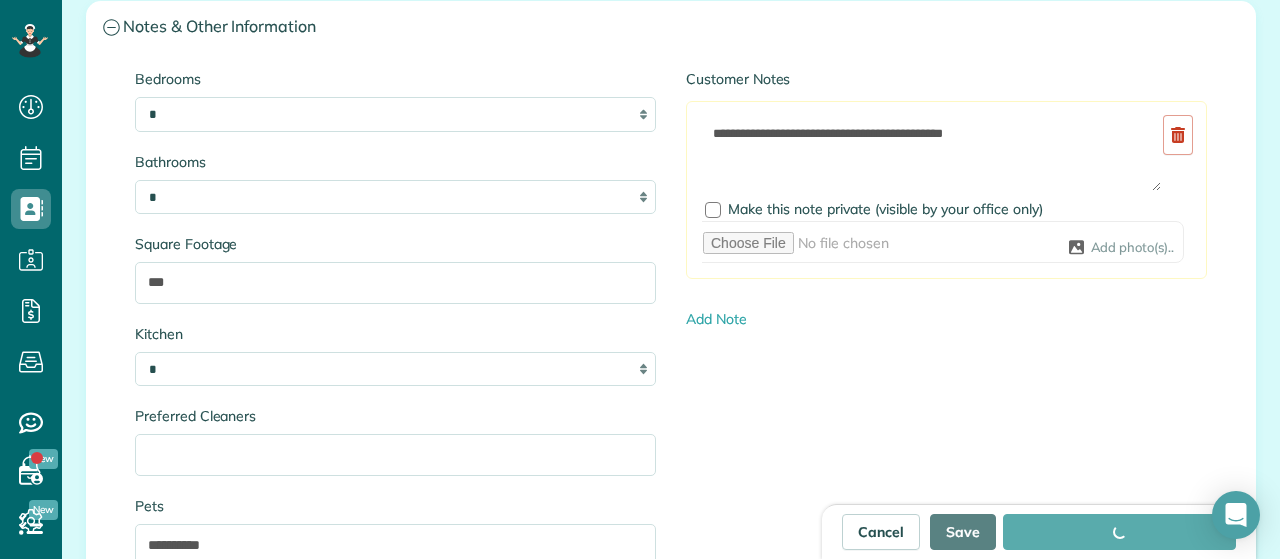 type on "**********" 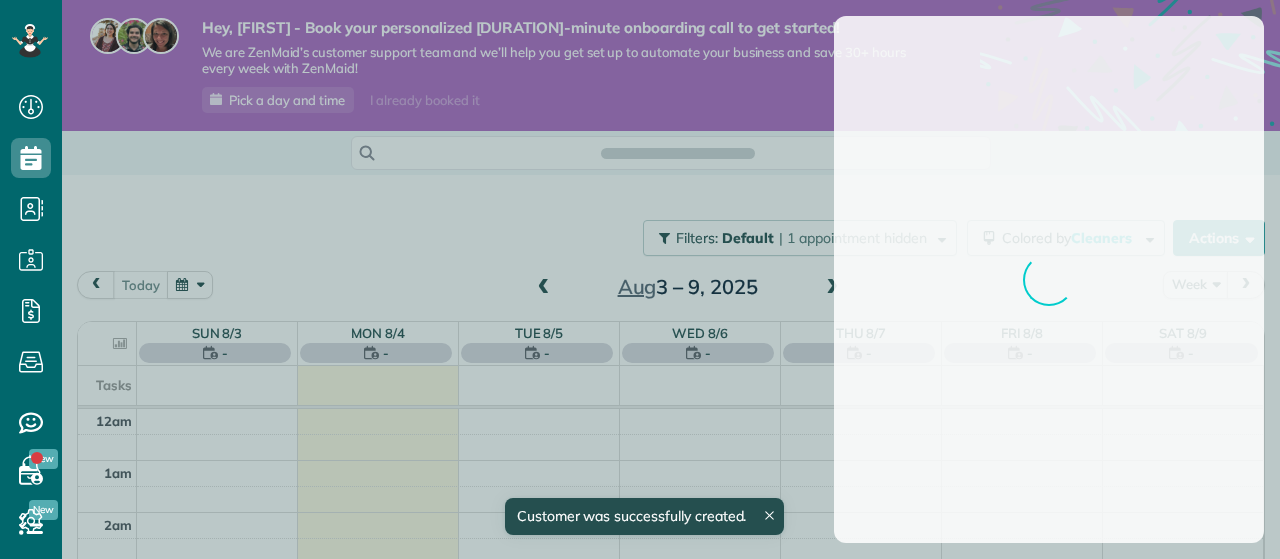scroll, scrollTop: 0, scrollLeft: 0, axis: both 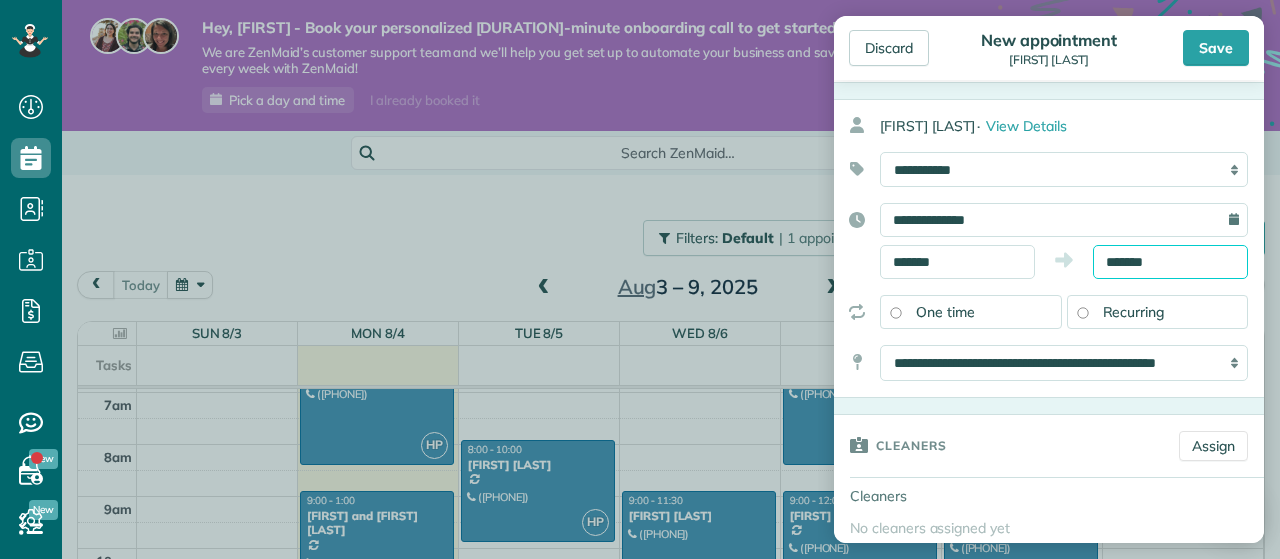 click on "*******" at bounding box center (1170, 262) 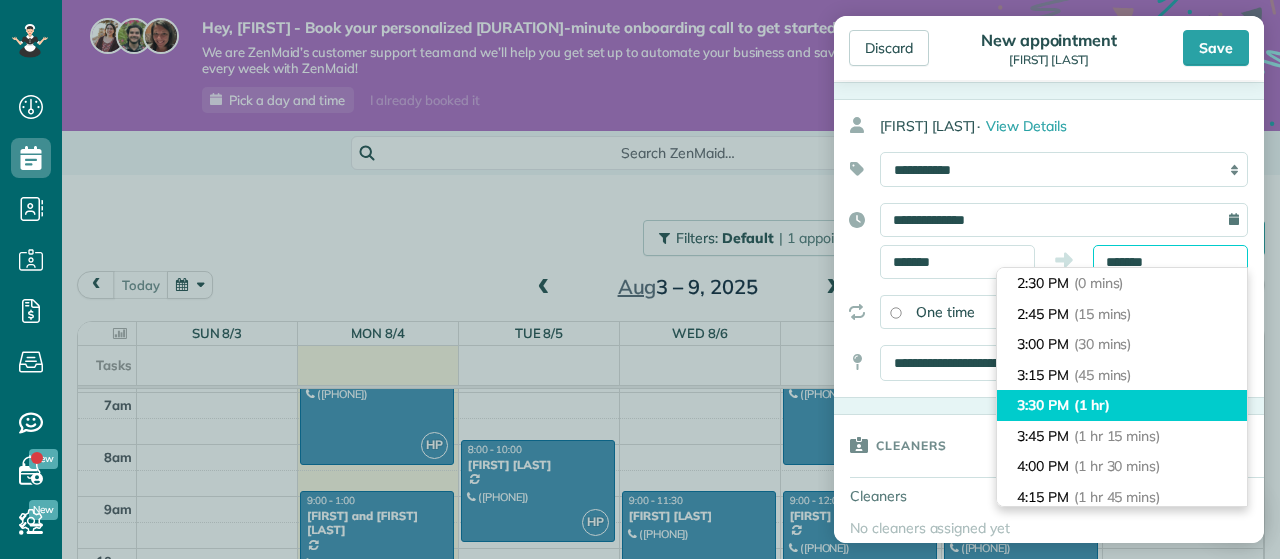 scroll, scrollTop: 188, scrollLeft: 0, axis: vertical 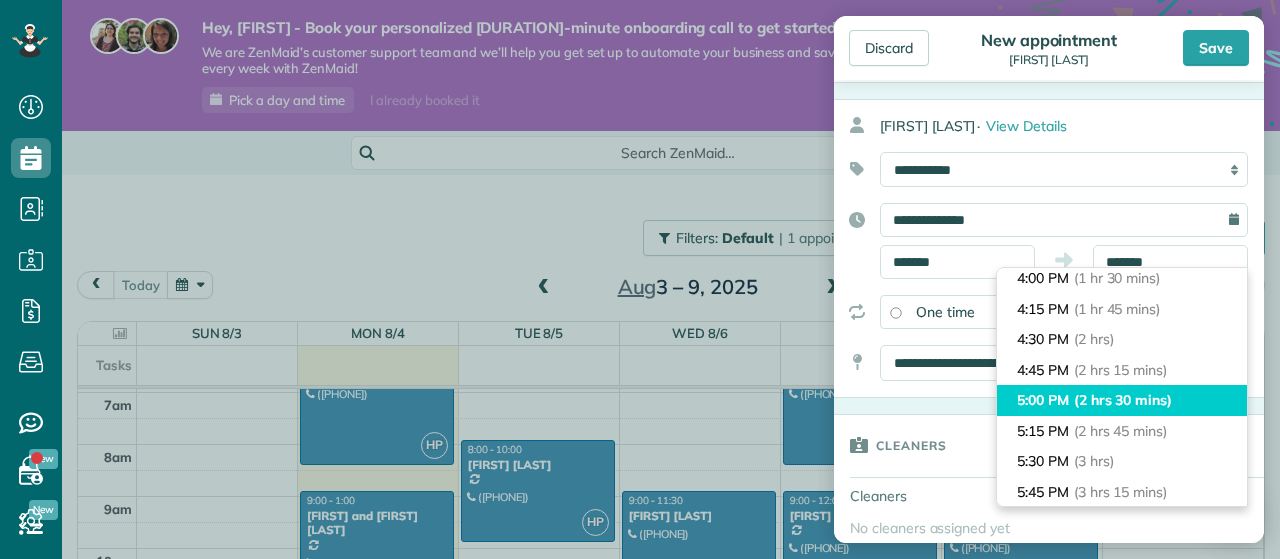 type on "*******" 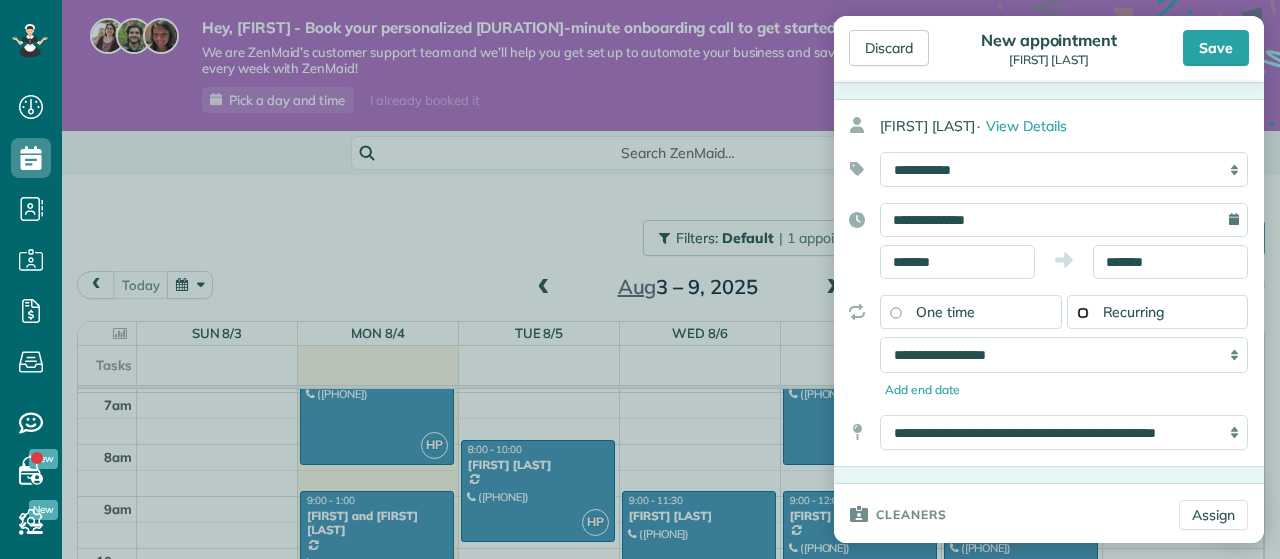 scroll, scrollTop: 132, scrollLeft: 0, axis: vertical 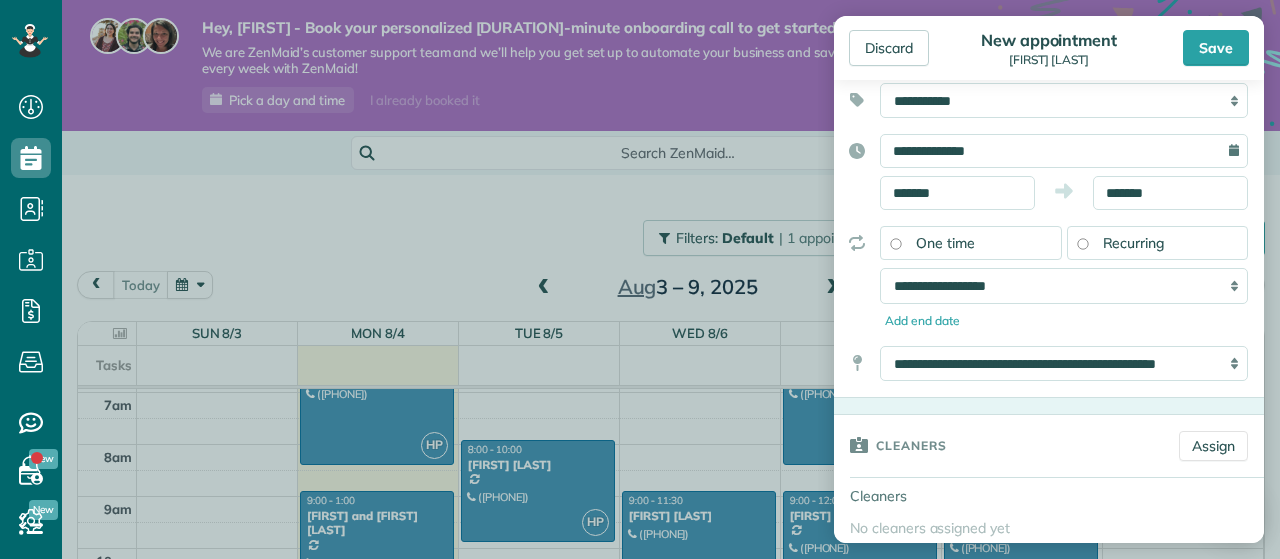 click on "**********" at bounding box center (1064, 285) 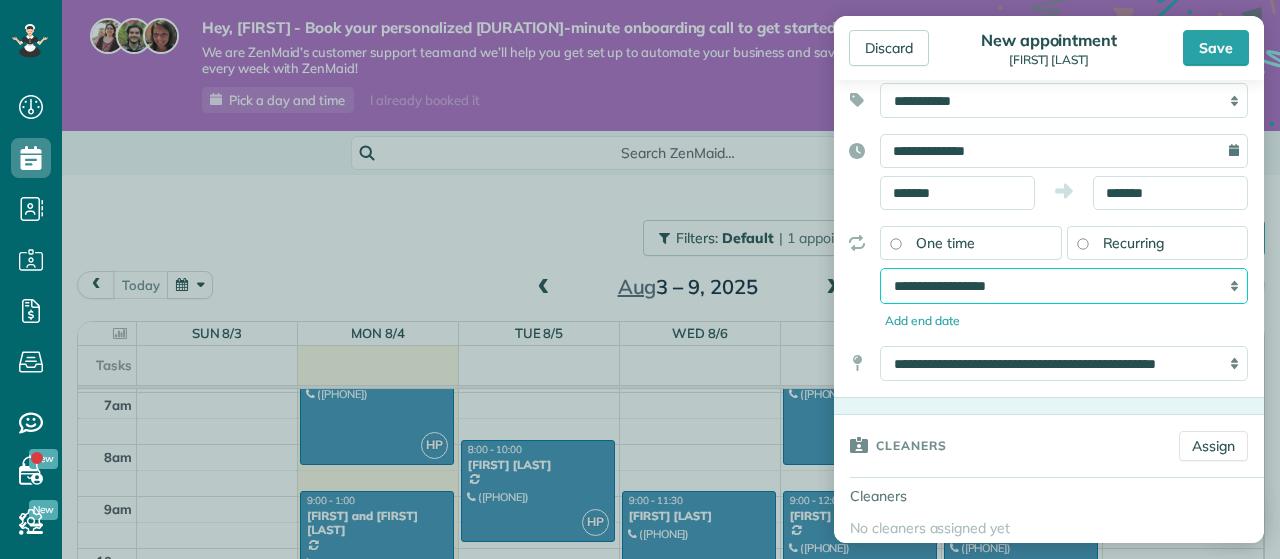 click on "**********" at bounding box center (1064, 285) 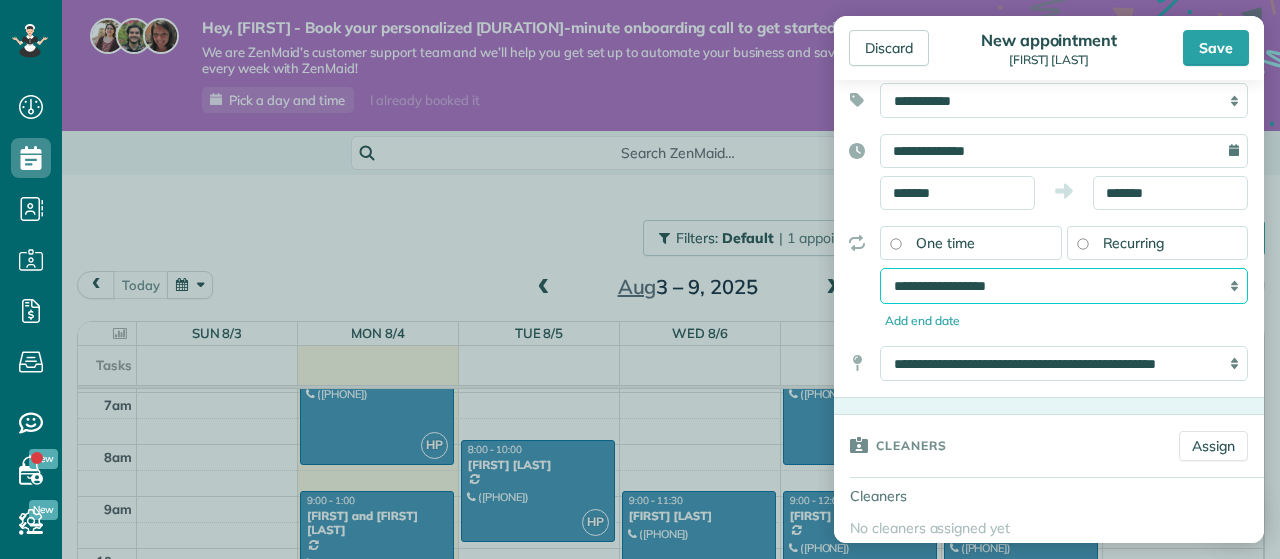 select on "**********" 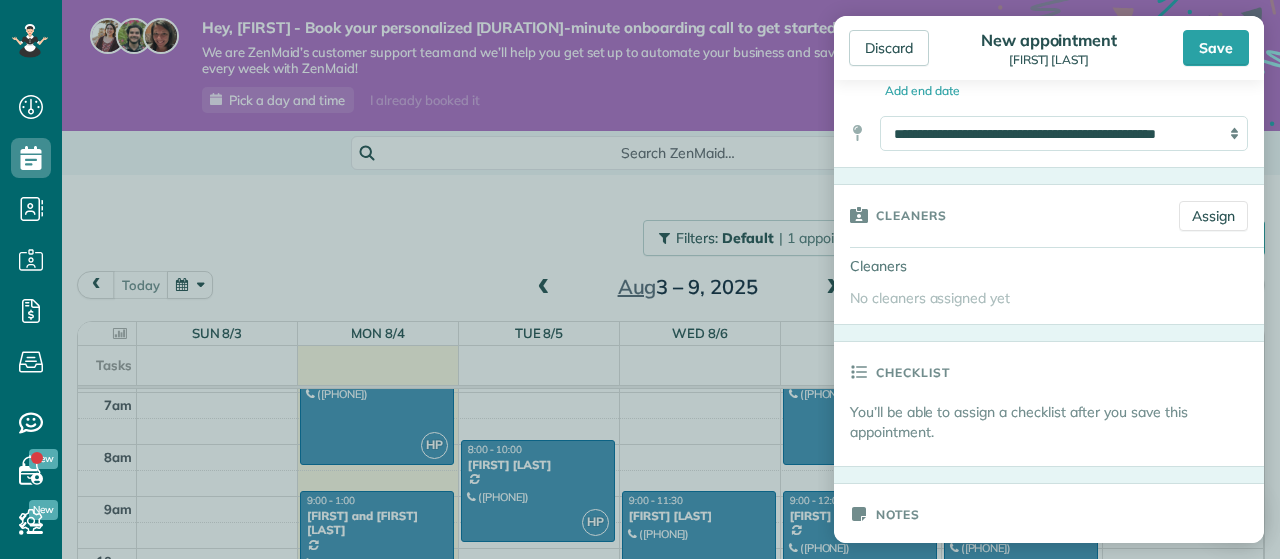 scroll, scrollTop: 342, scrollLeft: 0, axis: vertical 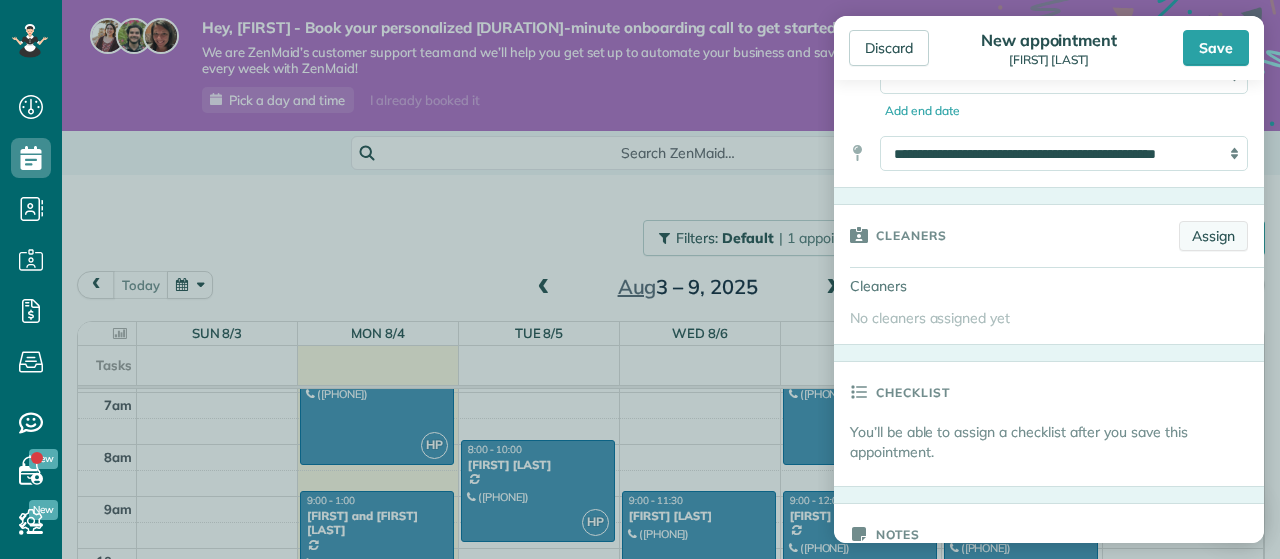 click on "Assign" at bounding box center [1213, 236] 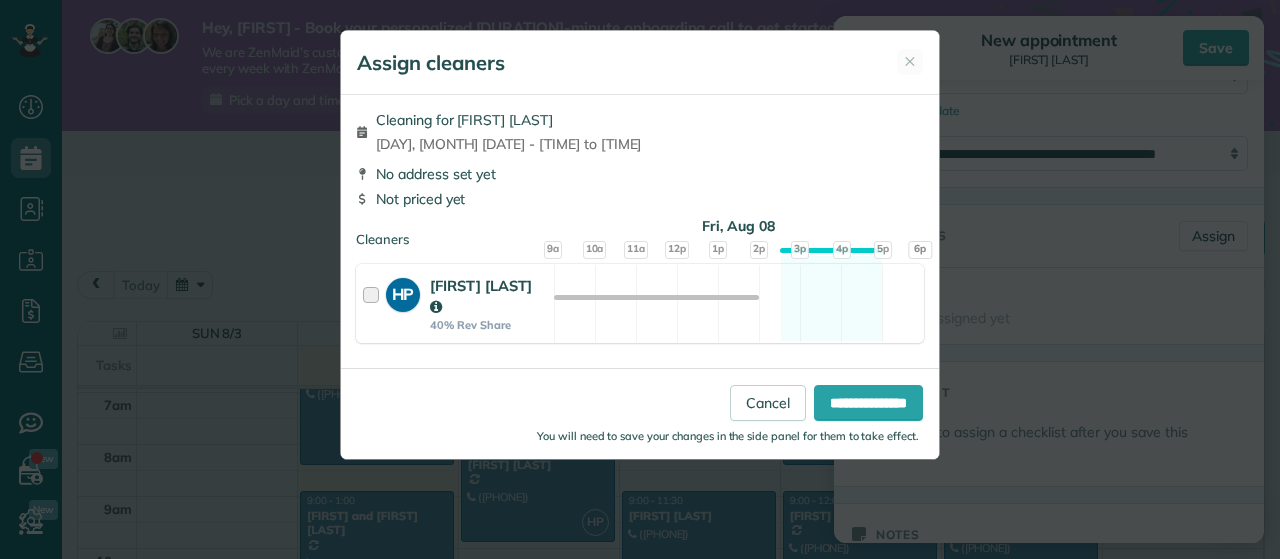click on "[FIRST] [LAST]" at bounding box center (489, 296) 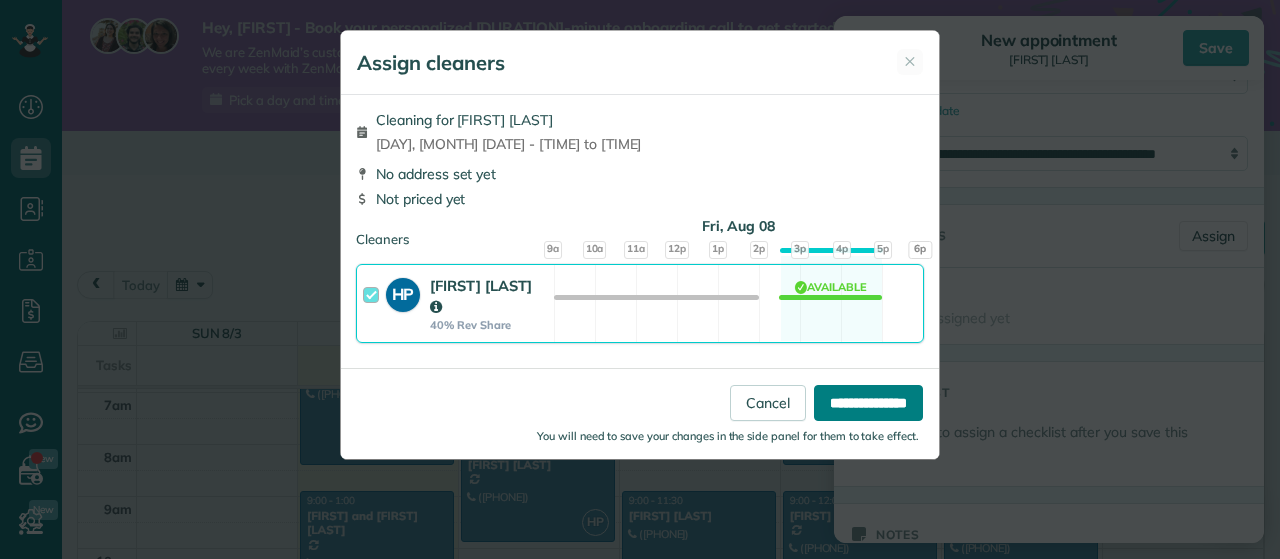 click on "**********" at bounding box center [868, 403] 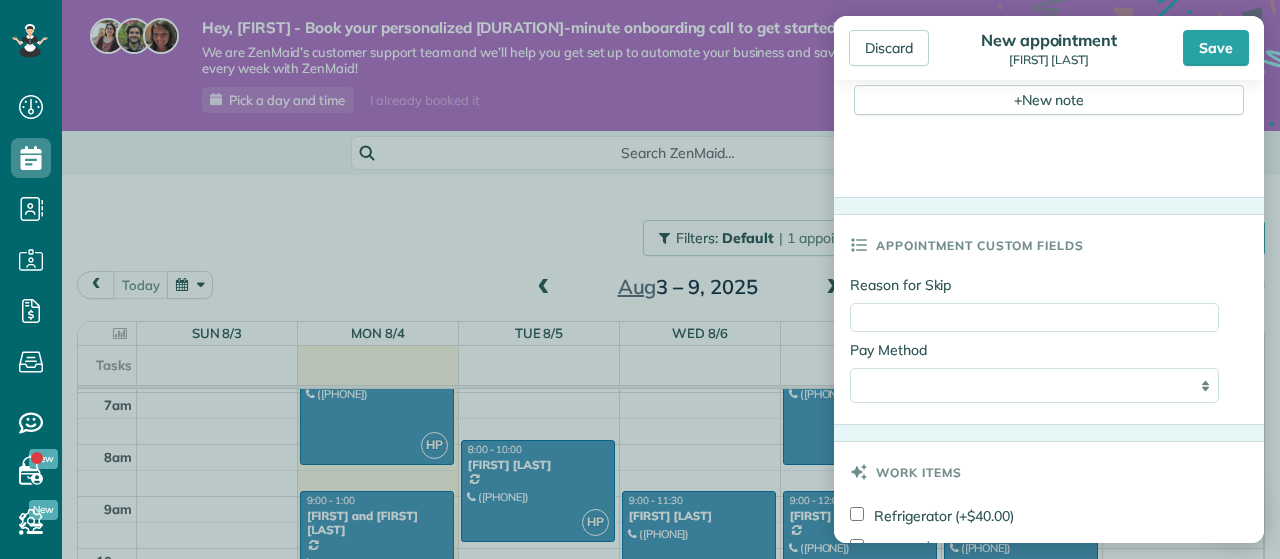 scroll, scrollTop: 964, scrollLeft: 0, axis: vertical 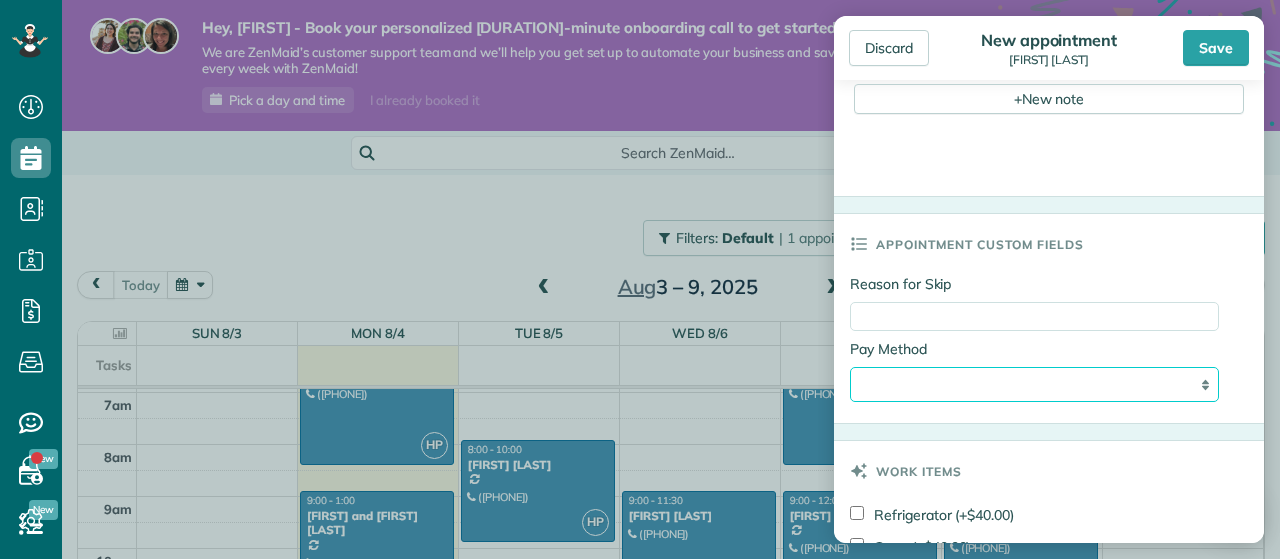 click on "**********" at bounding box center (1034, 384) 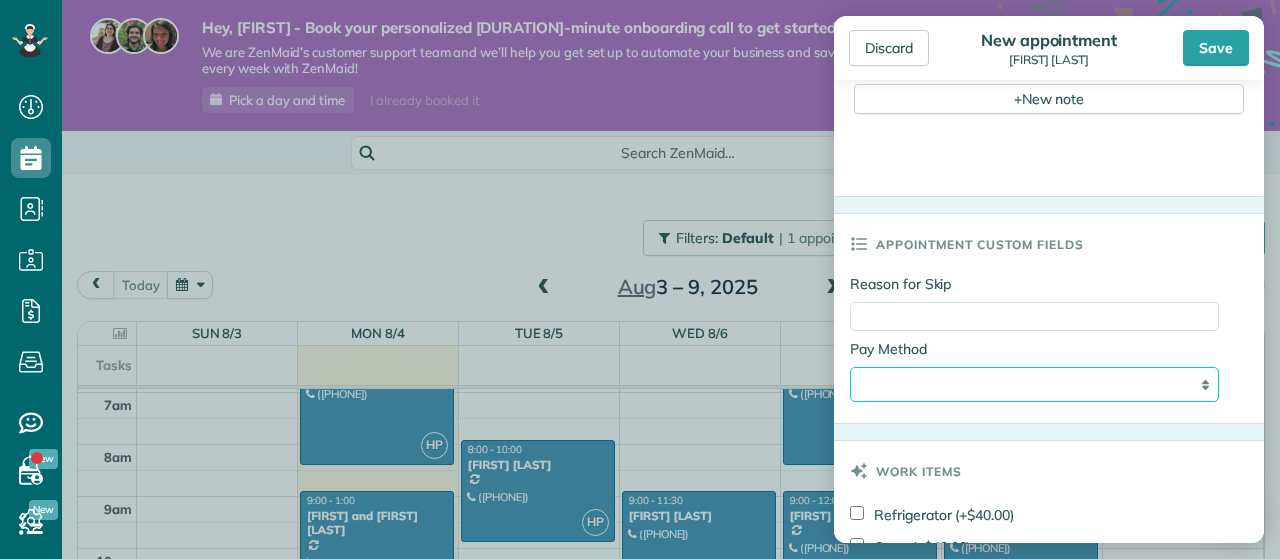 select on "**********" 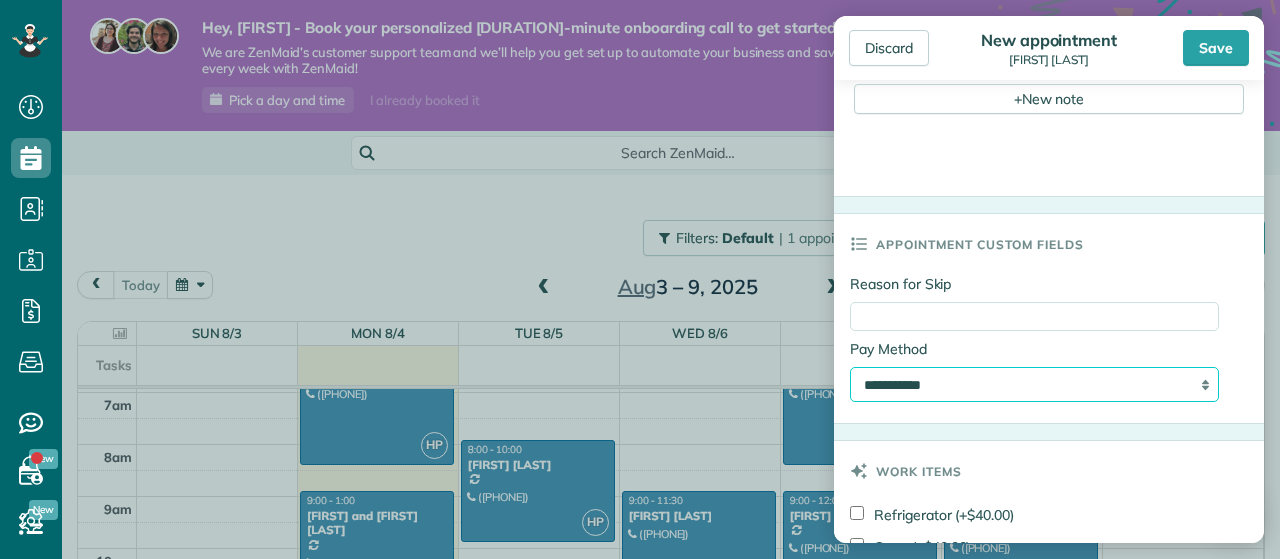 click on "**********" at bounding box center [0, 0] 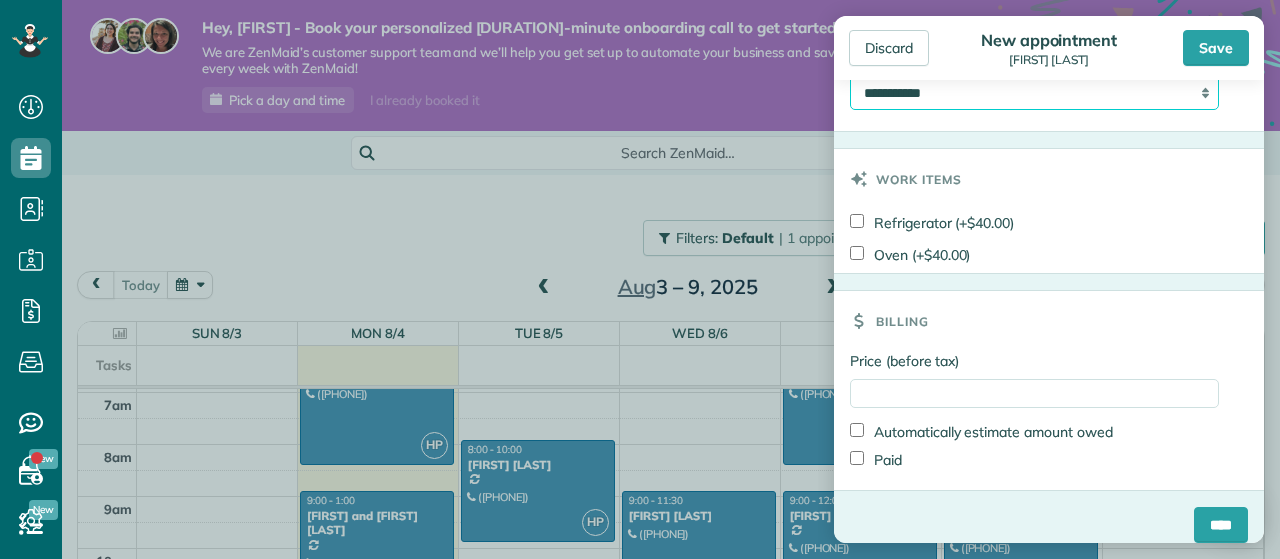 scroll, scrollTop: 1258, scrollLeft: 0, axis: vertical 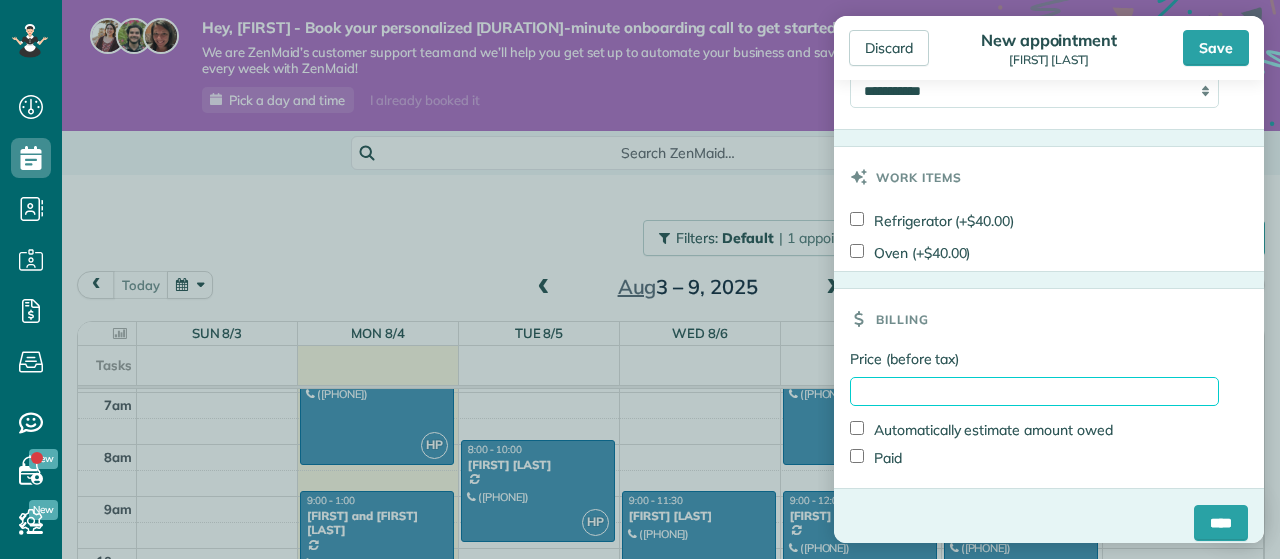 click on "Price (before tax)" at bounding box center (1034, 391) 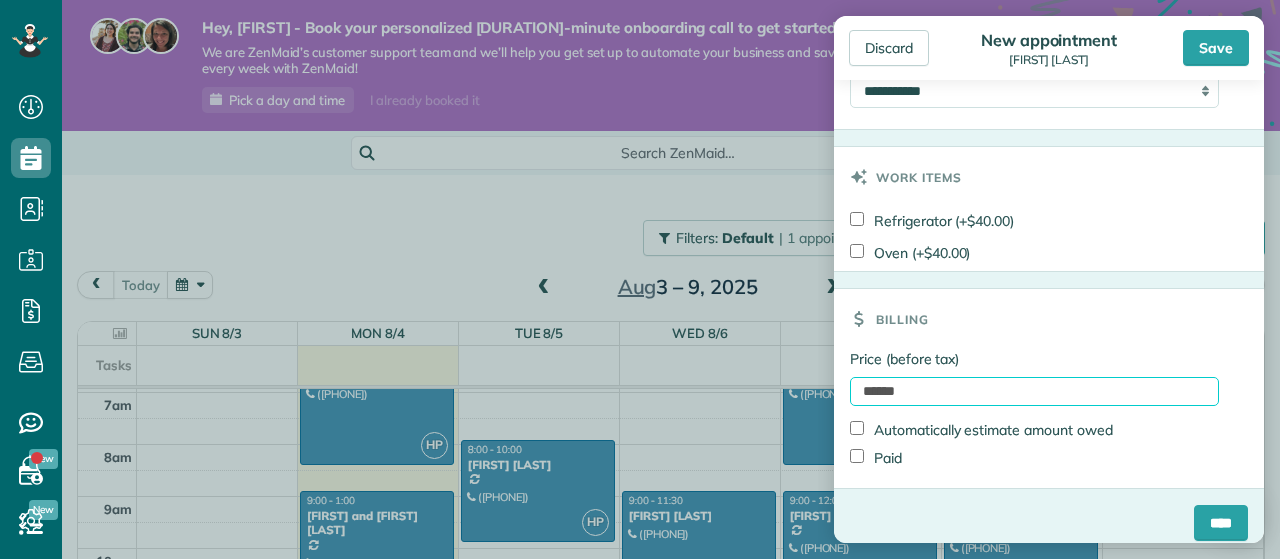 scroll, scrollTop: 1276, scrollLeft: 0, axis: vertical 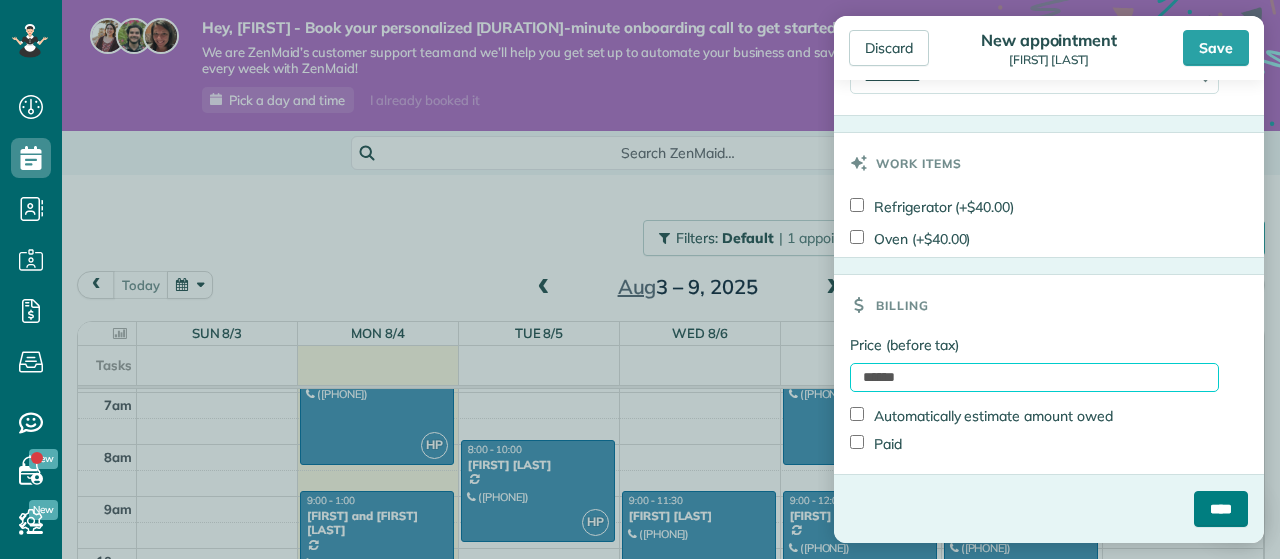 type on "******" 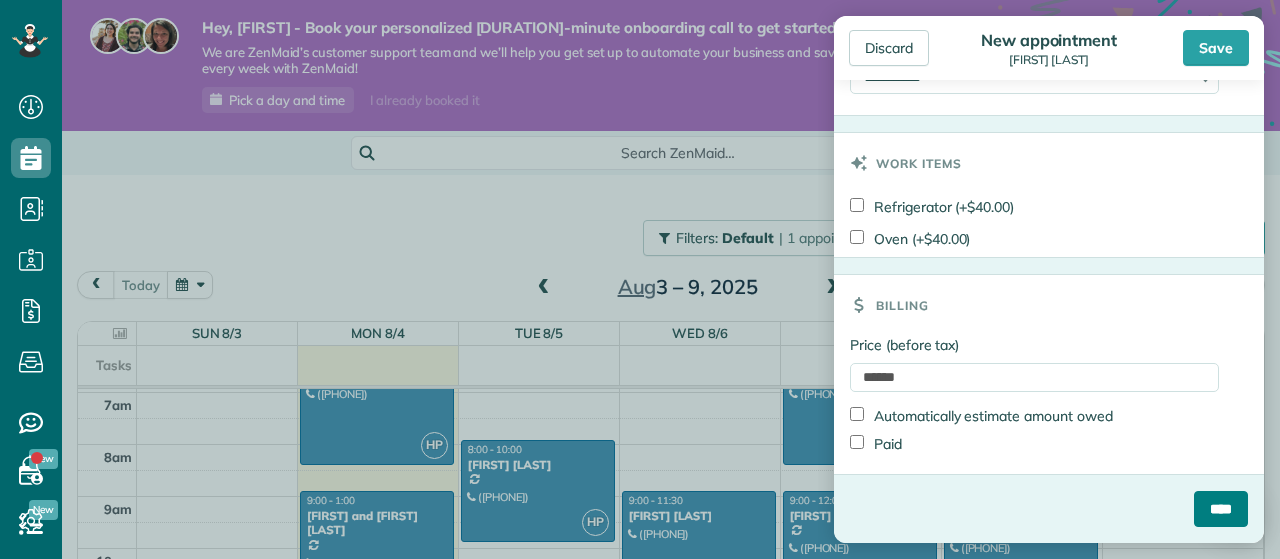 click on "****" at bounding box center (1221, 509) 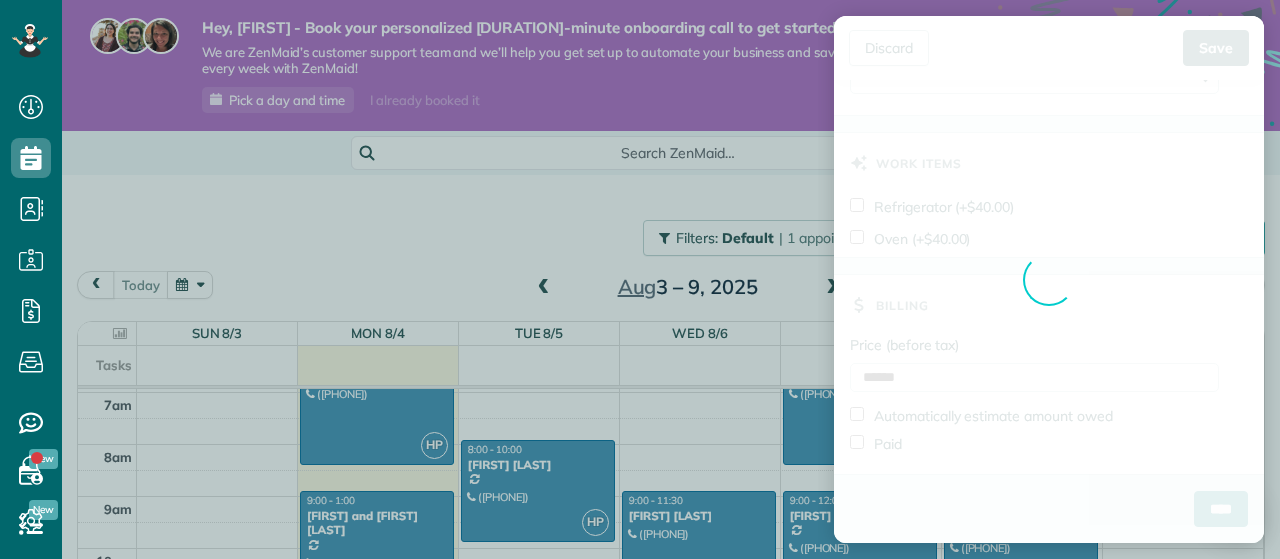 scroll, scrollTop: 1276, scrollLeft: 0, axis: vertical 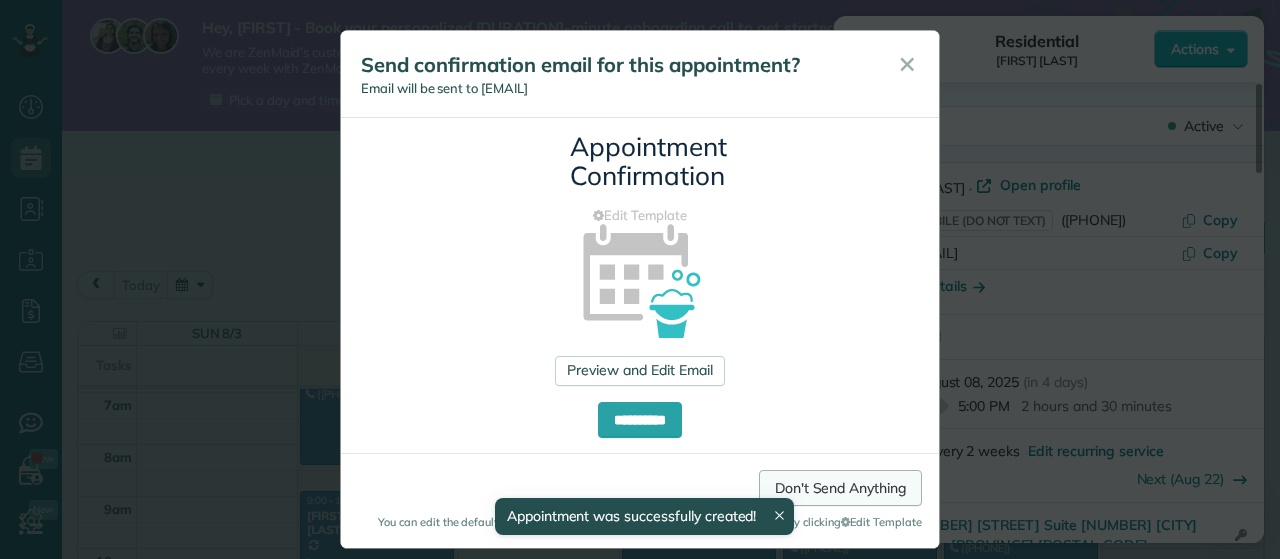 click on "Don't Send Anything" at bounding box center [840, 488] 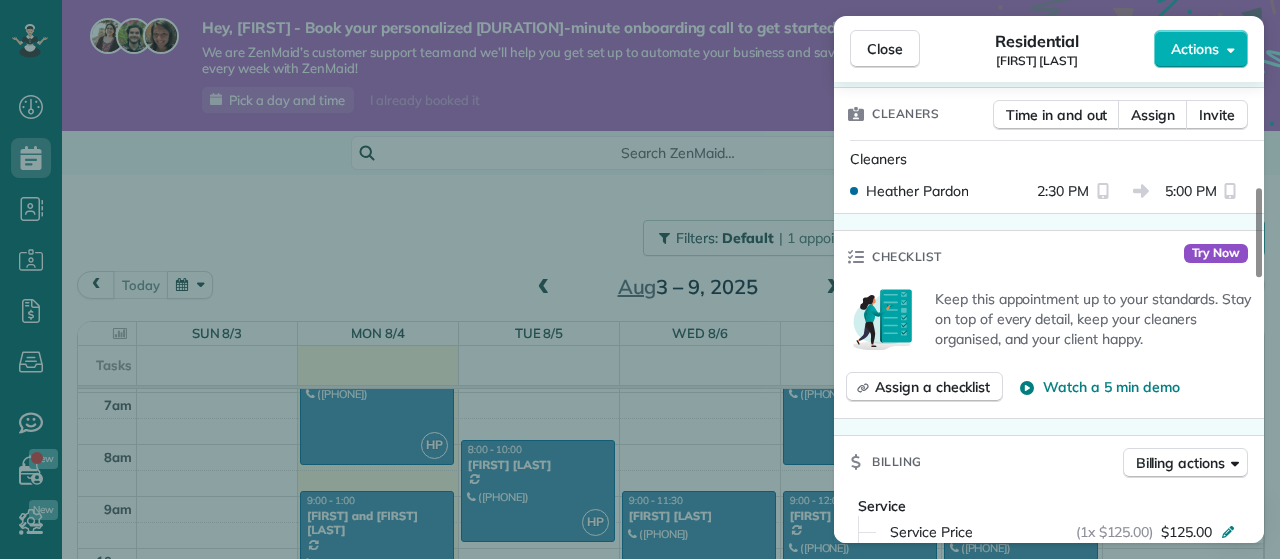 scroll, scrollTop: 543, scrollLeft: 0, axis: vertical 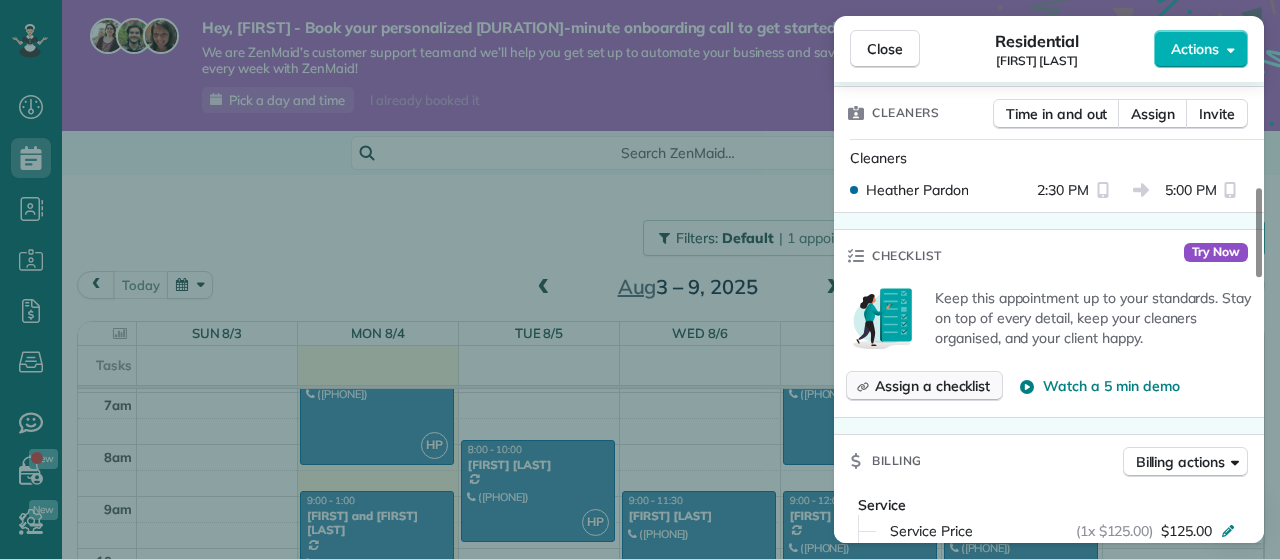 click on "Assign a checklist" at bounding box center (932, 386) 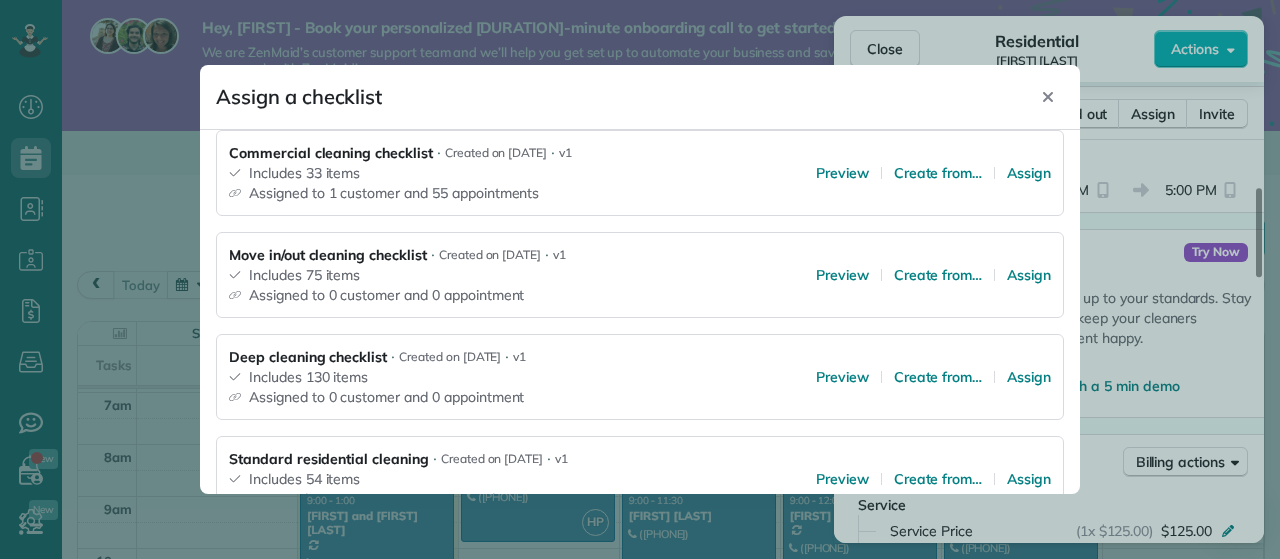 scroll, scrollTop: 390, scrollLeft: 0, axis: vertical 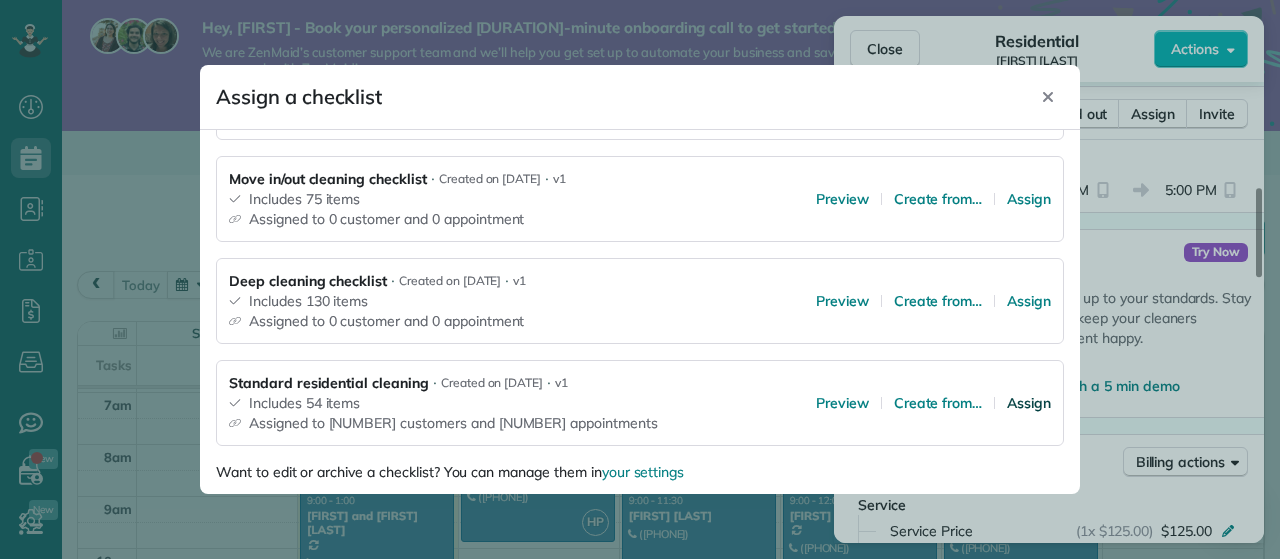 click on "Assign" at bounding box center (1029, 403) 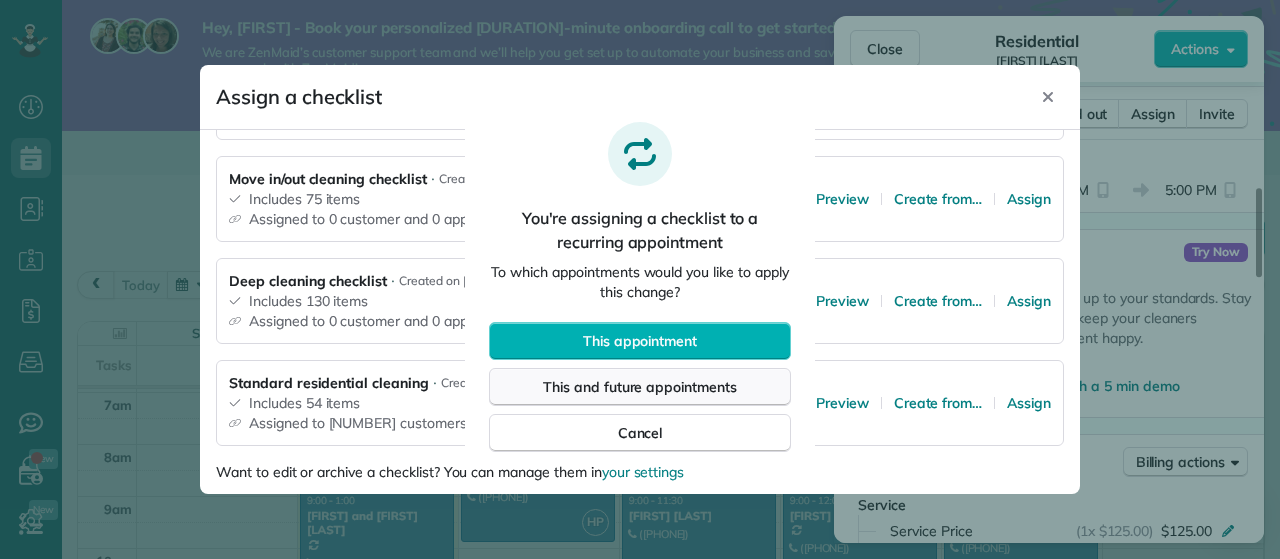 click on "This and future appointments" at bounding box center [640, 387] 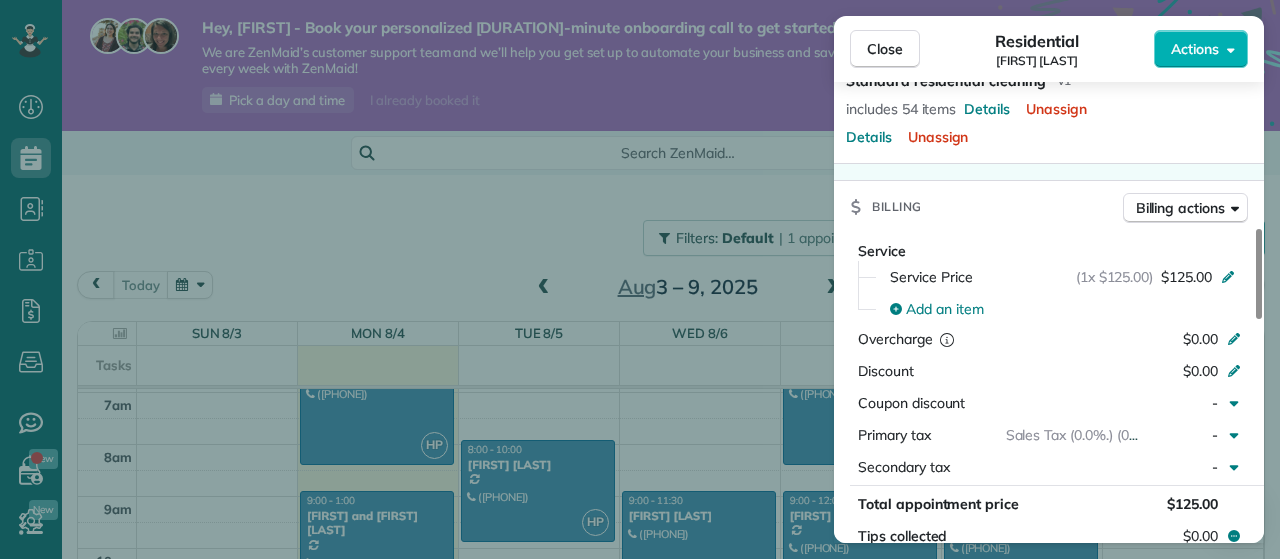 scroll, scrollTop: 757, scrollLeft: 0, axis: vertical 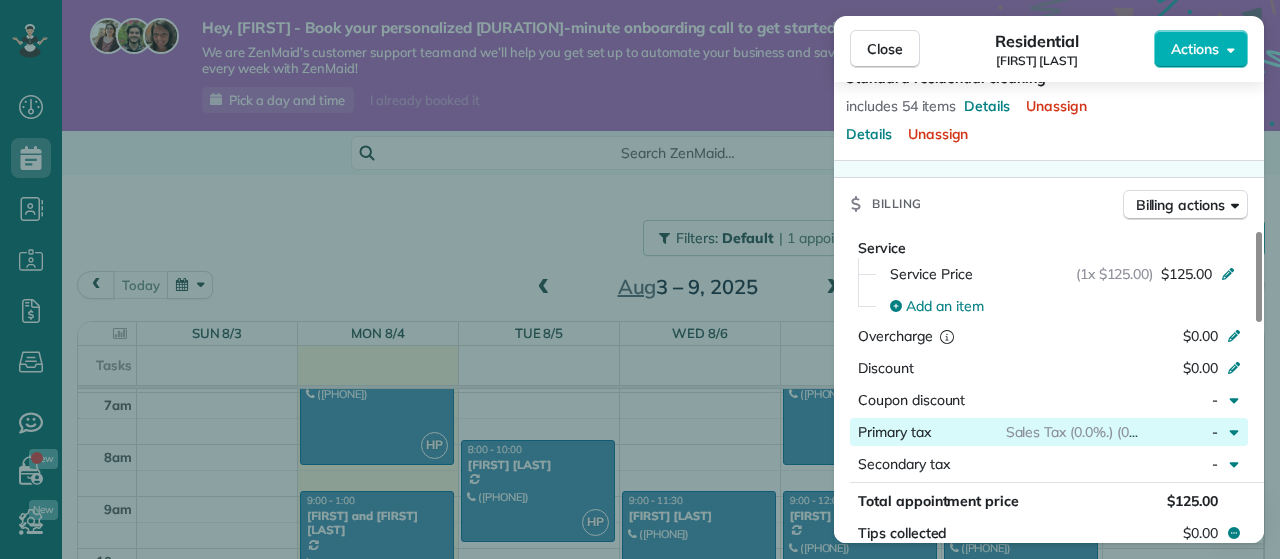 click 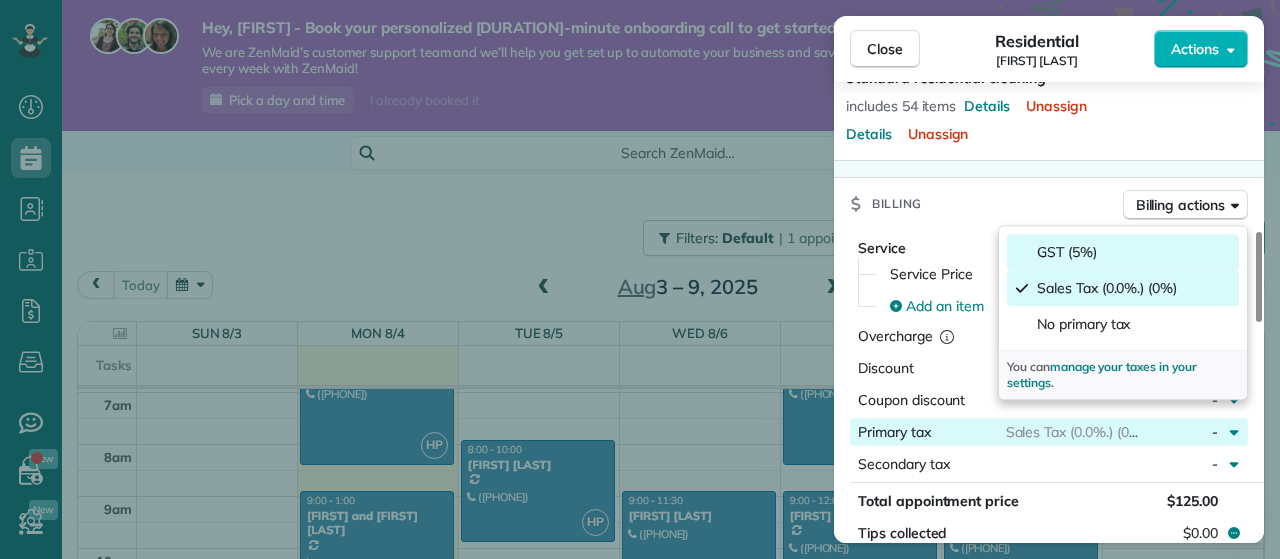click on "GST (5%)" at bounding box center [1123, 252] 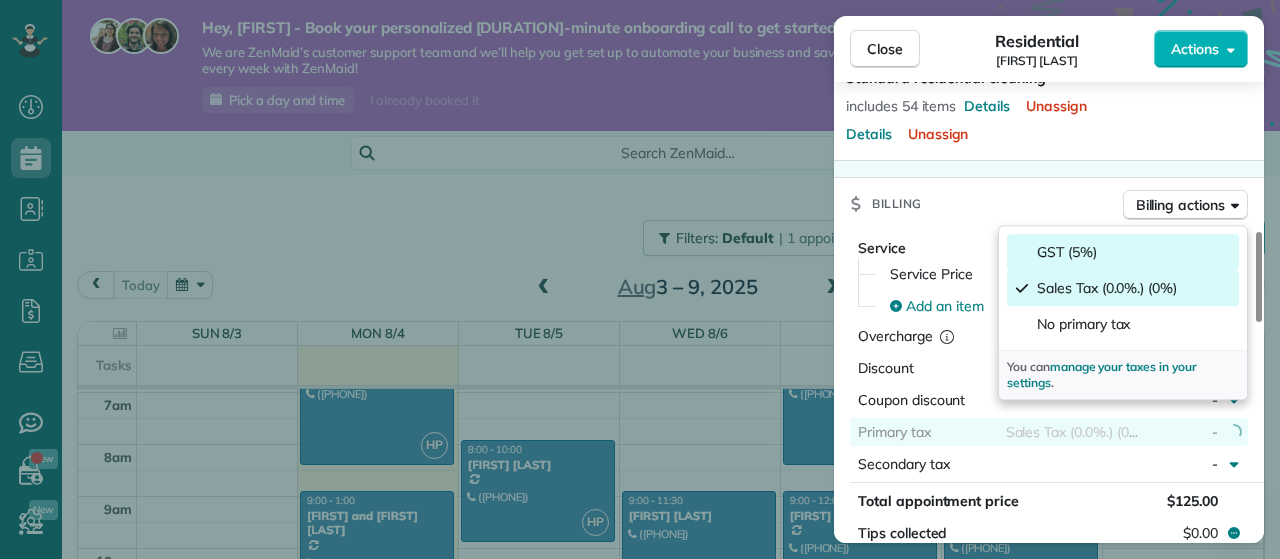 click on "GST (5%)" at bounding box center (1123, 252) 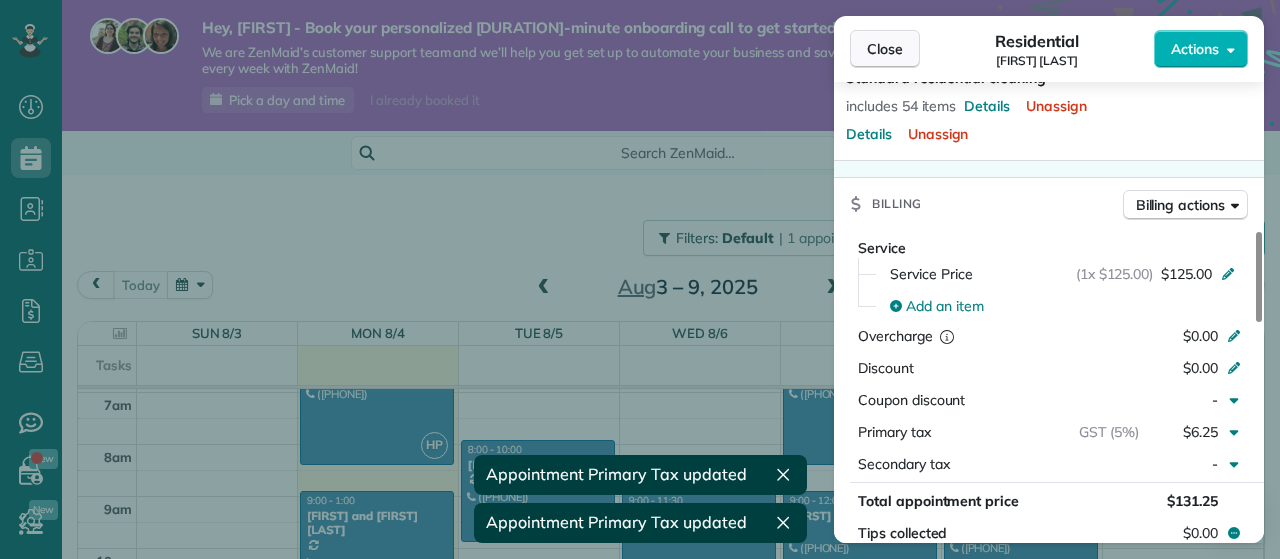 click on "Close" at bounding box center [885, 49] 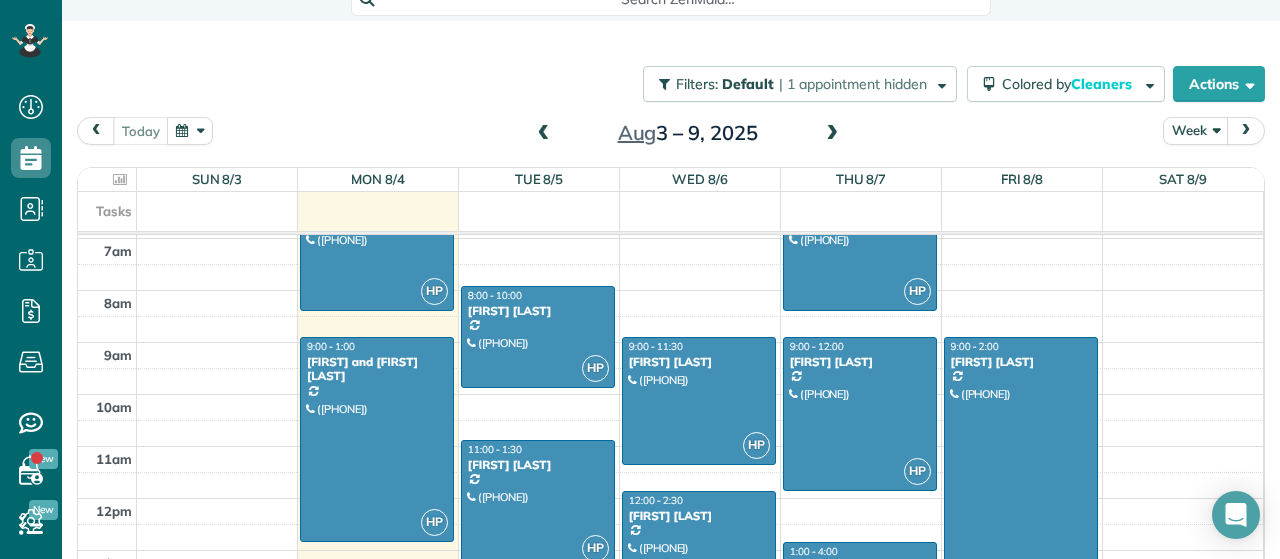 scroll, scrollTop: 161, scrollLeft: 0, axis: vertical 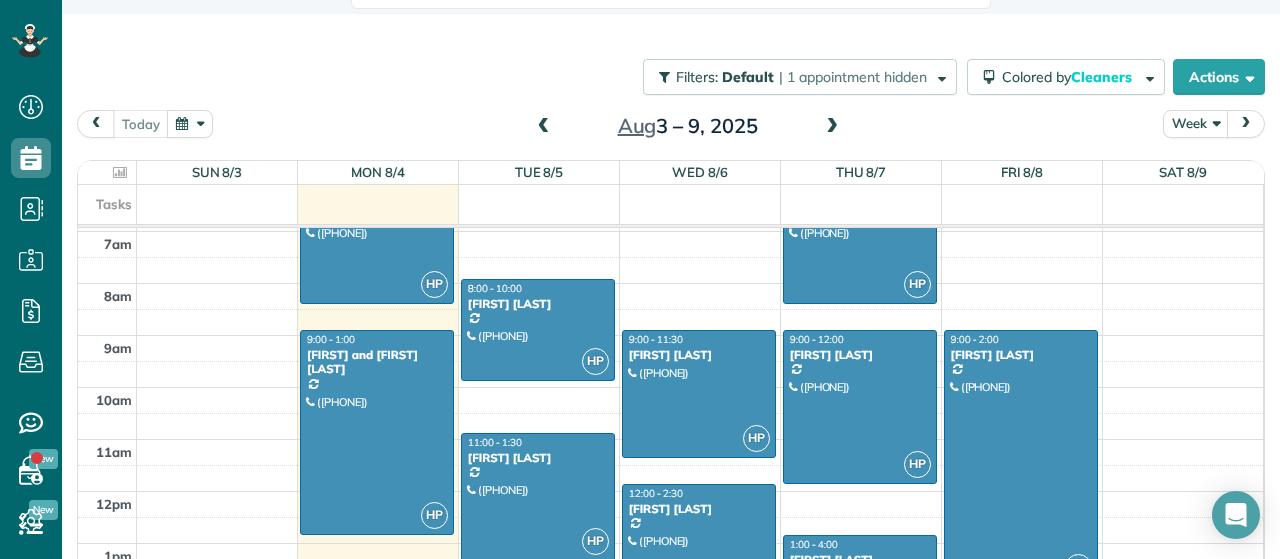 click at bounding box center [1021, 458] 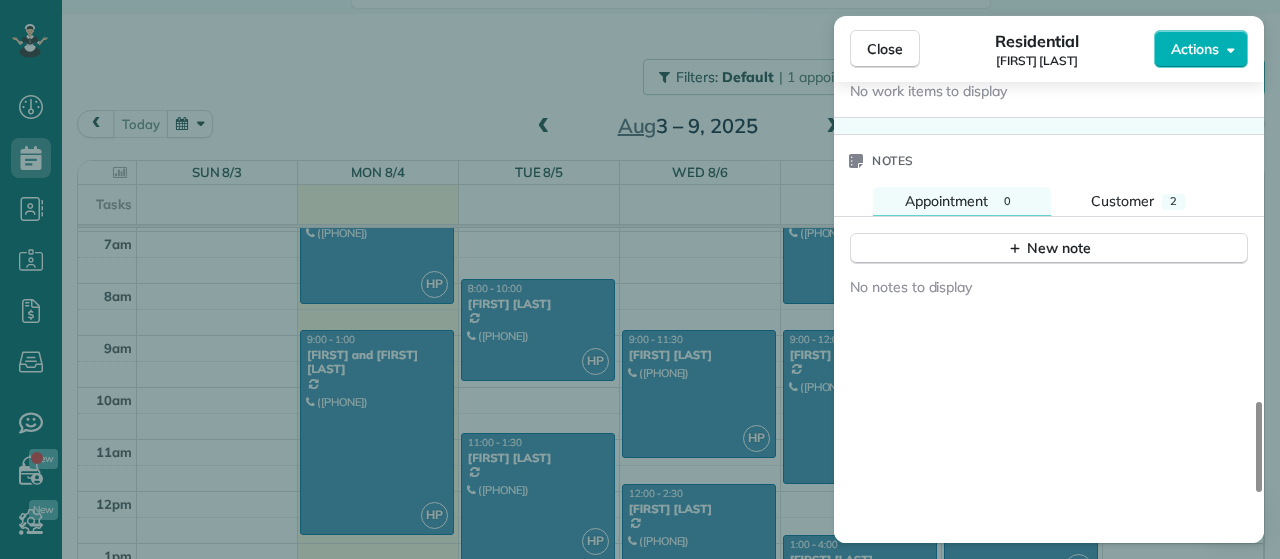scroll, scrollTop: 1626, scrollLeft: 0, axis: vertical 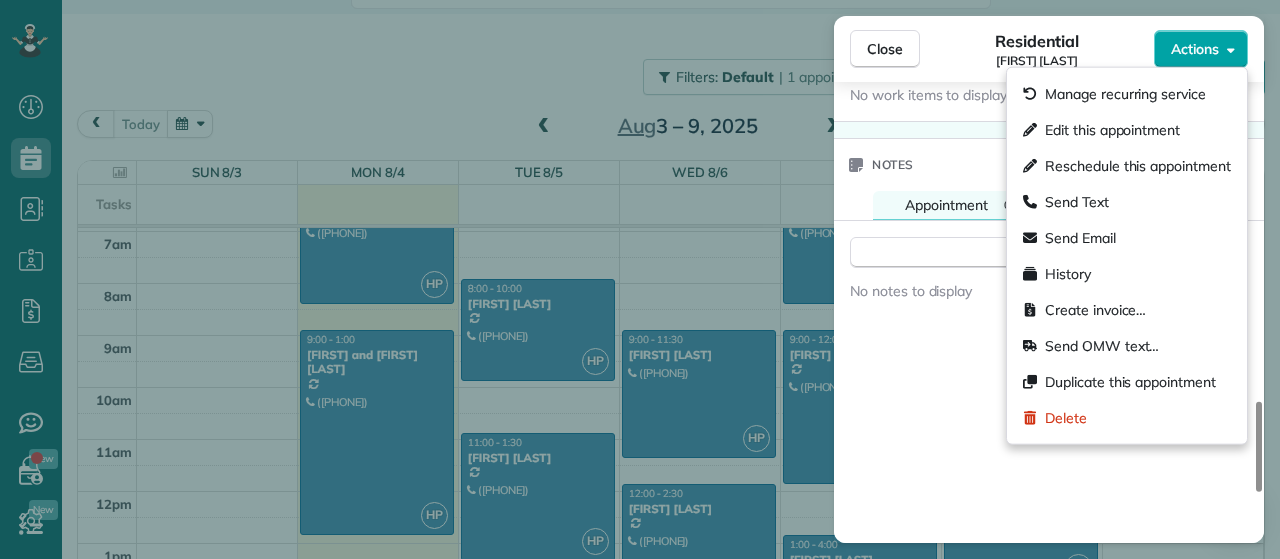 click 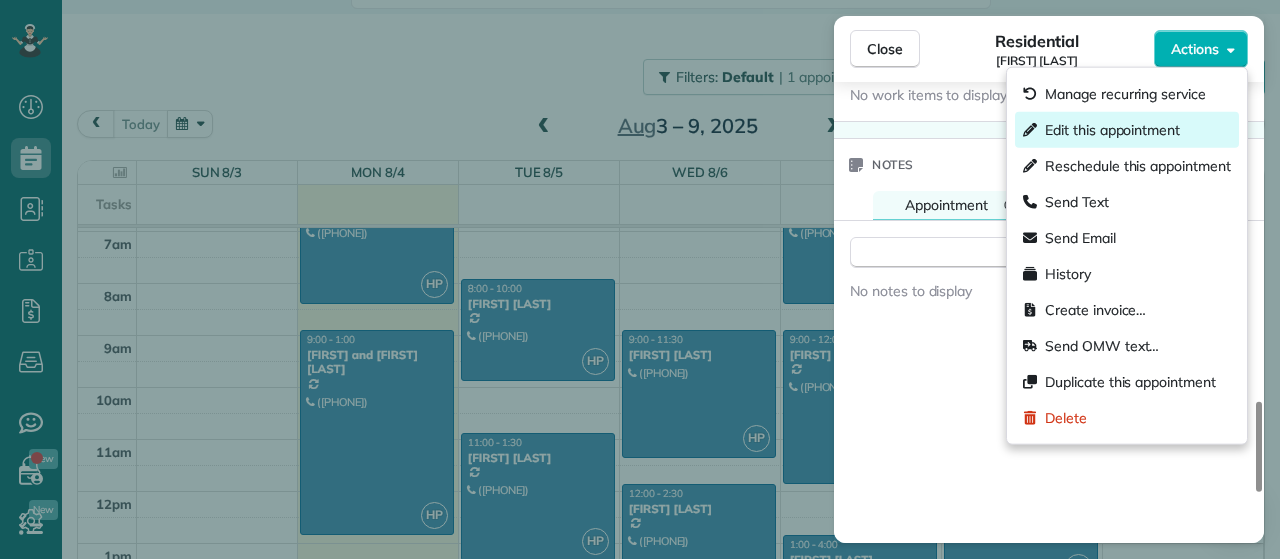 click on "Edit this appointment" at bounding box center [1127, 130] 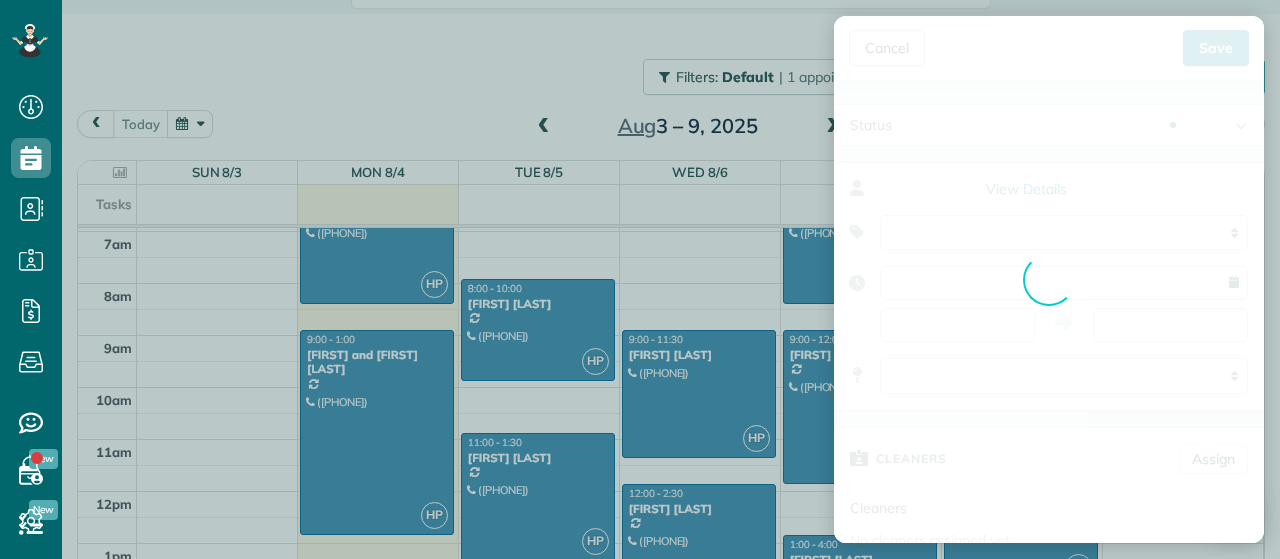 type on "**********" 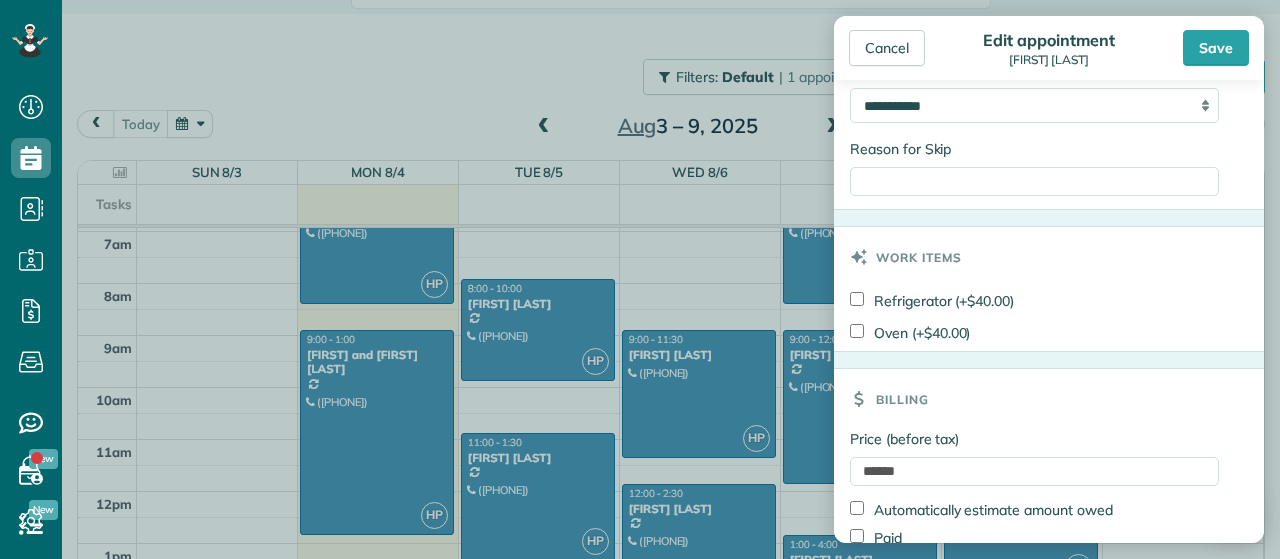 scroll, scrollTop: 924, scrollLeft: 0, axis: vertical 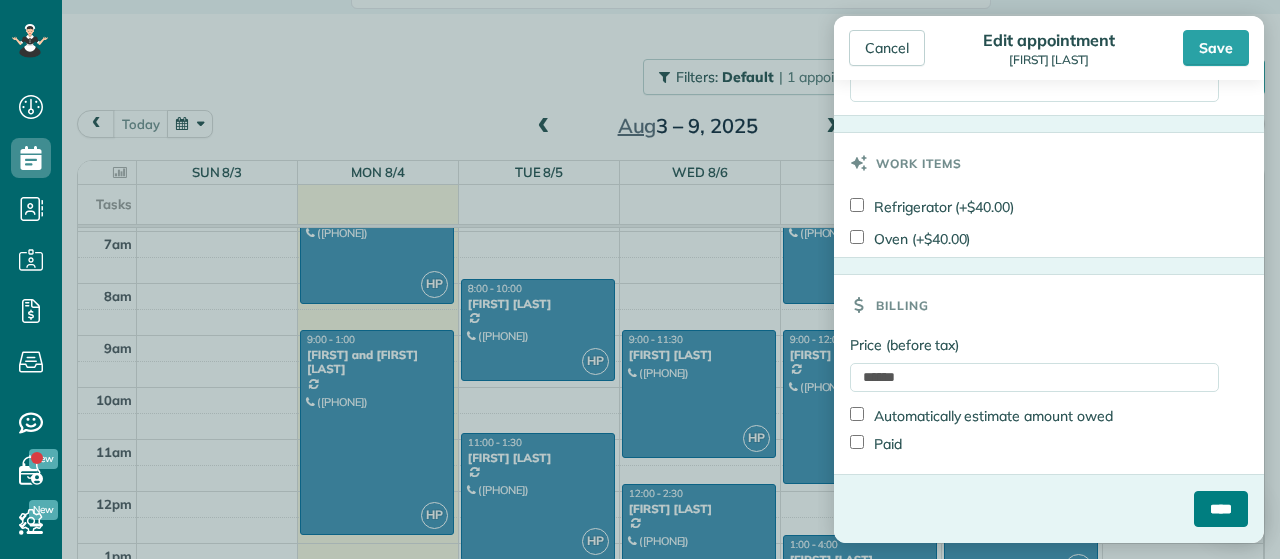 click on "****" at bounding box center [1221, 509] 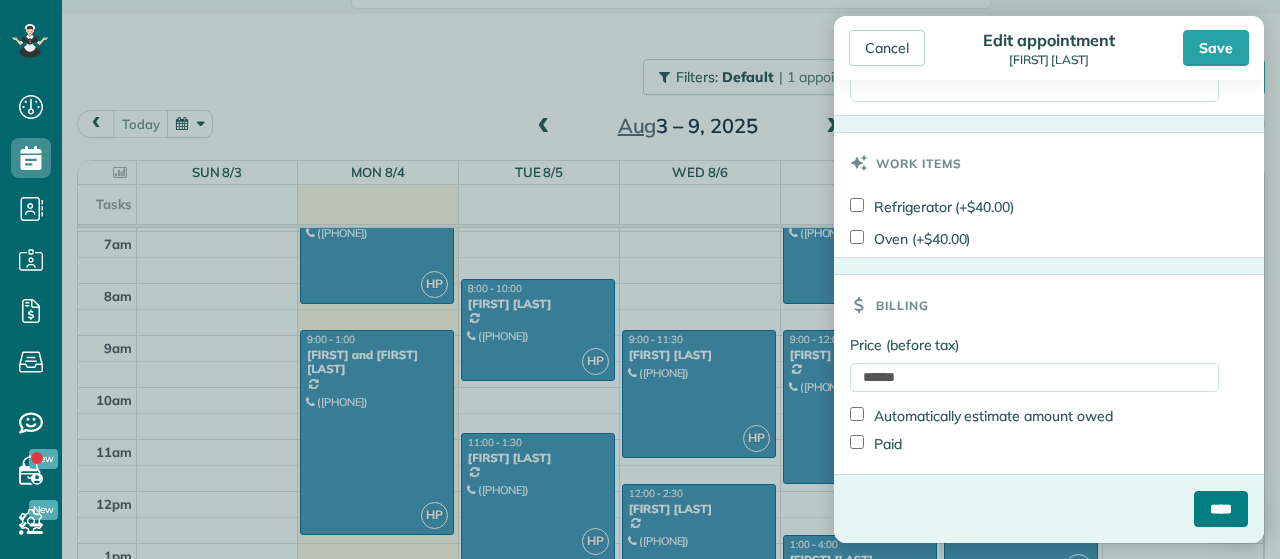 scroll, scrollTop: 924, scrollLeft: 0, axis: vertical 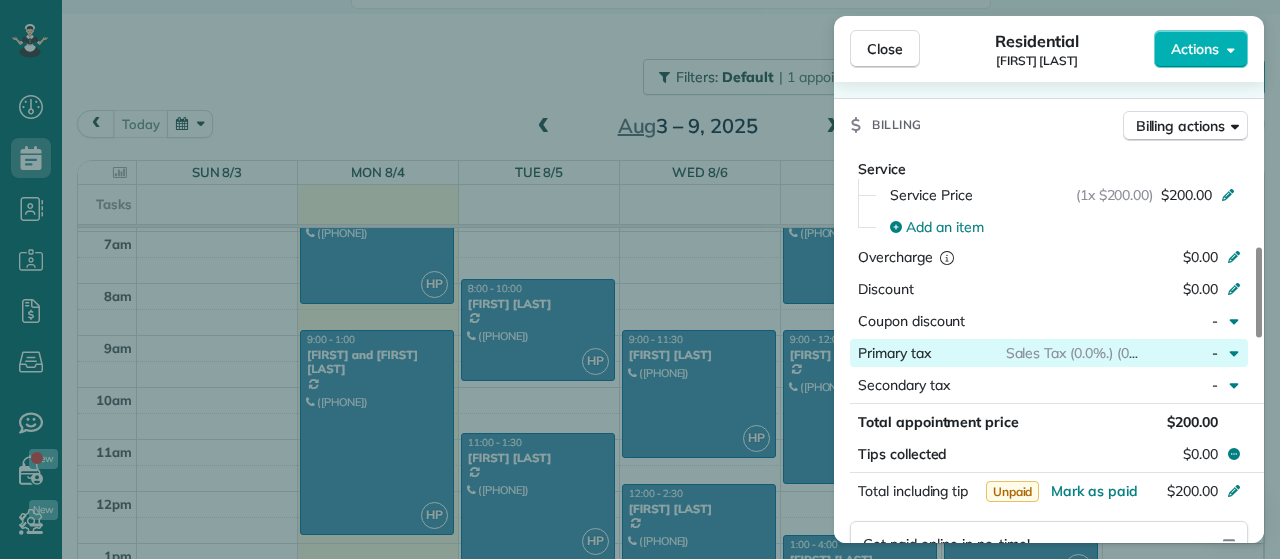 click 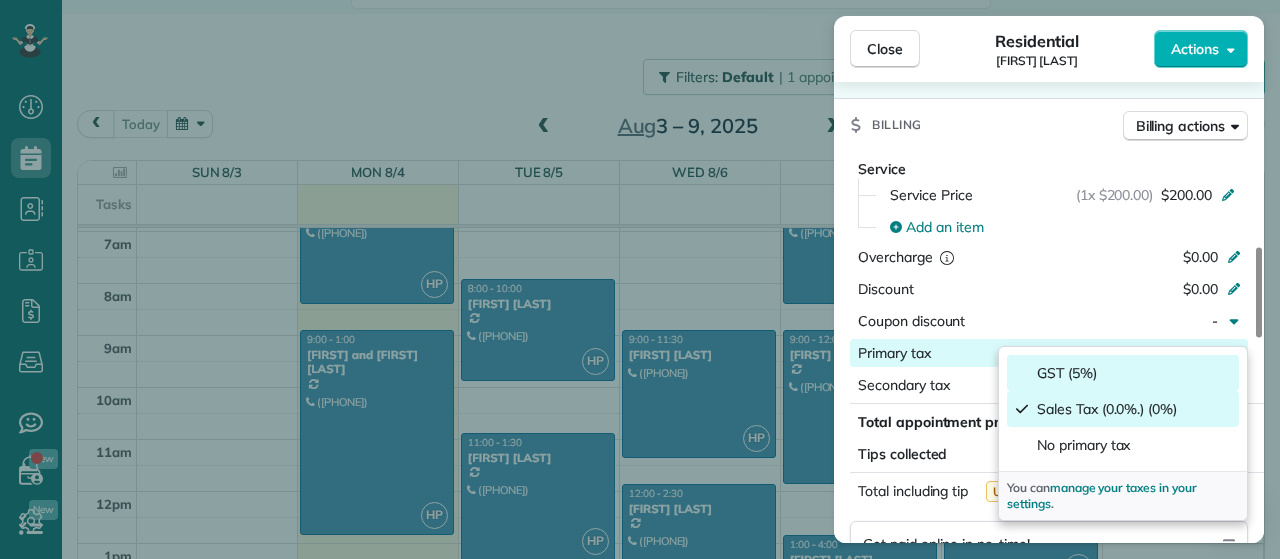 click on "GST (5%)" at bounding box center (1123, 373) 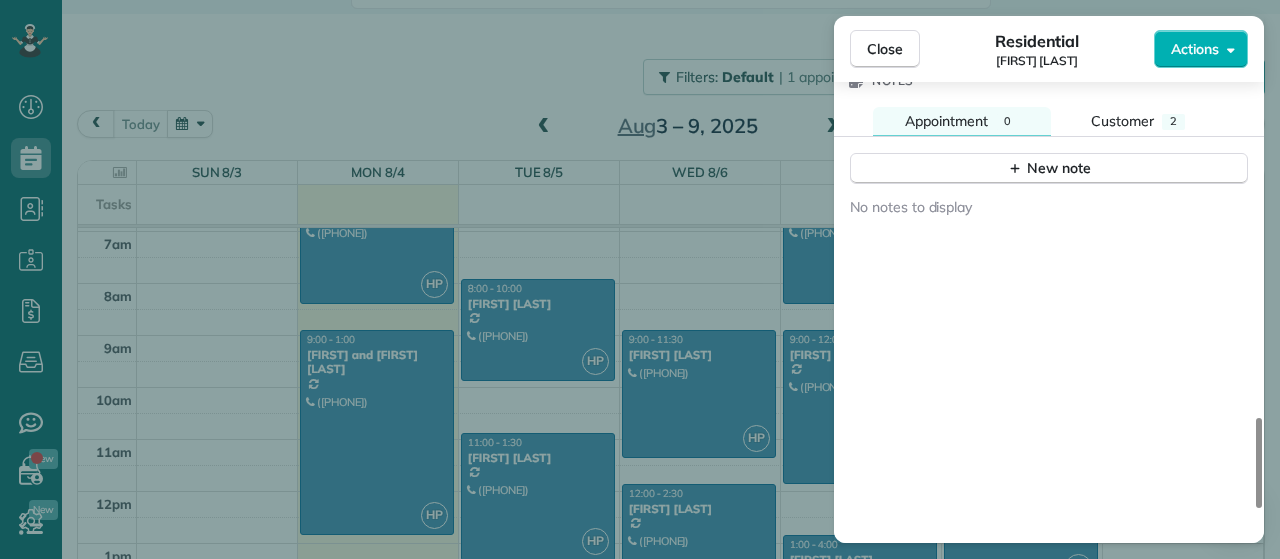scroll, scrollTop: 1709, scrollLeft: 0, axis: vertical 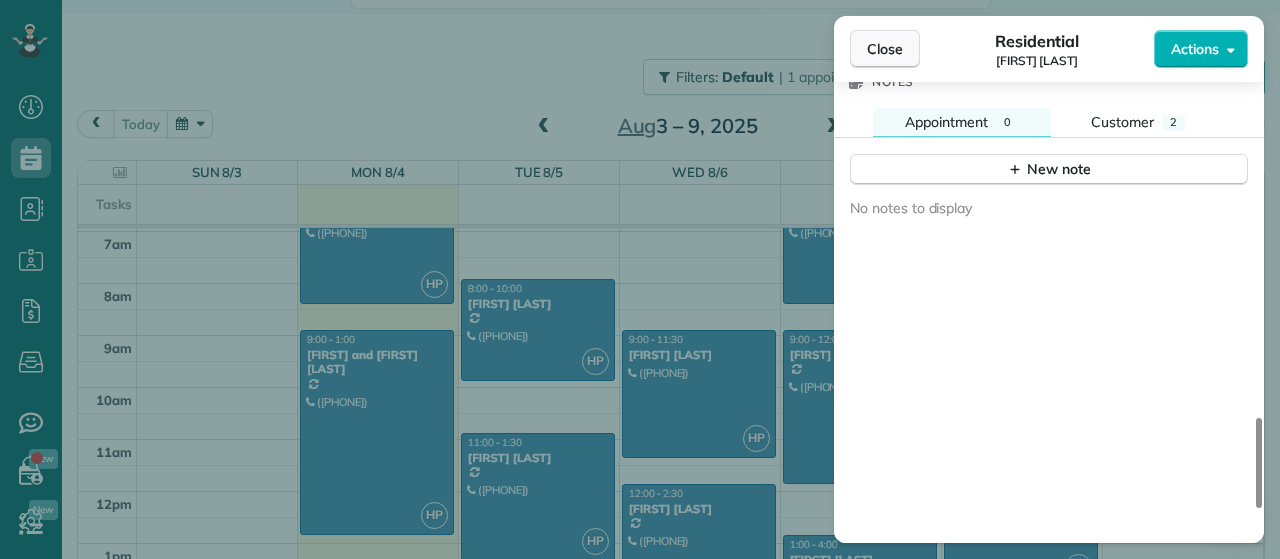 click on "Close" at bounding box center (885, 49) 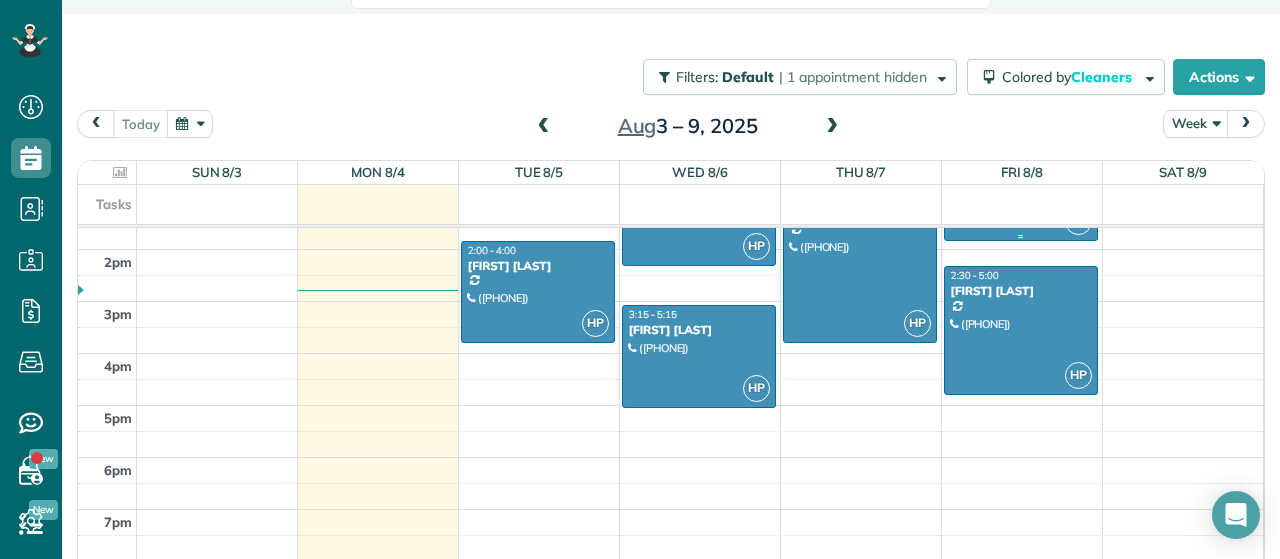 scroll, scrollTop: 710, scrollLeft: 0, axis: vertical 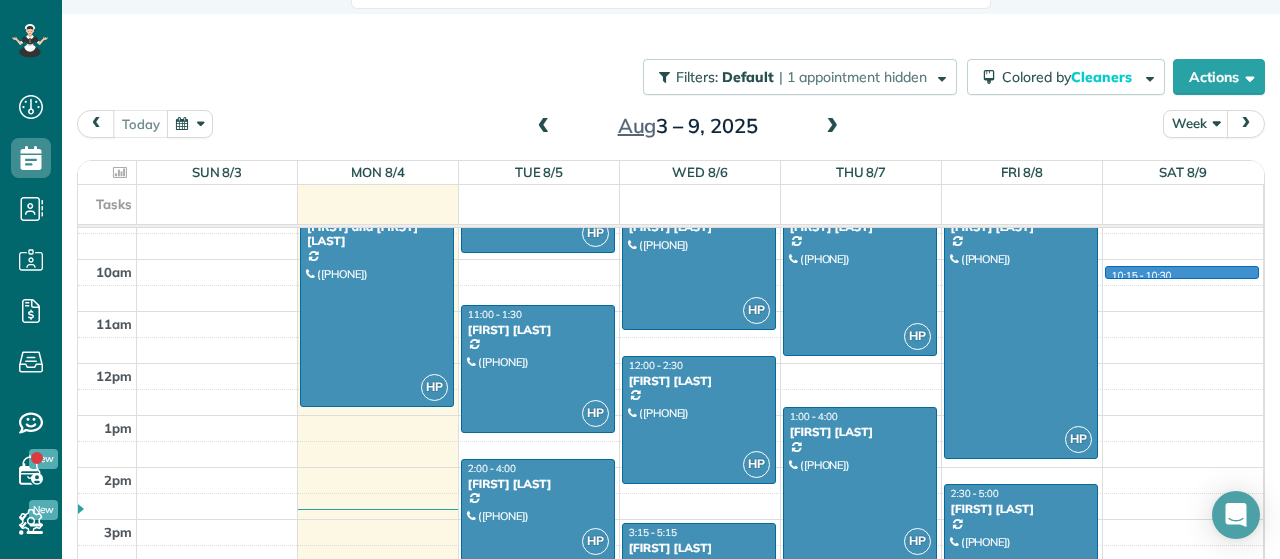 click on "12am 1am 2am 3am 4am 5am 6am 7am 8am 9am 10am 11am 12pm 1pm 2pm 3pm 4pm 5pm 6pm 7pm 8pm 9pm 10pm 11pm HP 6:00 - 8:30 Elevate Dance Centre (250) 391-9222 131 Presley Place Victoria, BC V9B 0S4 HP 9:00 - 1:00 Kathryn and Alvin Deo (250) 885-6409 30 De Goutiere Place Victoria (View Royal), BC V9B 0H3 HP 8:00 - 10:00 Christine Nielsen (778) 228-7807 2535 Queenswood Drive Victoria, BC V8N 1X5 HP 11:00 - 1:30 Evelyn Battell (250) 381-1824 1157 Fairfield Road Victoria, BC V8V 3A9 HP 2:00 - 4:00 Sally Ross (778) 350-1035 107 Moss St Victoria, BC V8V 4M2 HP 9:00 - 11:30 Rebecca Wilkinson (250) 896-9756 2012 Skyline Cres Saanichton, BC V8M 1M6 HP 12:00 - 2:30 Thelma McCumber (250) 704-9284 592 Cromar Road North Saanich, BC V8L 5M5 HP 3:15 - 5:15 Joy Weismiller (250) 686-5568 4671 West Saanich Road Saanich, BC V8Z 3G8 HP 6:00 - 8:30 Elevate Dance Centre (250) 391-9222 131 Presley Place View Royal, BC V9B 0S4 HP 9:00 - 12:00 Kaaren Lewis (250) 889-1733 4665 Kerryview Drive Saanich, BC V9E 1J4 HP 1:00 - 4:00 HP HP" at bounding box center (670, 363) 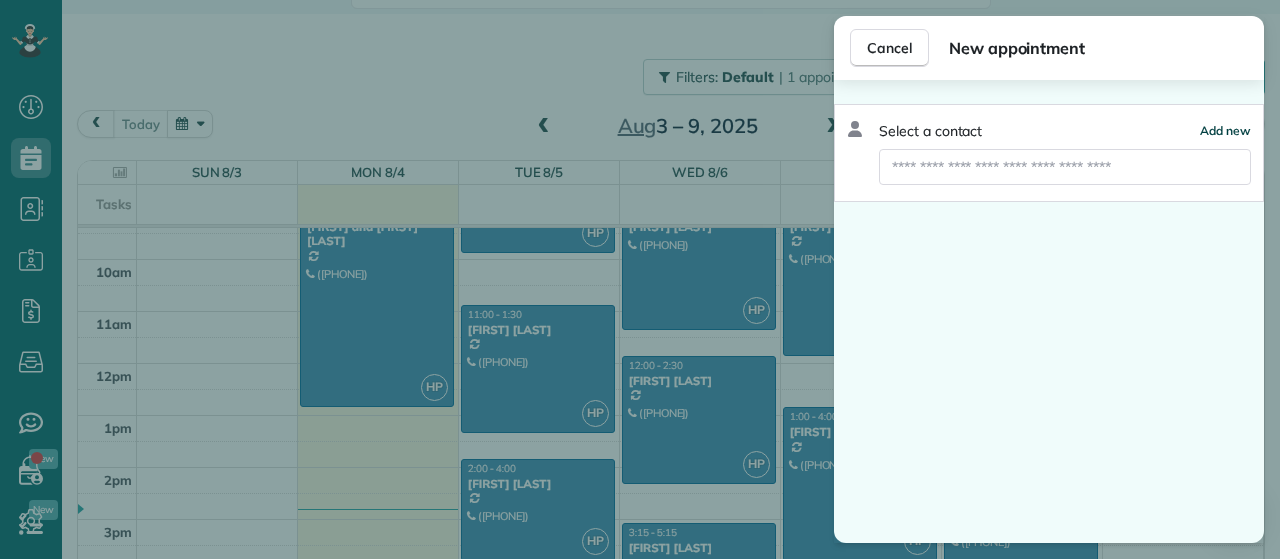 click on "Add new" at bounding box center [1225, 130] 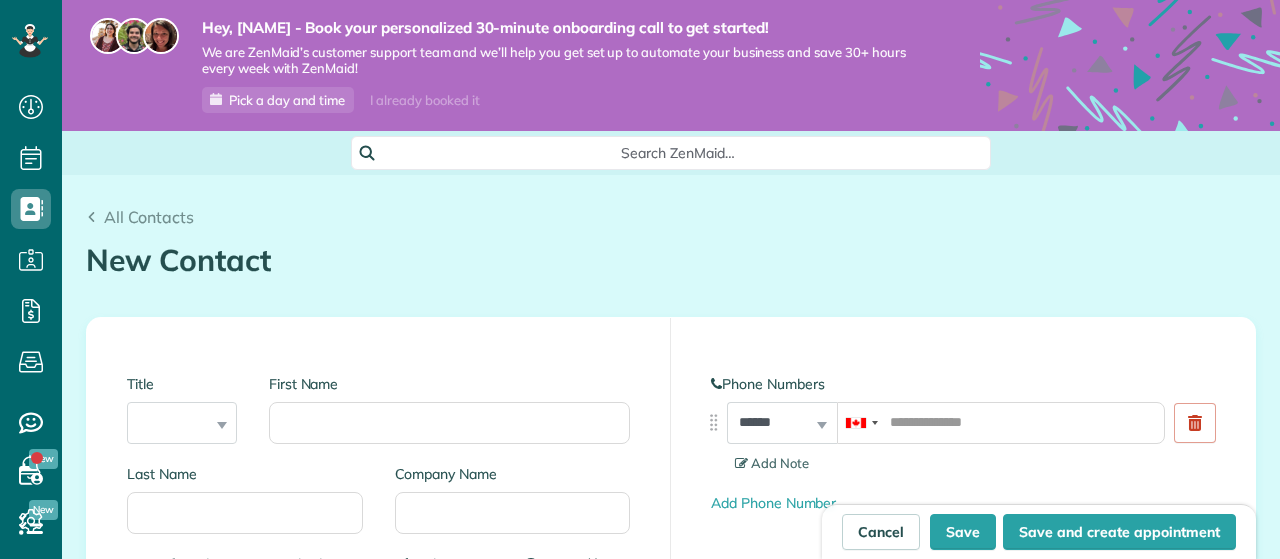 scroll, scrollTop: 0, scrollLeft: 0, axis: both 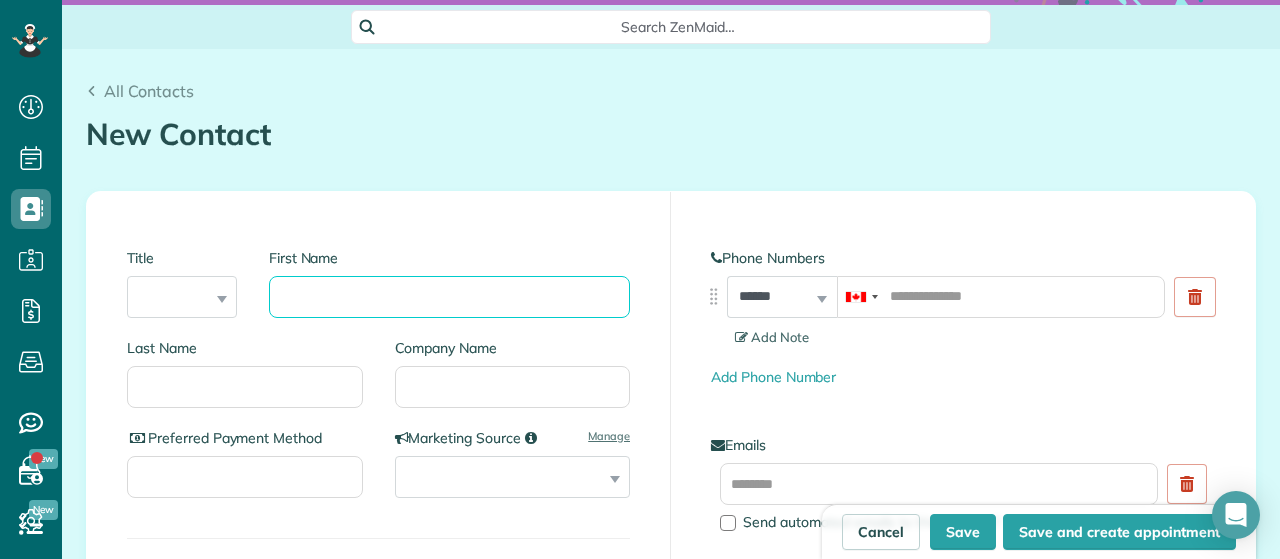click on "First Name" at bounding box center (449, 297) 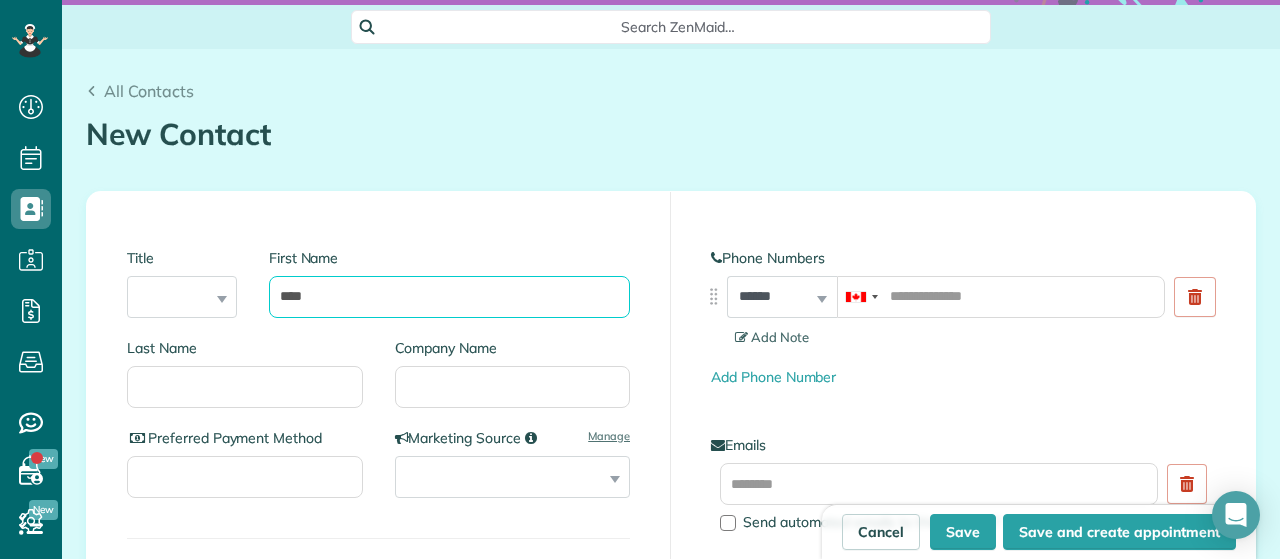 type on "****" 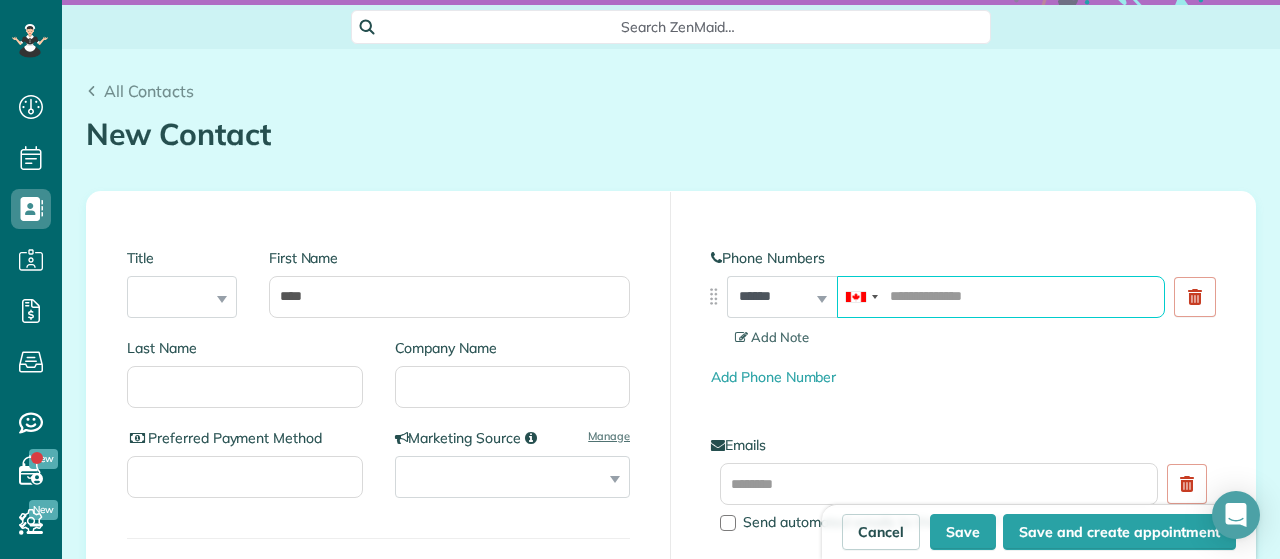 click at bounding box center (1001, 297) 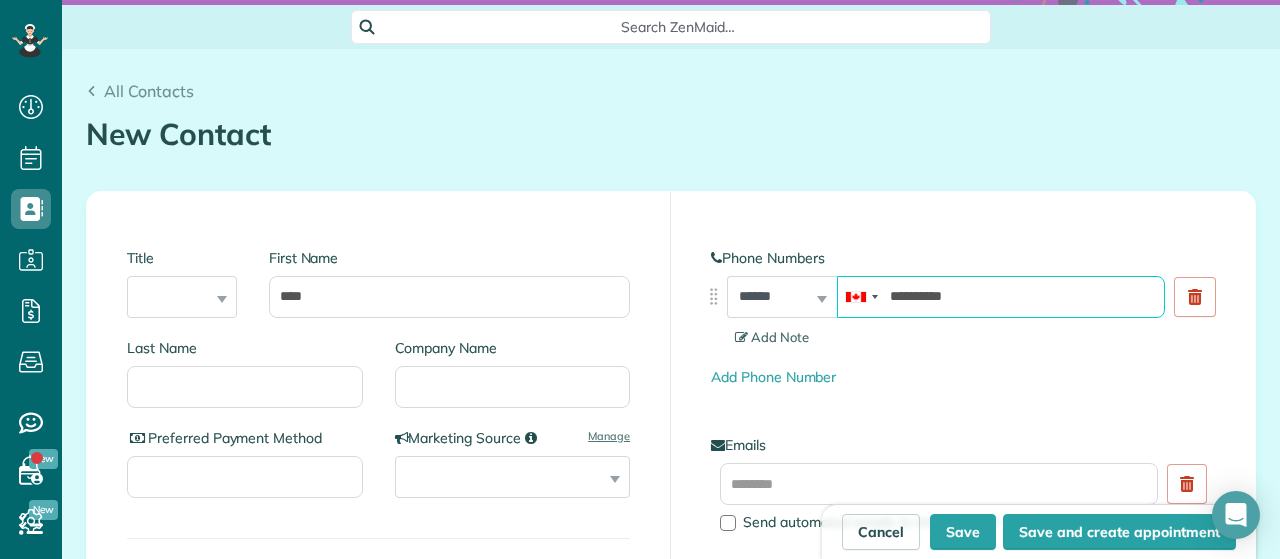 type on "**********" 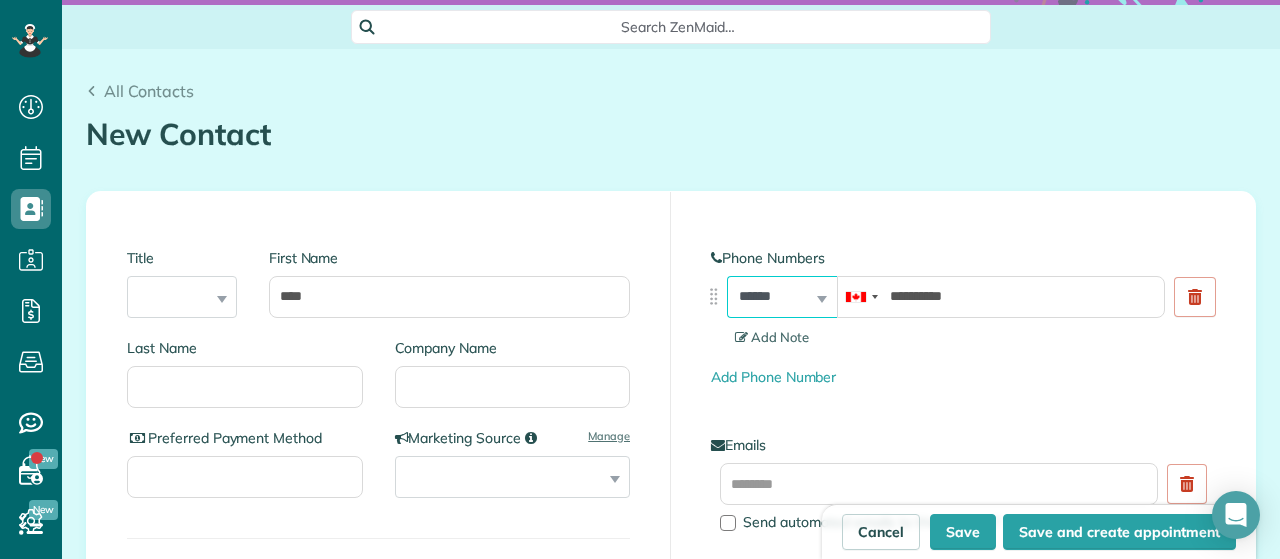 click on "**********" at bounding box center [782, 297] 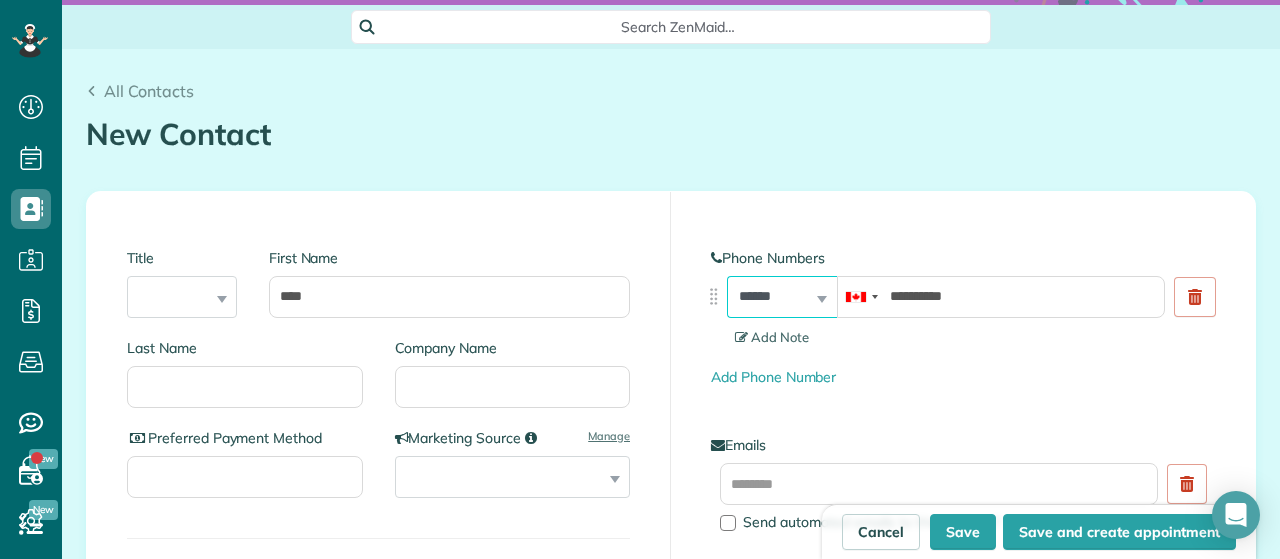 select on "**********" 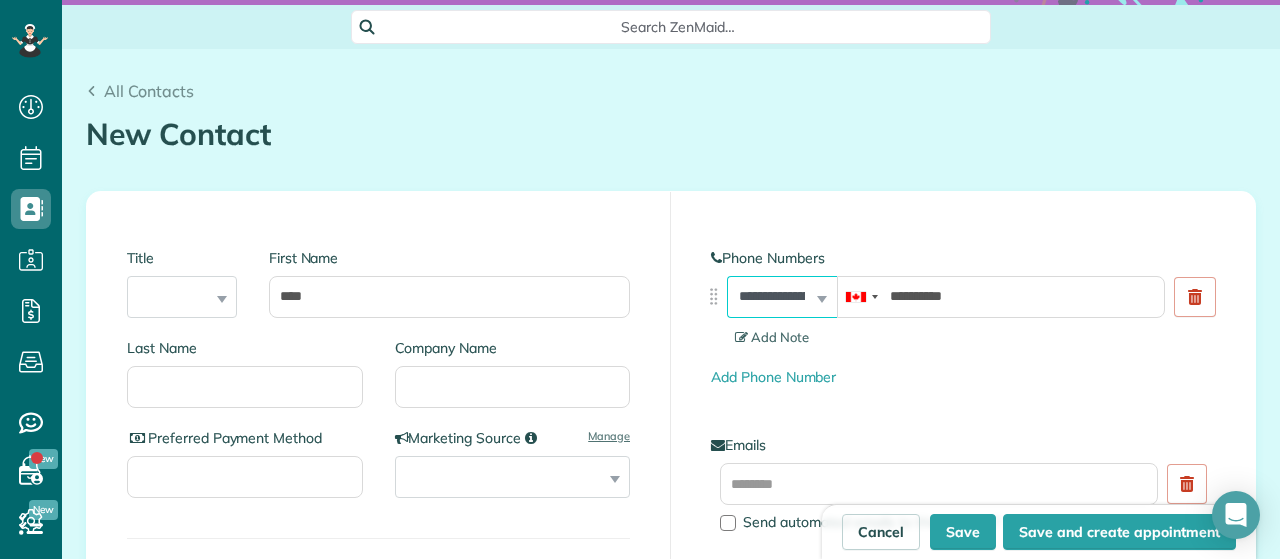 click on "**********" at bounding box center (0, 0) 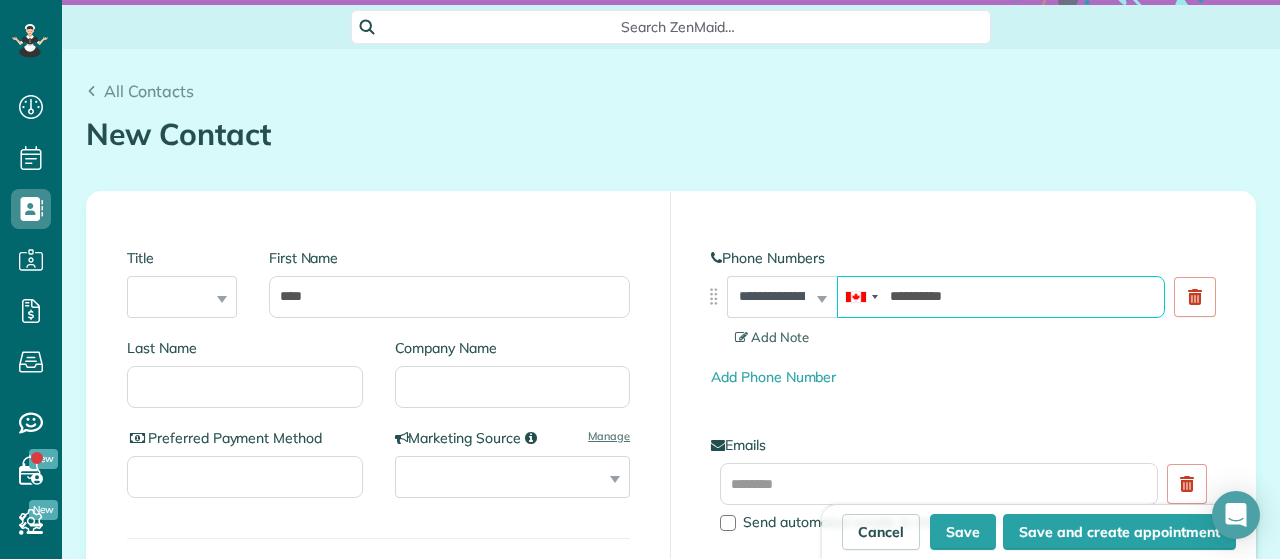 click on "**********" at bounding box center [1001, 297] 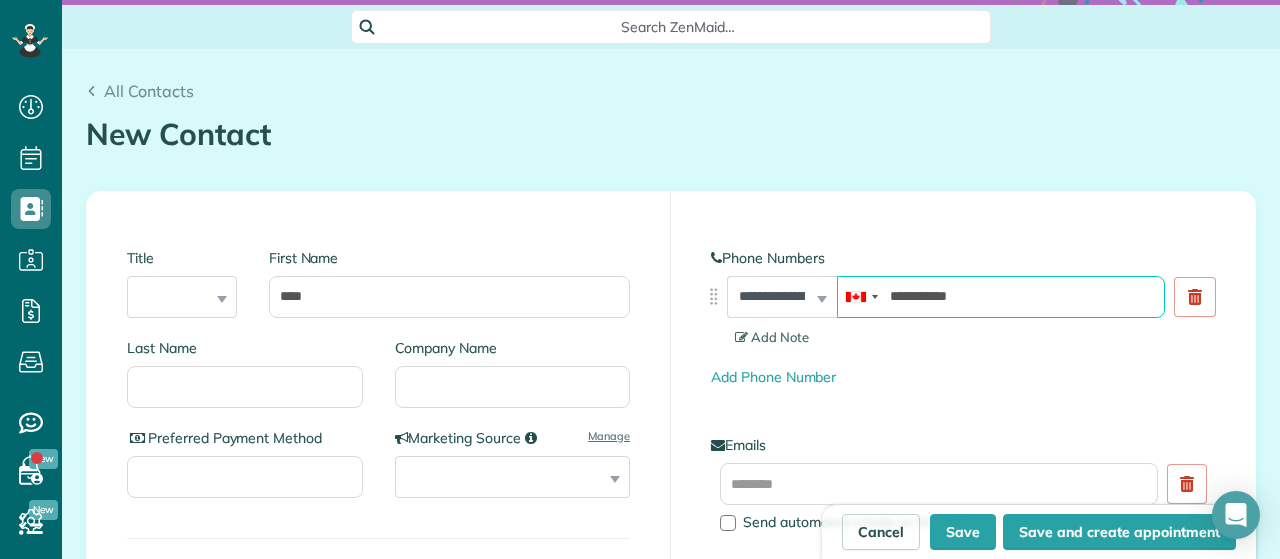 click on "**********" at bounding box center (1001, 297) 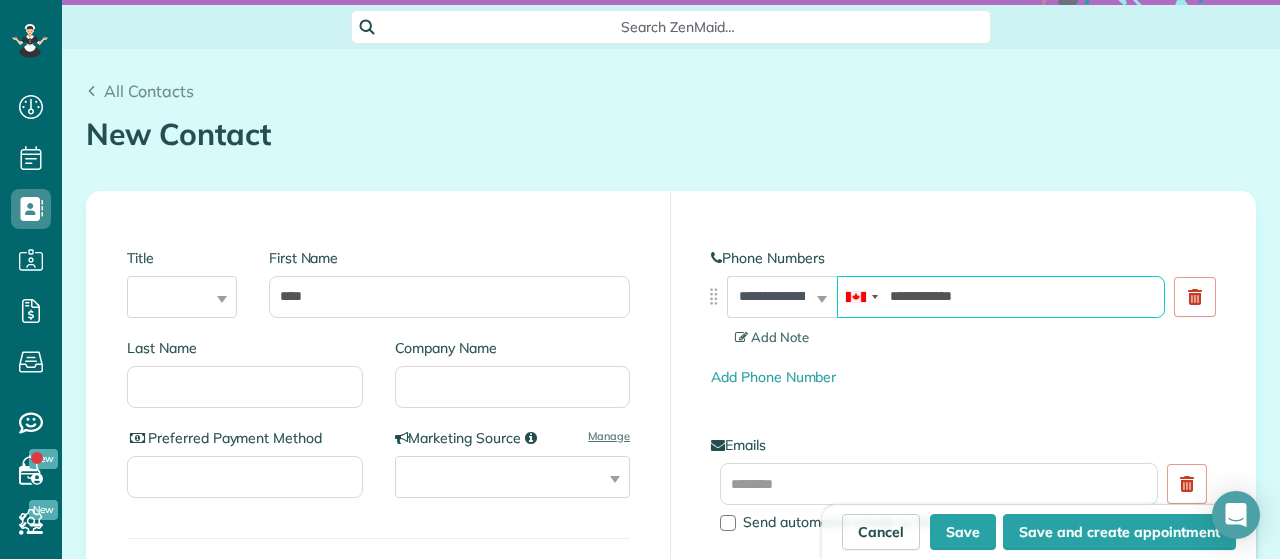 click on "**********" at bounding box center [1001, 297] 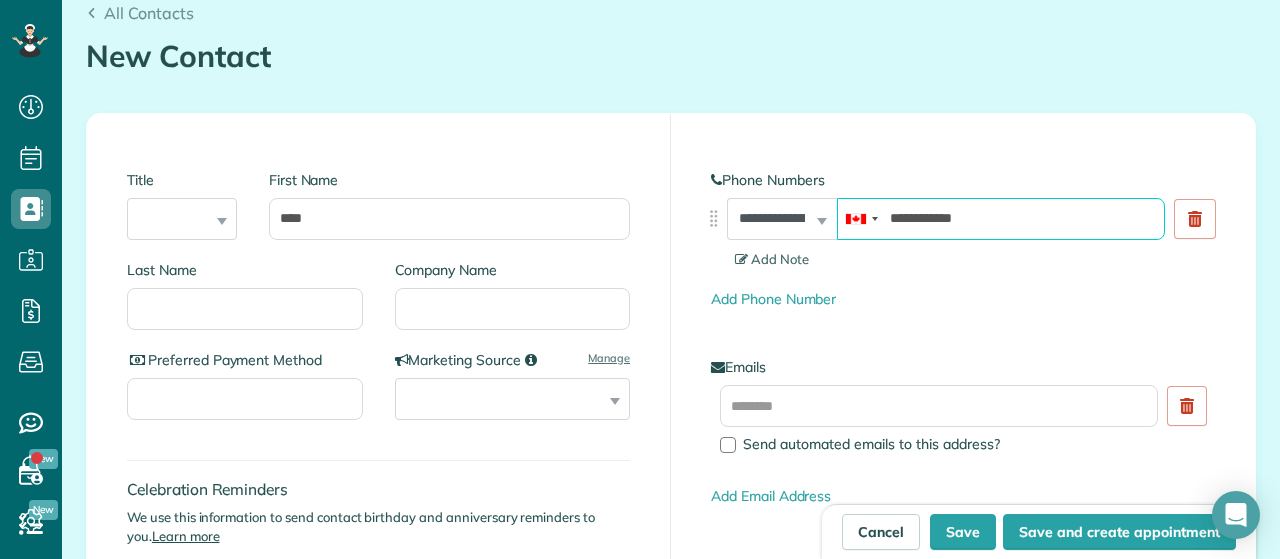 scroll, scrollTop: 205, scrollLeft: 0, axis: vertical 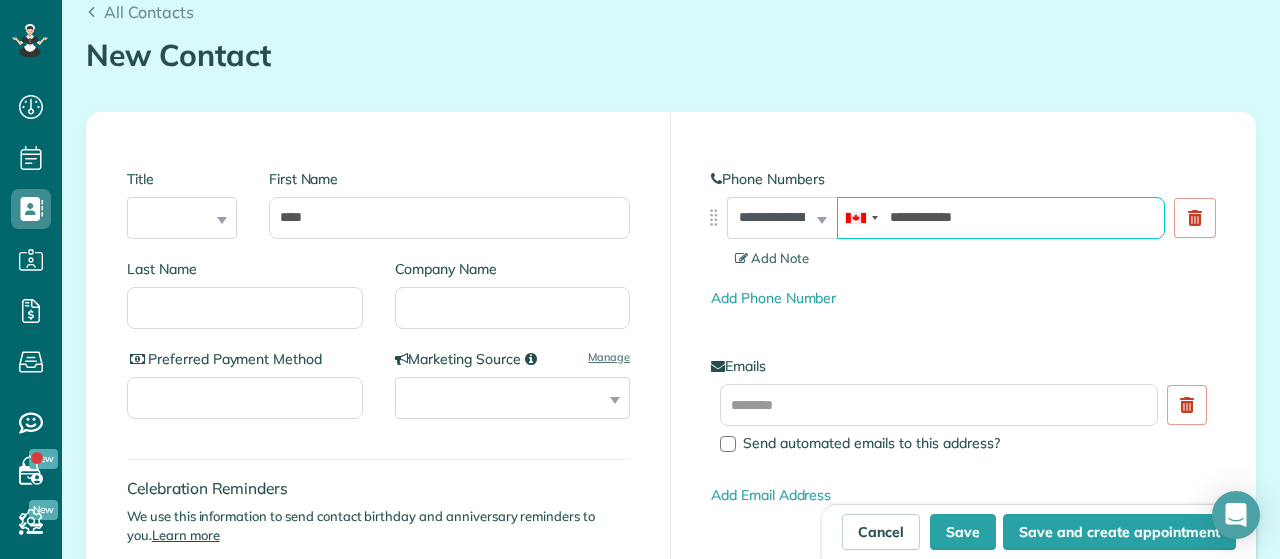 type on "**********" 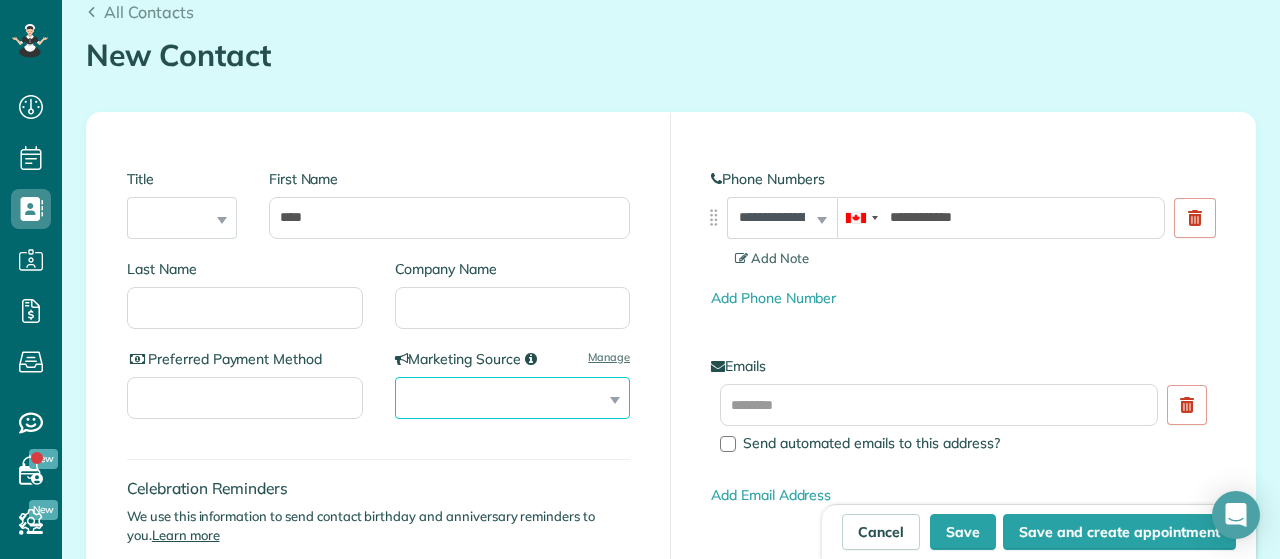 click on "**********" at bounding box center [513, 398] 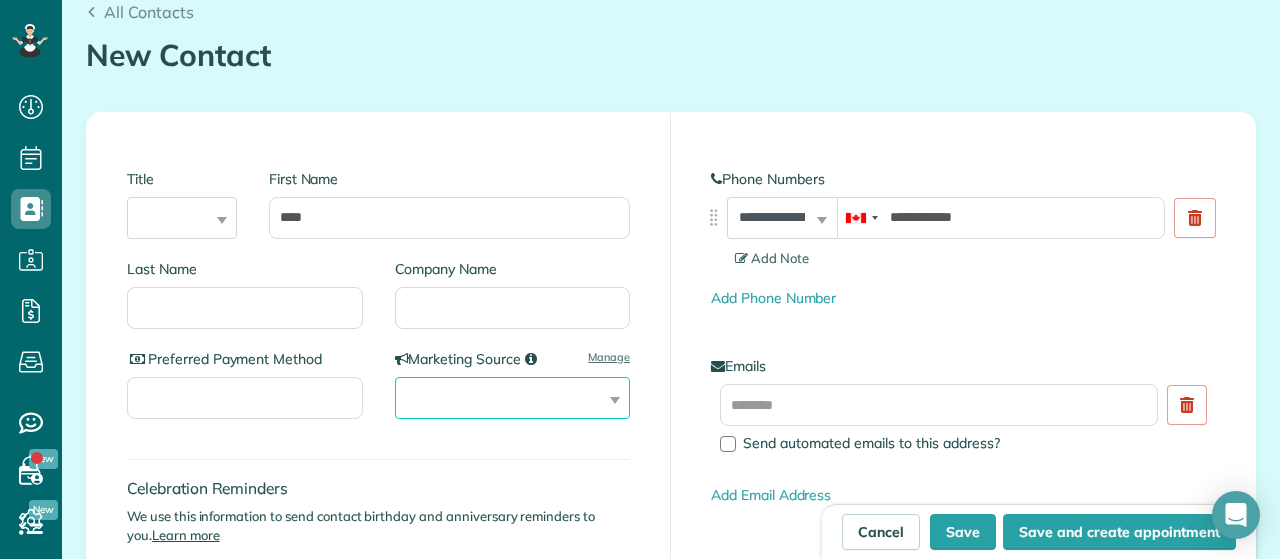 select on "**********" 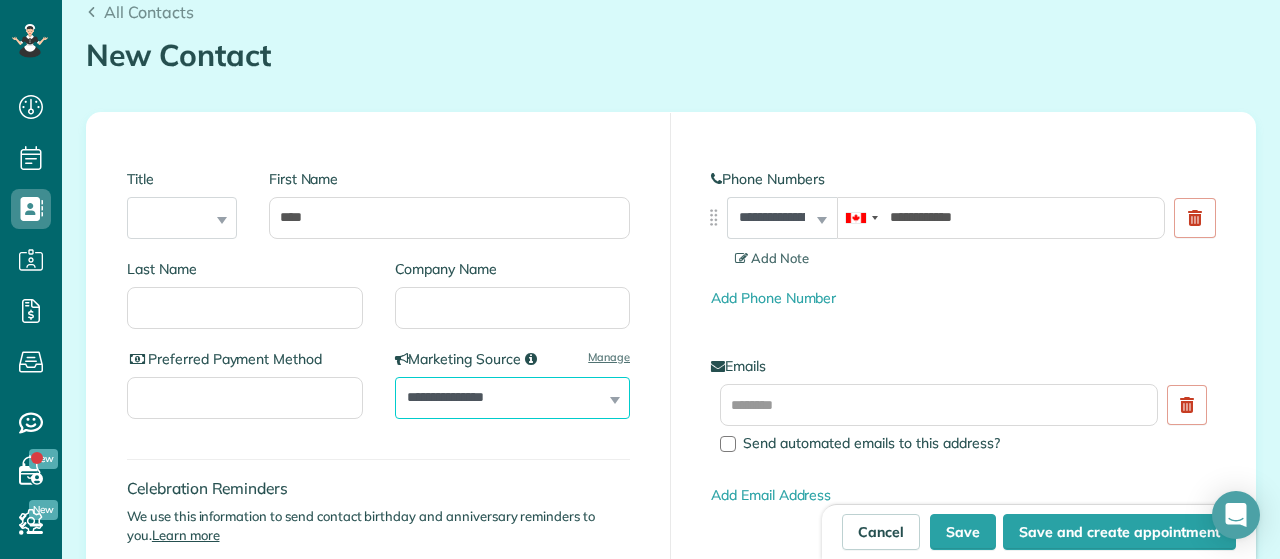 click on "**********" at bounding box center [0, 0] 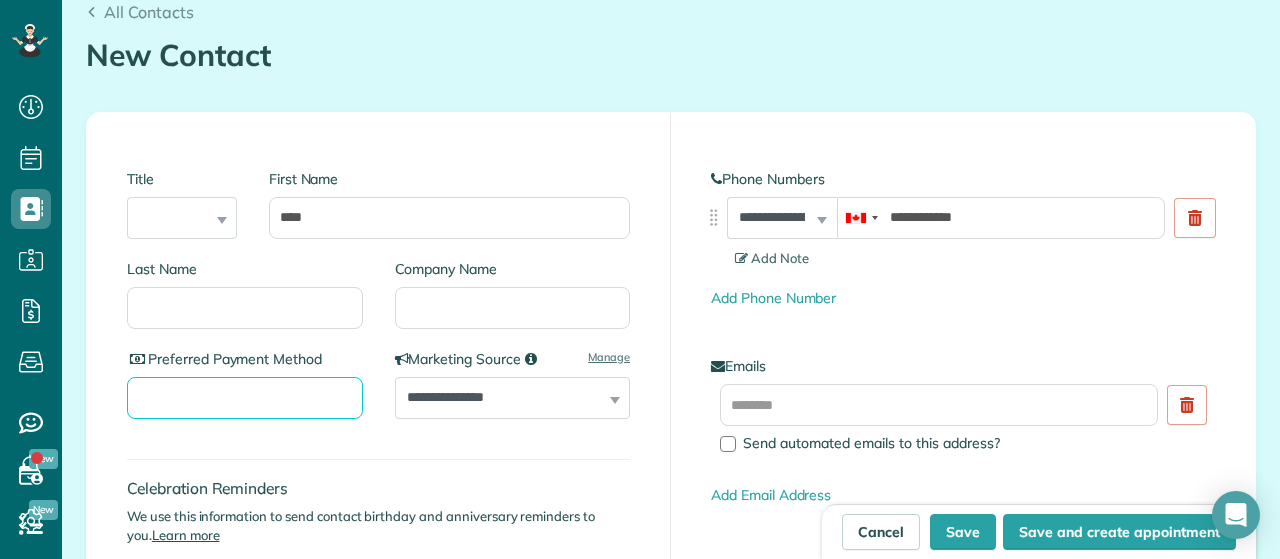 click on "Preferred Payment Method" at bounding box center [245, 398] 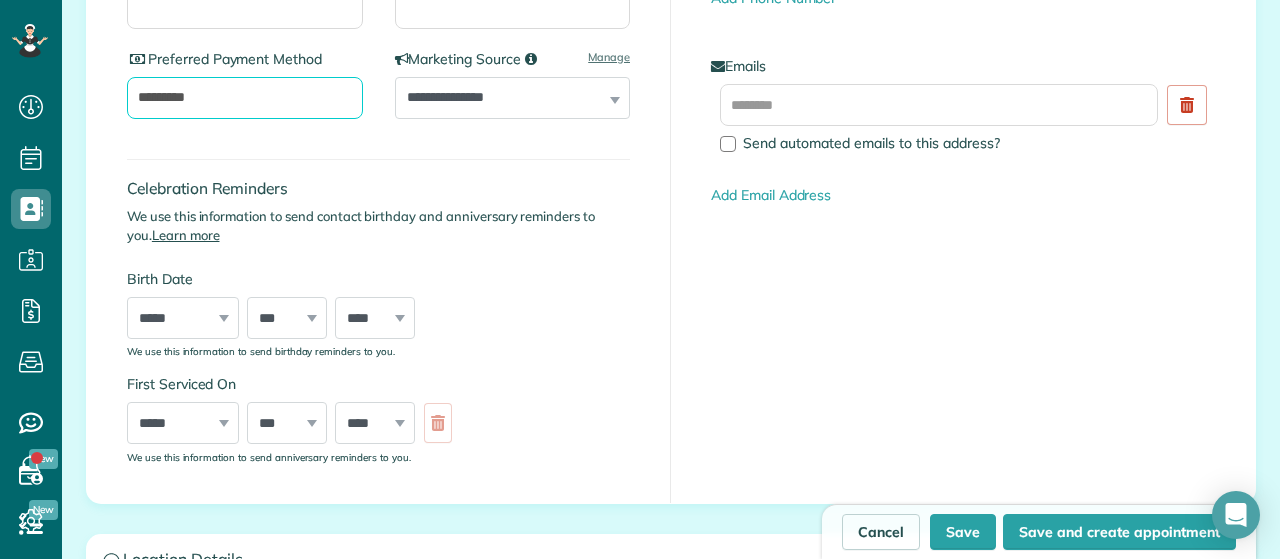 scroll, scrollTop: 507, scrollLeft: 0, axis: vertical 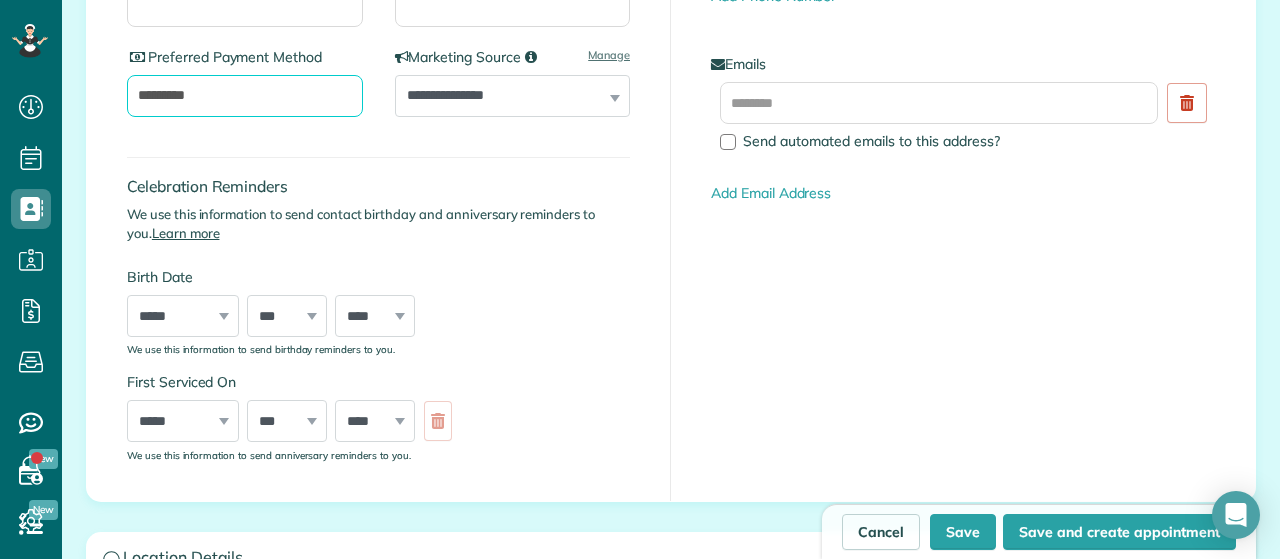 type on "*********" 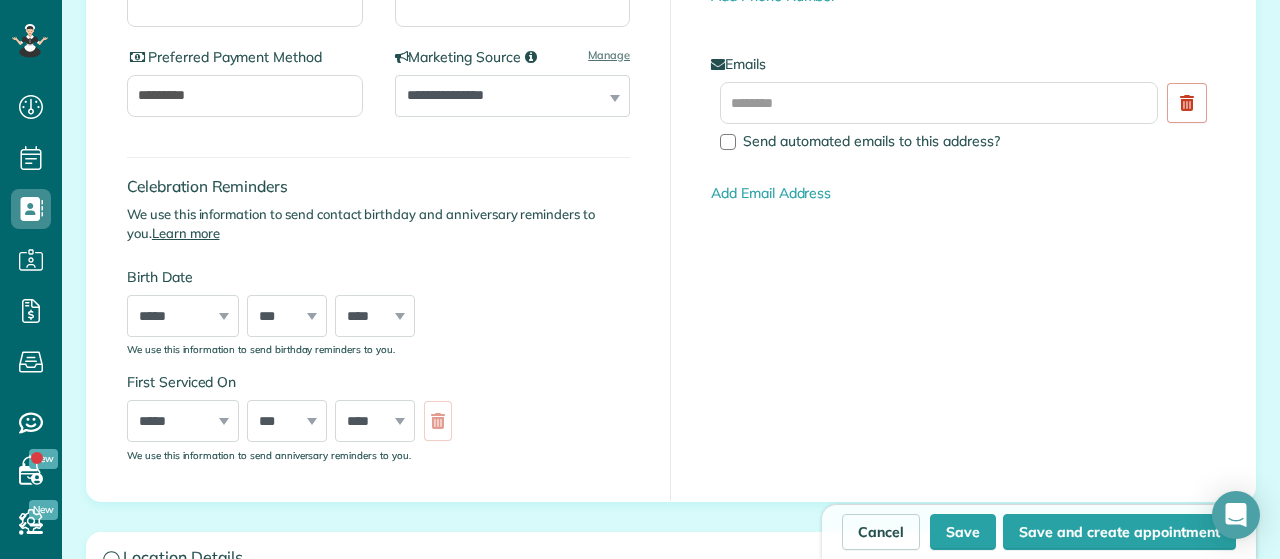 click on "*****
*******
********
*****
*****
***
****
****
******
*********
*******
********
********" at bounding box center [183, 421] 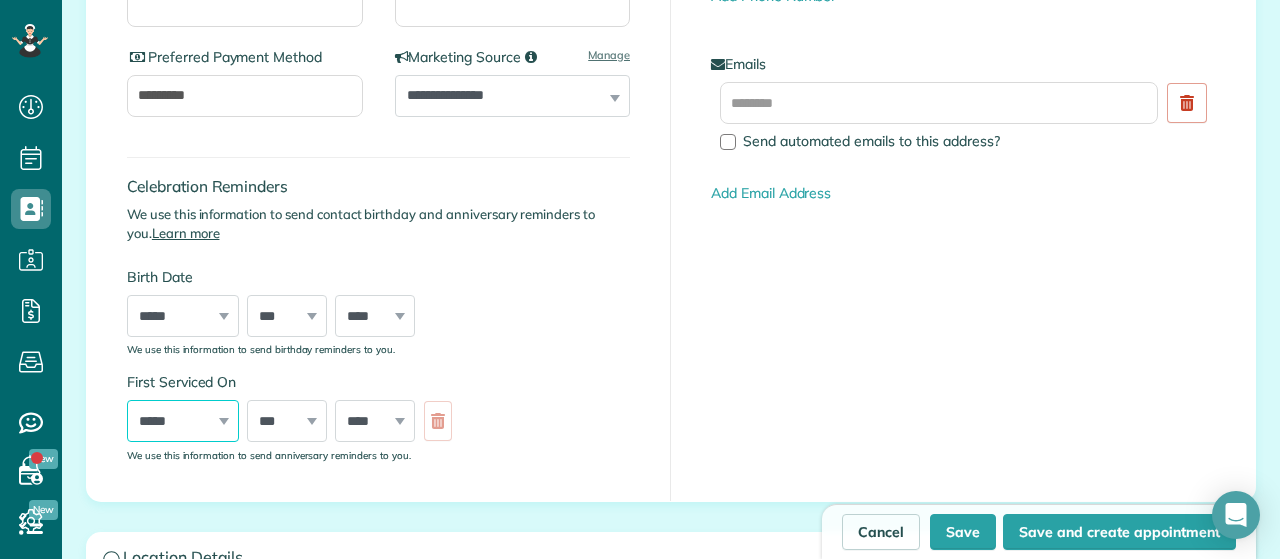 click on "*****
*******
********
*****
*****
***
****
****
******
*********
*******
********
********" at bounding box center (183, 421) 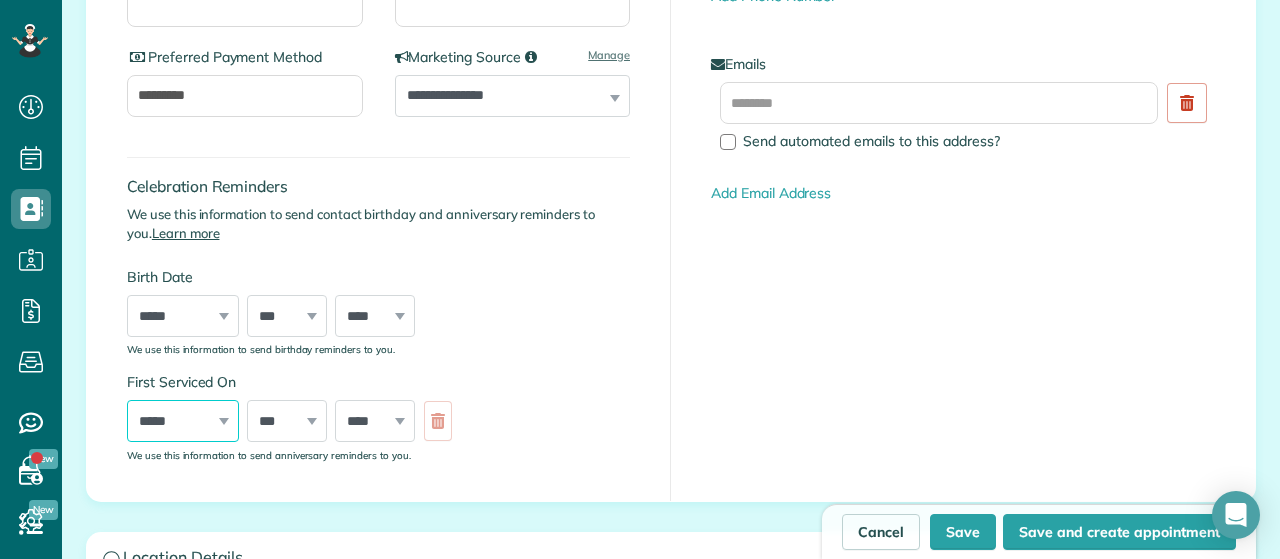select on "*" 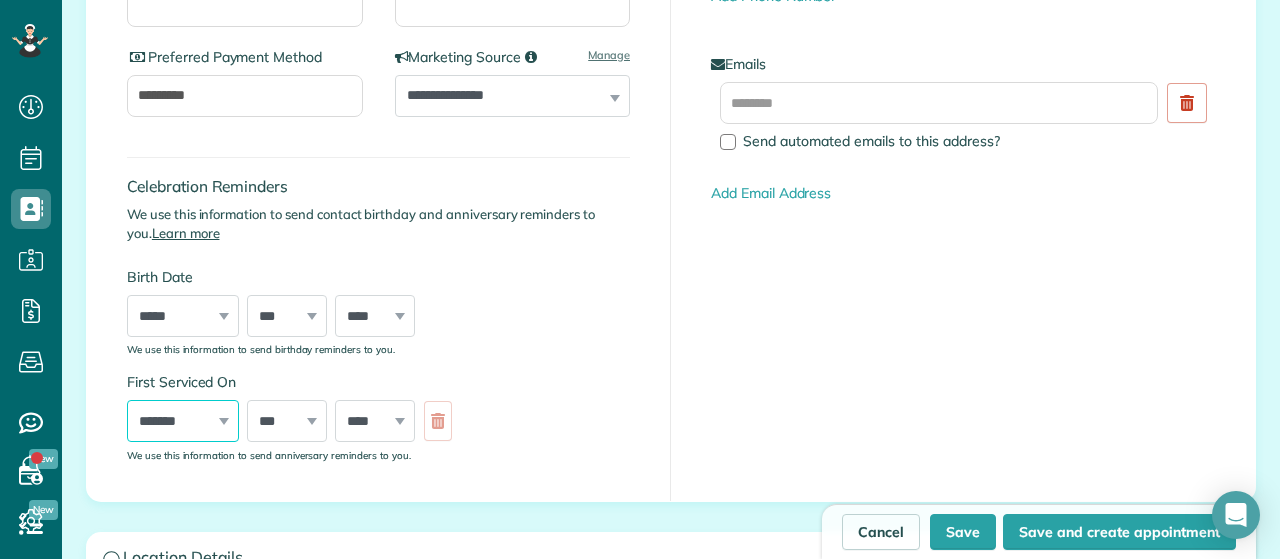 click on "****" at bounding box center [0, 0] 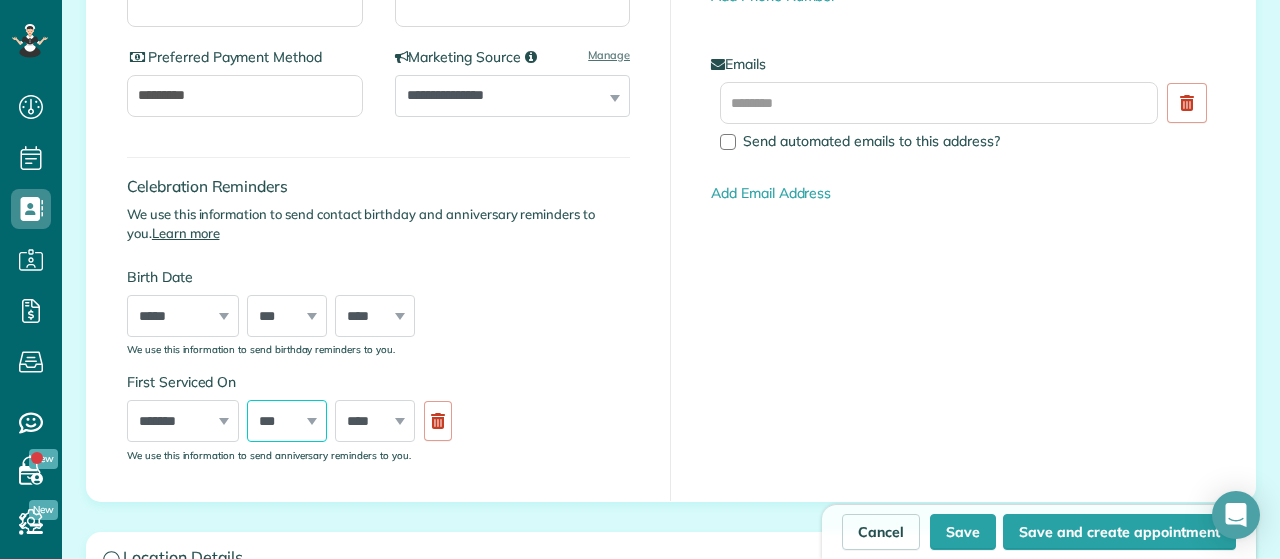 click on "***
*
*
*
*
*
*
*
*
*
**
**
**
**
**
**
**
**
**
**
**
**
**
**
**
**
**
**
**
**
**
**" at bounding box center (287, 421) 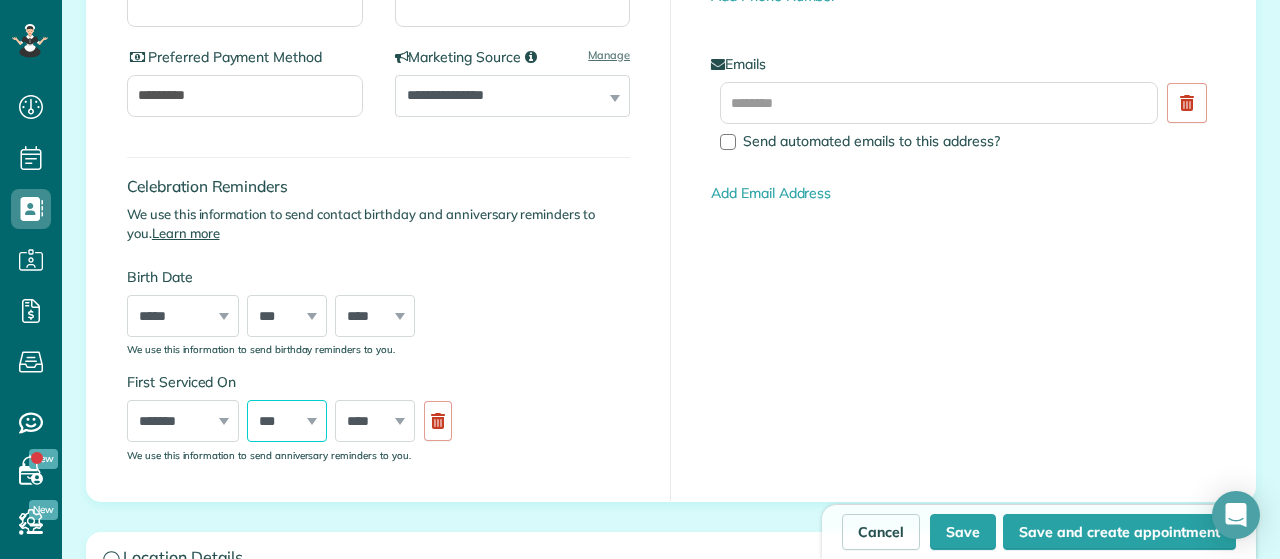 select on "*" 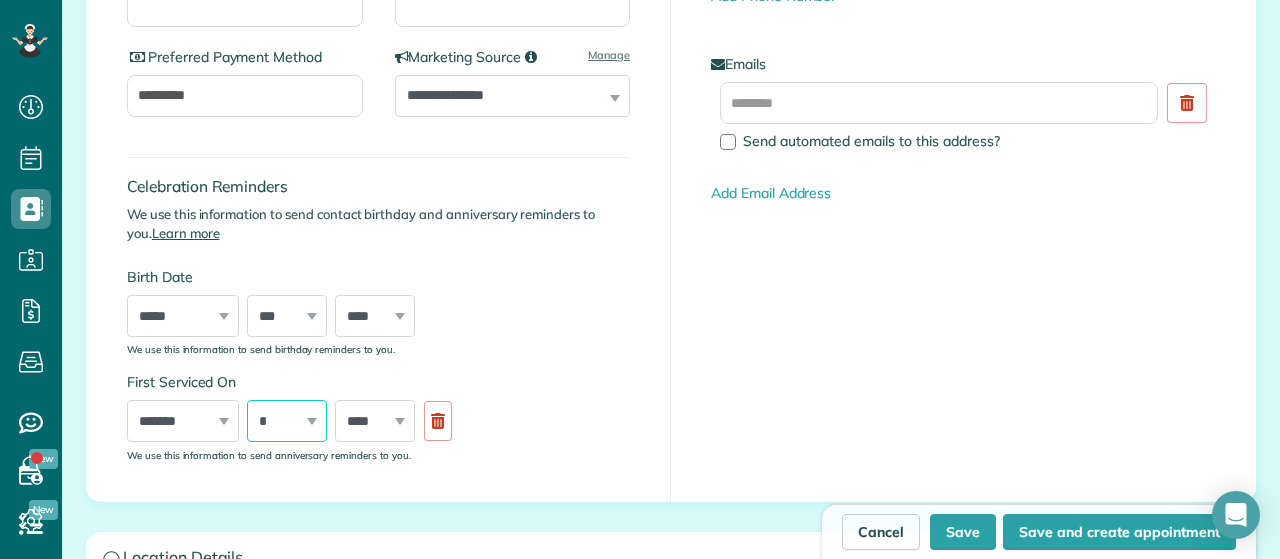 click on "*" at bounding box center [0, 0] 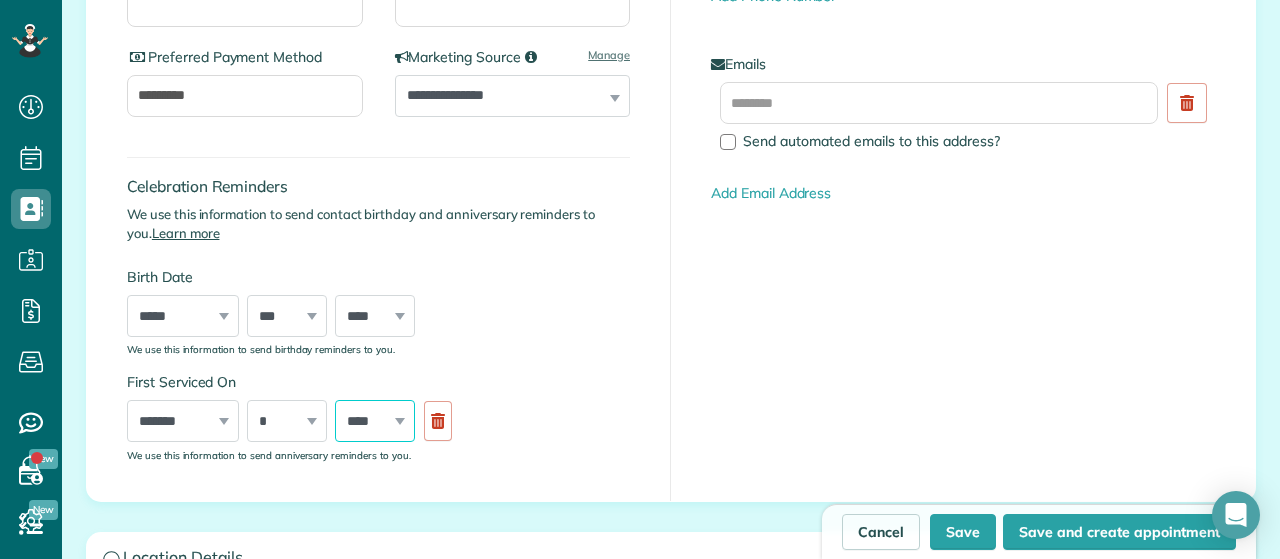 click on "****
****
****
****
****
****
****
****
****
****
****
****
****
****
****
****
****
****
****
****
****
****
****
****
****
****
****
****
****
****
****
****
****
****
****
****
****
****
****
****
****
****
****
****
****
****
****
****
****
****
****
****" at bounding box center (375, 421) 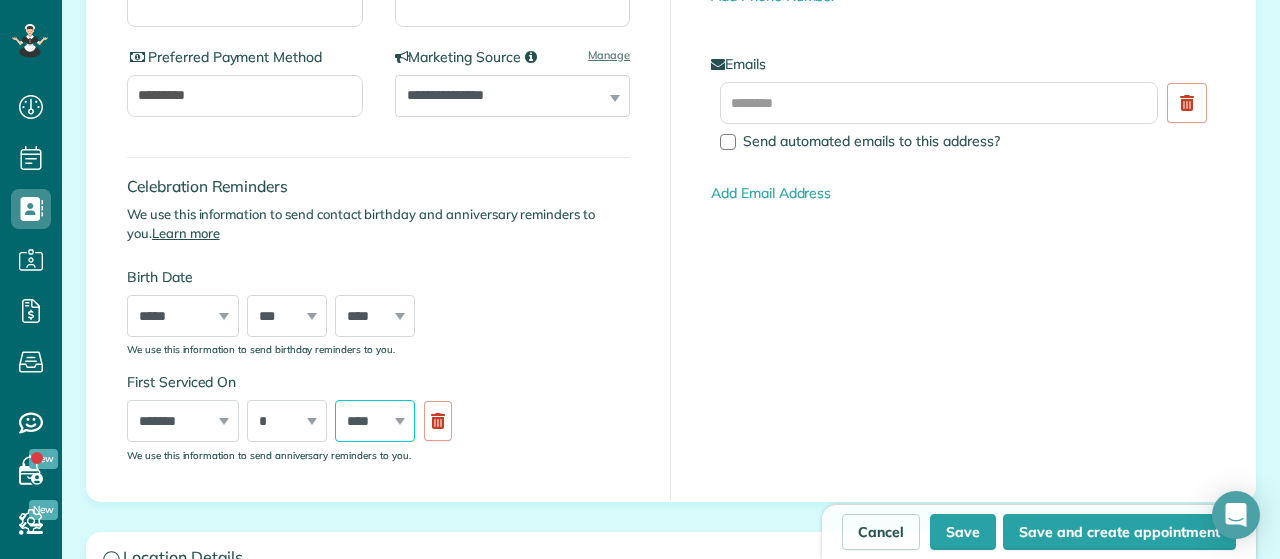 select on "****" 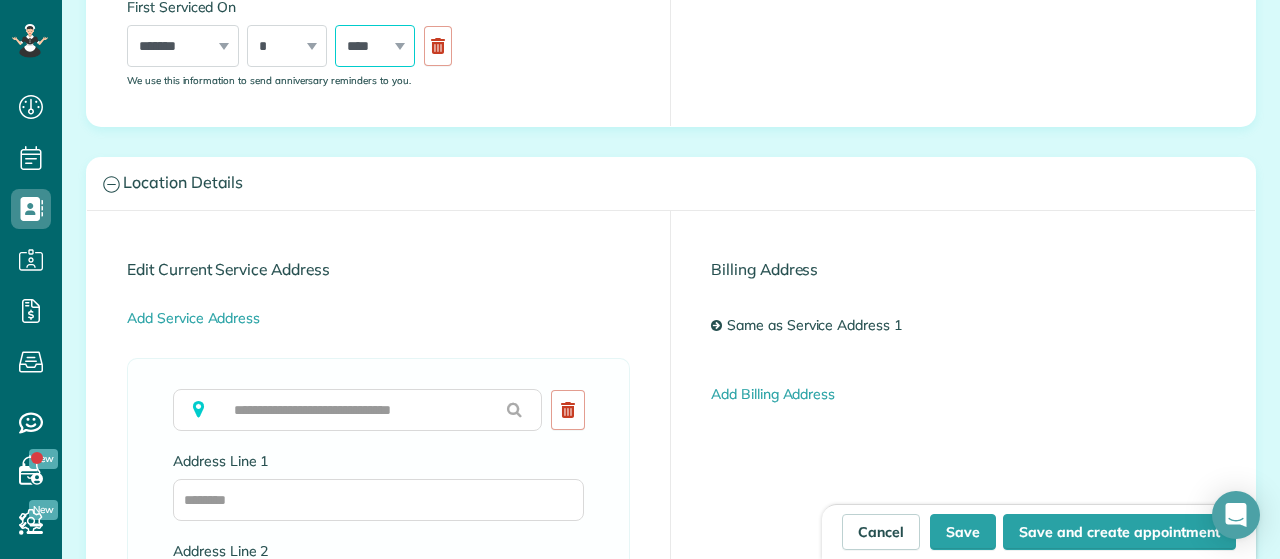 scroll, scrollTop: 1036, scrollLeft: 0, axis: vertical 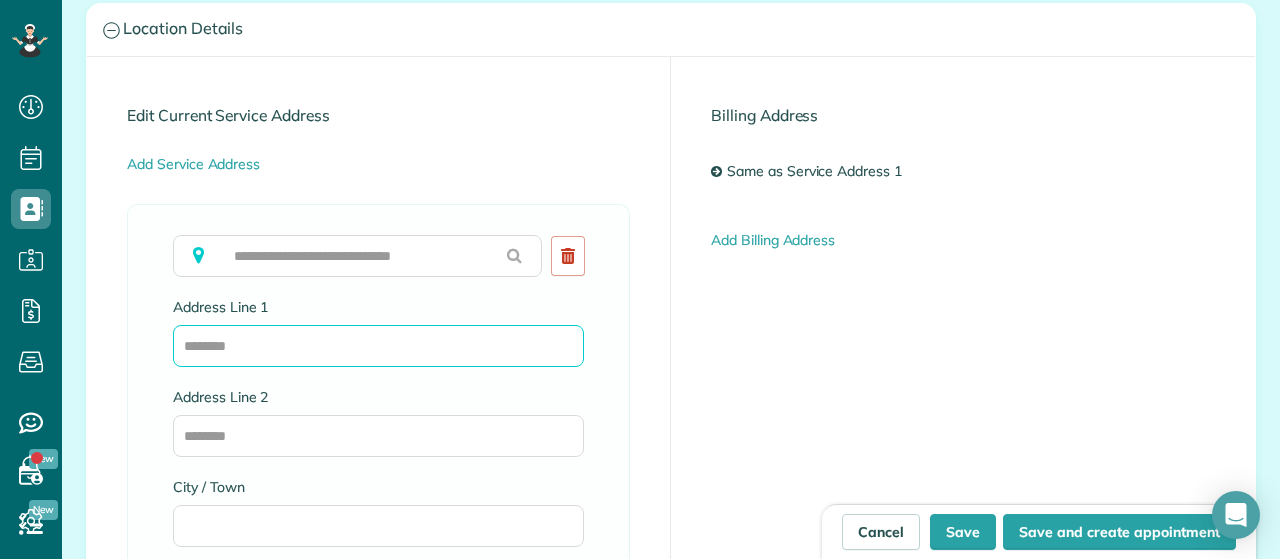 click on "Address Line 1" at bounding box center [378, 346] 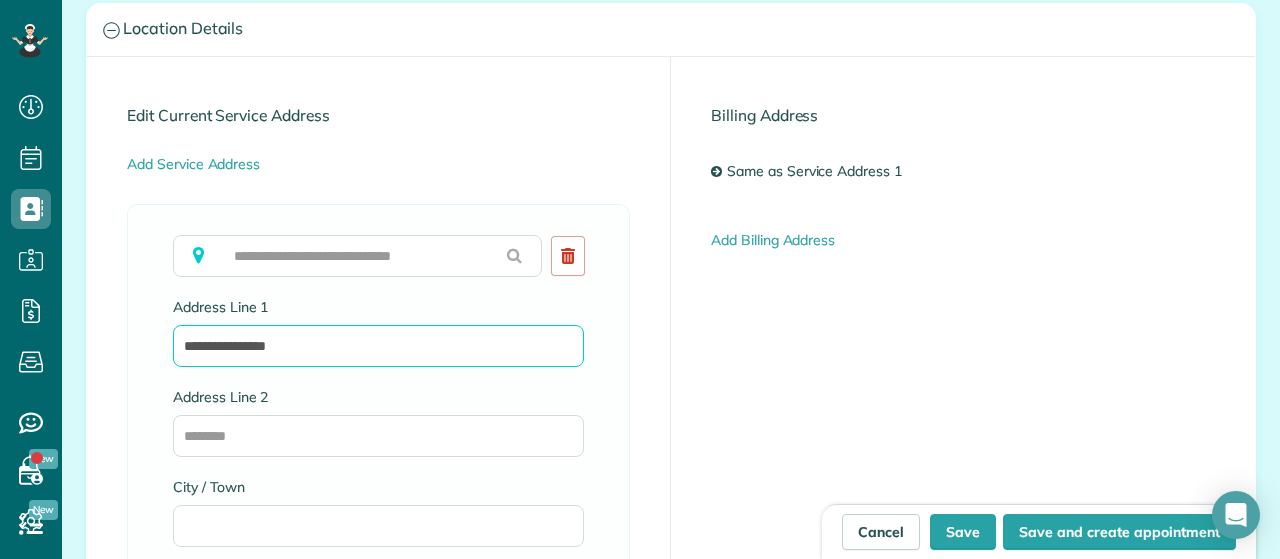 type on "**********" 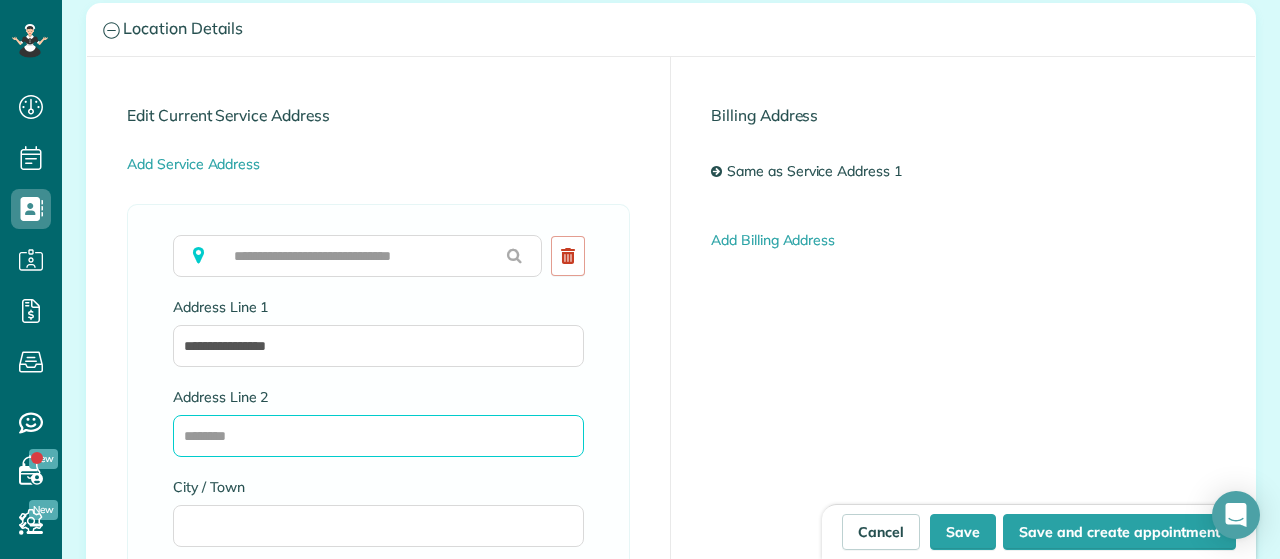 click on "Address Line 2" at bounding box center [378, 436] 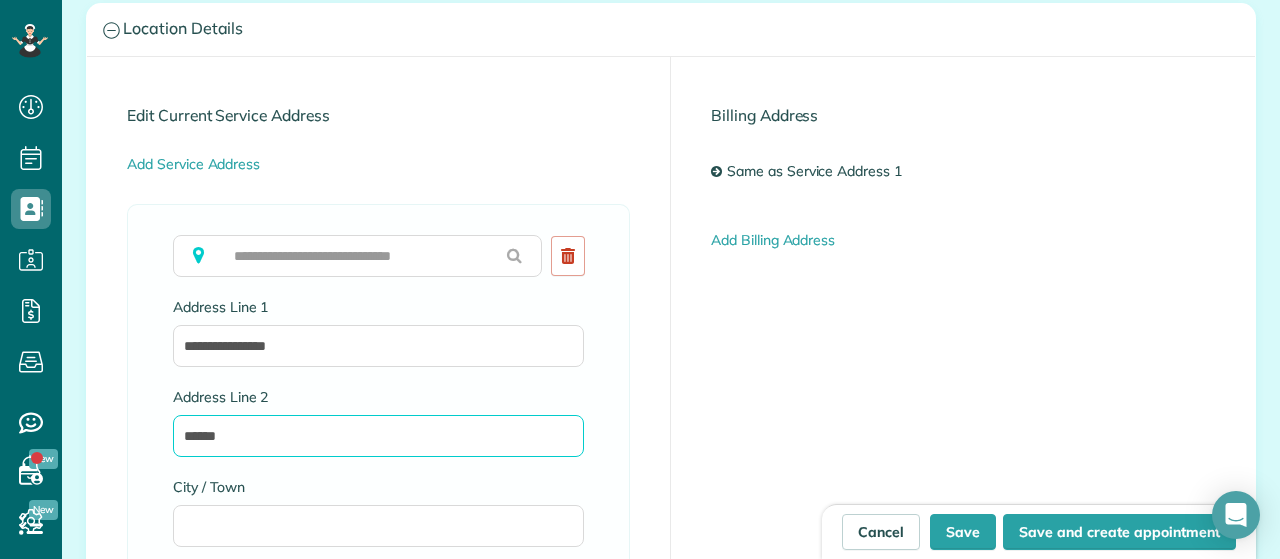 scroll, scrollTop: 1130, scrollLeft: 0, axis: vertical 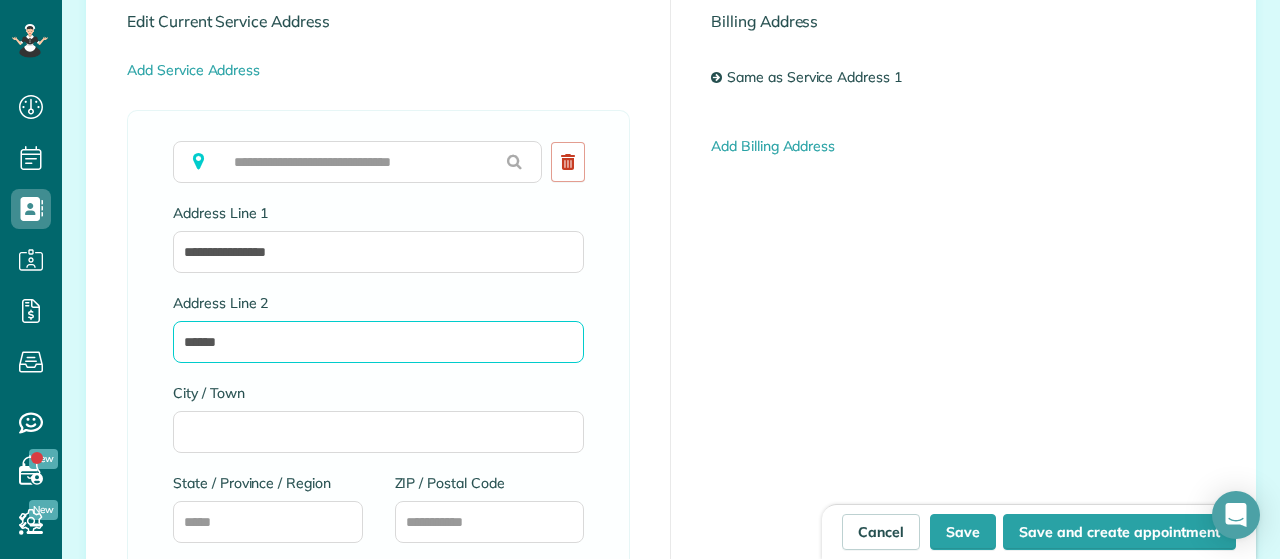 type on "******" 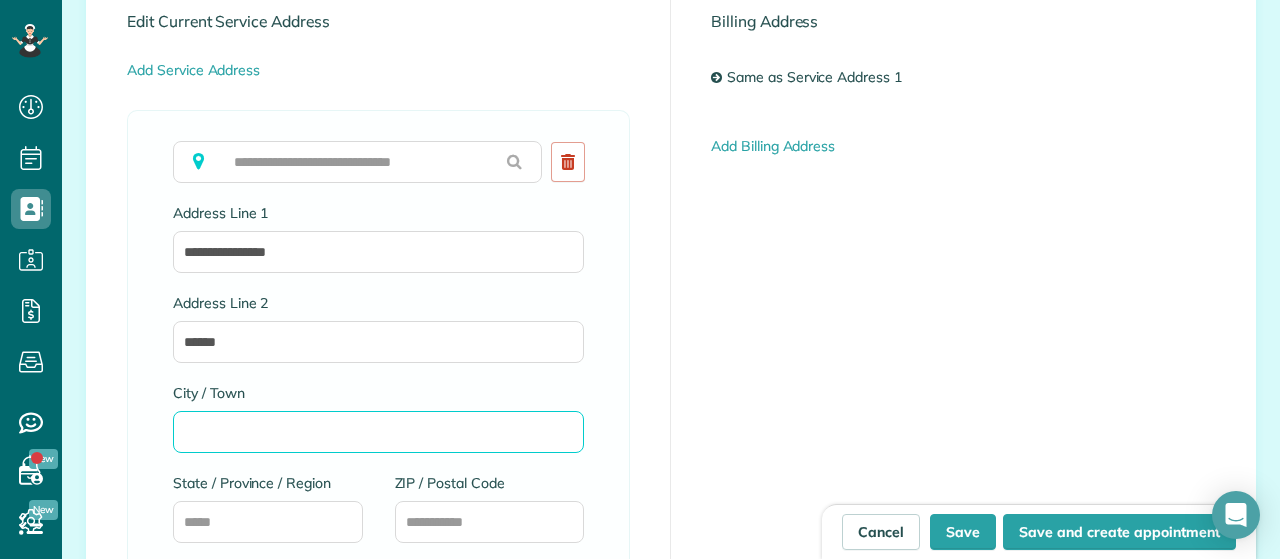 click on "City / Town" at bounding box center [378, 432] 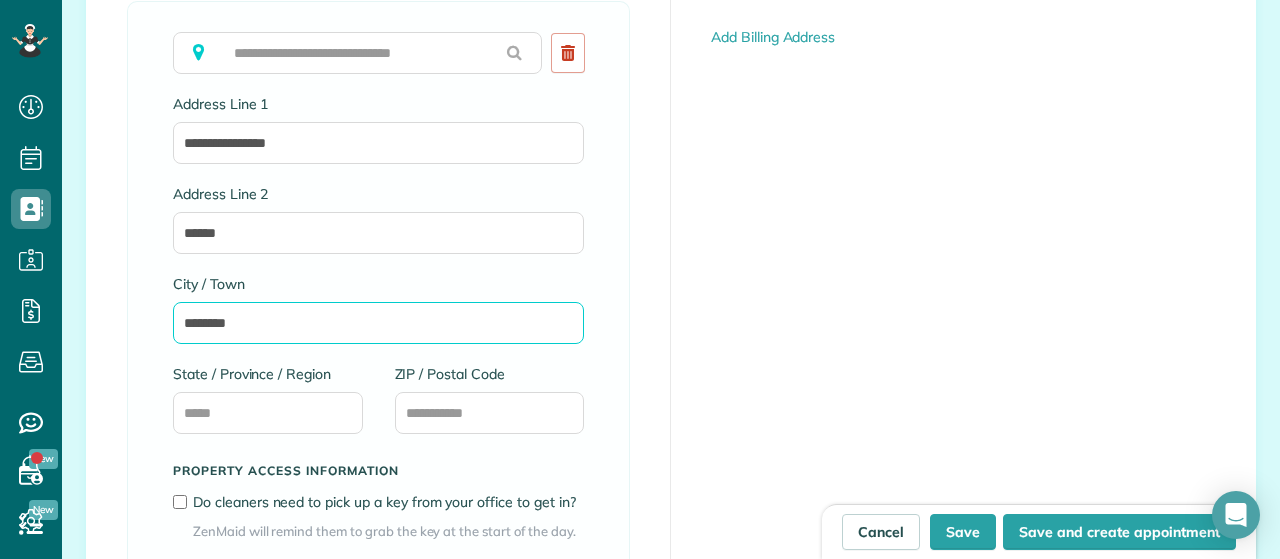 scroll, scrollTop: 1245, scrollLeft: 0, axis: vertical 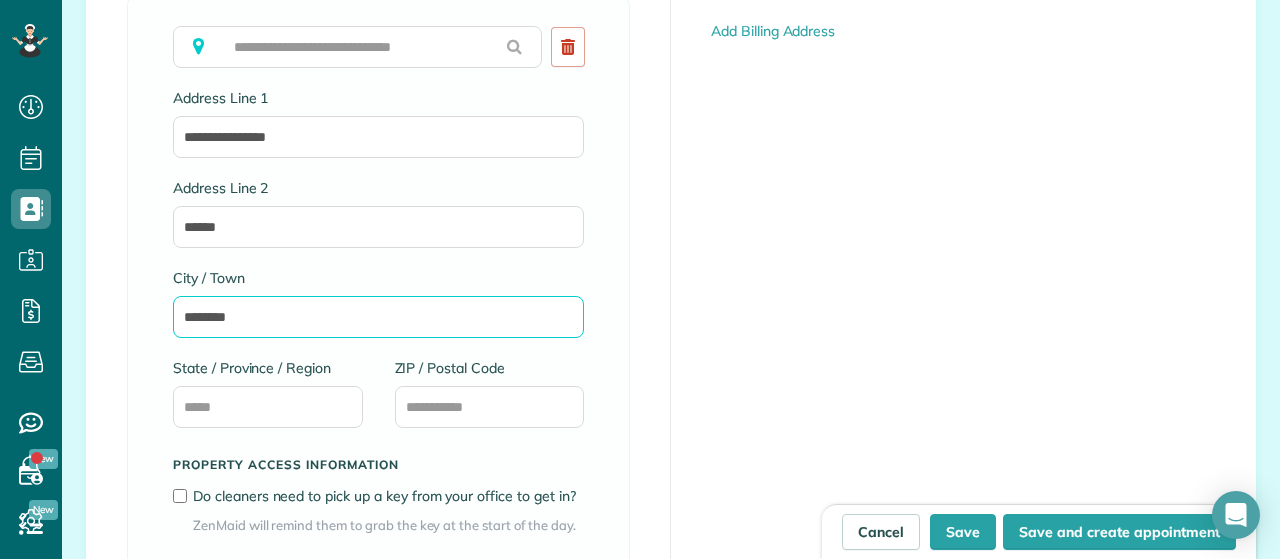 type on "********" 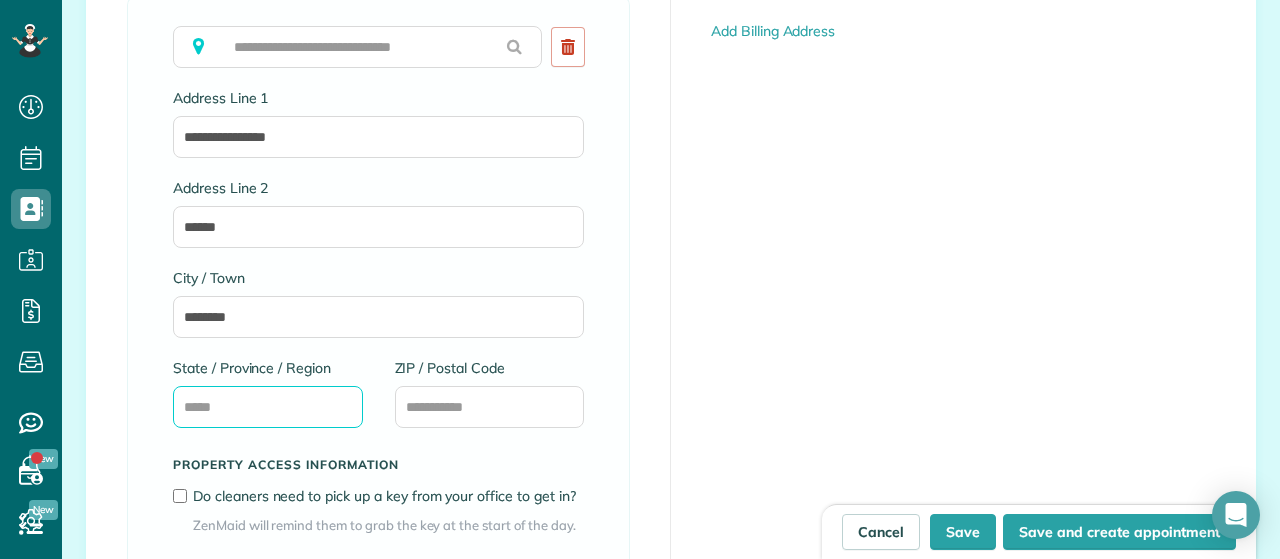 click on "State / Province / Region" at bounding box center [268, 407] 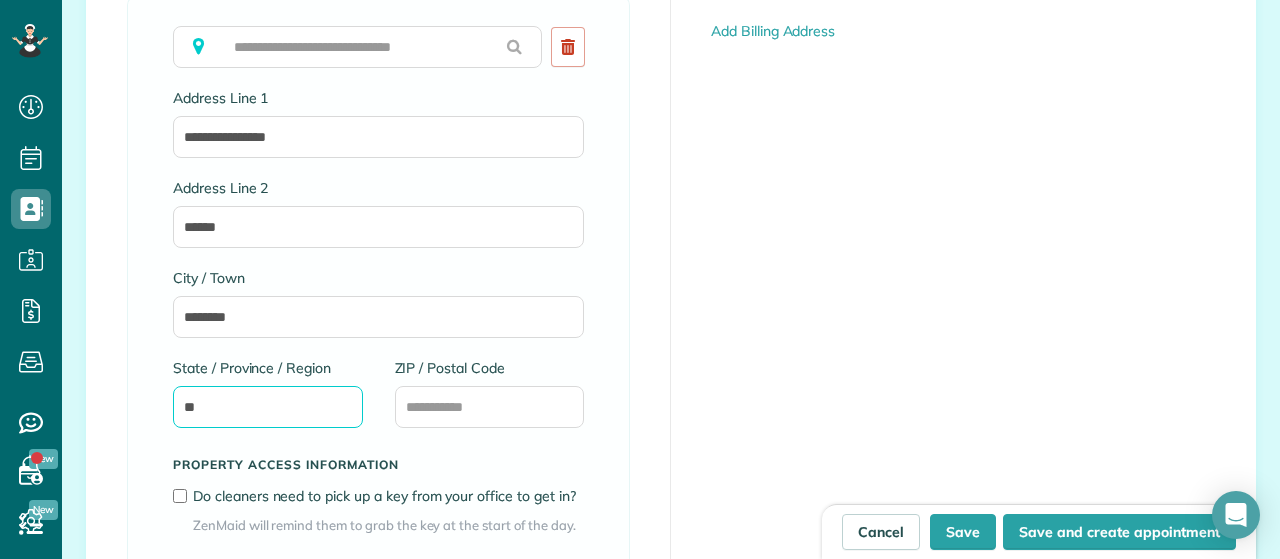 type on "**" 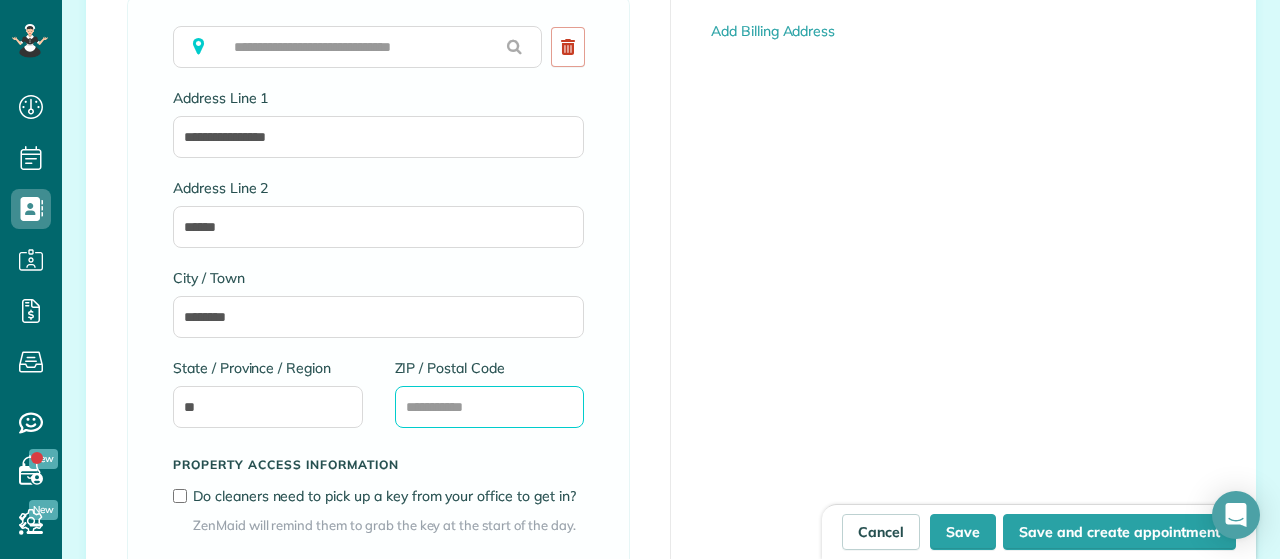 click on "ZIP / Postal Code" at bounding box center (490, 407) 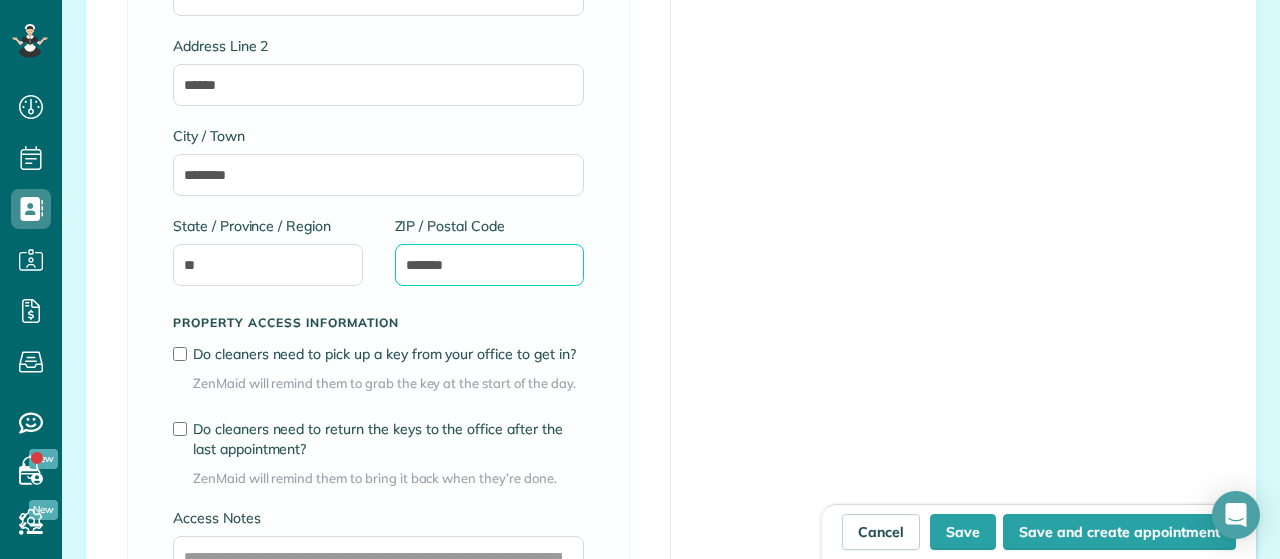 scroll, scrollTop: 1508, scrollLeft: 0, axis: vertical 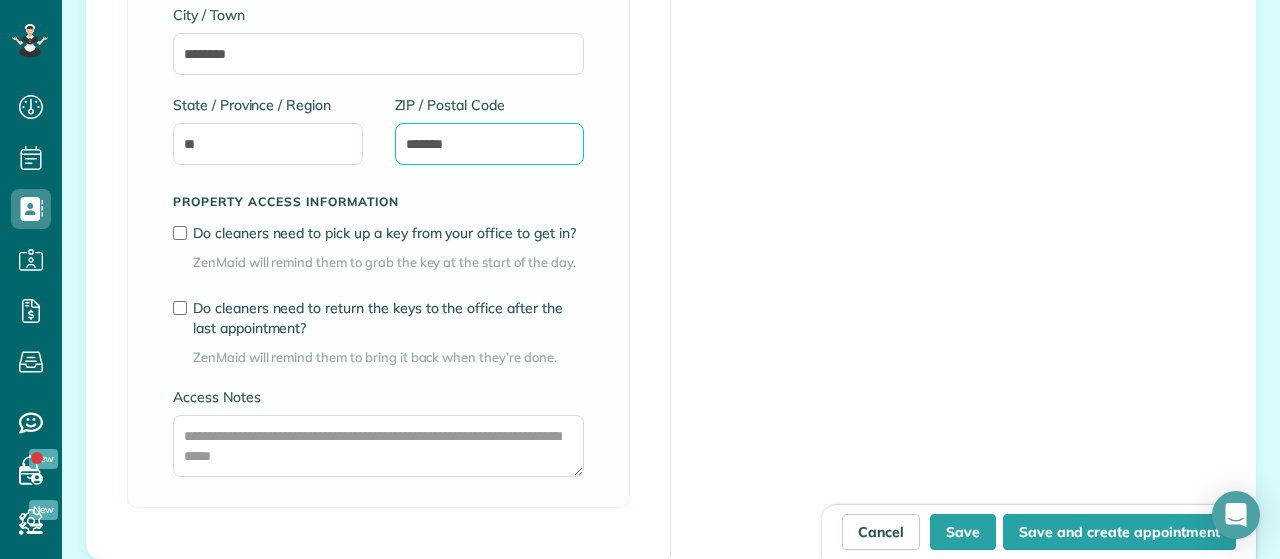 type on "*******" 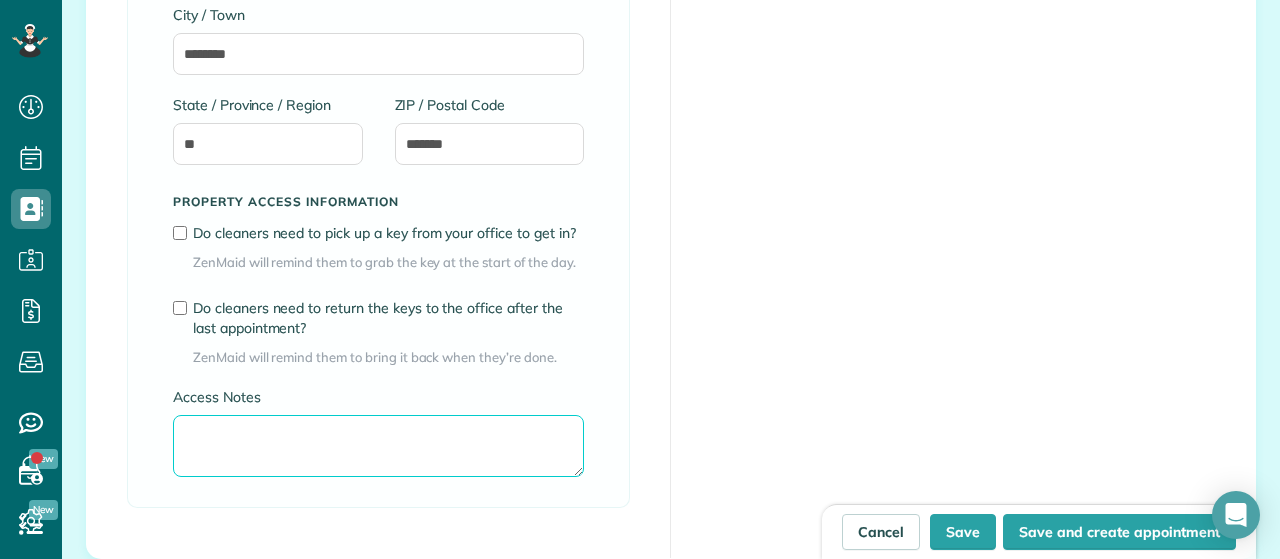 click on "Access Notes" at bounding box center [378, 446] 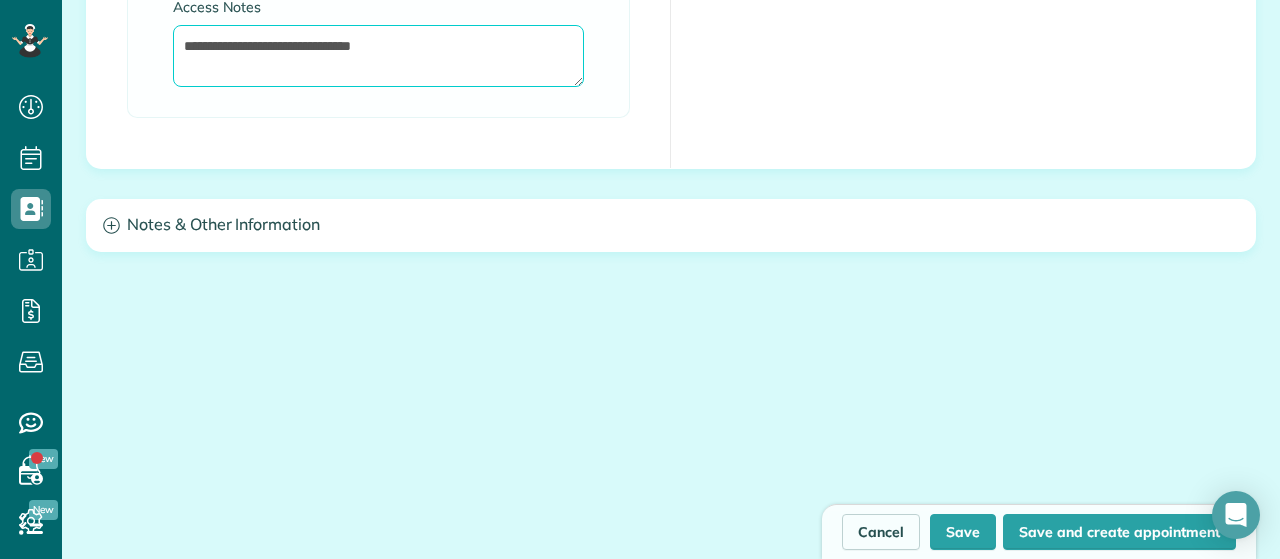 scroll, scrollTop: 1899, scrollLeft: 0, axis: vertical 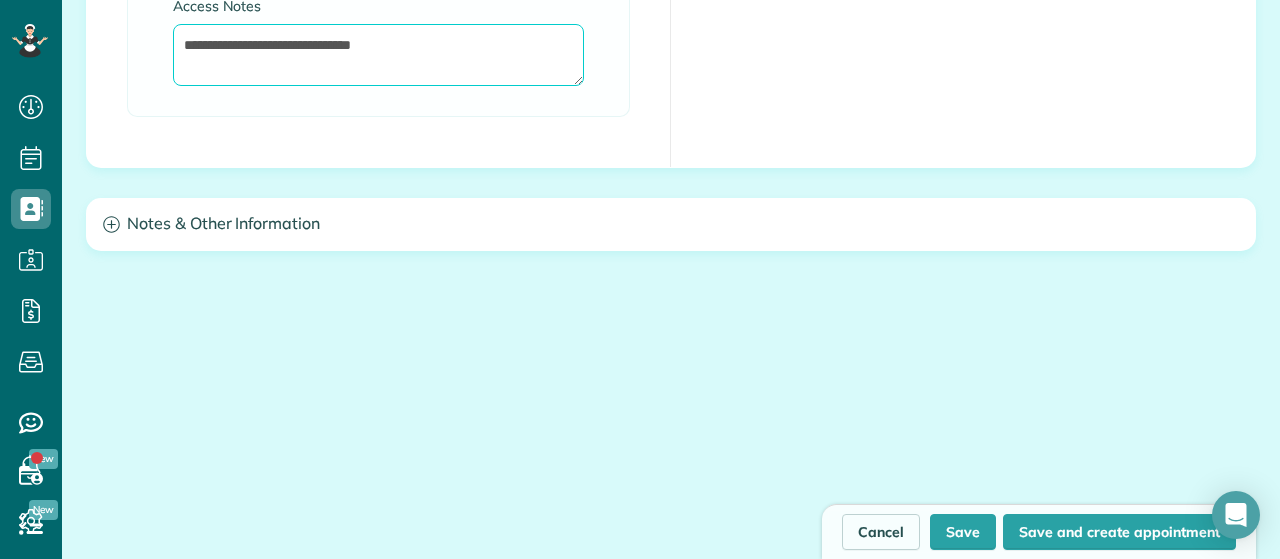 type on "**********" 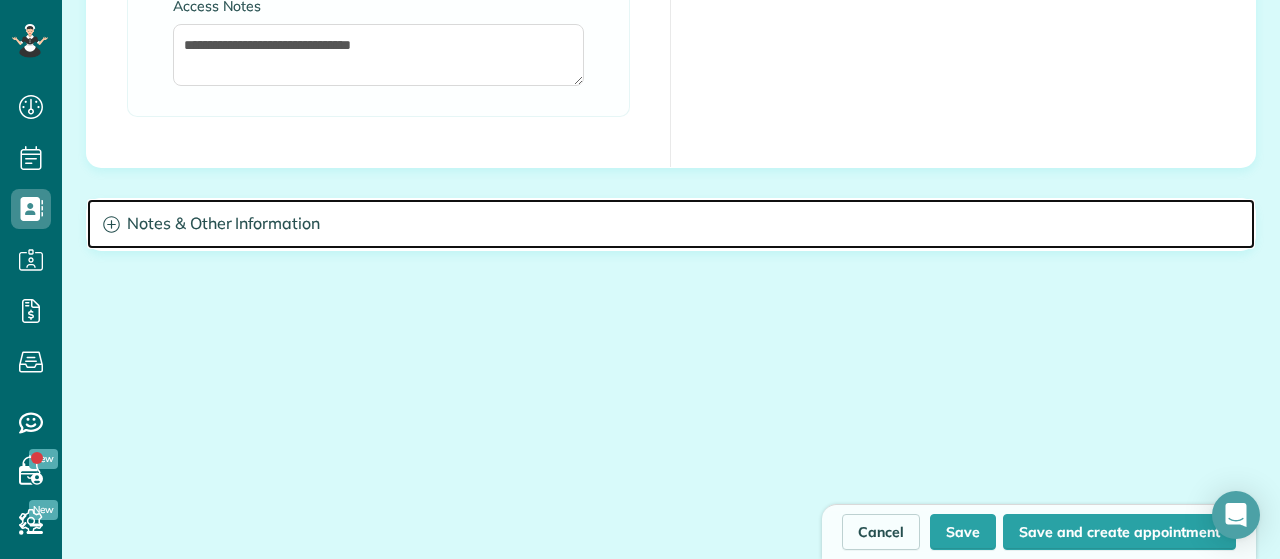 click 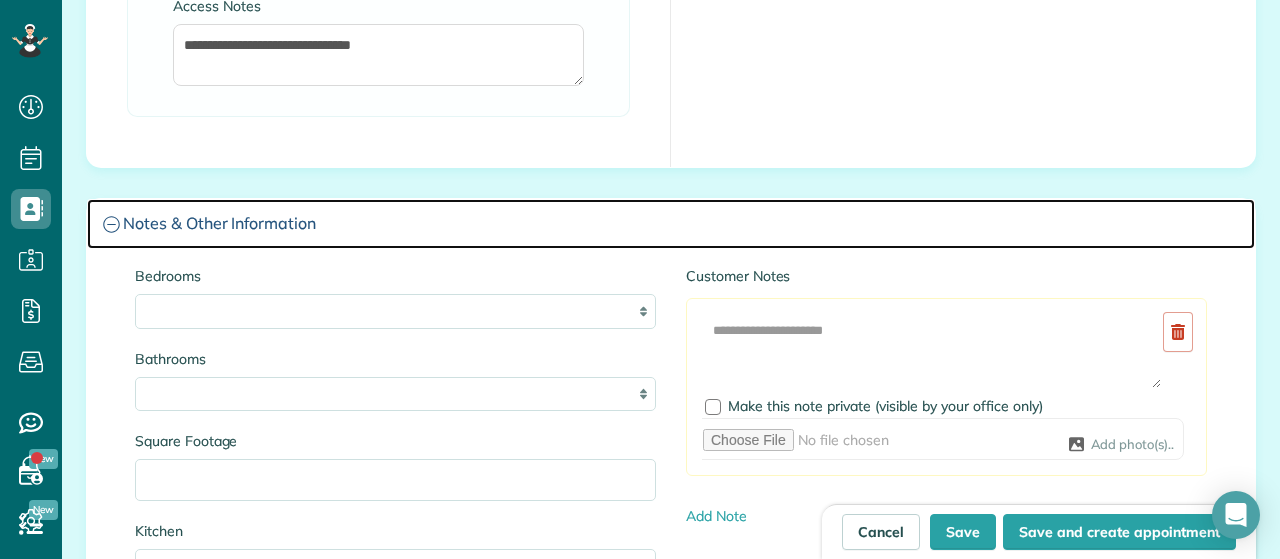 scroll, scrollTop: 1926, scrollLeft: 0, axis: vertical 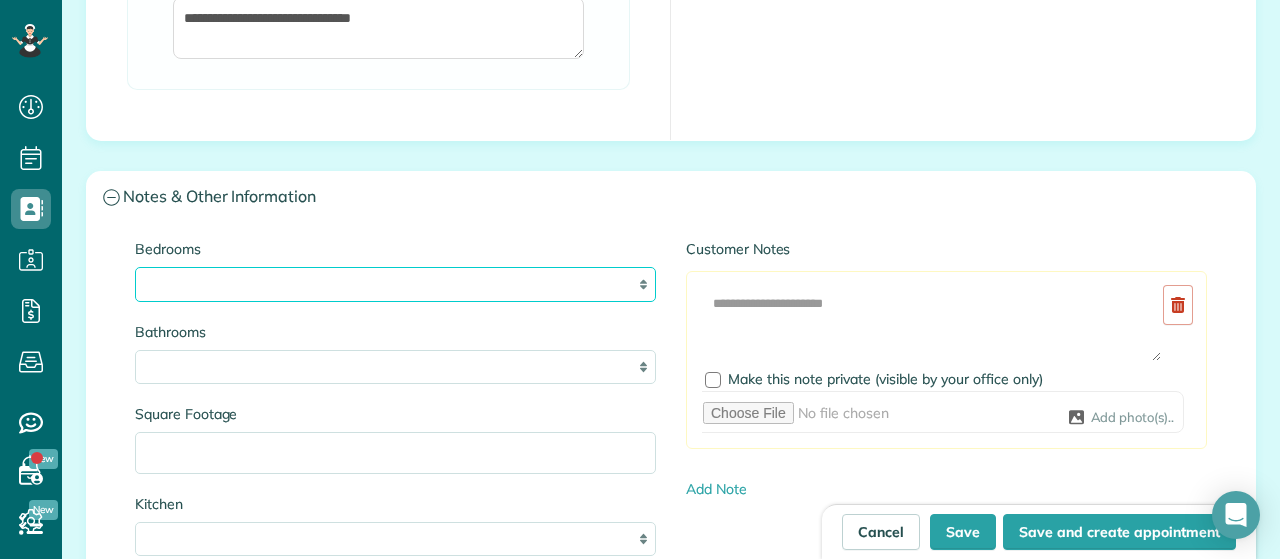 click on "*
*
*
*
**" at bounding box center [395, 284] 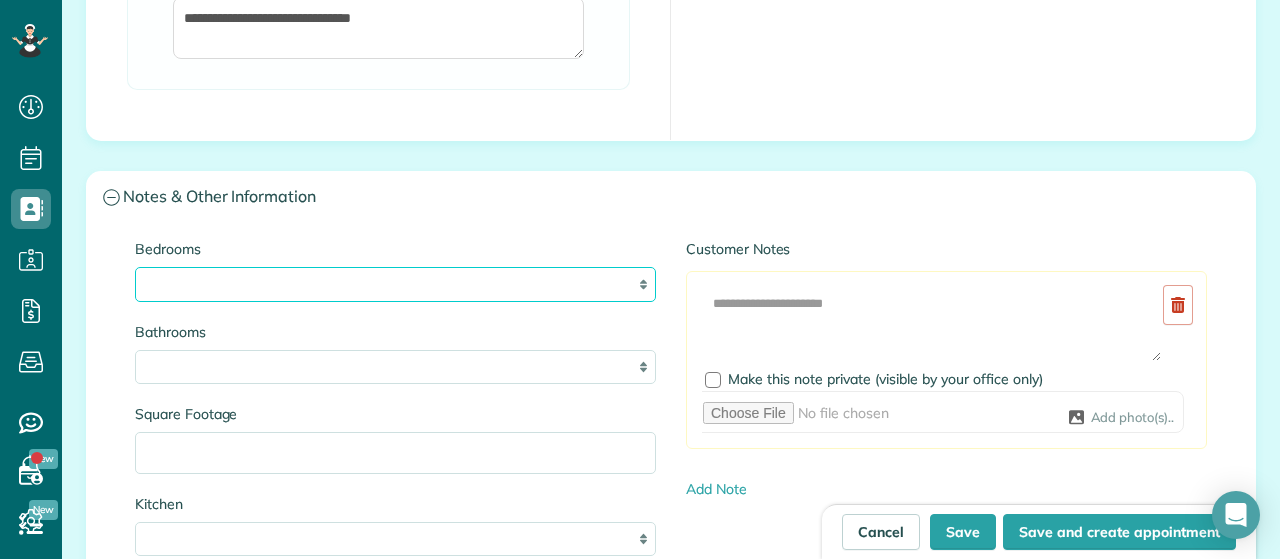 select on "*" 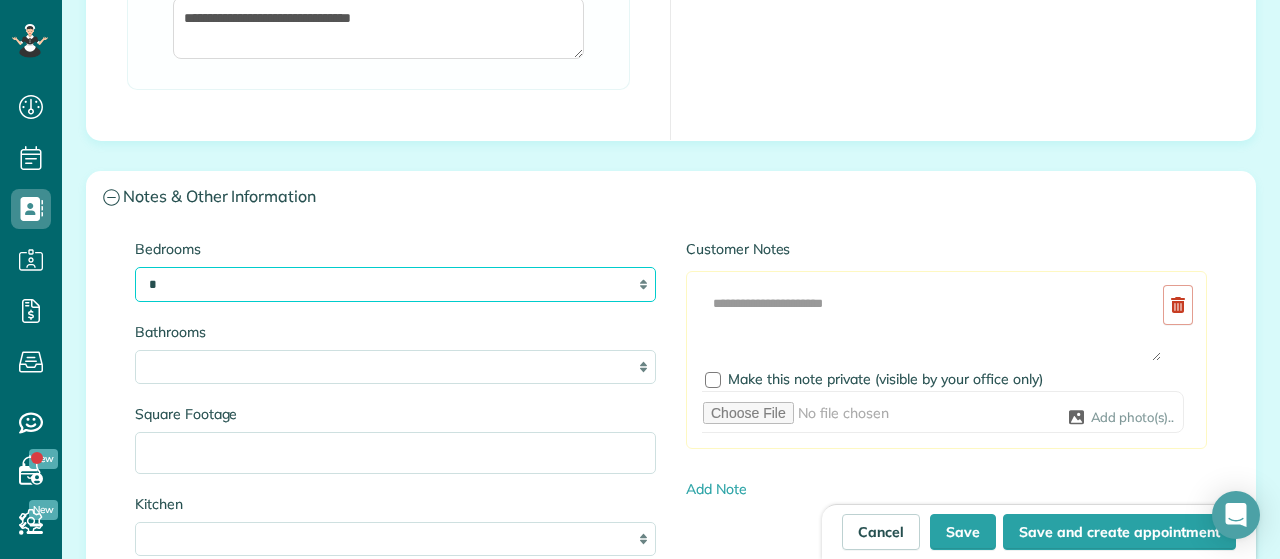 click on "*" at bounding box center (0, 0) 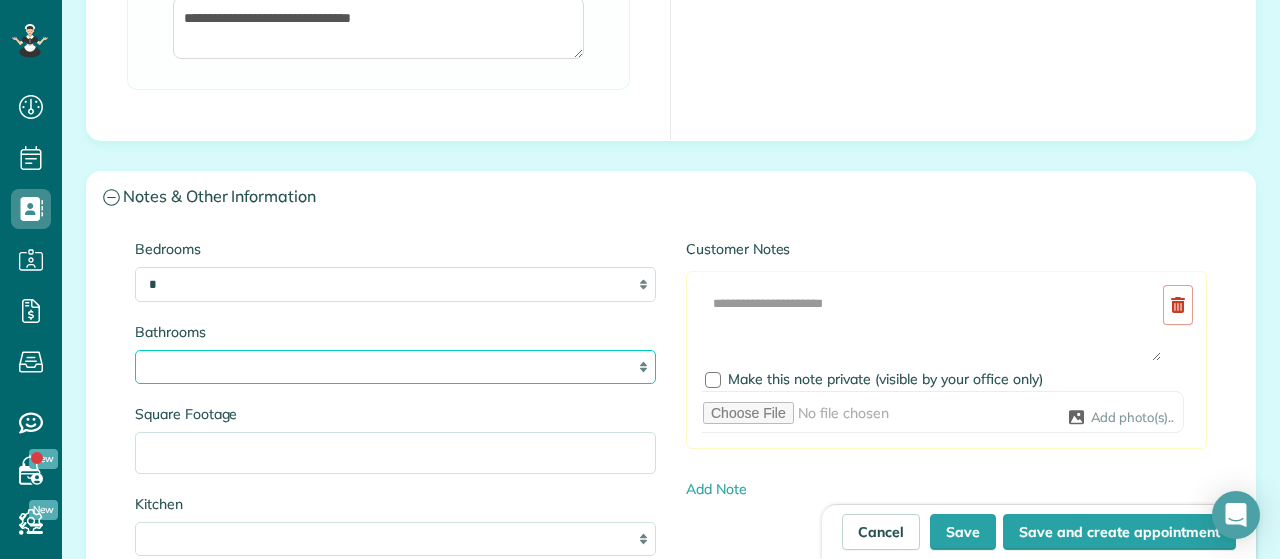 click on "*
***
*
***
*
***
*
***
**" at bounding box center [395, 367] 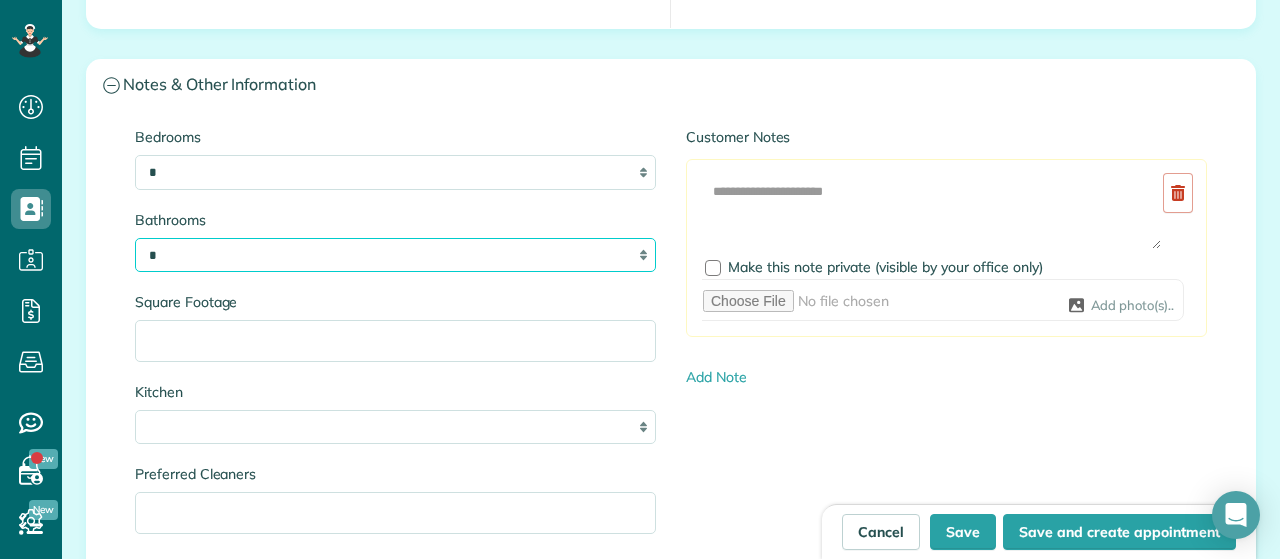 scroll, scrollTop: 2038, scrollLeft: 0, axis: vertical 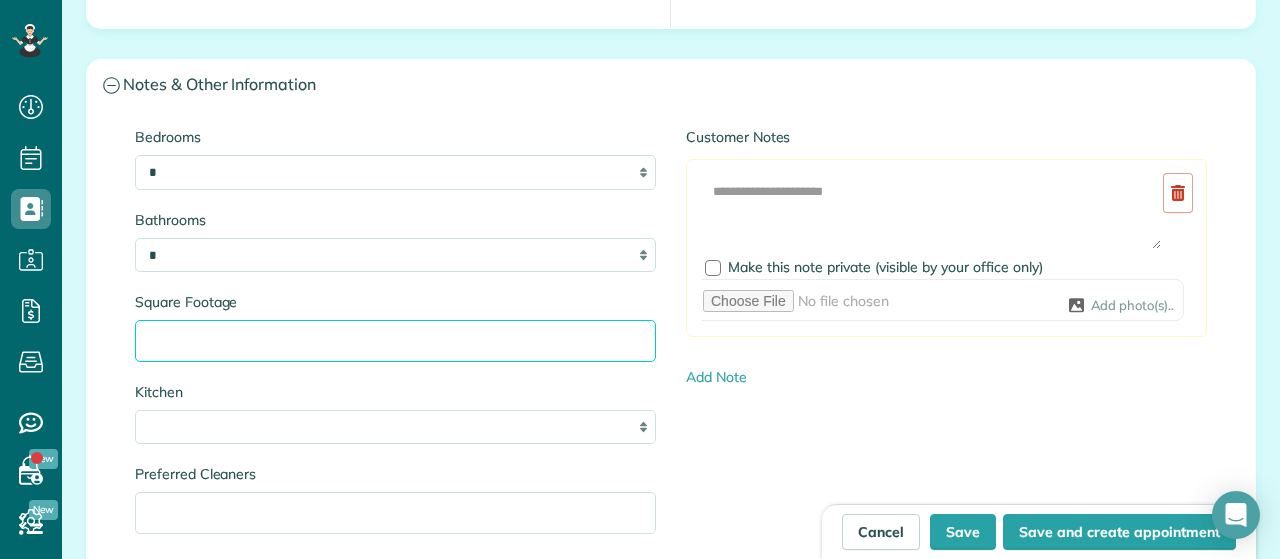 click on "Square Footage" at bounding box center [395, 341] 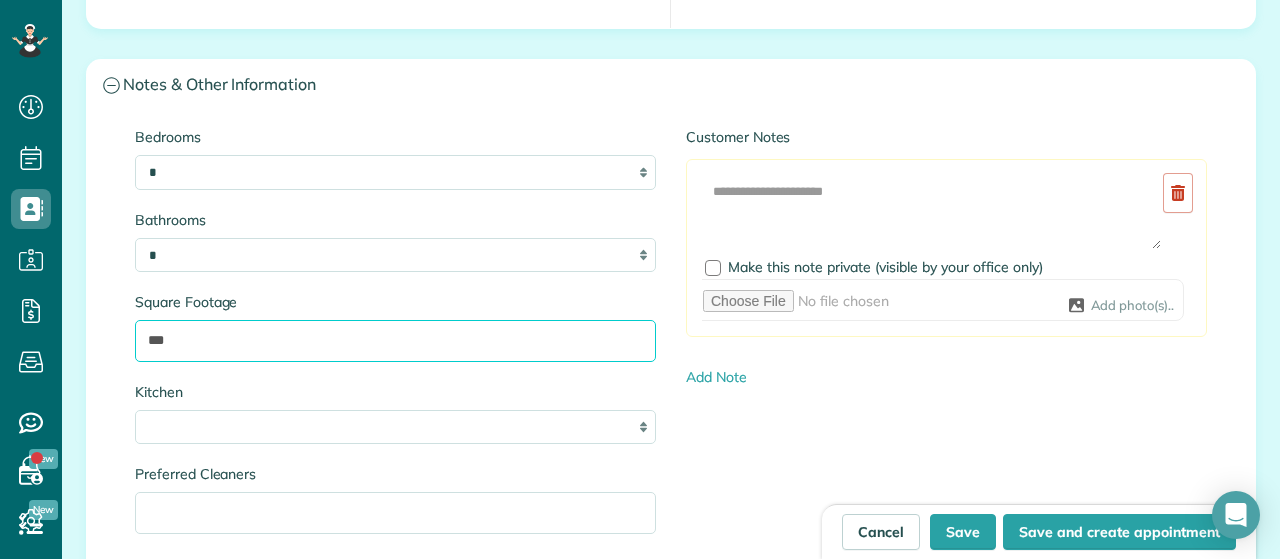 type on "***" 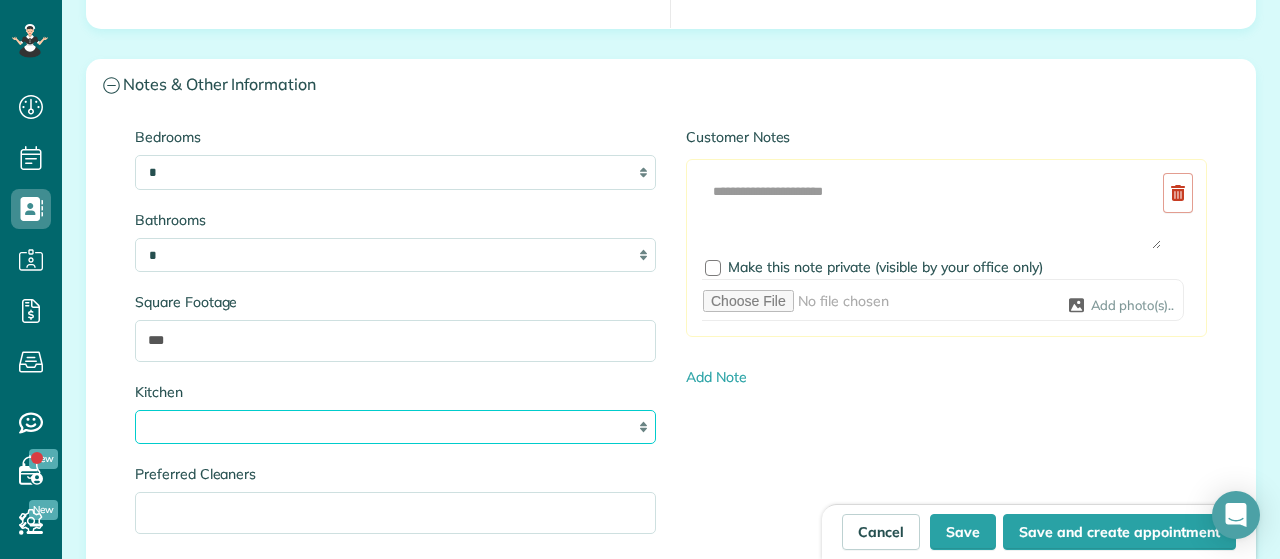 click on "*
*
*
*" at bounding box center (395, 427) 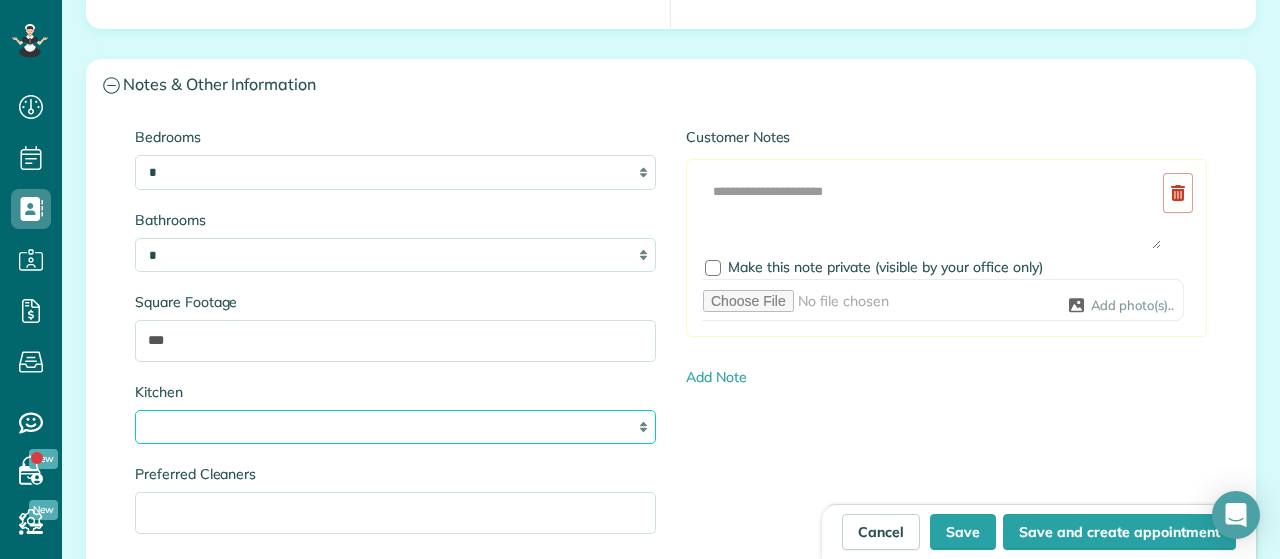 select on "*" 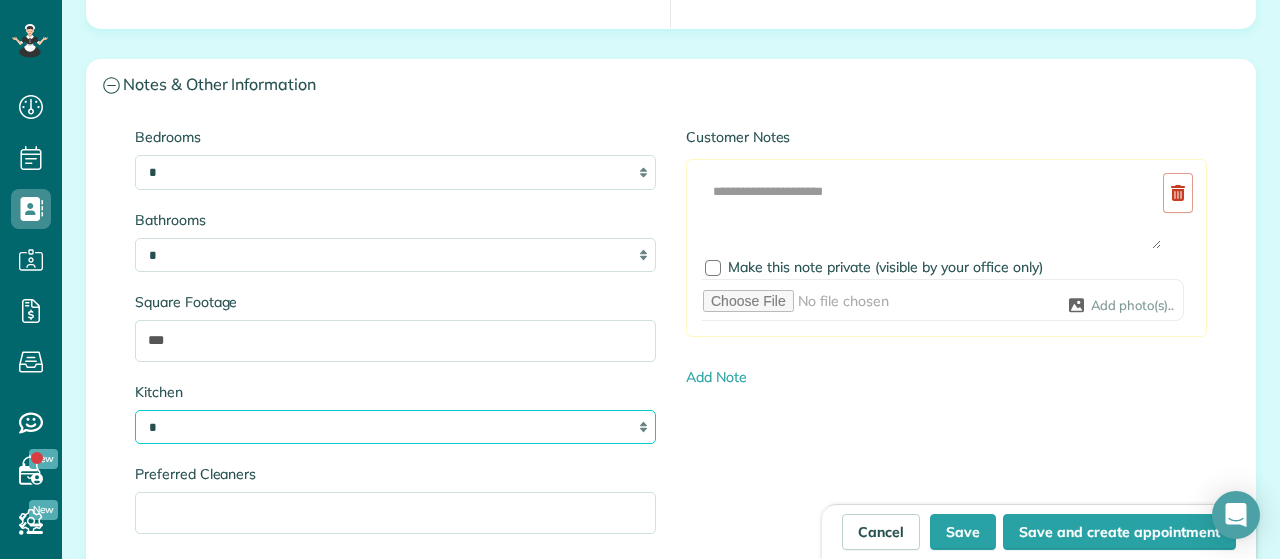 click on "*" at bounding box center (0, 0) 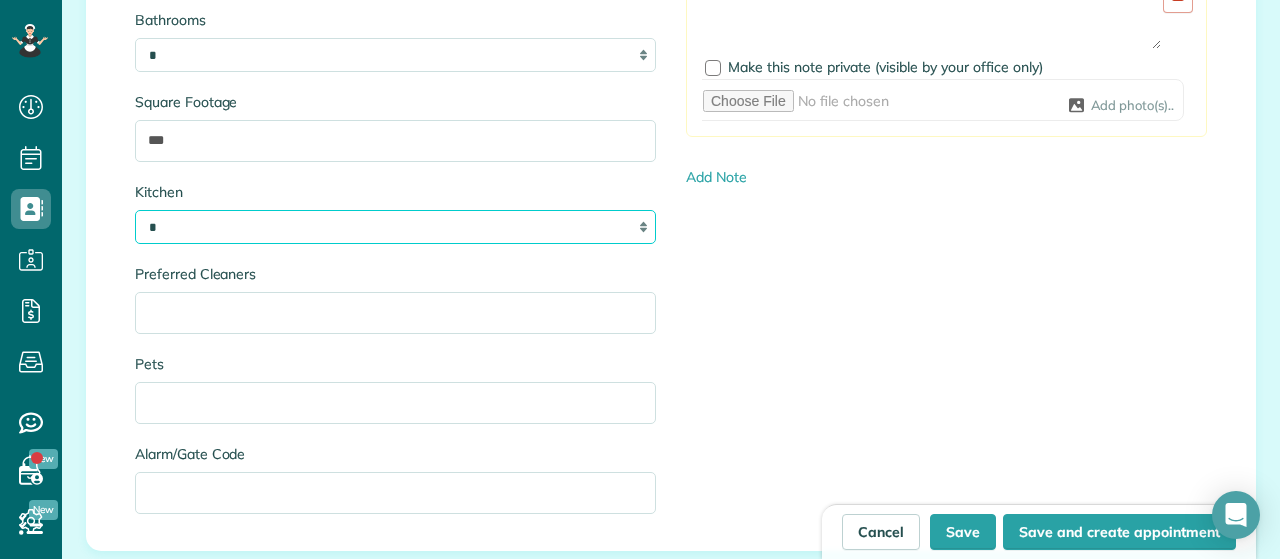 scroll, scrollTop: 2239, scrollLeft: 0, axis: vertical 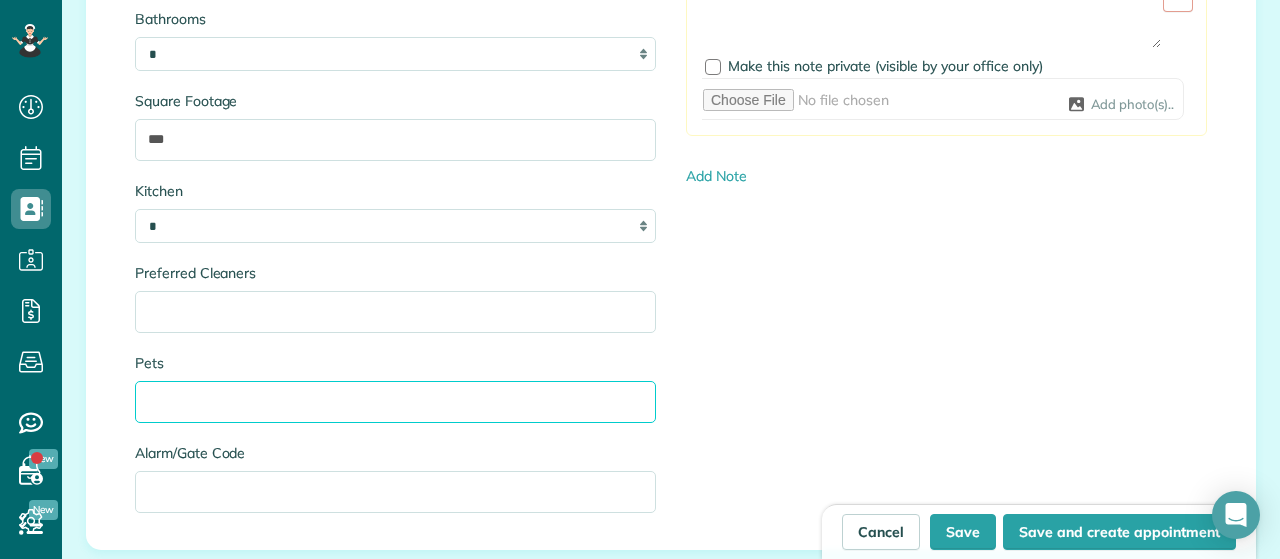 click on "Pets" at bounding box center (395, 402) 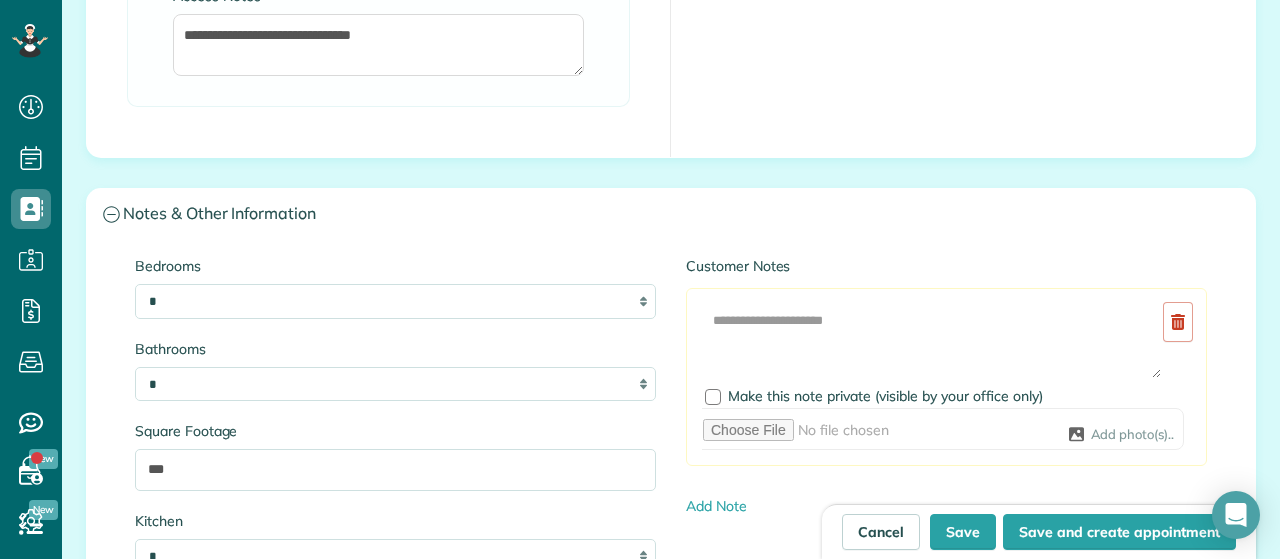 scroll, scrollTop: 1916, scrollLeft: 0, axis: vertical 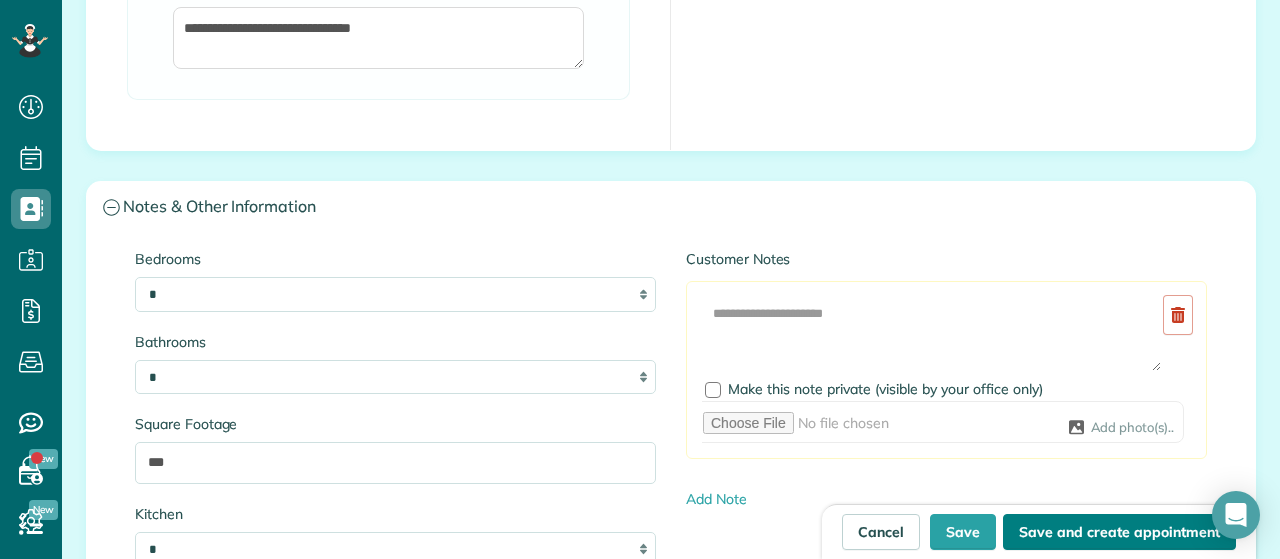 type on "****" 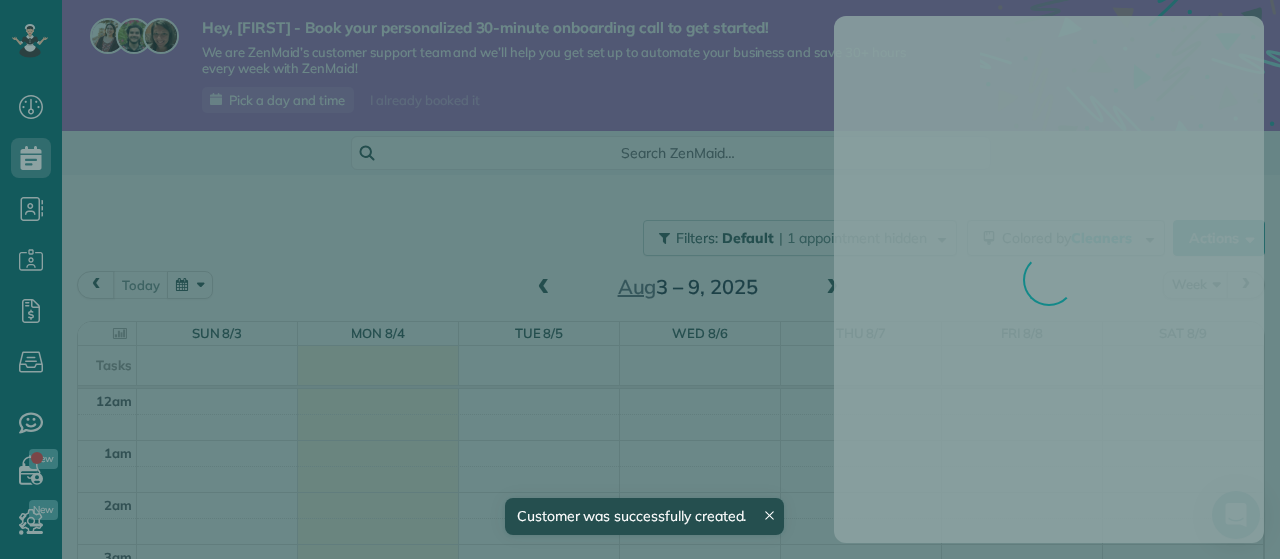 scroll, scrollTop: 0, scrollLeft: 0, axis: both 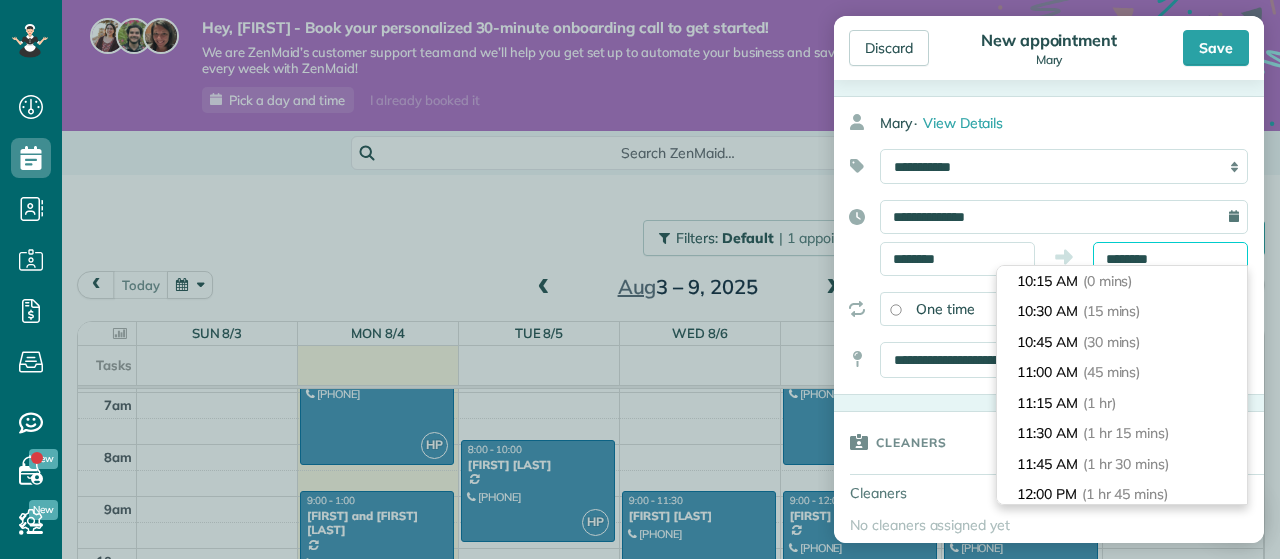 click on "********" at bounding box center [1170, 259] 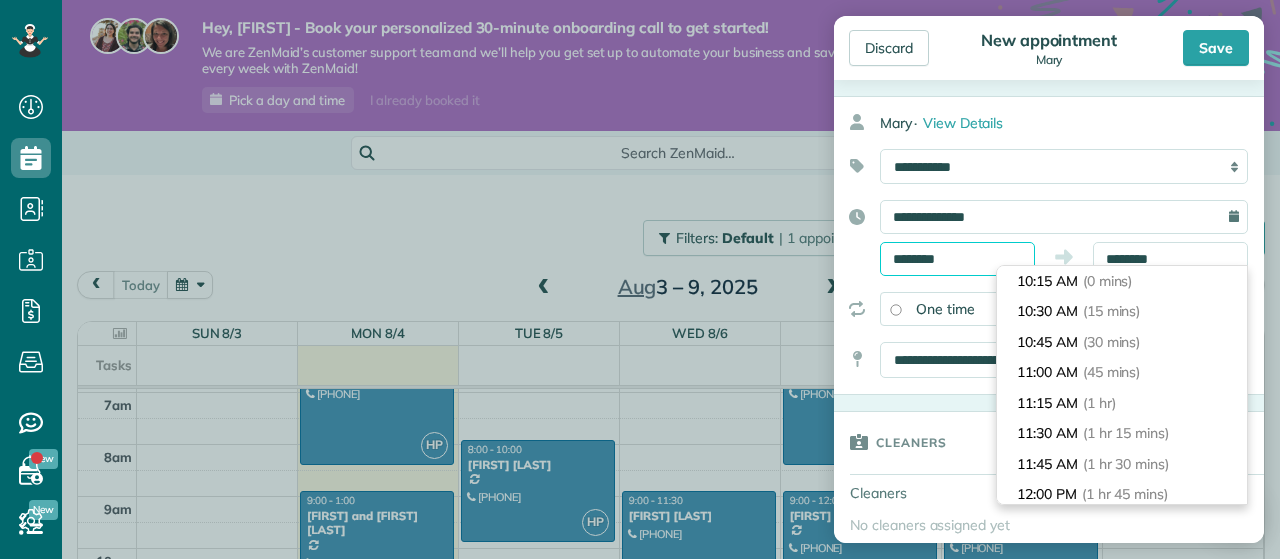 click on "********" at bounding box center (957, 259) 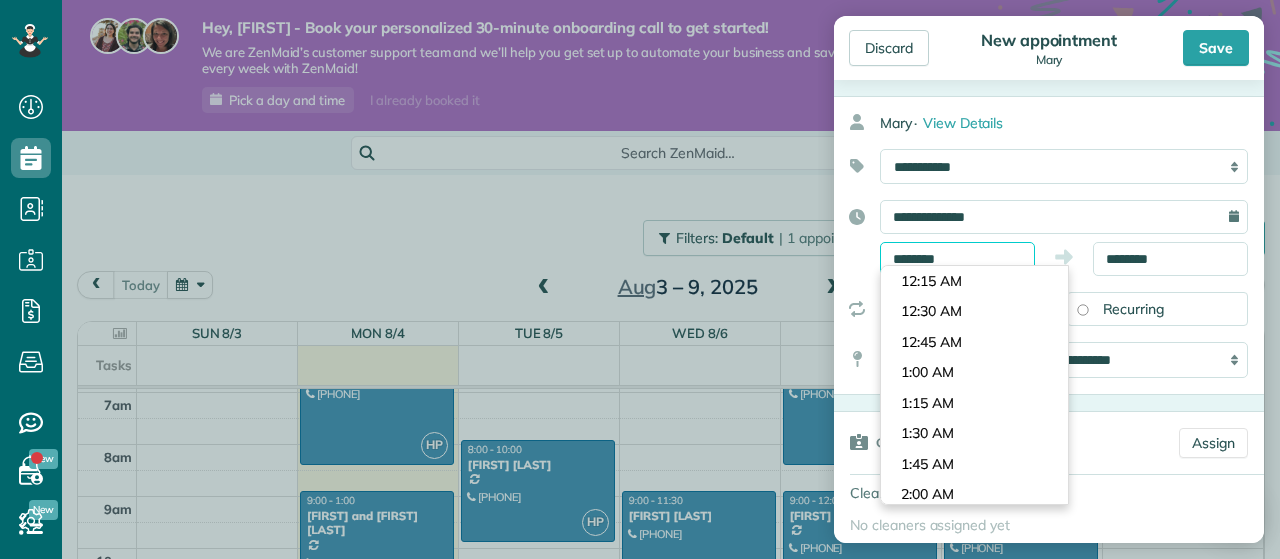 scroll, scrollTop: 1190, scrollLeft: 0, axis: vertical 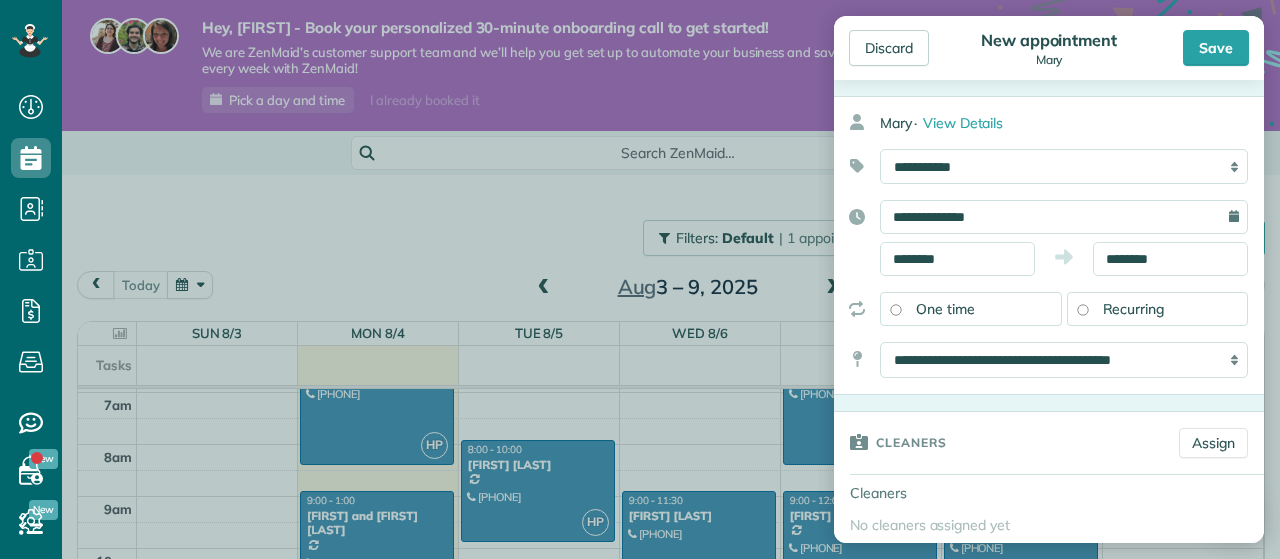 type on "********" 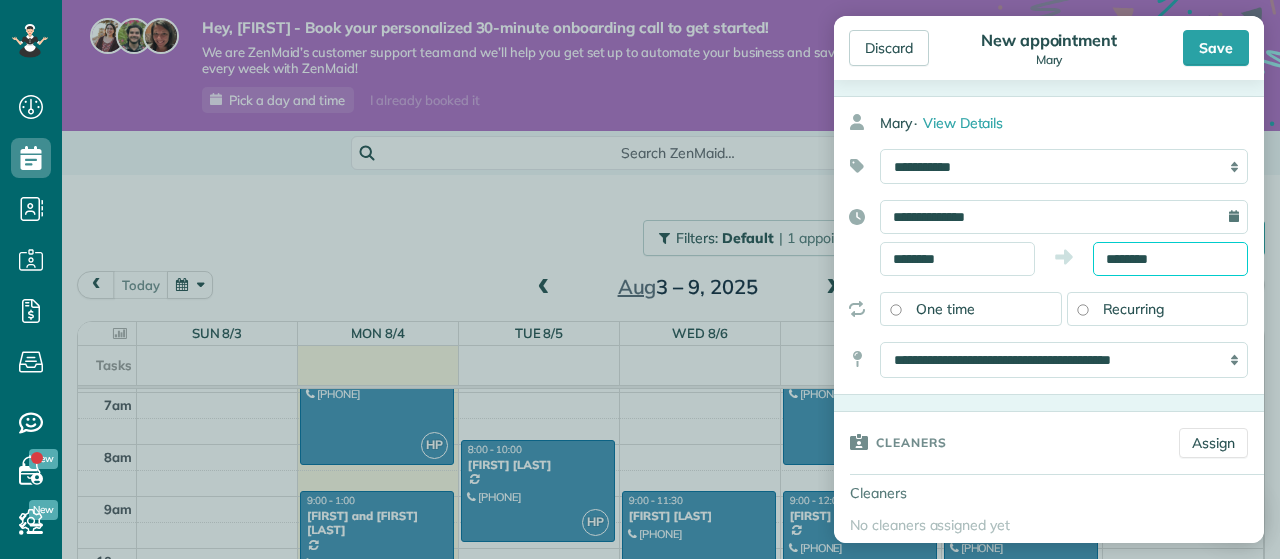 click on "********" at bounding box center [1170, 259] 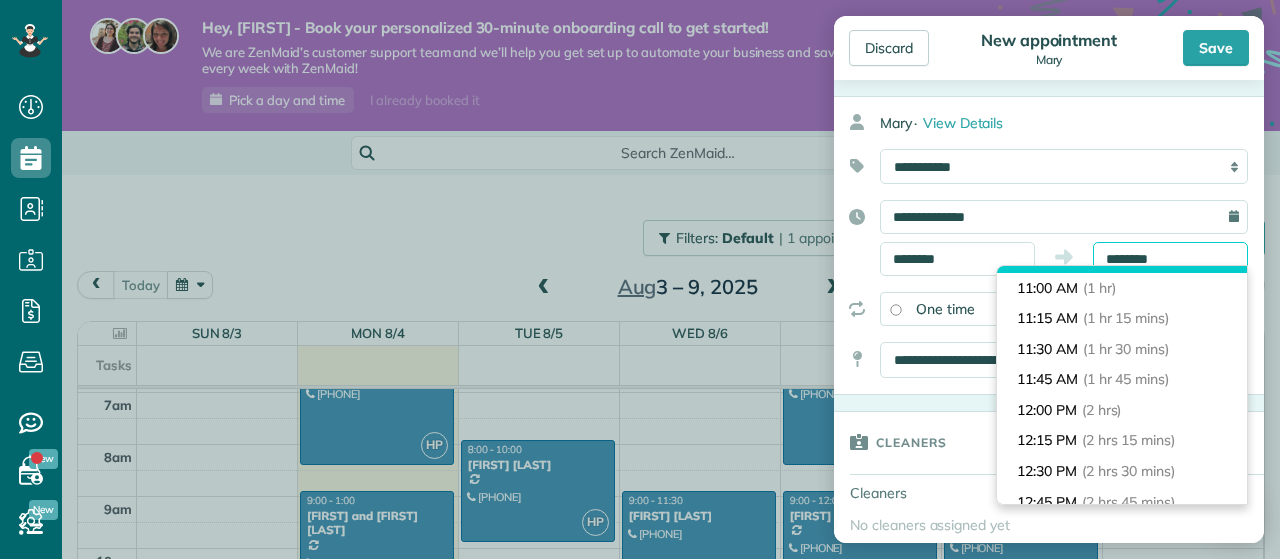 scroll, scrollTop: 116, scrollLeft: 0, axis: vertical 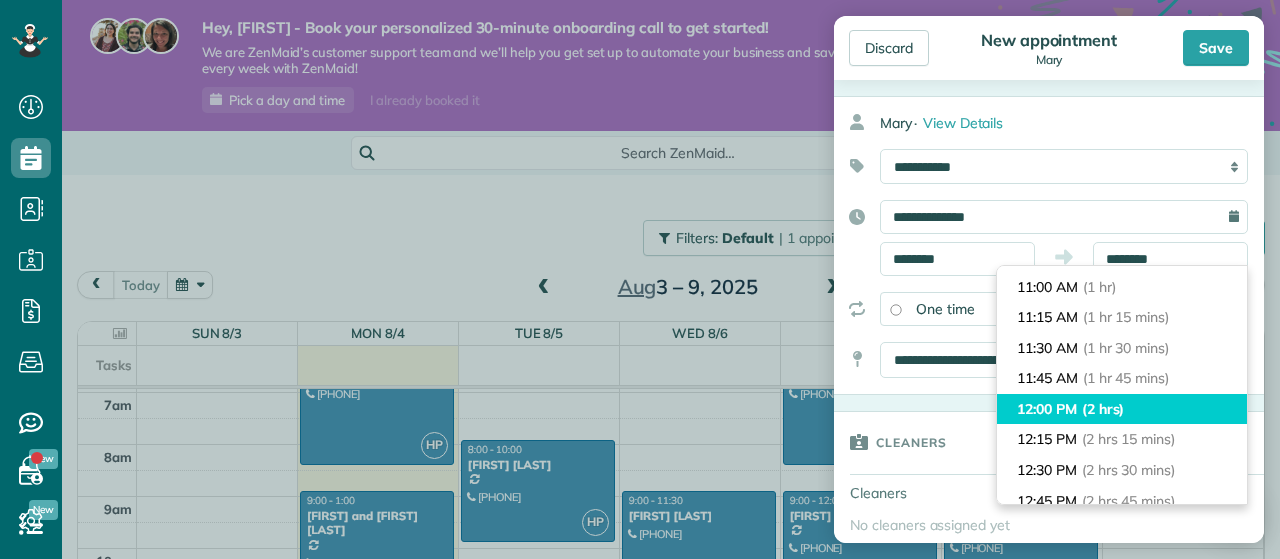 type on "********" 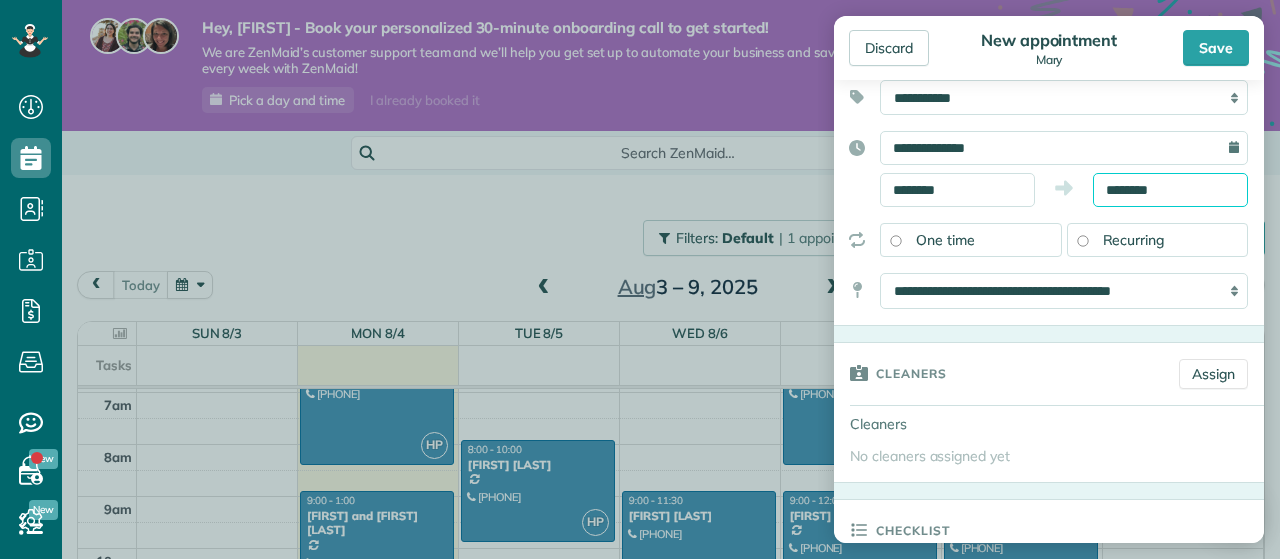 scroll, scrollTop: 241, scrollLeft: 0, axis: vertical 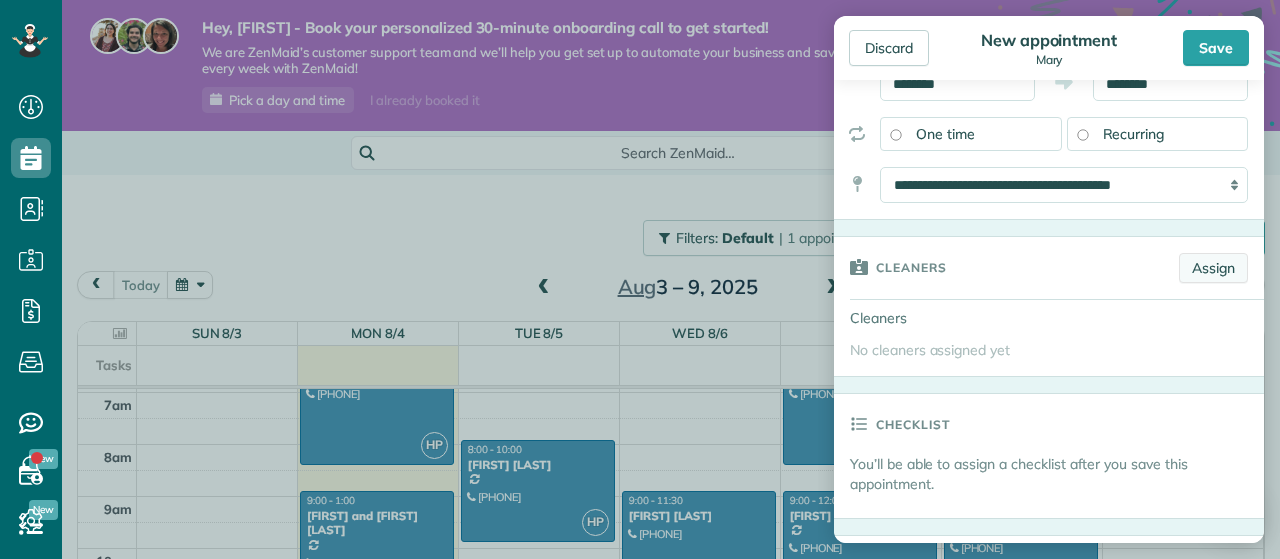 click on "Assign" at bounding box center (1213, 268) 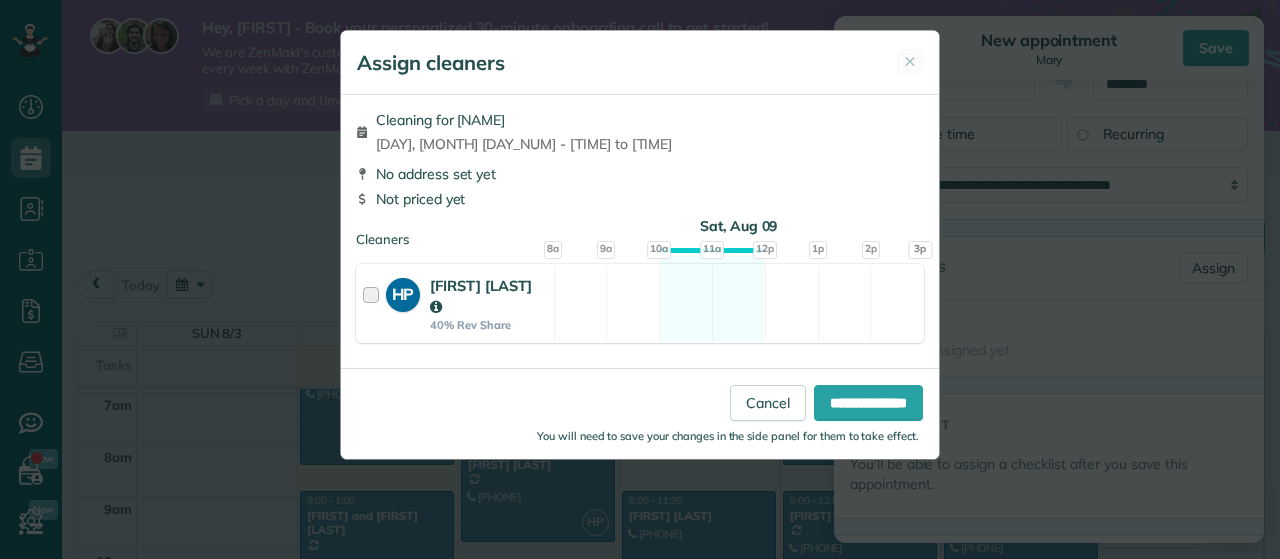 click on "[FIRST] [LAST]" at bounding box center (489, 296) 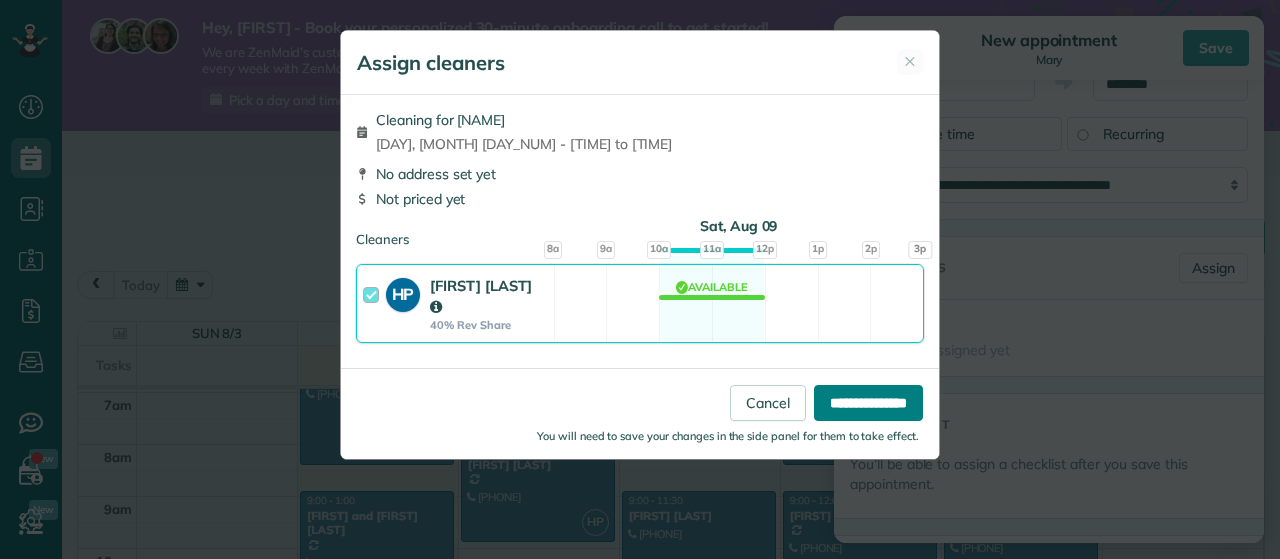 click on "**********" at bounding box center (868, 403) 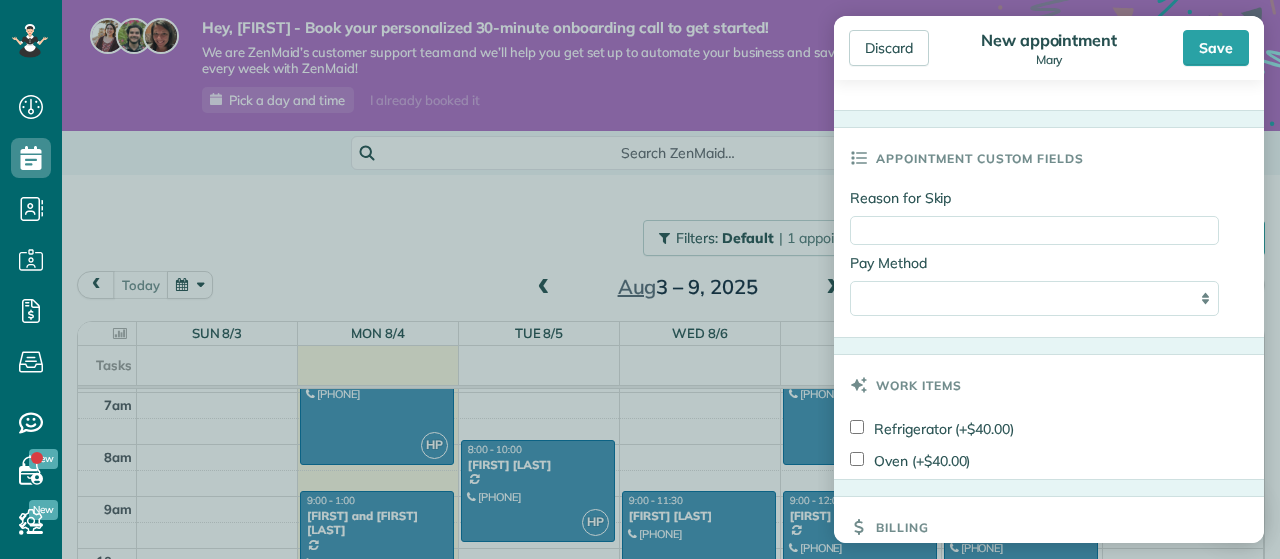scroll, scrollTop: 979, scrollLeft: 0, axis: vertical 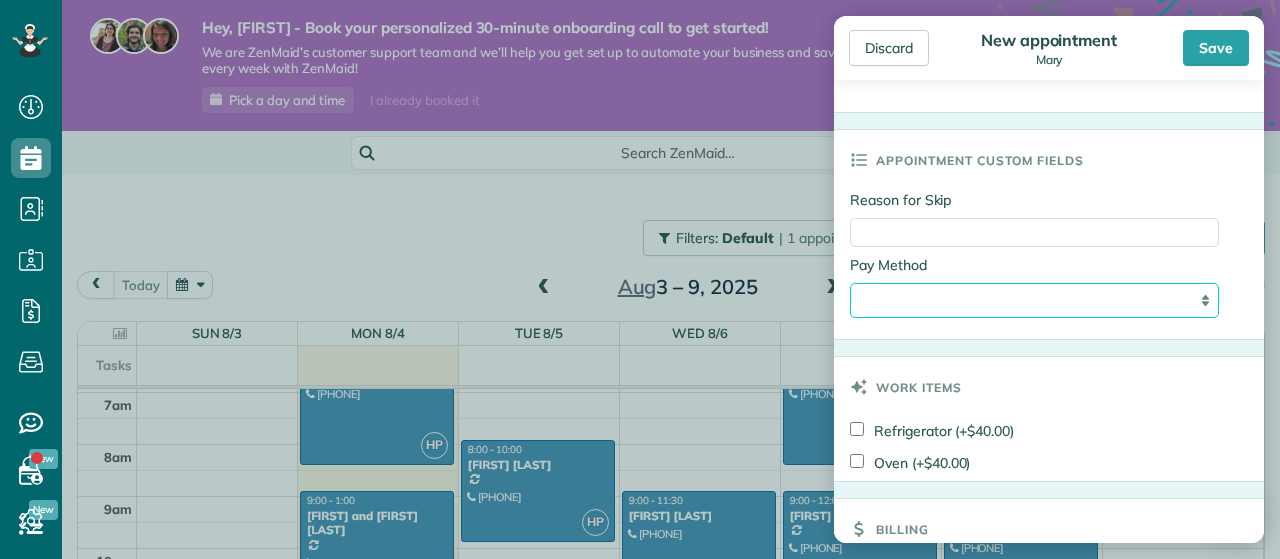 click on "**********" at bounding box center (1034, 300) 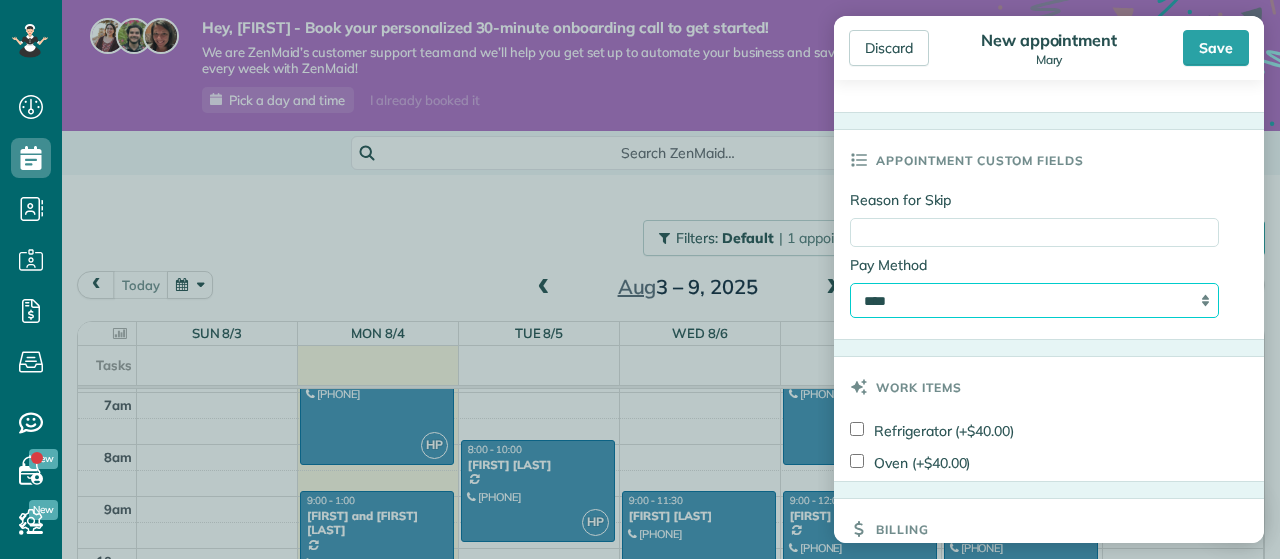 click on "****" at bounding box center [0, 0] 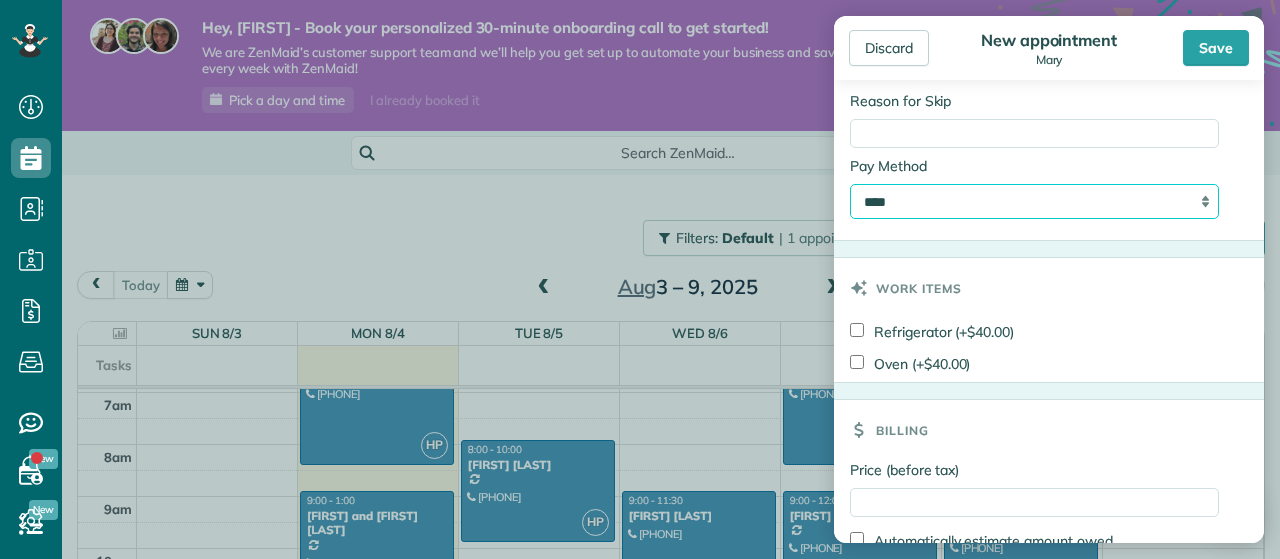 scroll, scrollTop: 1183, scrollLeft: 0, axis: vertical 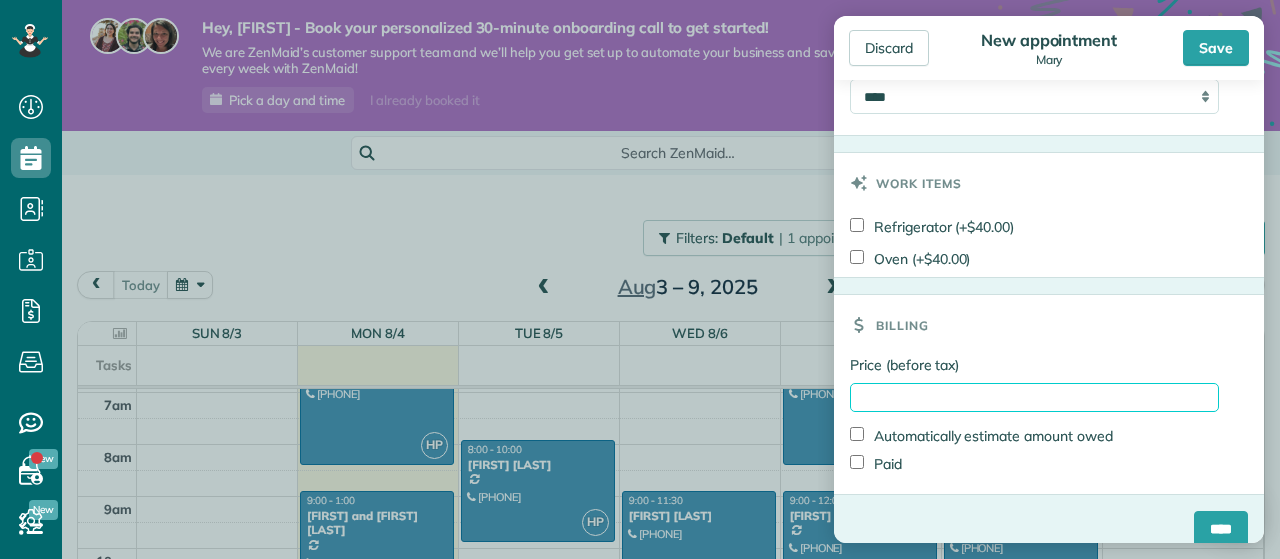 click on "Price (before tax)" at bounding box center [1034, 397] 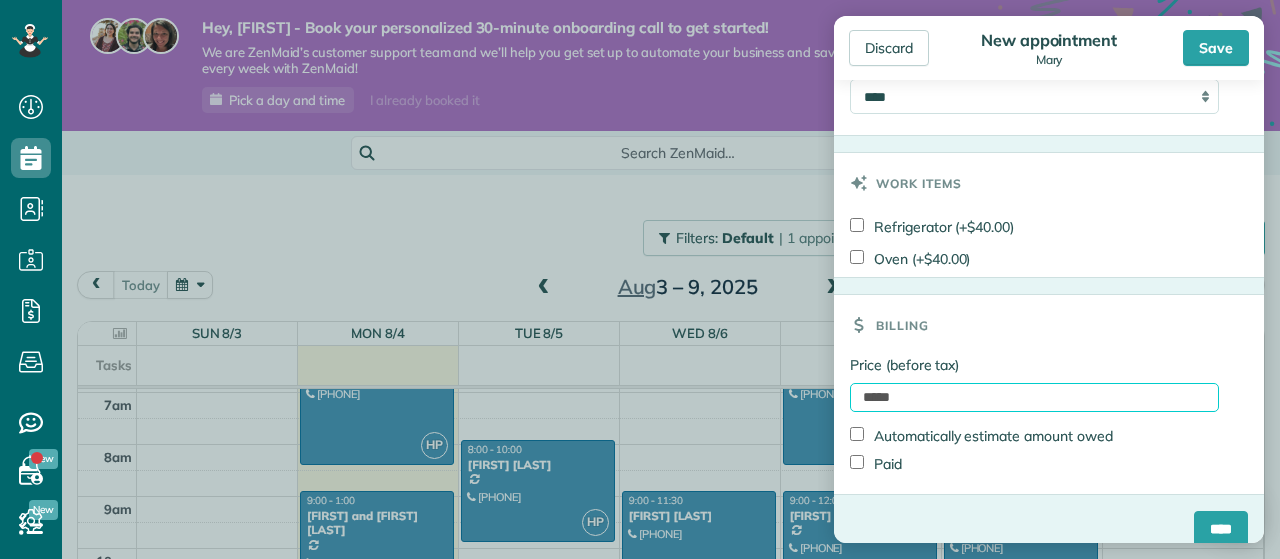 scroll, scrollTop: 1207, scrollLeft: 0, axis: vertical 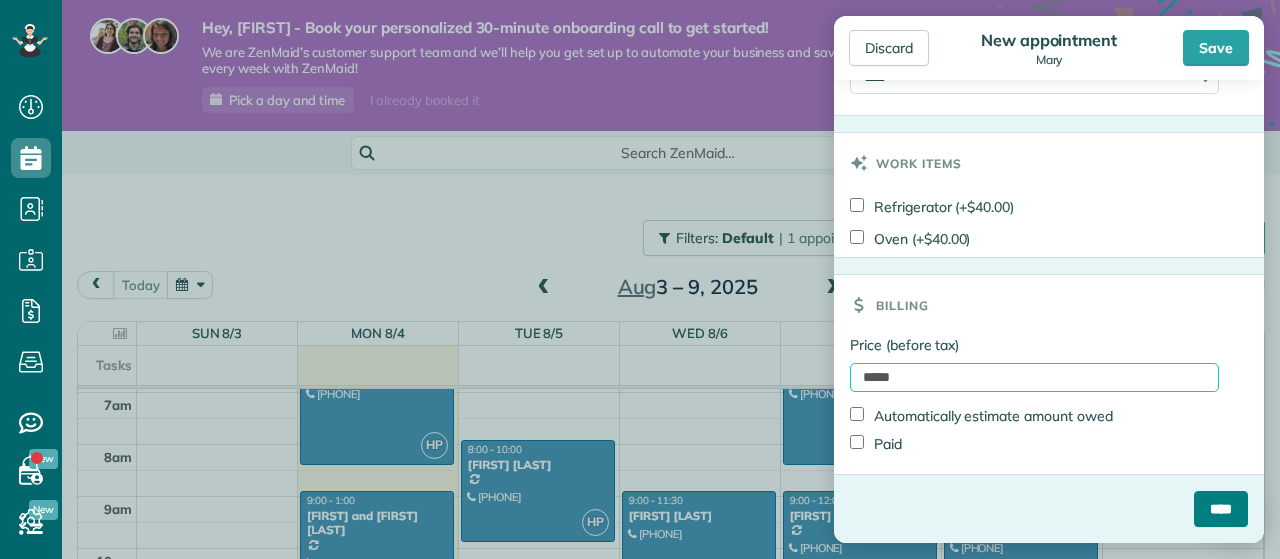 type on "*****" 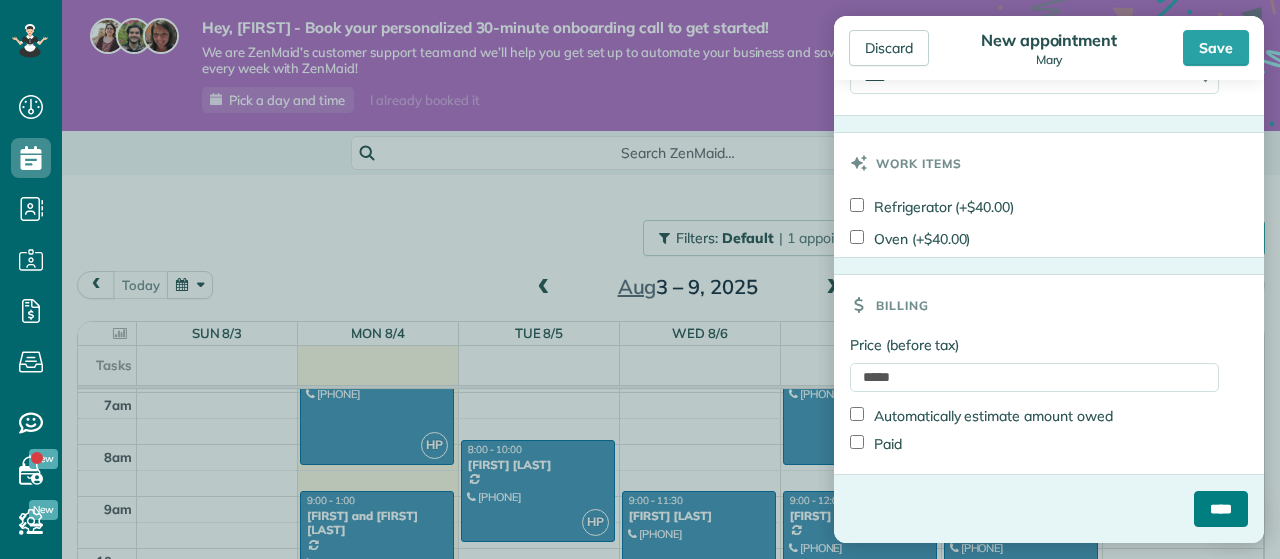 click on "****" at bounding box center (1221, 509) 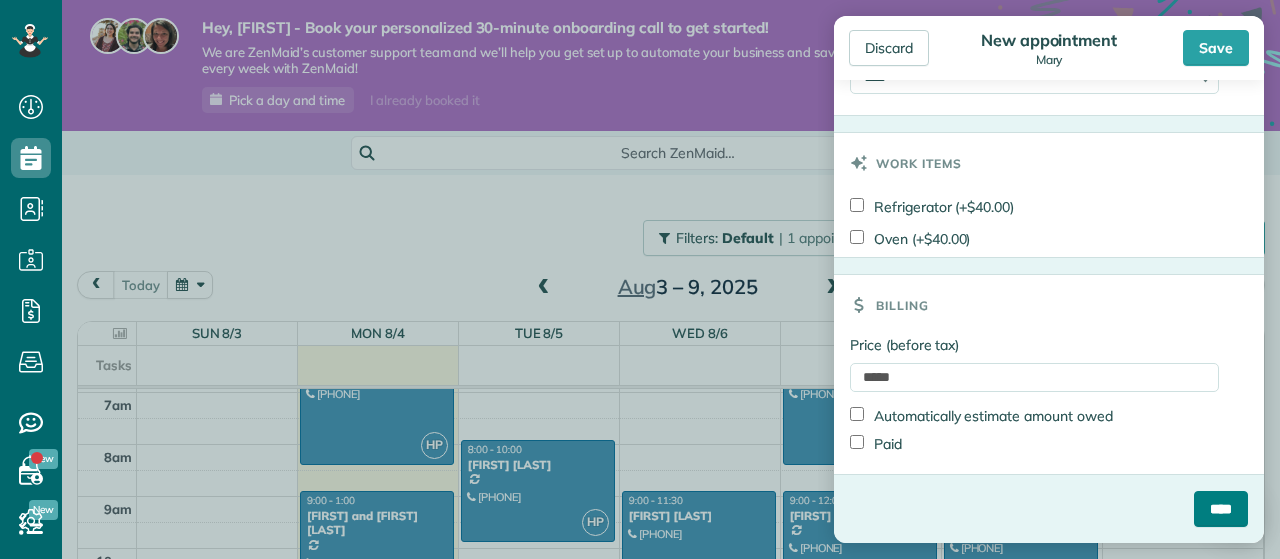 scroll, scrollTop: 1207, scrollLeft: 0, axis: vertical 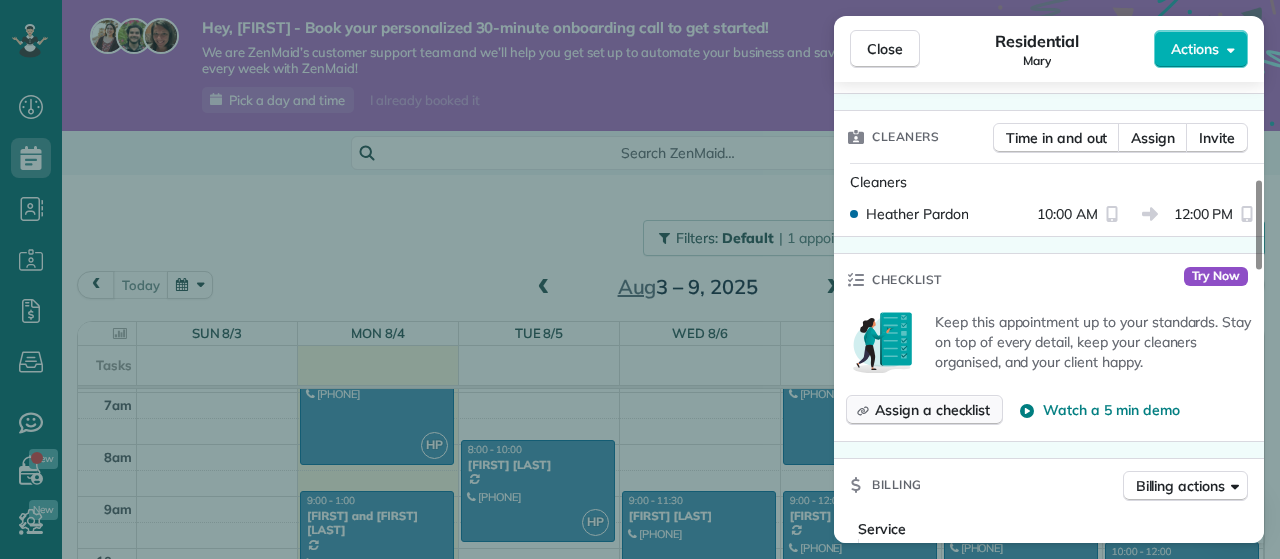 click on "Assign a checklist" at bounding box center [932, 410] 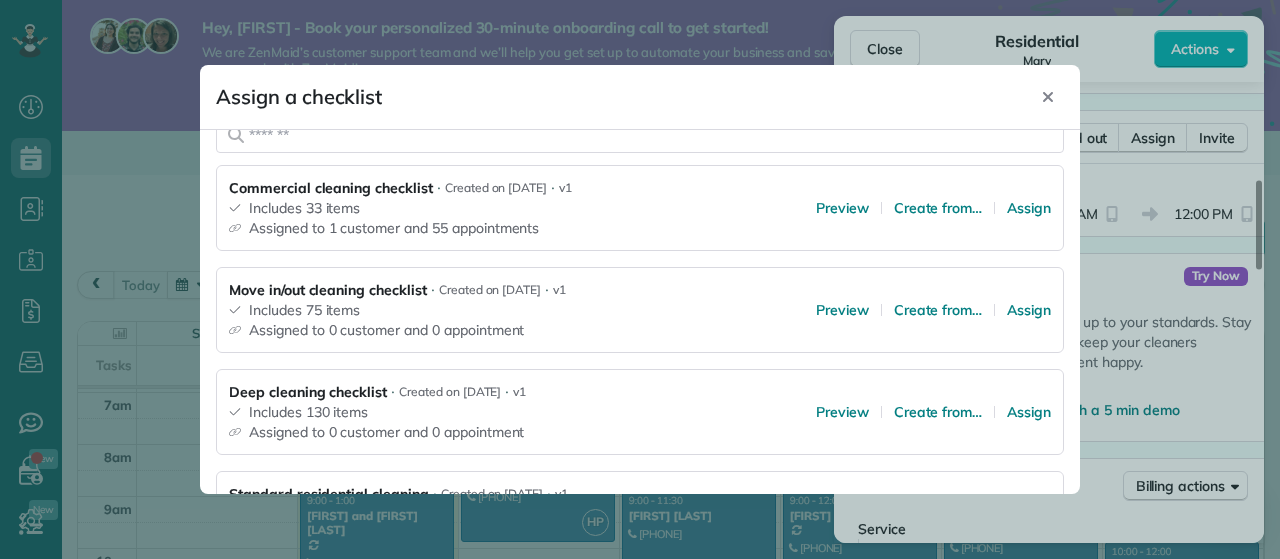 scroll, scrollTop: 390, scrollLeft: 0, axis: vertical 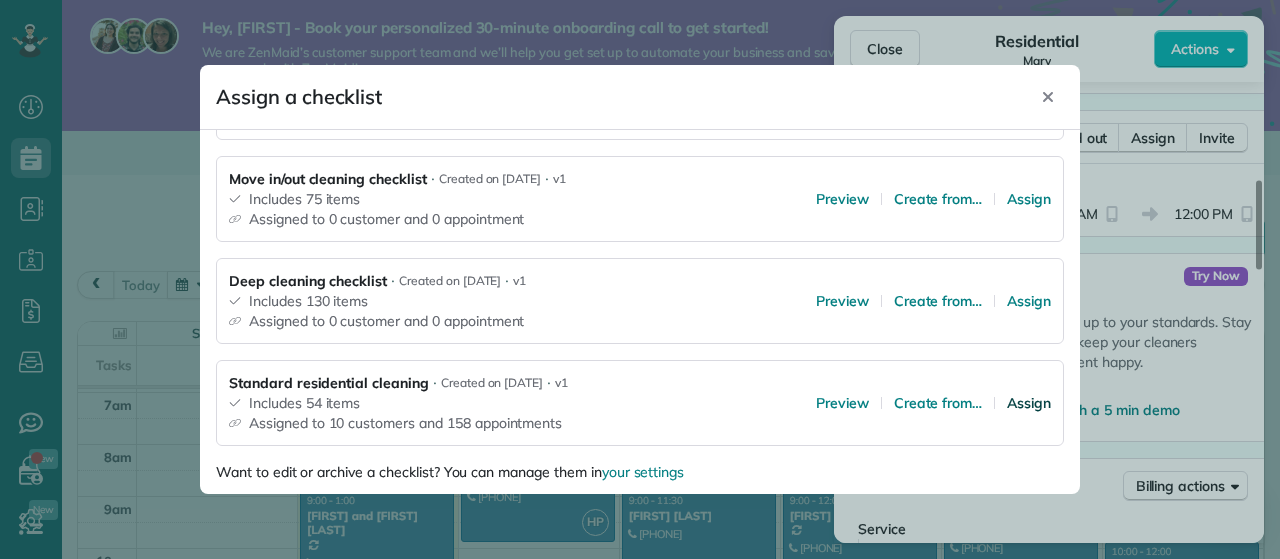 click on "Assign" at bounding box center (1029, 403) 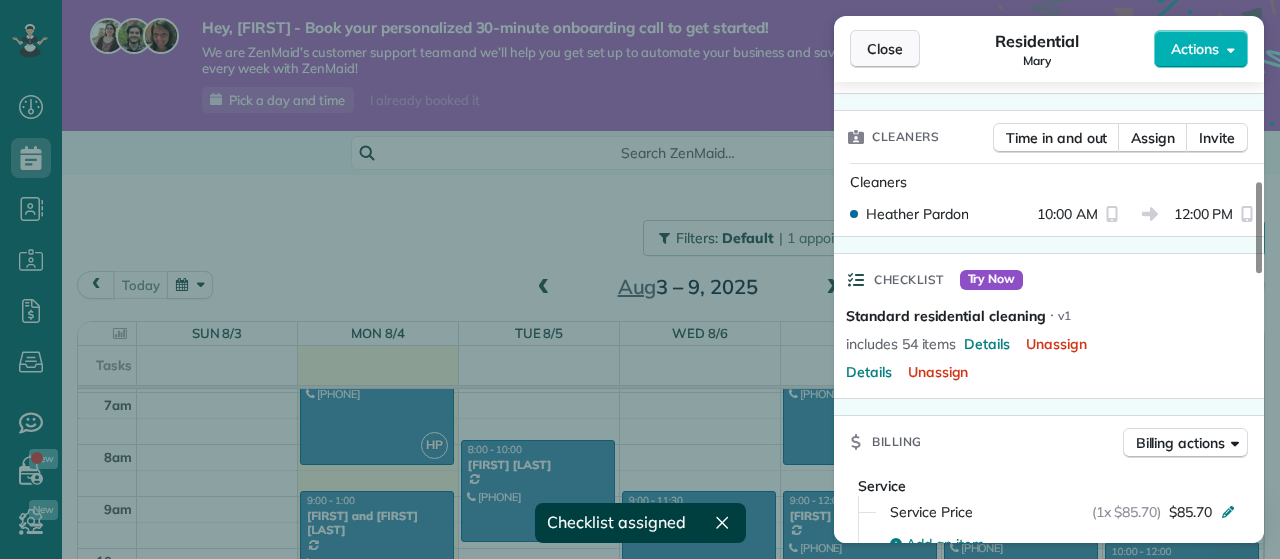 click on "Close" at bounding box center (885, 49) 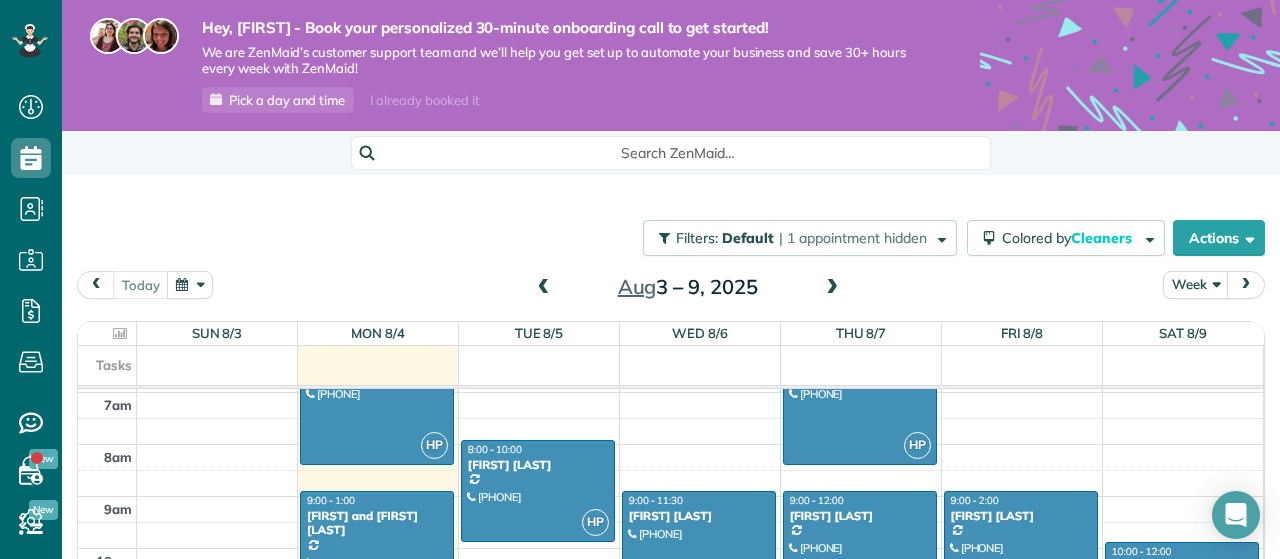 drag, startPoint x: 890, startPoint y: 43, endPoint x: 890, endPoint y: 55, distance: 12 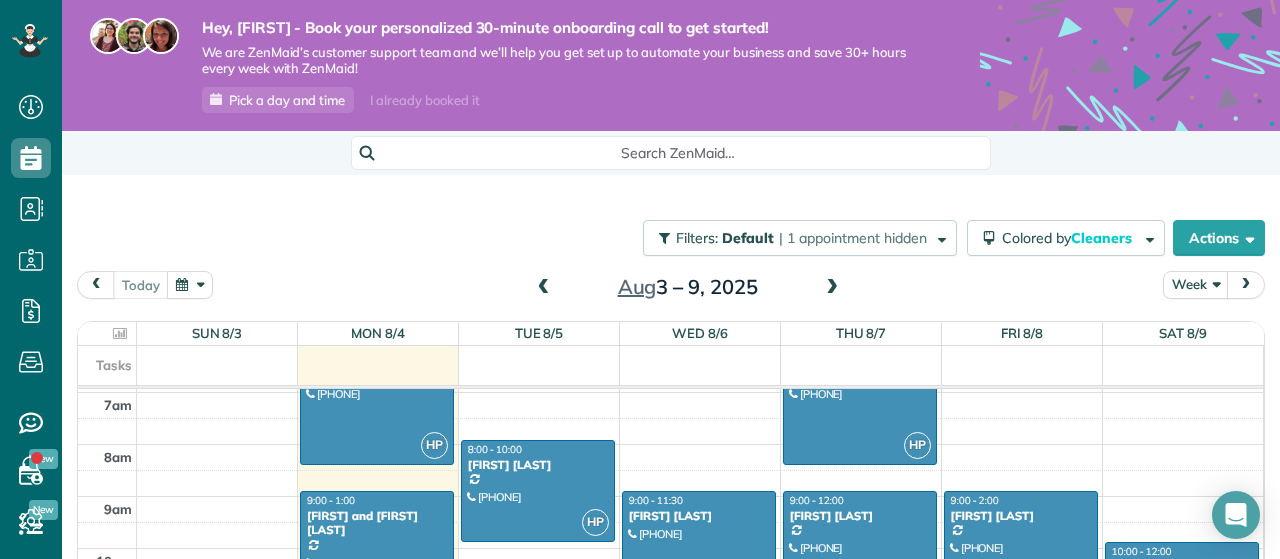 click on "Hey, [FIRST] - Book your personalized 30-minute onboarding call to get started!
We are ZenMaid’s customer support team and we’ll help you get set up to automate your business and save 30+ hours every week with ZenMaid!
Pick a day and time
I already booked it" at bounding box center [545, 65] 